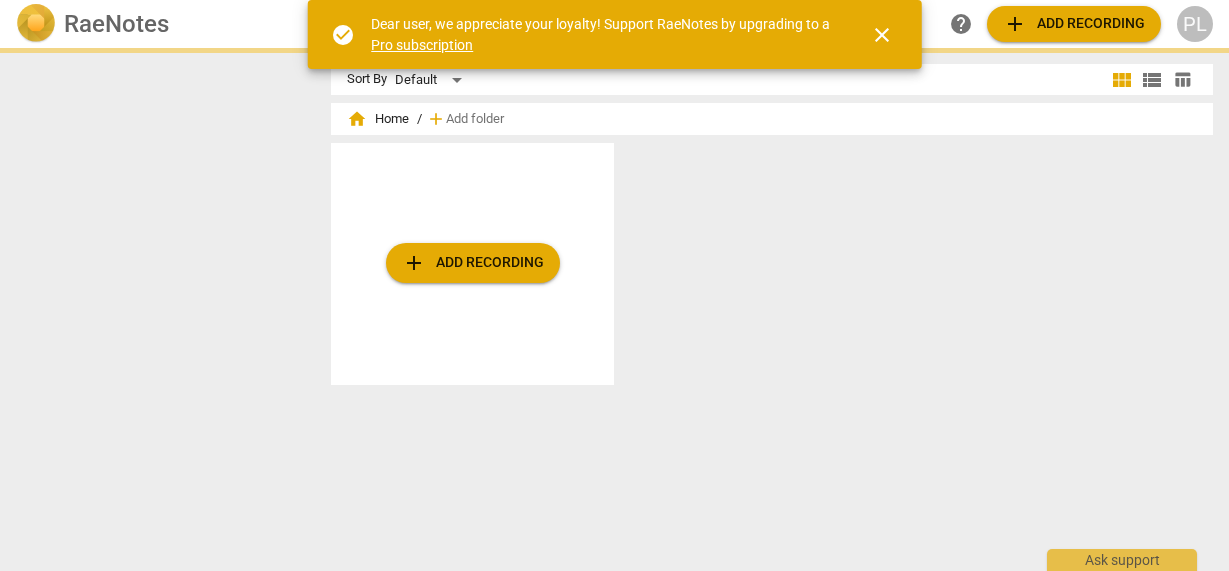 scroll, scrollTop: 0, scrollLeft: 0, axis: both 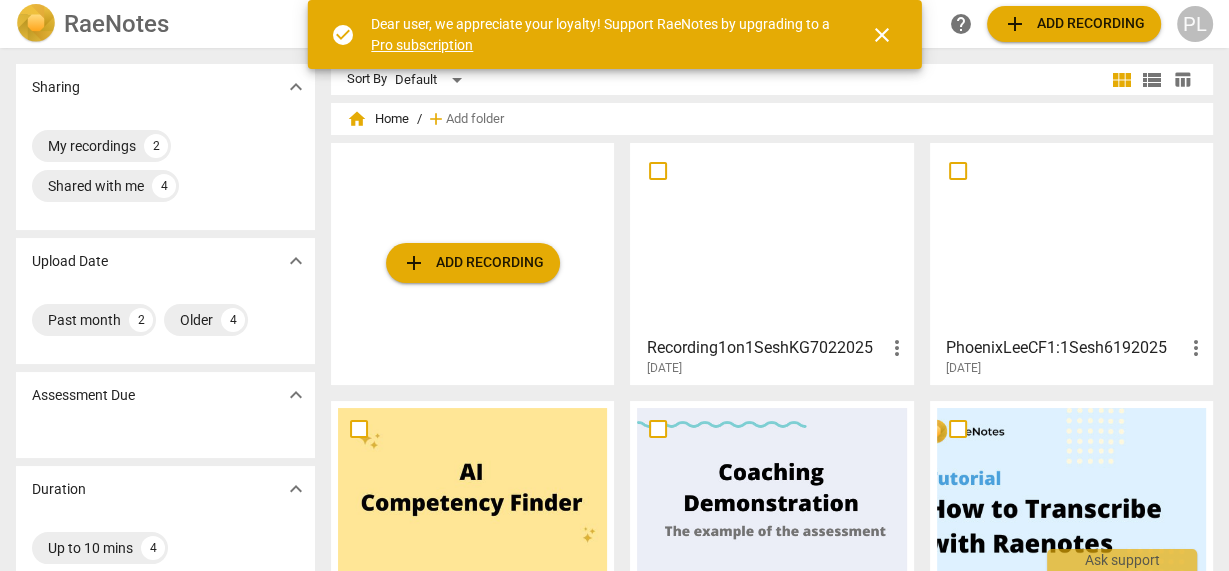 drag, startPoint x: 597, startPoint y: 112, endPoint x: 408, endPoint y: 195, distance: 206.4219 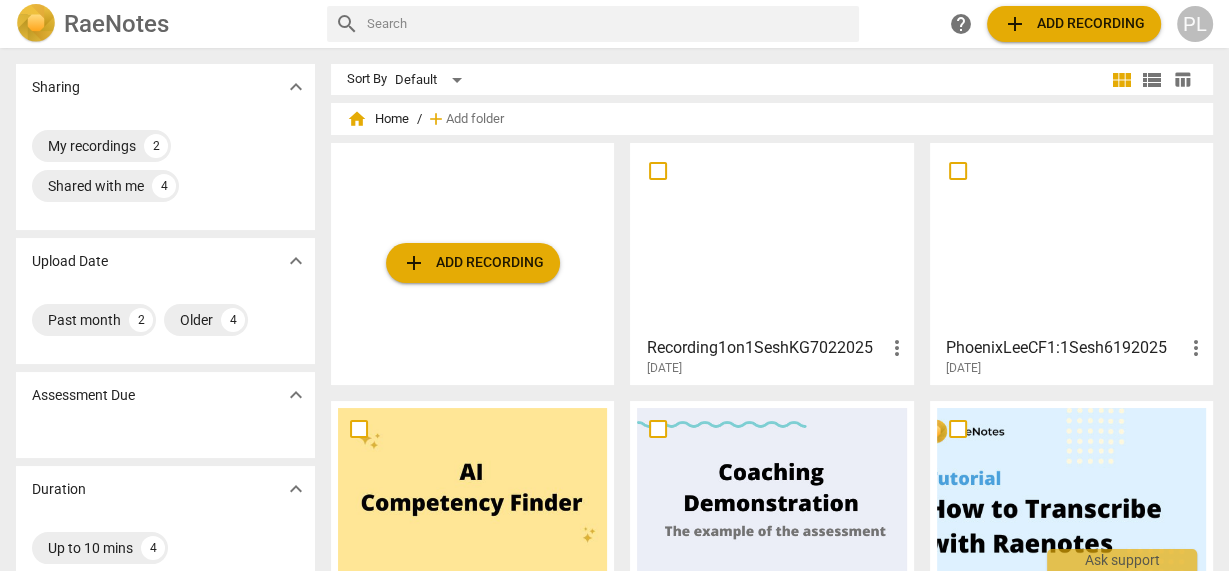 click at bounding box center (771, 238) 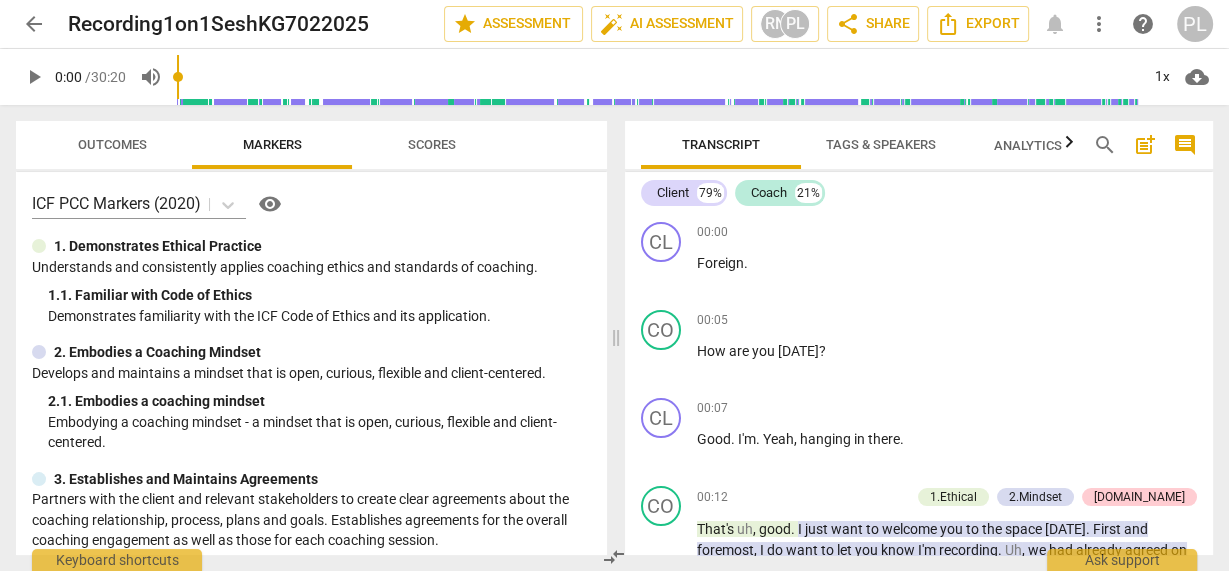 click on "Outcomes" at bounding box center [112, 144] 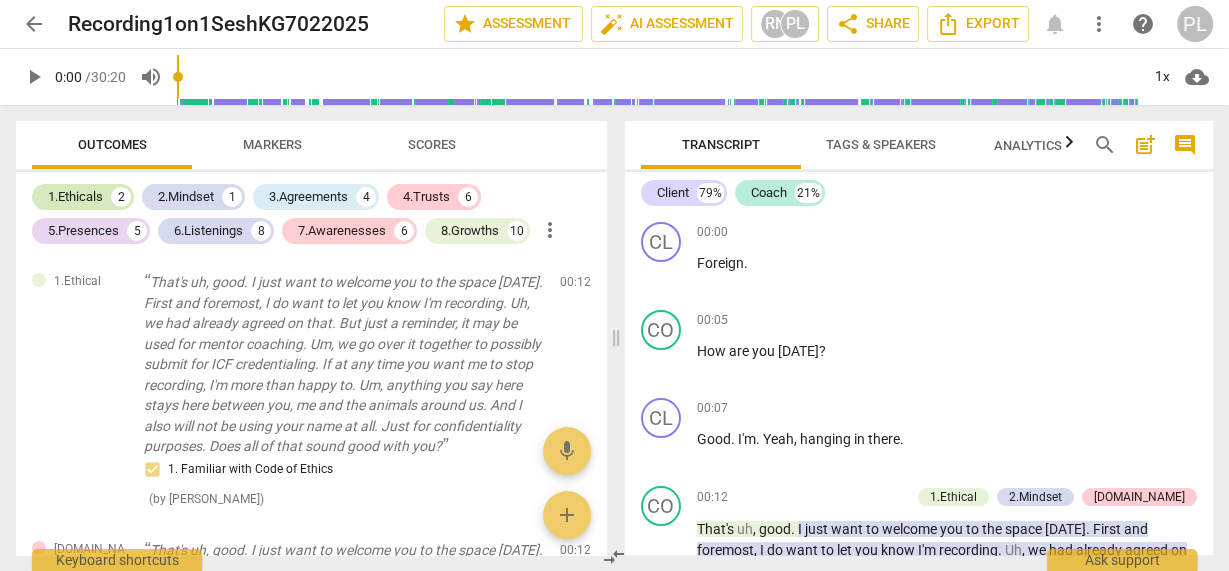 click on "1.Ethicals" at bounding box center [75, 197] 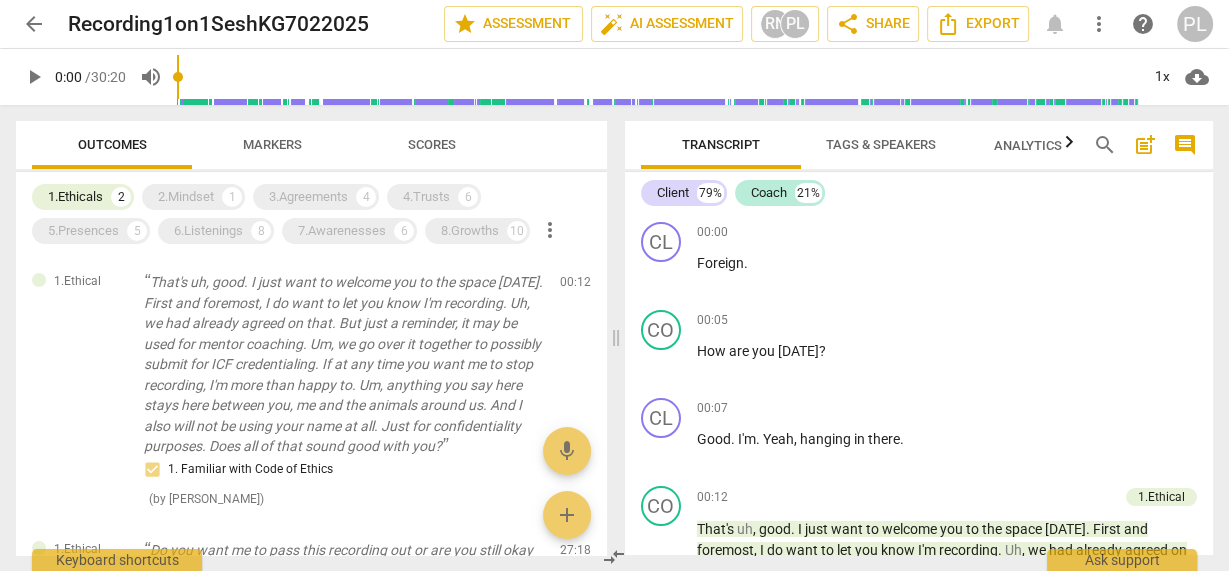 scroll, scrollTop: 7, scrollLeft: 0, axis: vertical 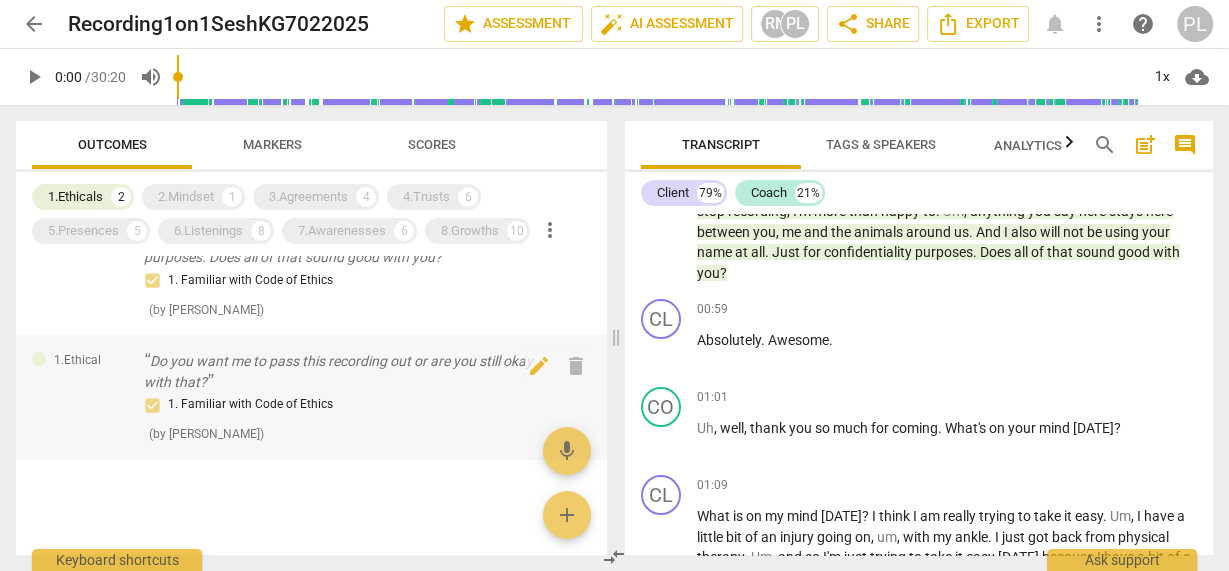 click on "Do you want me to pass this recording out or are you still okay with that?" at bounding box center [344, 371] 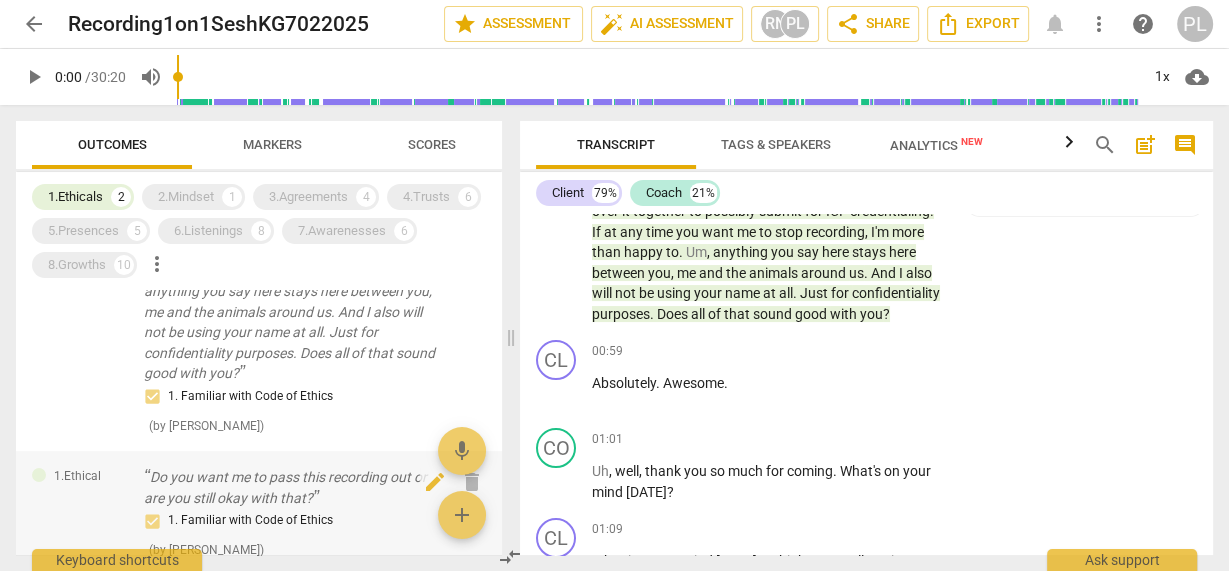 scroll, scrollTop: 11531, scrollLeft: 0, axis: vertical 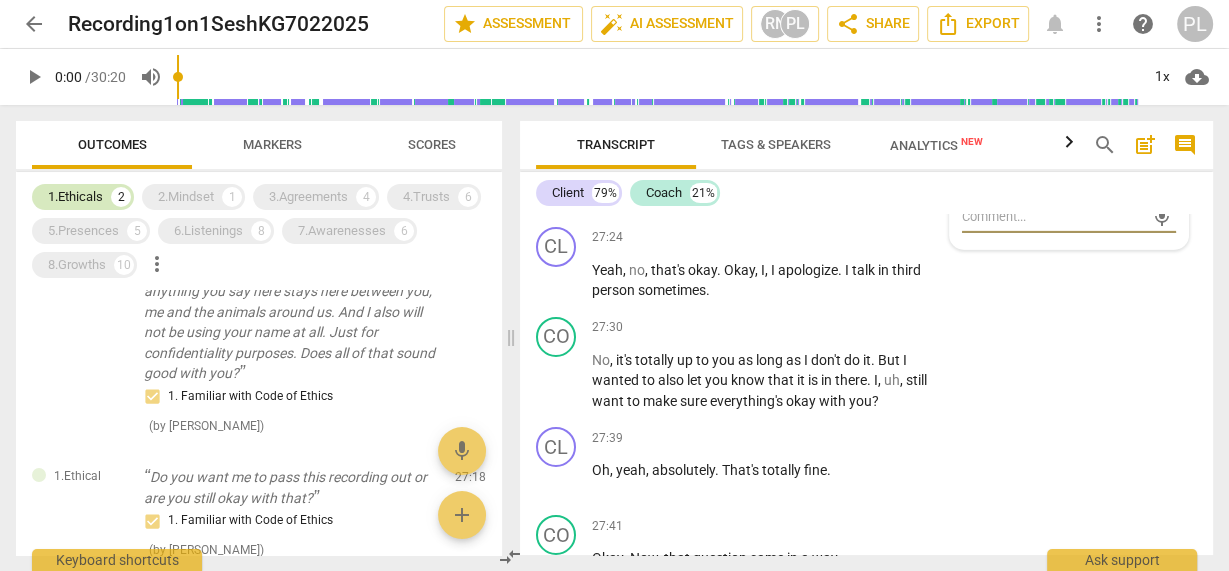 click on "1.Ethicals" at bounding box center [75, 197] 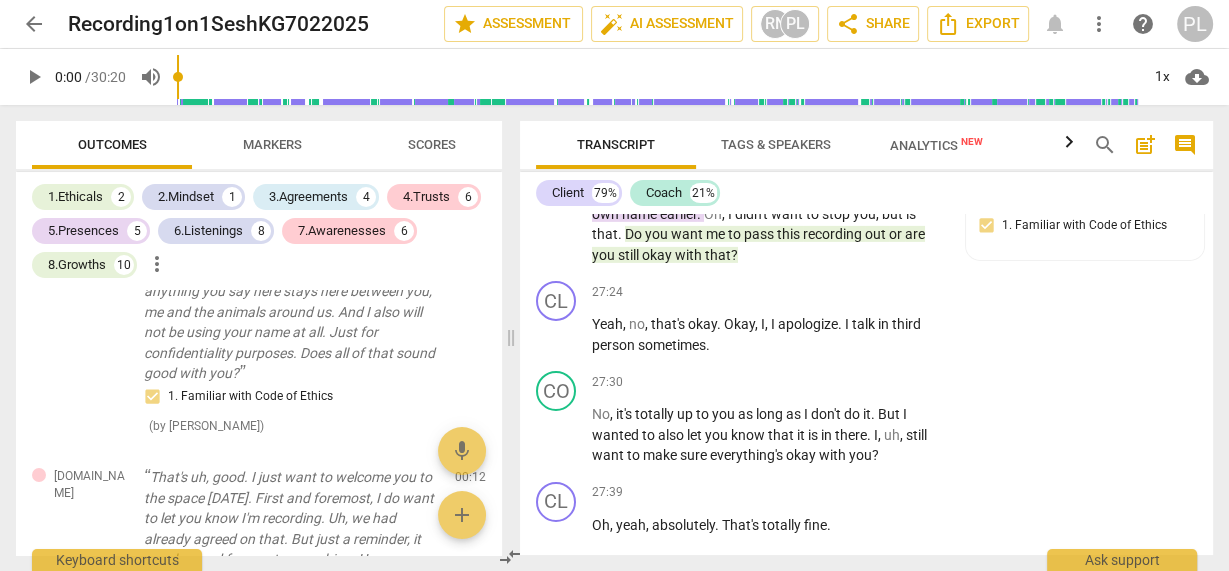 scroll, scrollTop: 11582, scrollLeft: 0, axis: vertical 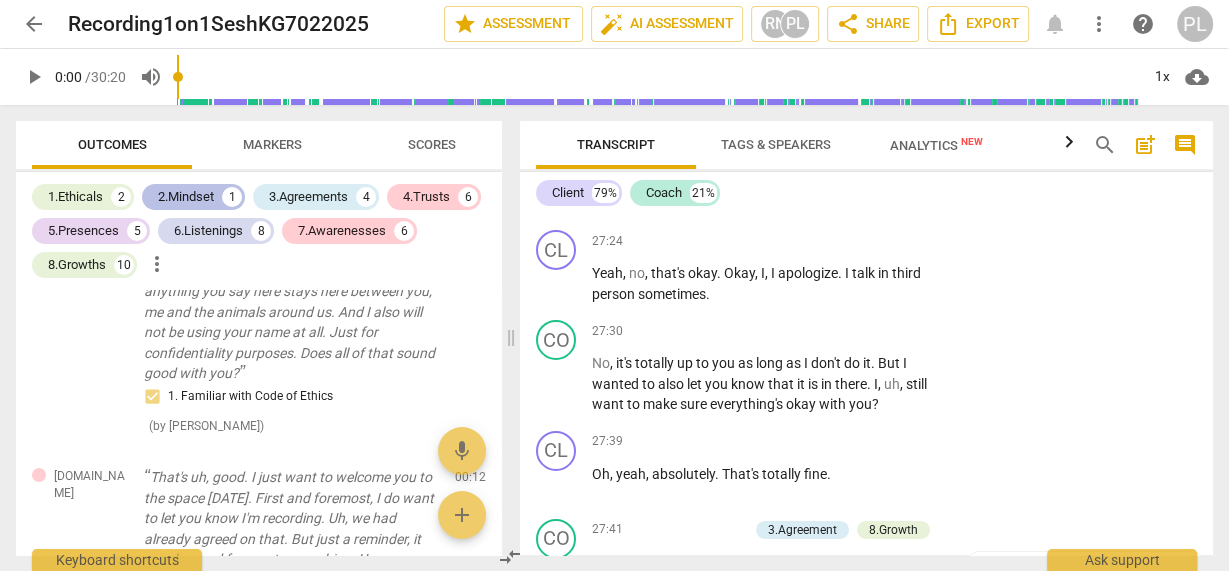 click on "2.Mindset" at bounding box center (186, 197) 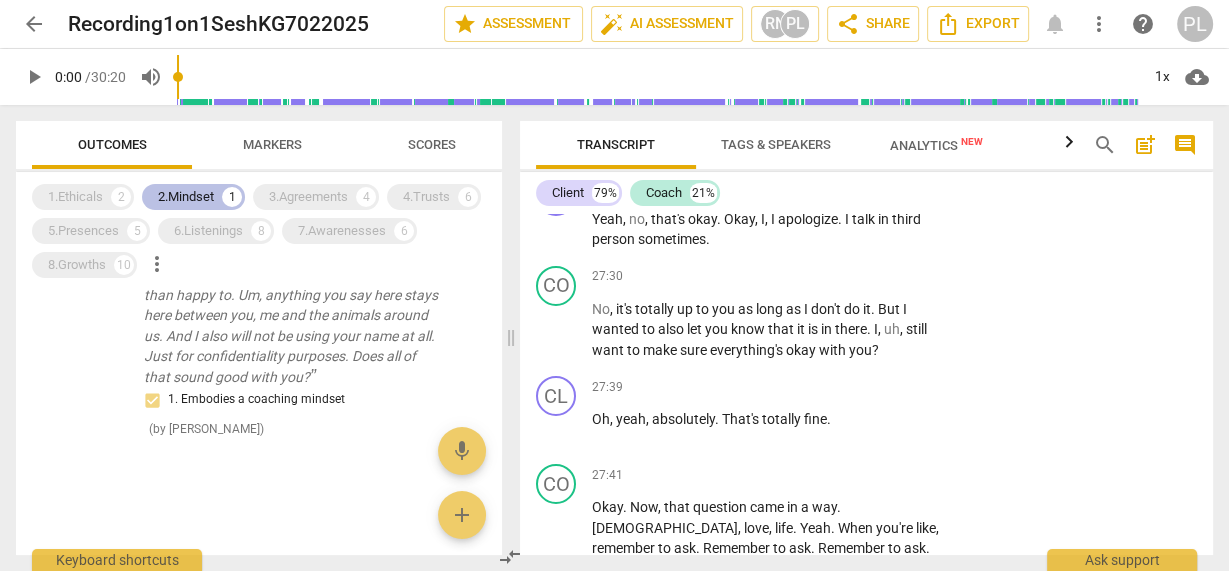 scroll, scrollTop: 165, scrollLeft: 0, axis: vertical 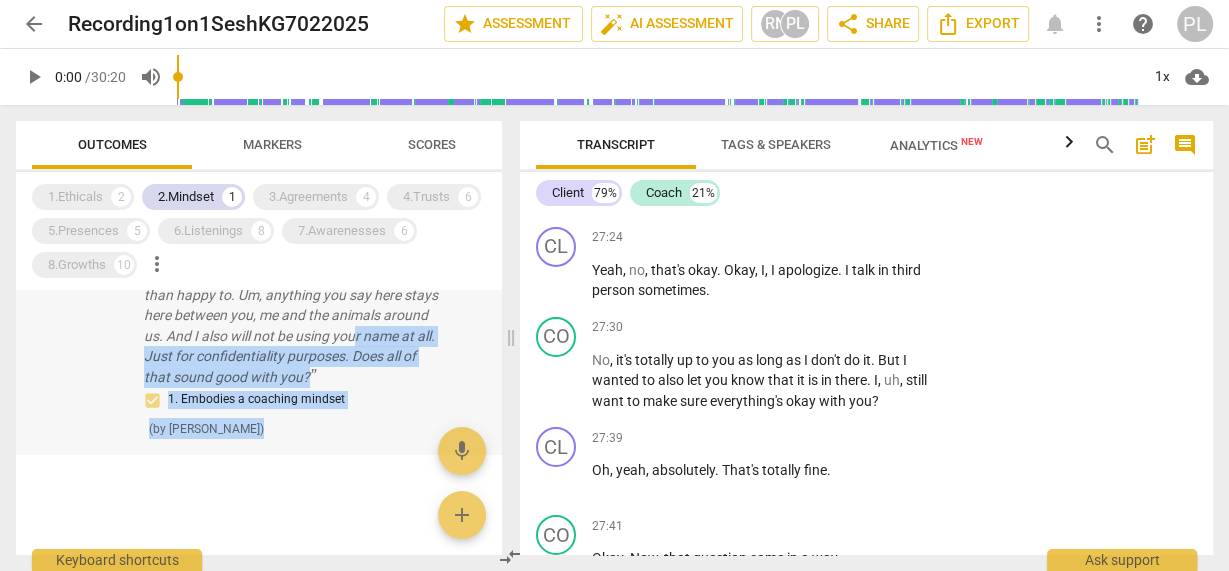 drag, startPoint x: 494, startPoint y: 444, endPoint x: 491, endPoint y: 326, distance: 118.03813 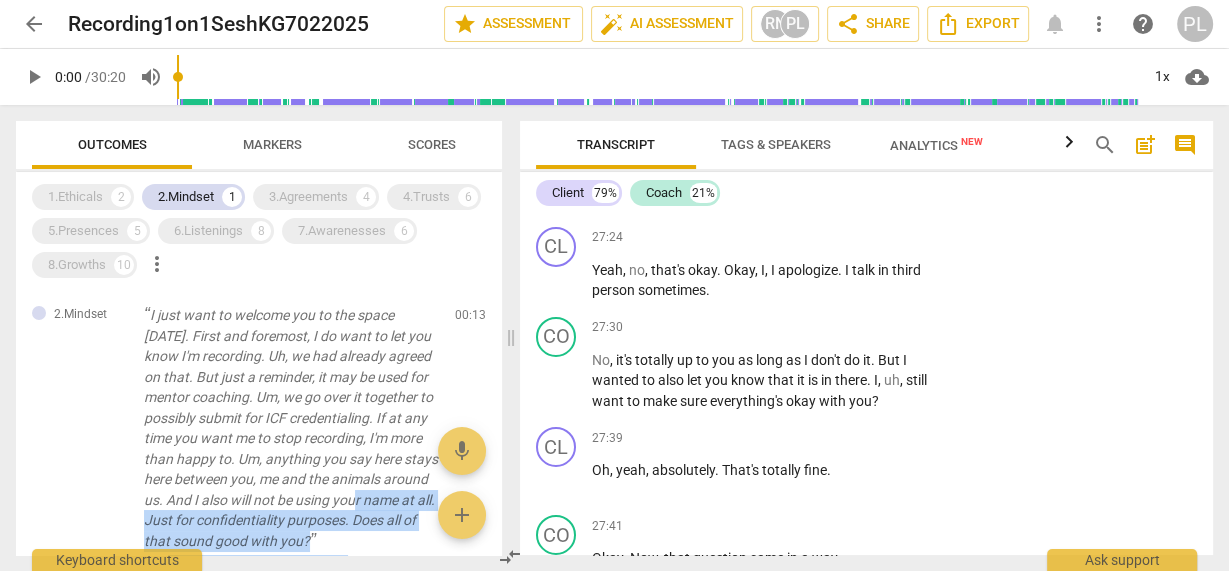 scroll, scrollTop: 0, scrollLeft: 0, axis: both 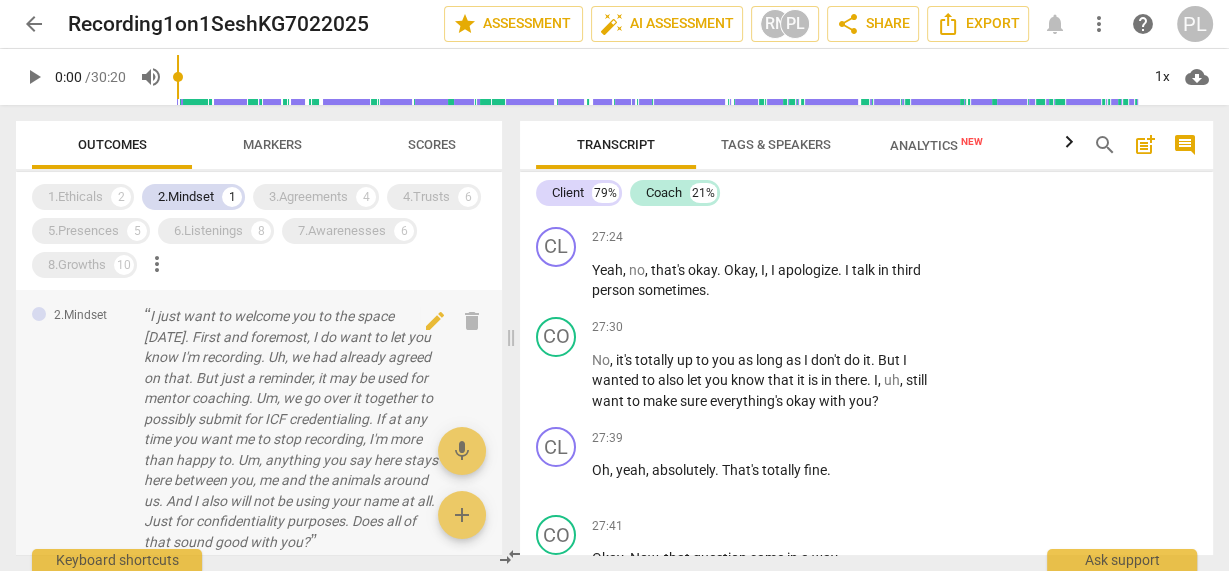 click on "I just want to welcome you to the space [DATE]. First and foremost, I do want to let you know I'm recording. Uh, we had already agreed on that. But just a reminder, it may be used for mentor coaching. Um, we go over it together to possibly submit for ICF credentialing. If at any time you want me to stop recording, I'm more than happy to. Um, anything you say here stays here between you, me and the animals around us. And I also will not be using your name at all. Just for confidentiality purposes. Does all of that sound good with you?" at bounding box center [291, 429] 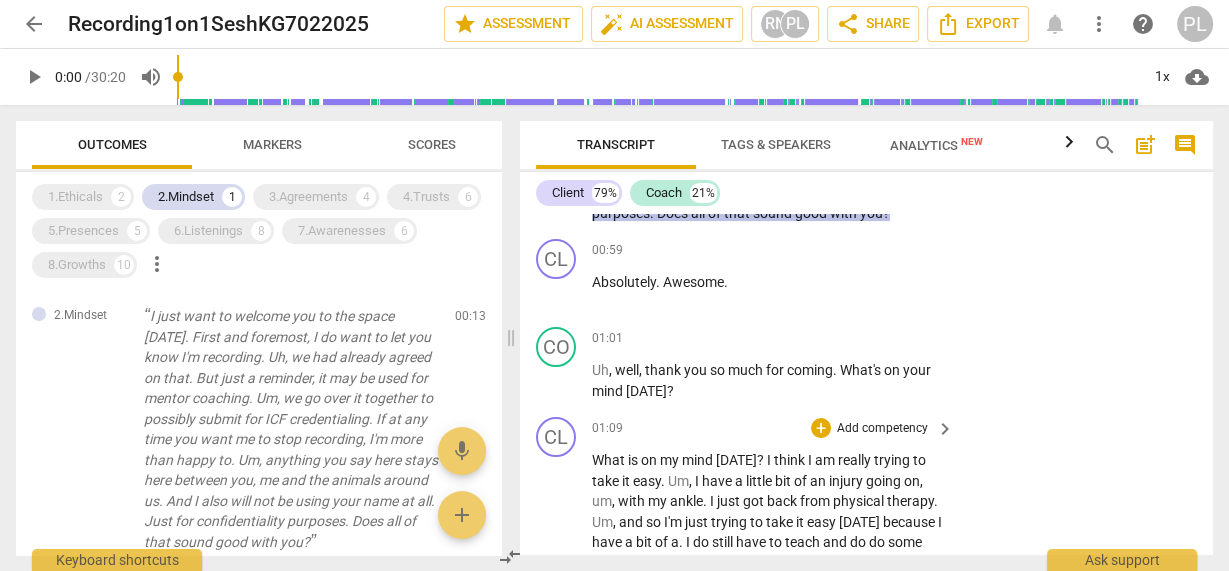scroll, scrollTop: 501, scrollLeft: 0, axis: vertical 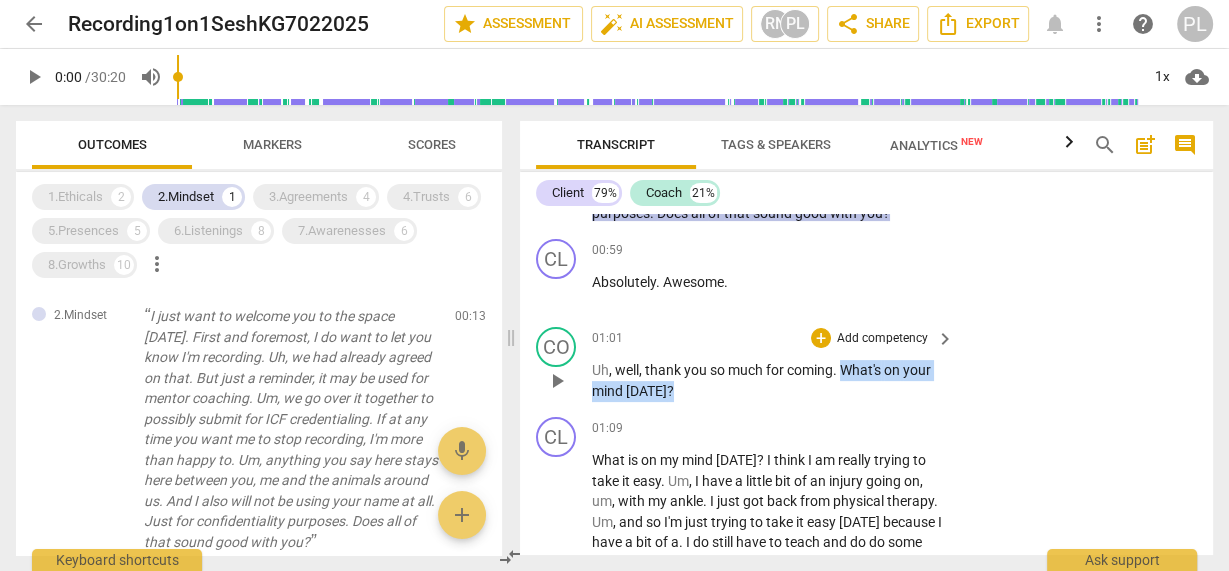 drag, startPoint x: 845, startPoint y: 391, endPoint x: 848, endPoint y: 410, distance: 19.235384 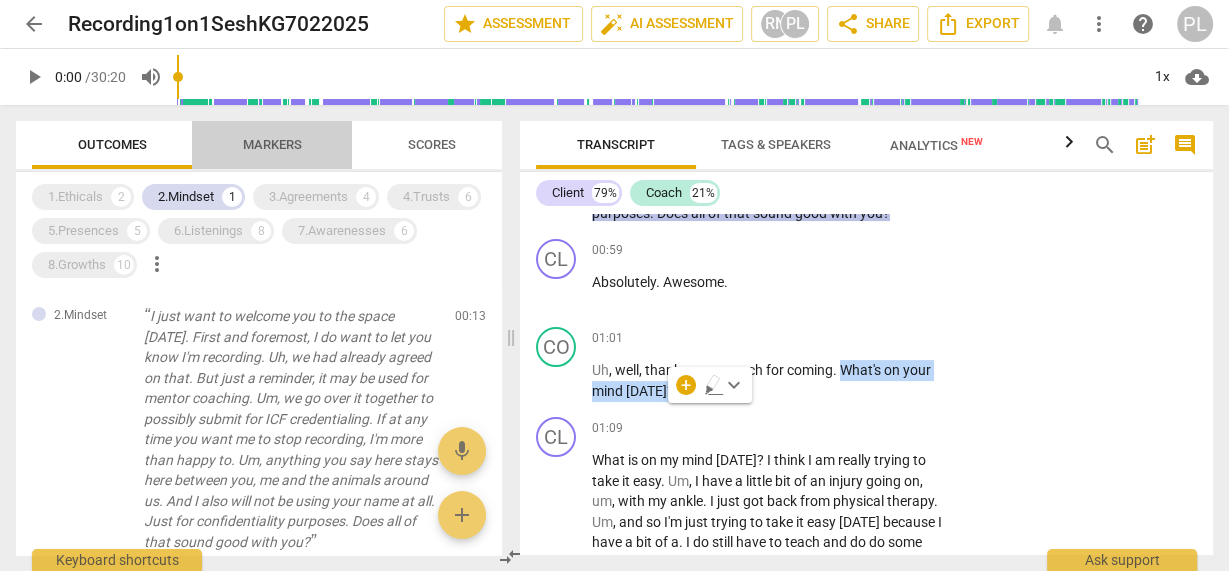 click on "Markers" at bounding box center [272, 144] 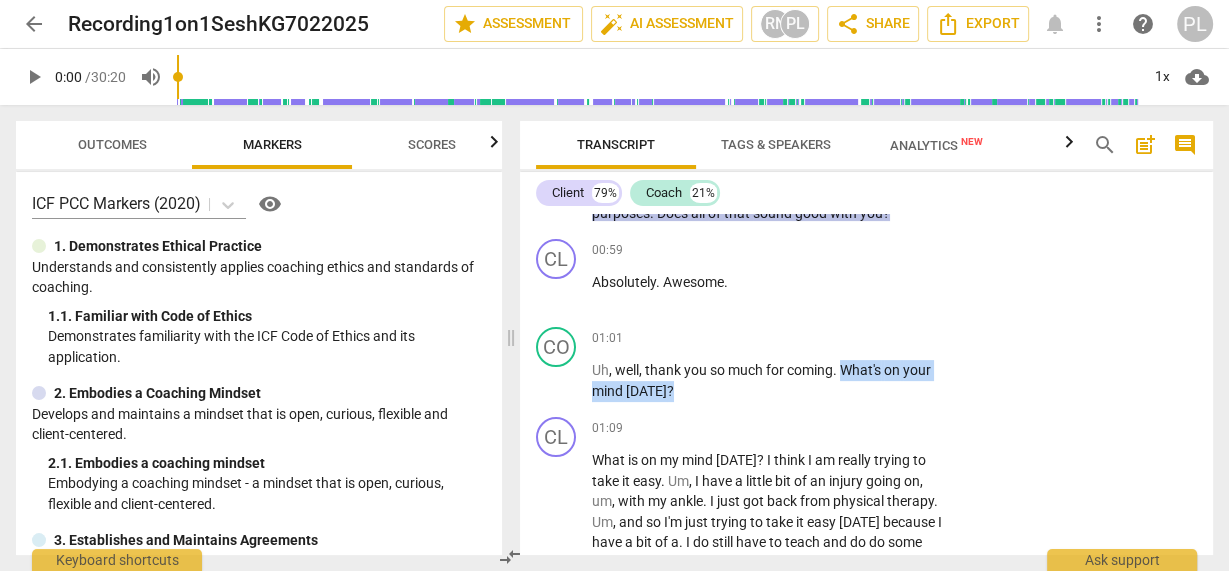 click on "Outcomes" at bounding box center (112, 144) 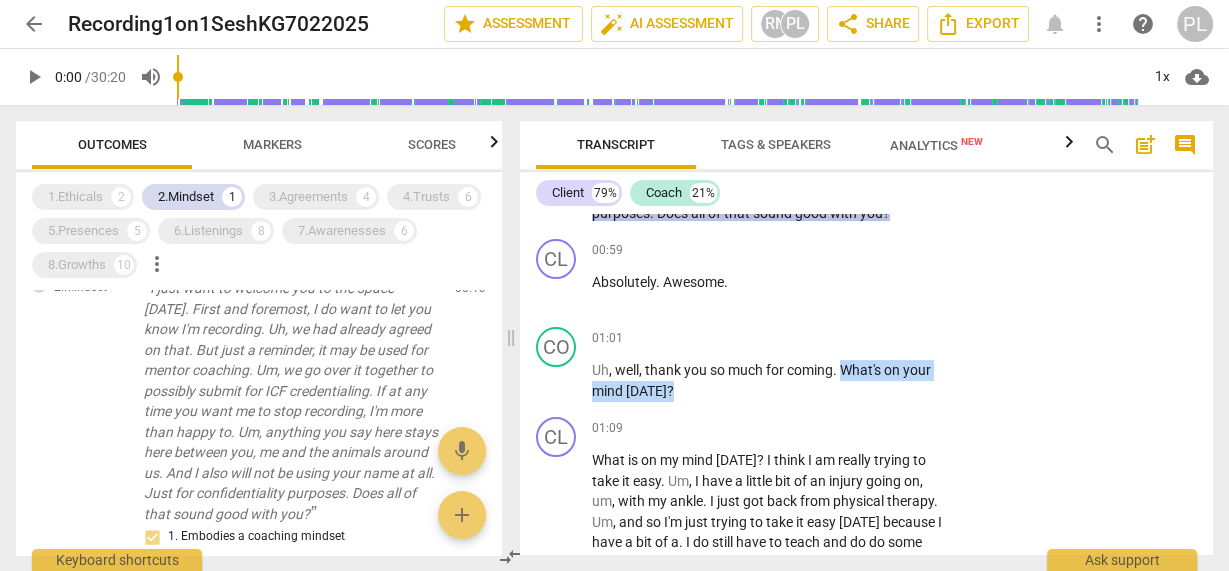 scroll, scrollTop: 28, scrollLeft: 0, axis: vertical 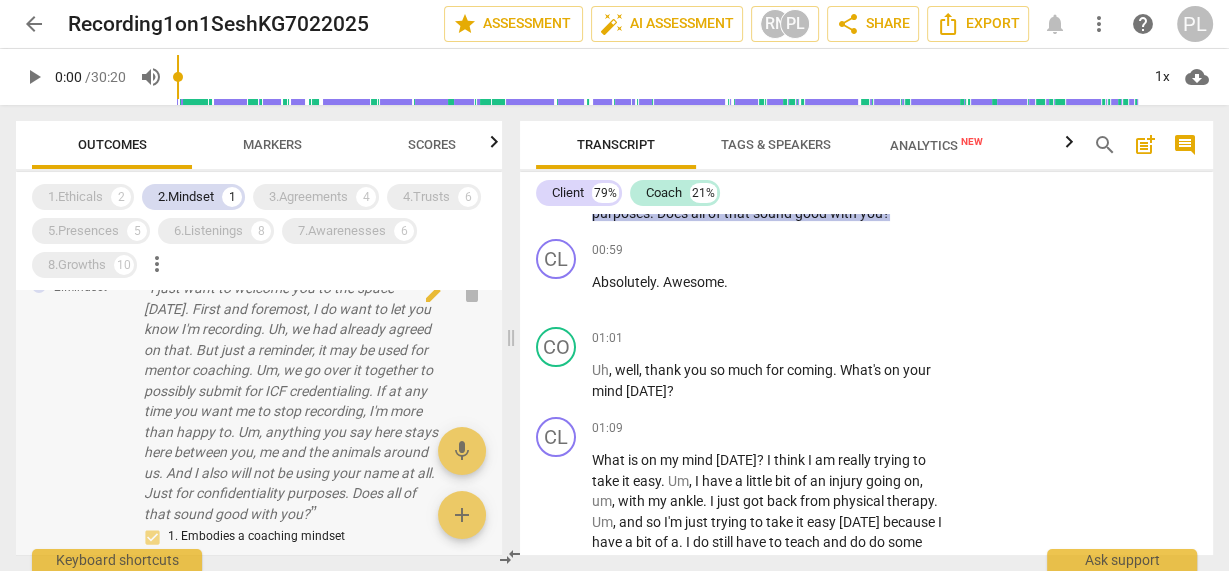 click on "I just want to welcome you to the space [DATE]. First and foremost, I do want to let you know I'm recording. Uh, we had already agreed on that. But just a reminder, it may be used for mentor coaching. Um, we go over it together to possibly submit for ICF credentialing. If at any time you want me to stop recording, I'm more than happy to. Um, anything you say here stays here between you, me and the animals around us. And I also will not be using your name at all. Just for confidentiality purposes. Does all of that sound good with you?" at bounding box center [291, 401] 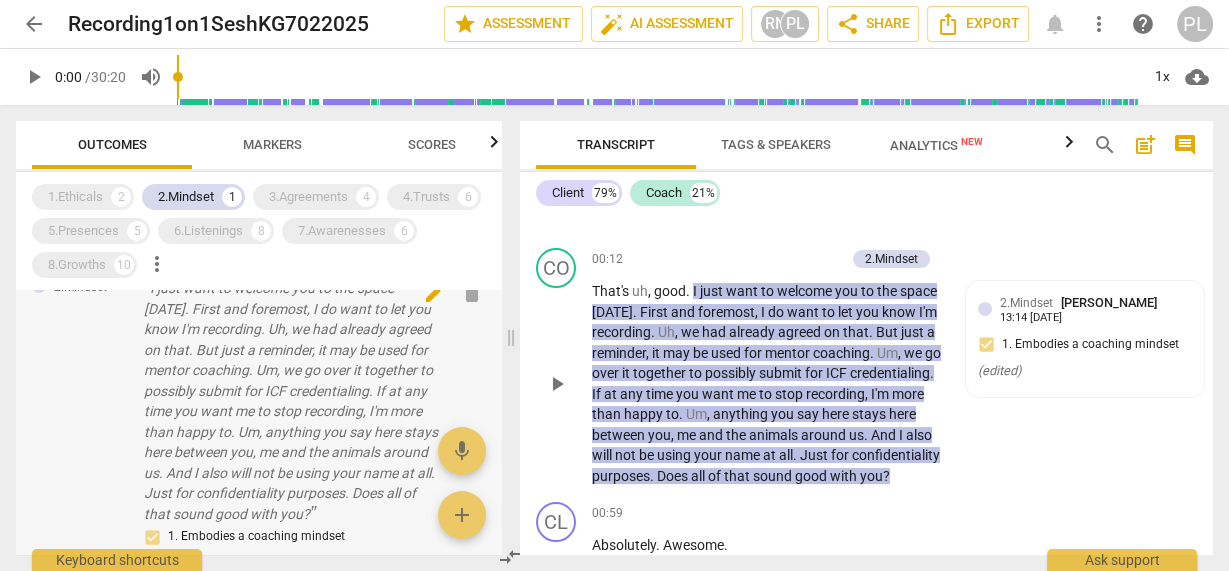 scroll, scrollTop: 230, scrollLeft: 0, axis: vertical 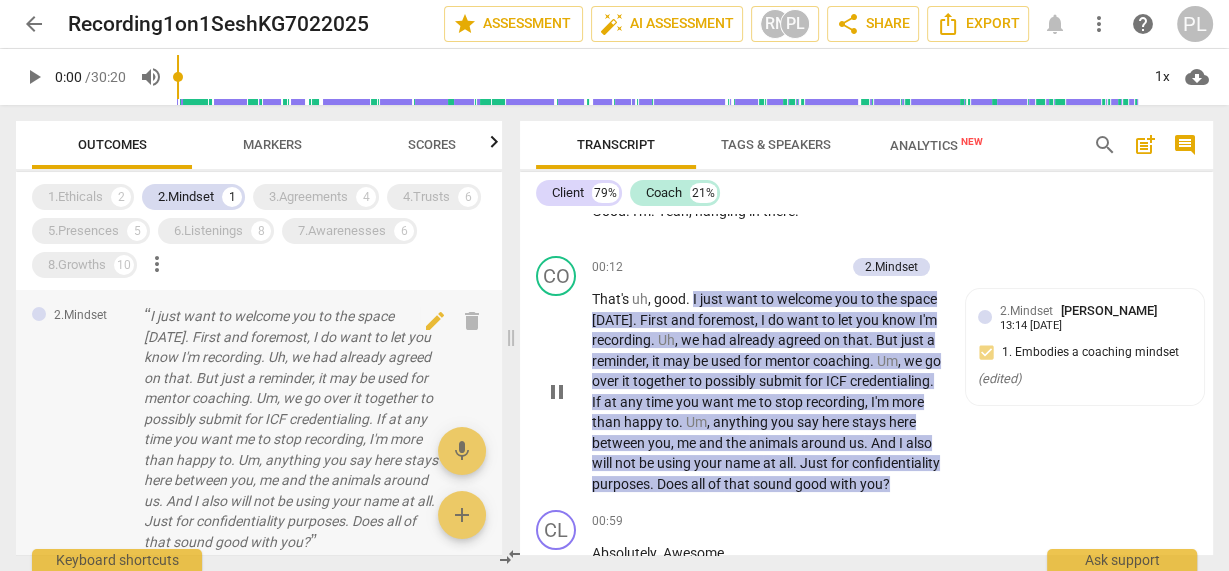 type on "0" 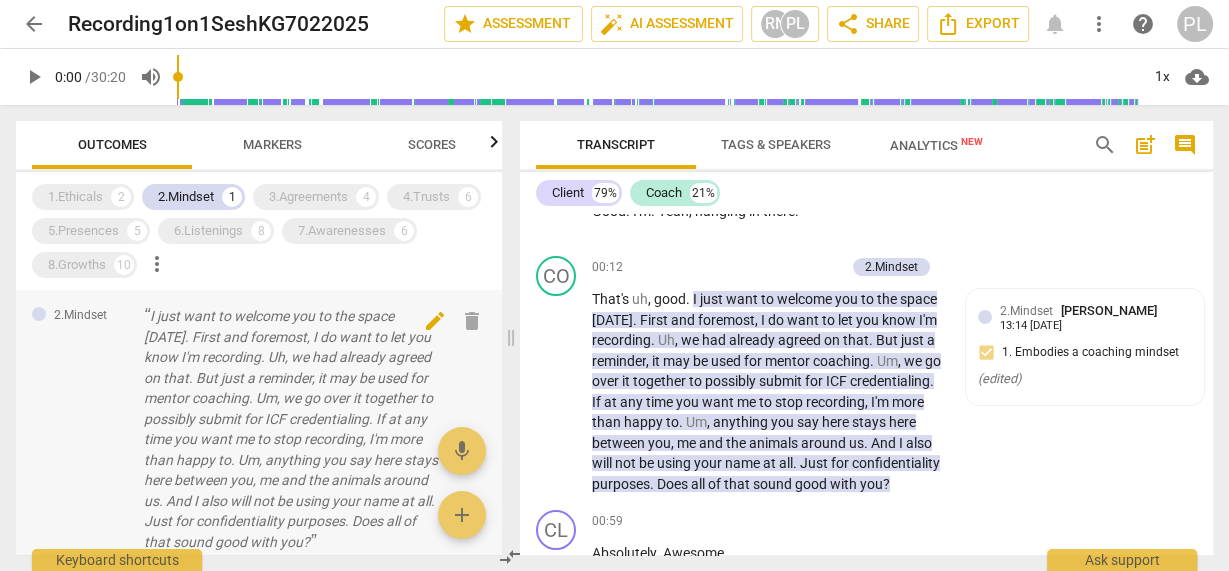 type 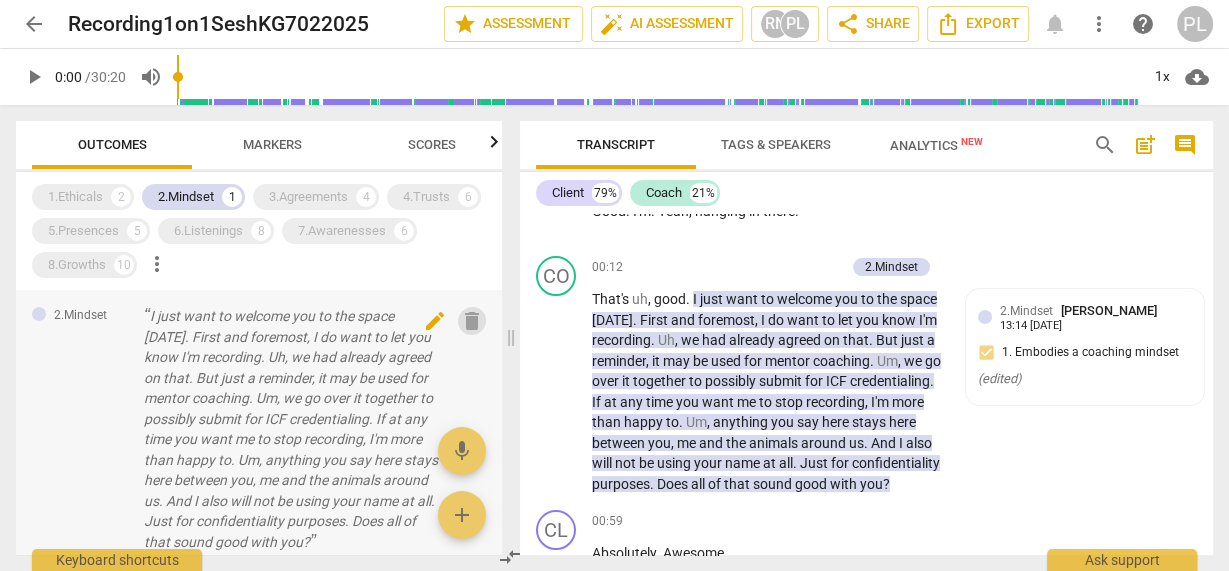 click on "delete" at bounding box center (472, 321) 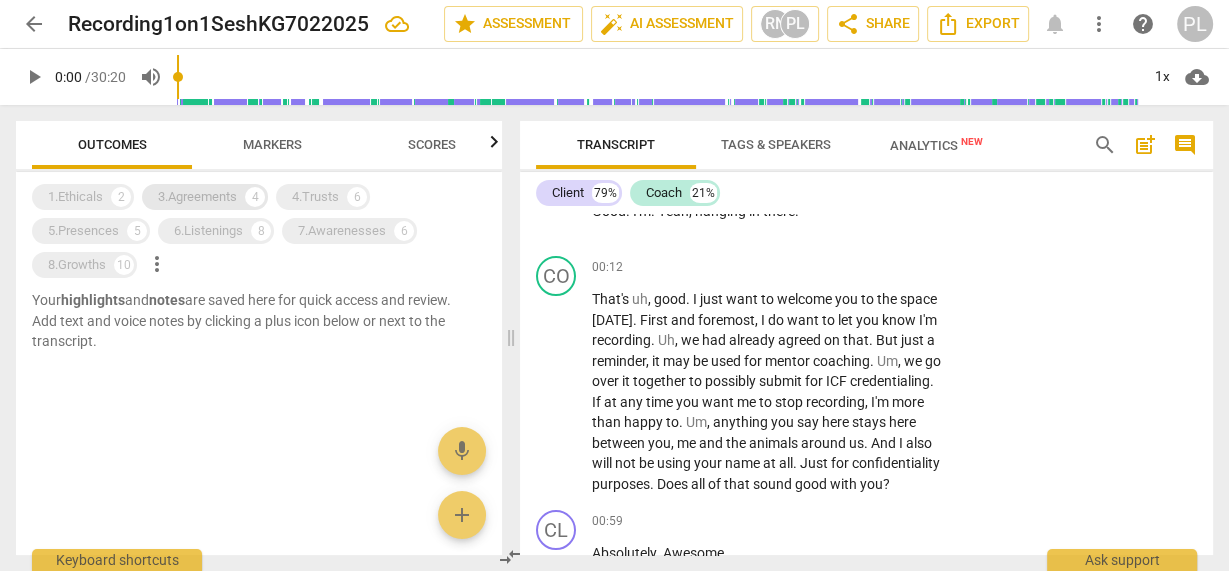 click on "3.Agreements" at bounding box center (197, 197) 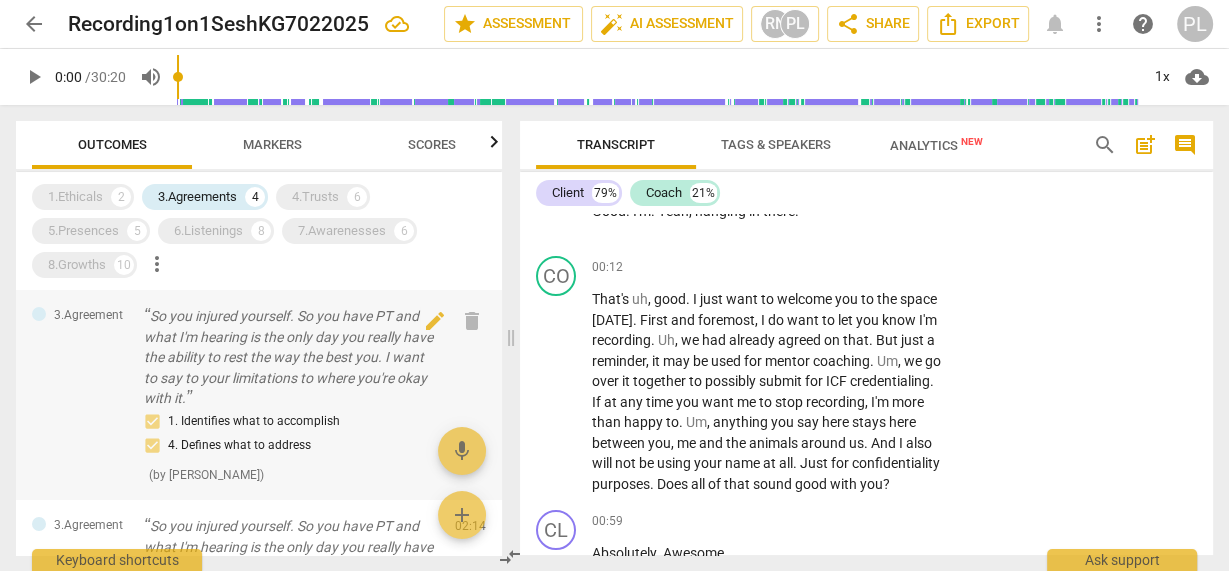 click on "So you injured yourself. So you have PT and what I'm hearing is the only day you really have the ability to rest the way the best you. I want to say to your limitations to where you're okay with it." at bounding box center [291, 357] 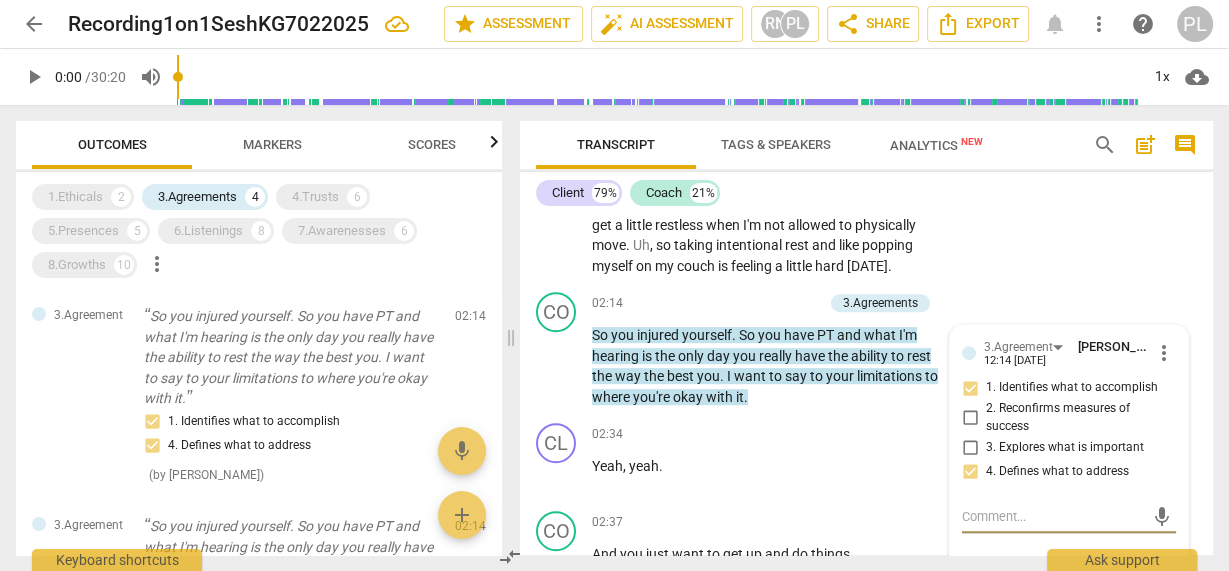 scroll, scrollTop: 1024, scrollLeft: 0, axis: vertical 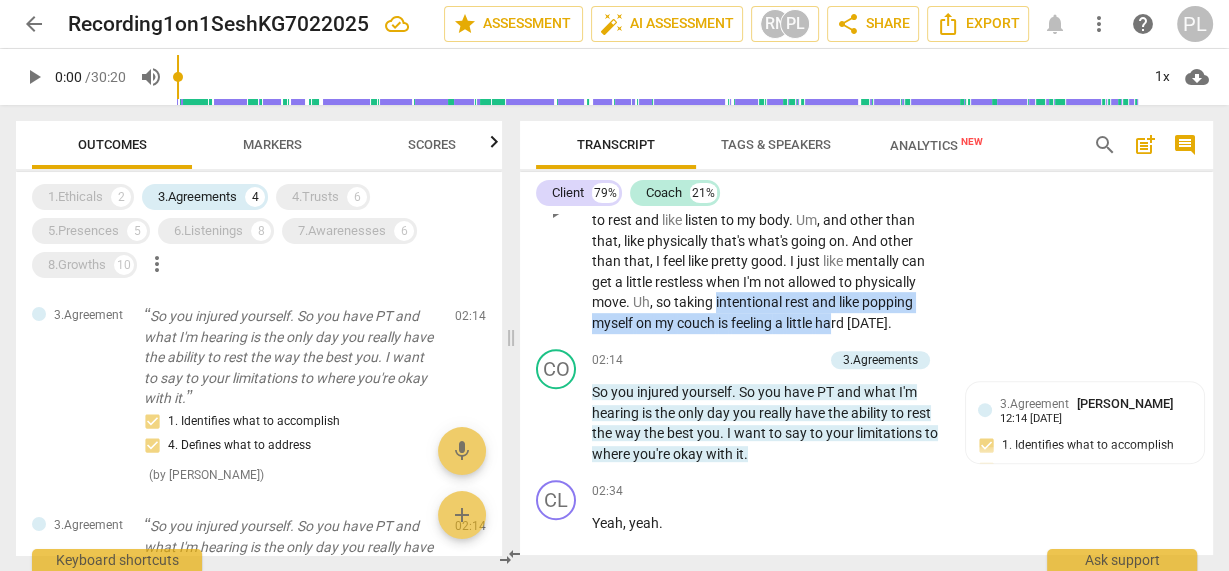 drag, startPoint x: 782, startPoint y: 324, endPoint x: 887, endPoint y: 349, distance: 107.935165 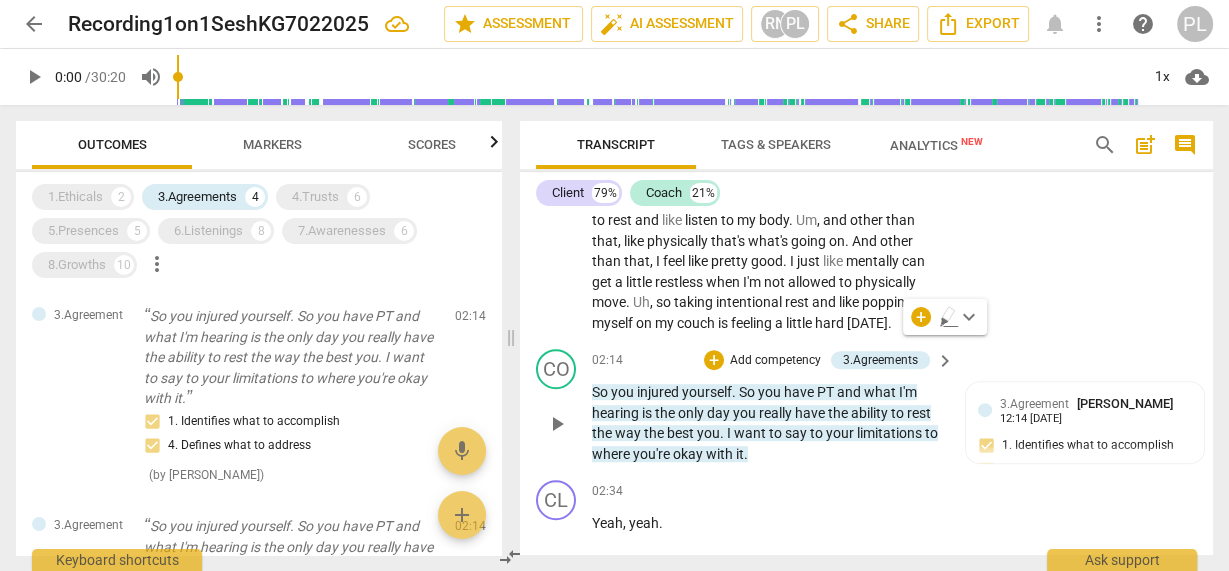 click on "So   you   injured   yourself .   So   you   have   PT   and   what   I'm   hearing   is   the   only   day   you   really   have   the   ability   to   rest   the   way   the   best   you .   I   want   to   say   to   your   limitations   to   where   you're   okay   with   it ." at bounding box center (768, 423) 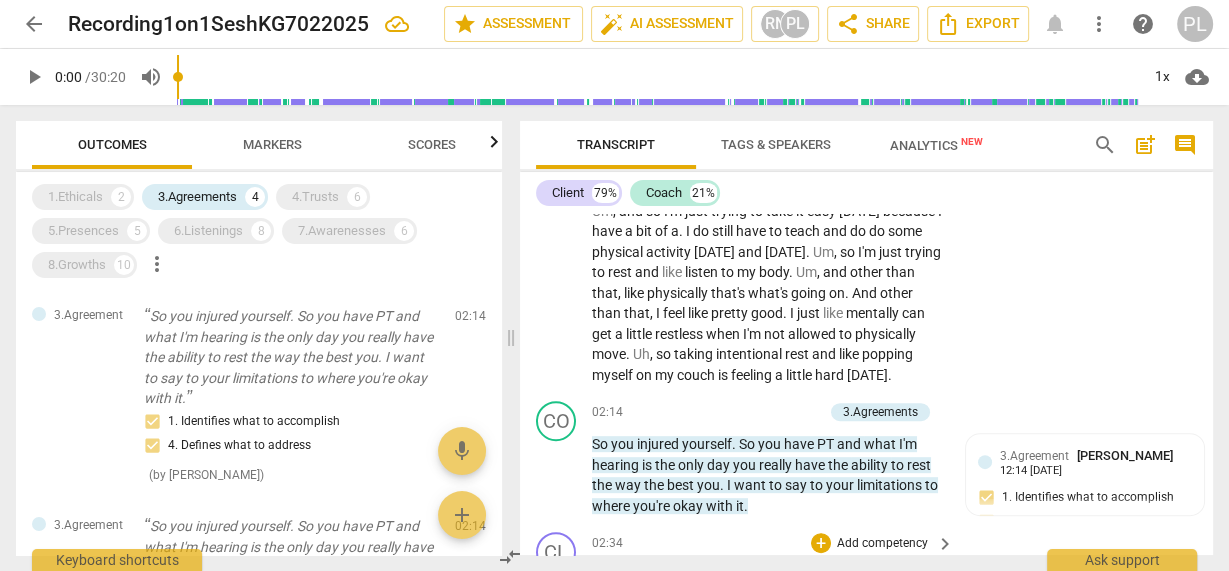 scroll, scrollTop: 784, scrollLeft: 0, axis: vertical 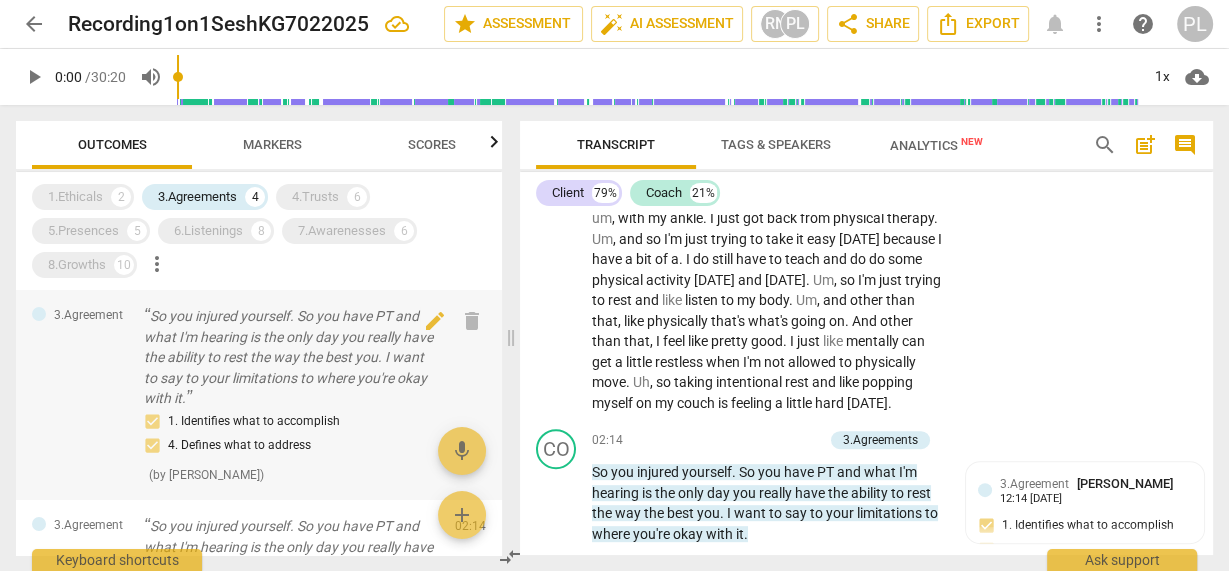 click on "1. Identifies what to accomplish 4. Defines what to address" at bounding box center [291, 434] 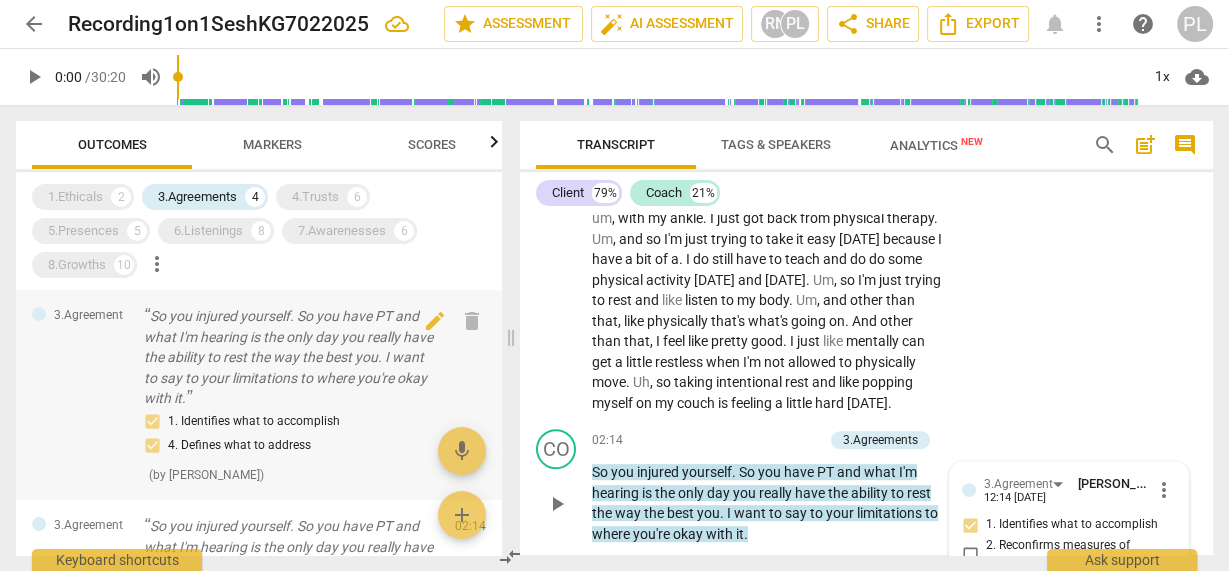 scroll, scrollTop: 1093, scrollLeft: 0, axis: vertical 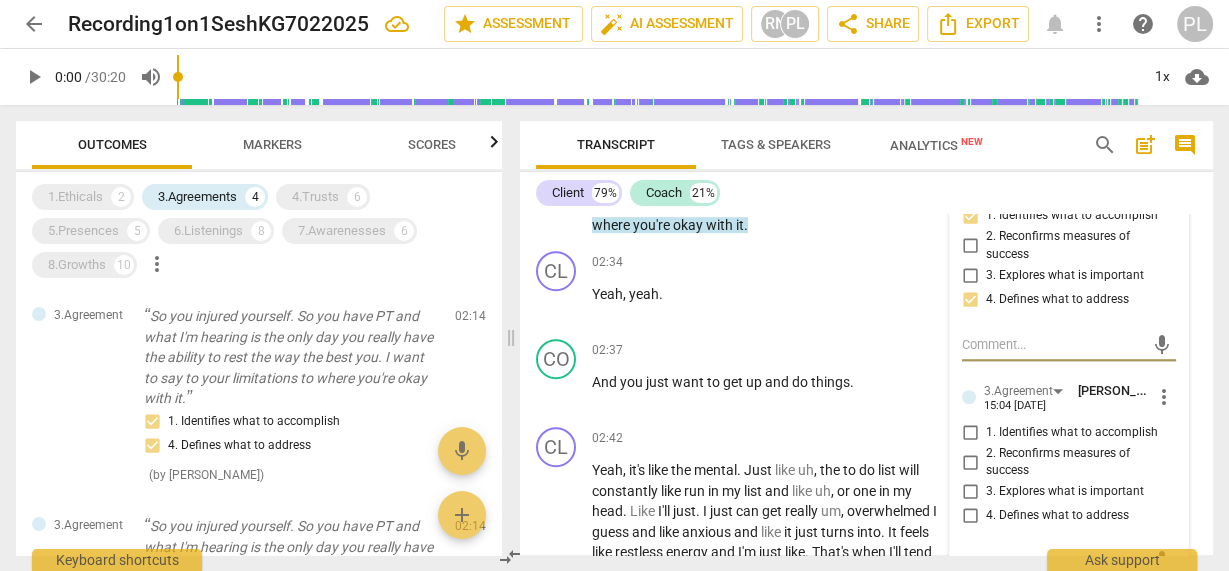 click on "4. Defines what to address" at bounding box center [970, 299] 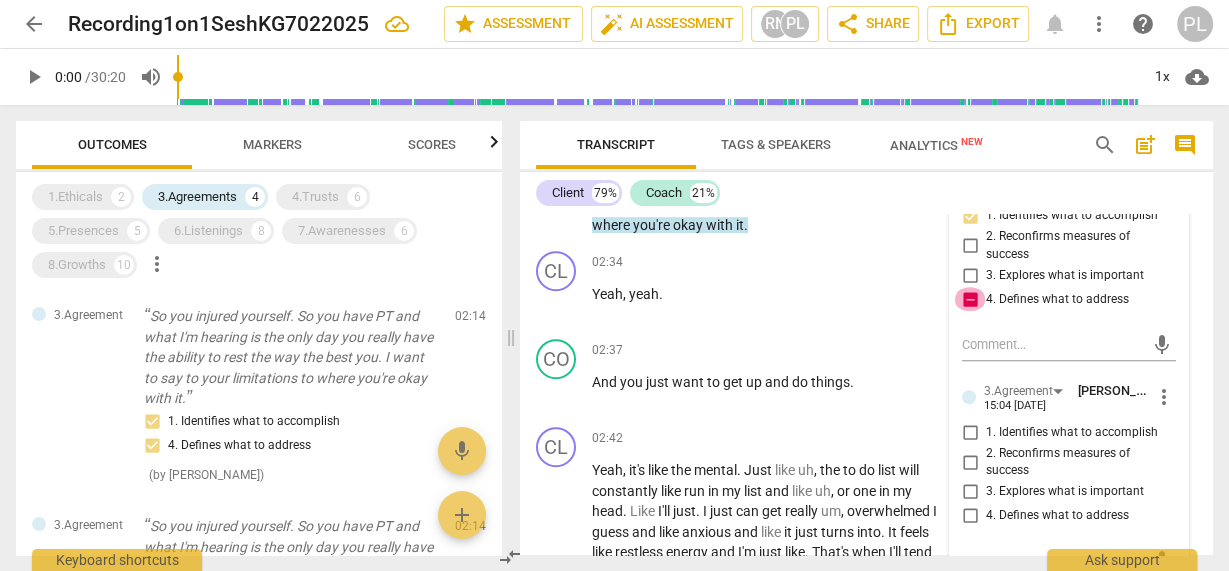 click on "4. Defines what to address" at bounding box center [970, 299] 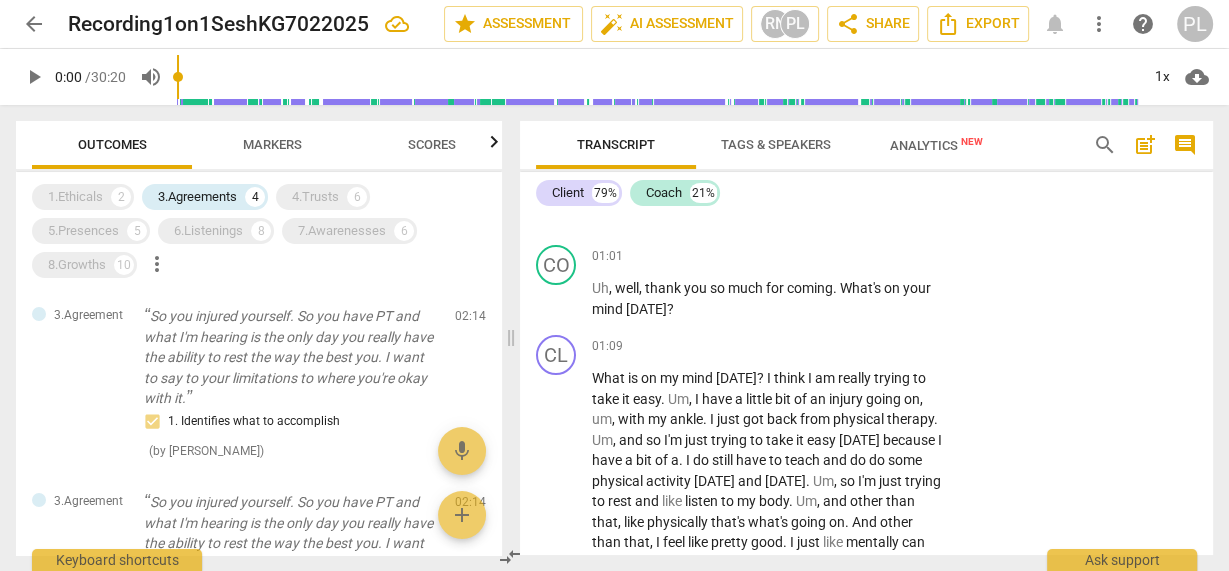 scroll, scrollTop: 533, scrollLeft: 0, axis: vertical 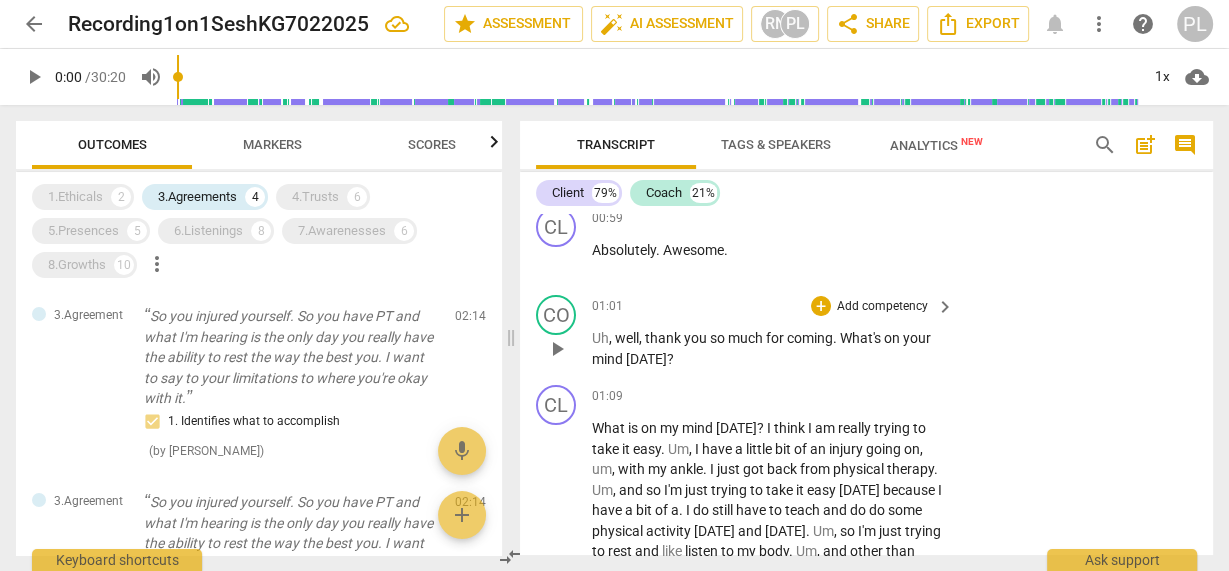 click on "What's" at bounding box center (862, 338) 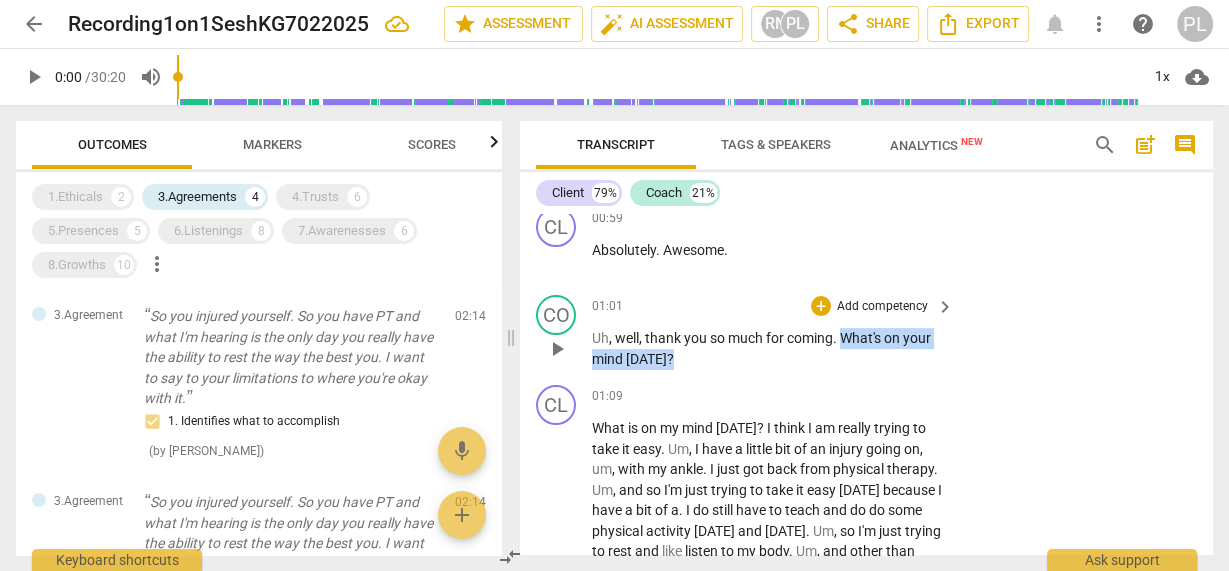 drag, startPoint x: 842, startPoint y: 354, endPoint x: 844, endPoint y: 378, distance: 24.083189 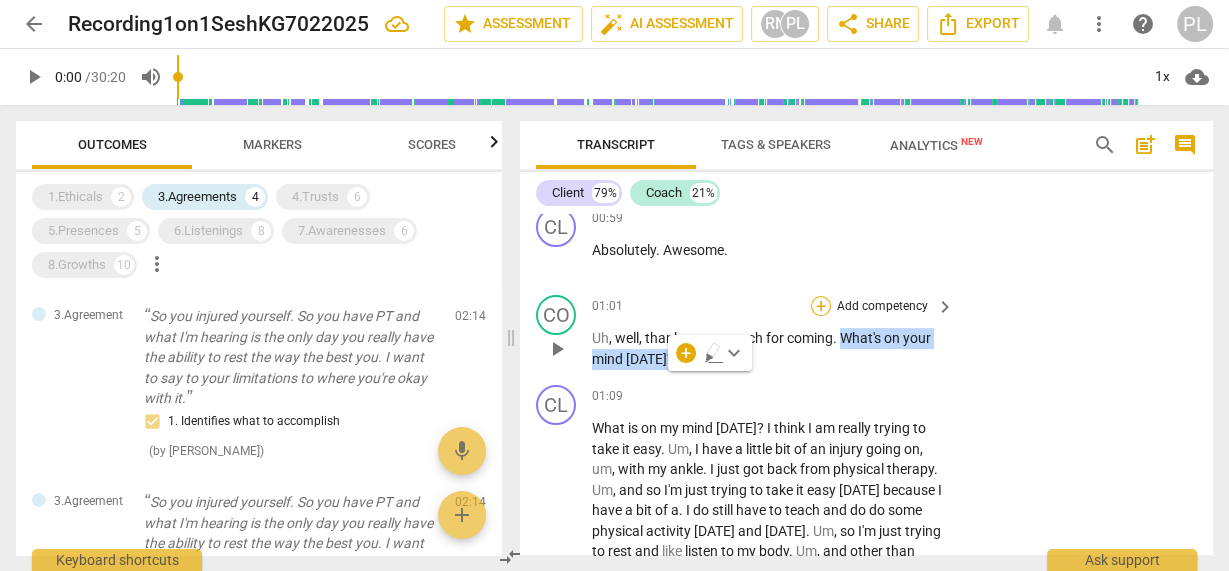 click on "+" at bounding box center (821, 306) 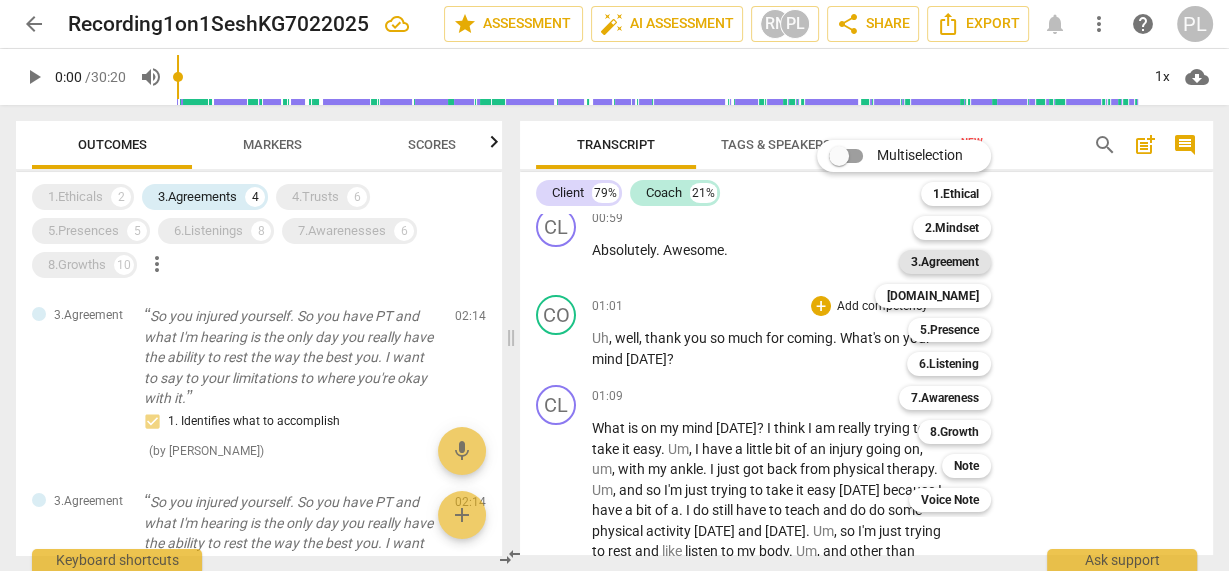 click on "3.Agreement" at bounding box center [945, 262] 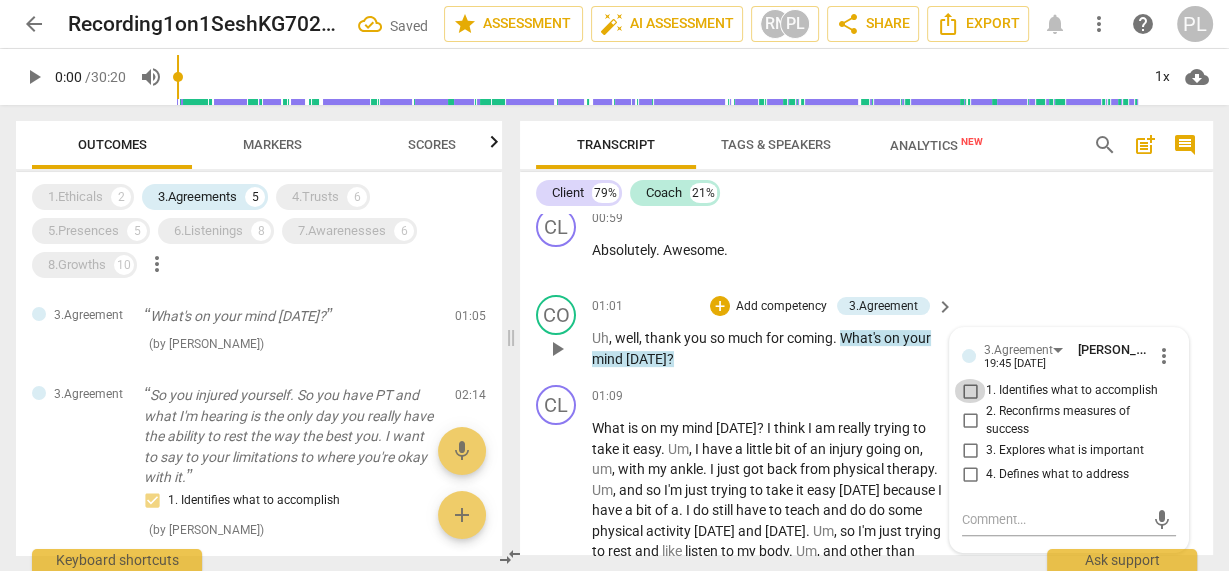 click on "1. Identifies what to accomplish" at bounding box center [970, 391] 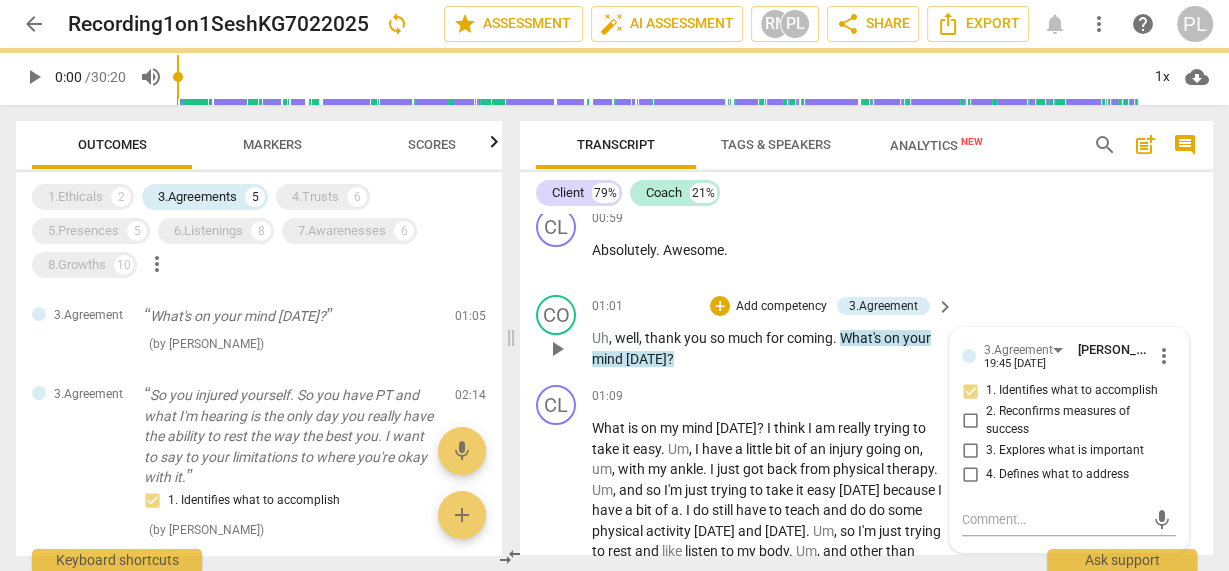 click on "CO play_arrow pause 01:01 + Add competency 3.Agreement keyboard_arrow_right Uh ,   well ,   thank   you   so   much   for   coming .   What's   on   your   mind   [DATE] ? 3.Agreement [PERSON_NAME] 19:45 [DATE] more_vert 1. Identifies what to accomplish 2. Reconfirms measures of success 3. Explores what is important 4. Defines what to address mic" at bounding box center (866, 332) 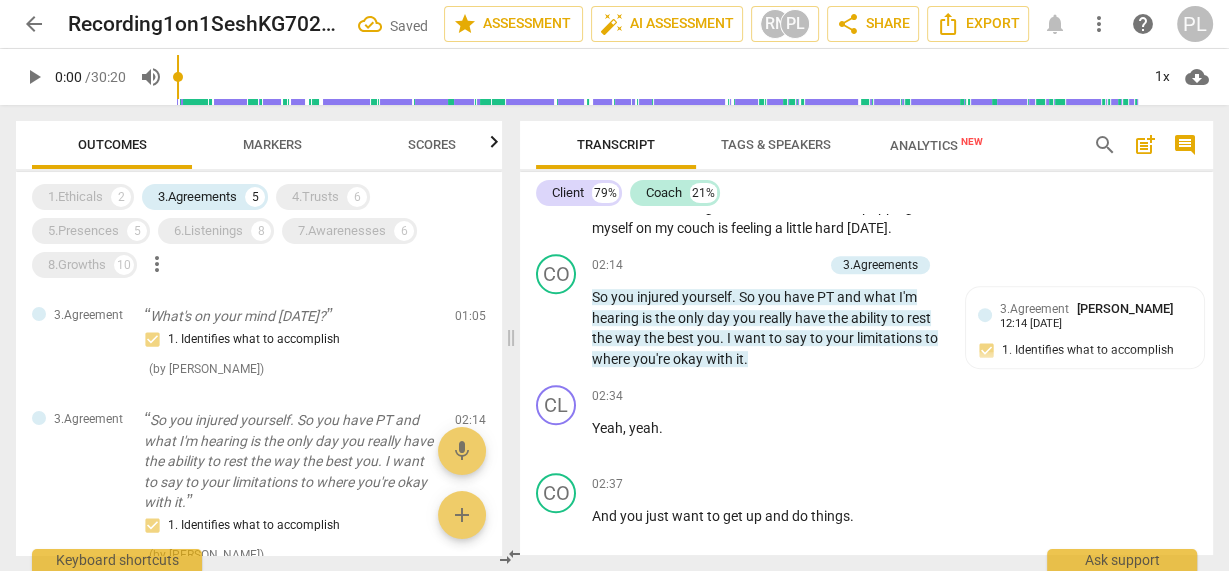 scroll, scrollTop: 1013, scrollLeft: 0, axis: vertical 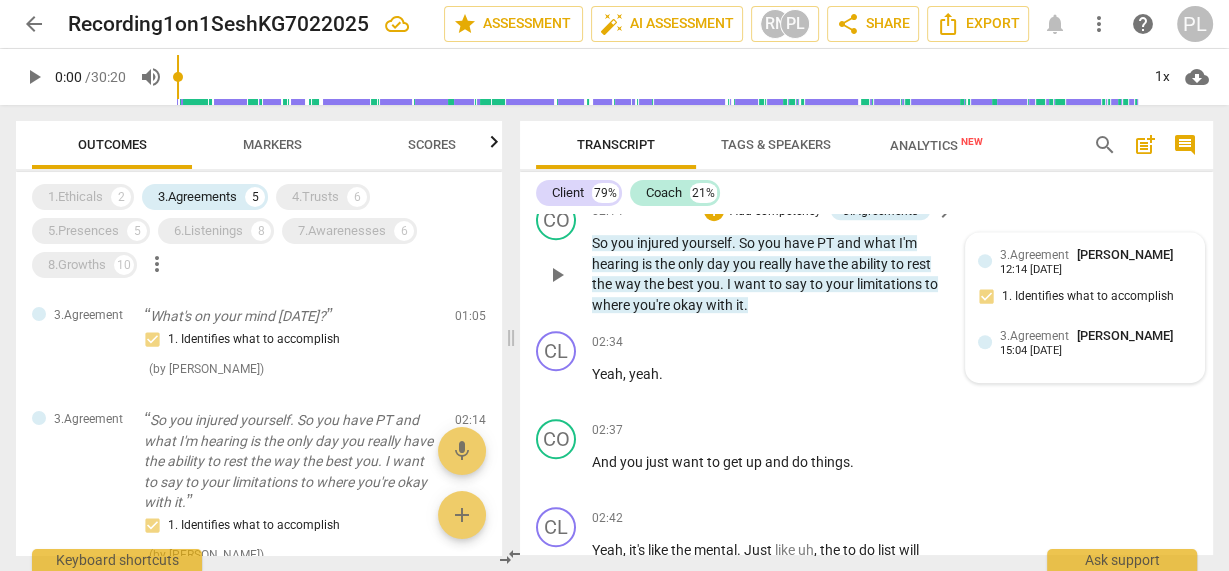 click on "3.Agreement [PERSON_NAME] 12:14 [DATE] 1. Identifies what to accomplish" at bounding box center [1085, 281] 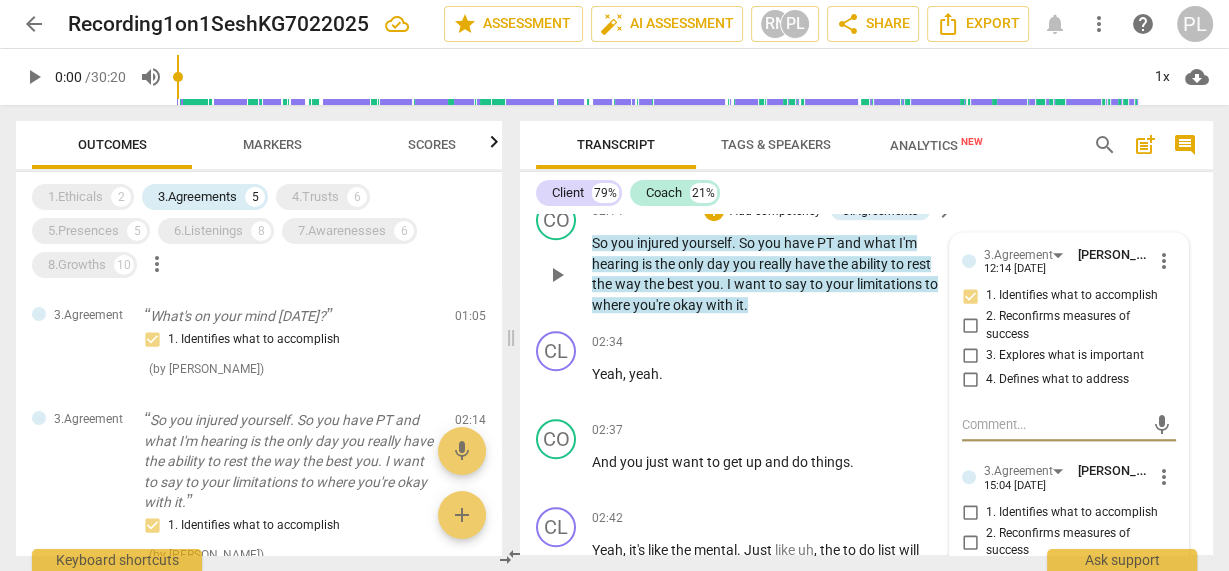click on "1. Identifies what to accomplish" at bounding box center (970, 296) 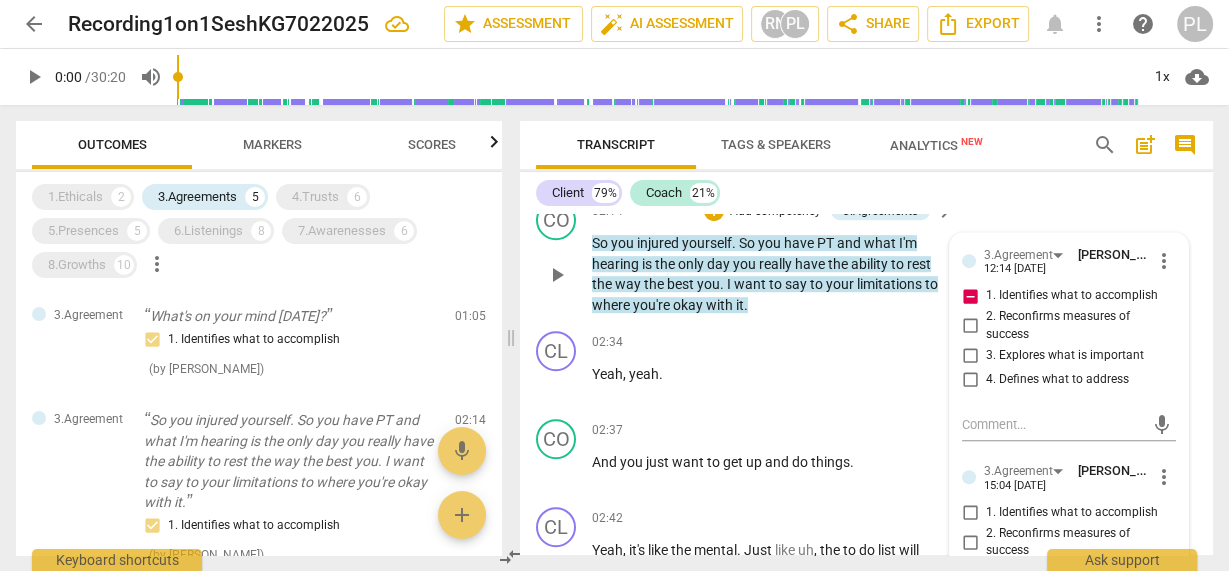 click on "1. Identifies what to accomplish" at bounding box center [970, 296] 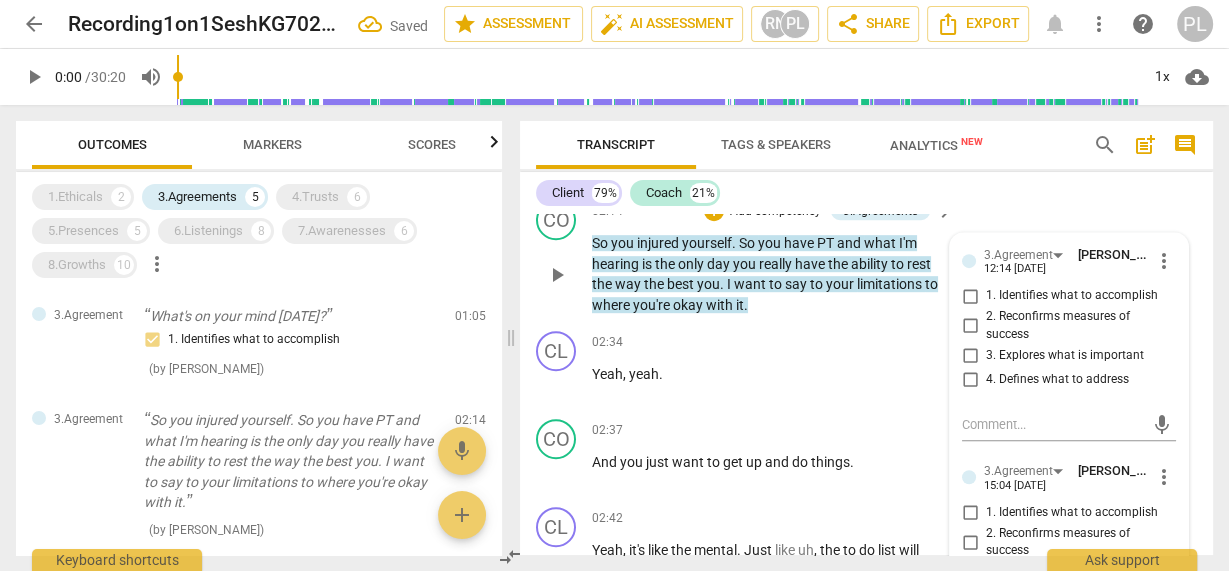 click on "So   you   injured   yourself .   So   you   have   PT   and   what   I'm   hearing   is   the   only   day   you   really   have   the   ability   to   rest   the   way   the   best   you .   I   want   to   say   to   your   limitations   to   where   you're   okay   with   it ." at bounding box center (768, 274) 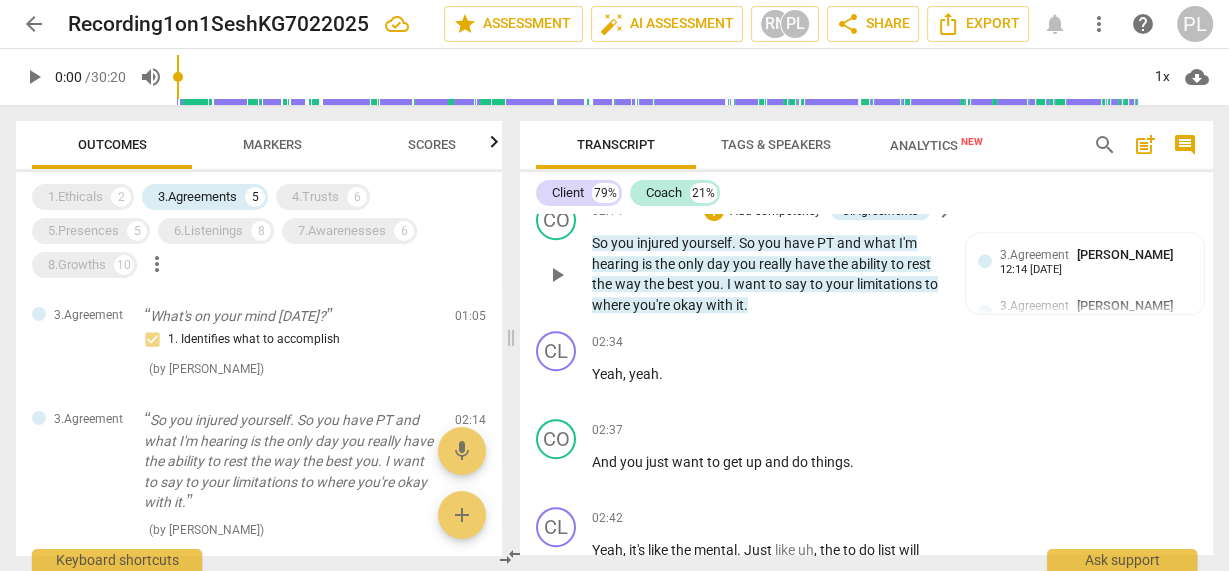 click on "your" at bounding box center [841, 284] 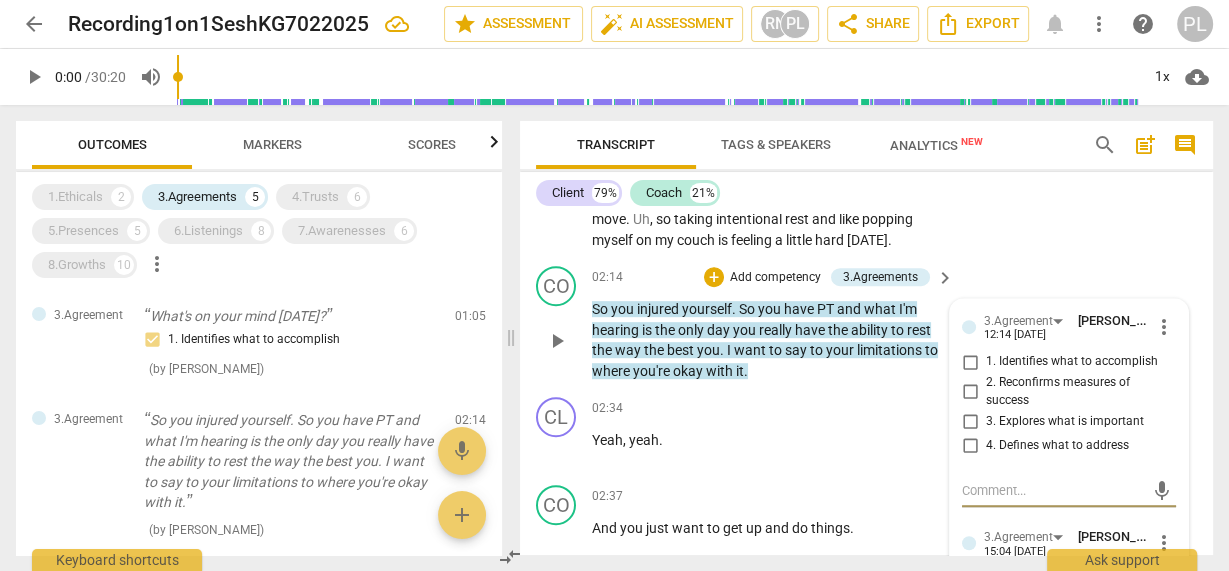 scroll, scrollTop: 933, scrollLeft: 0, axis: vertical 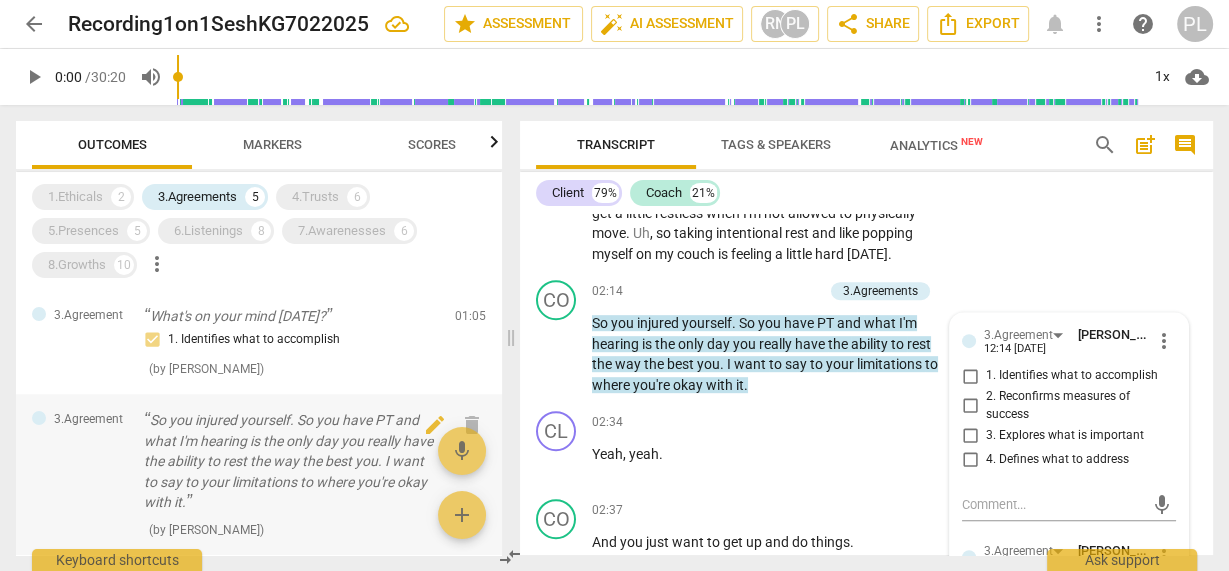 click on "So you injured yourself. So you have PT and what I'm hearing is the only day you really have the ability to rest the way the best you. I want to say to your limitations to where you're okay with it." at bounding box center [291, 461] 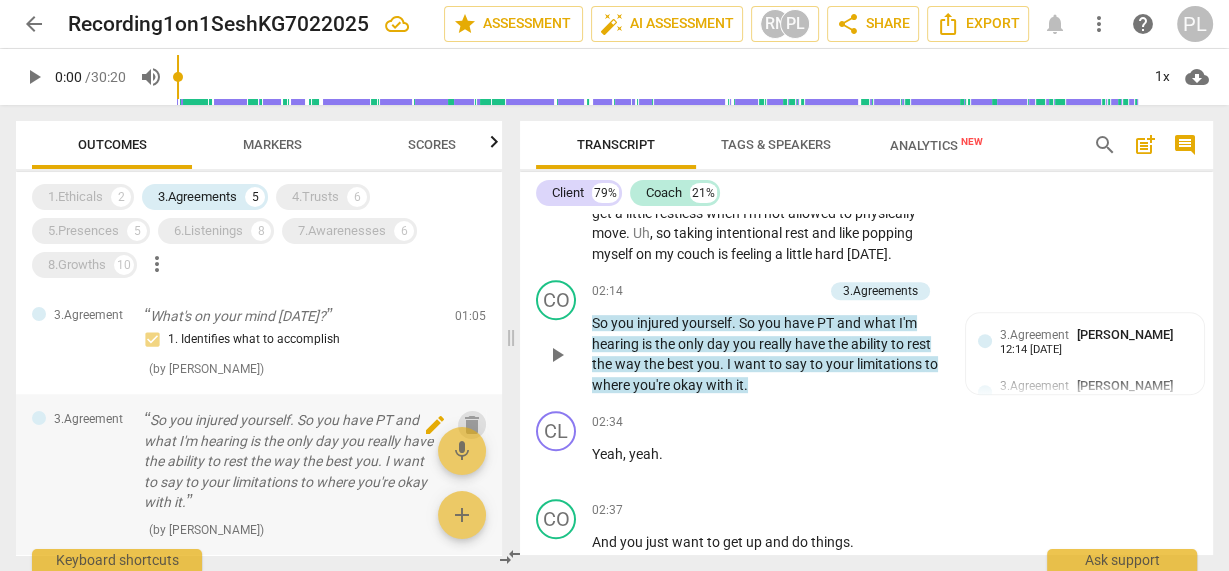 click on "delete" at bounding box center [472, 425] 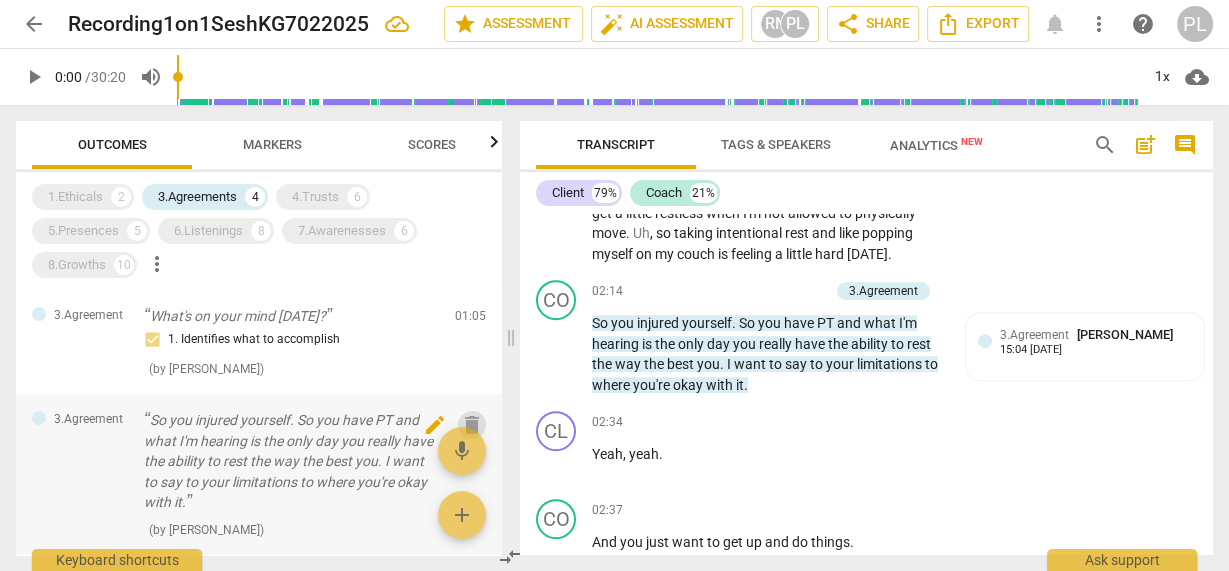 click on "delete" at bounding box center (472, 425) 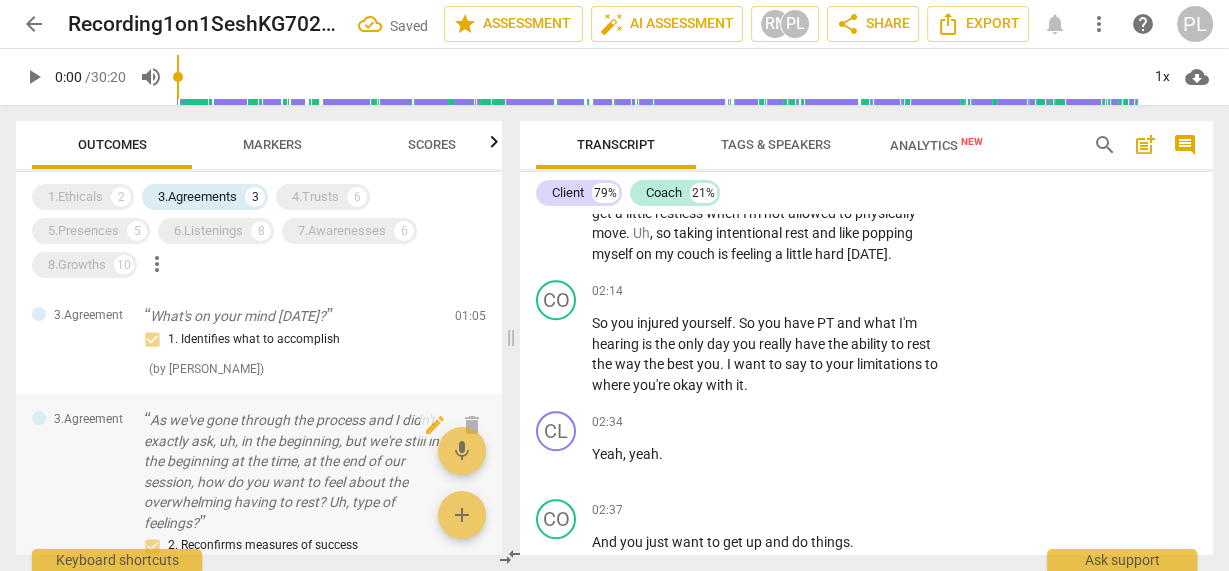 click on "As we've gone through the process and I didn't exactly ask, uh, in the beginning, but we're still in the beginning at the time, at the end of our session, how do you want to feel about the overwhelming having to rest? Uh, type of feelings?" at bounding box center (291, 471) 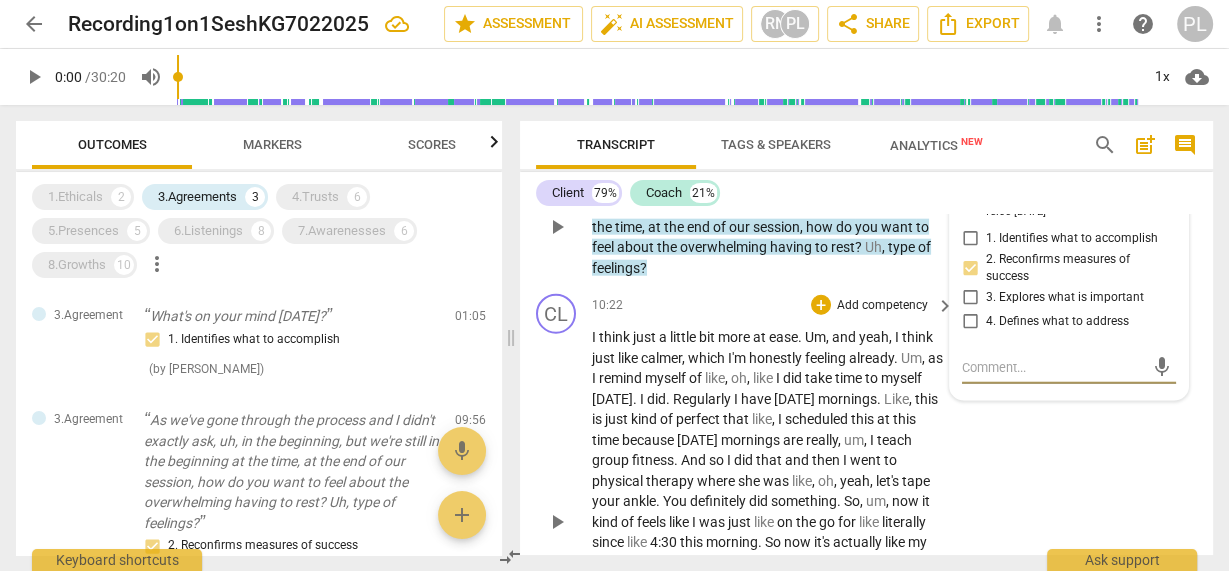scroll, scrollTop: 4213, scrollLeft: 0, axis: vertical 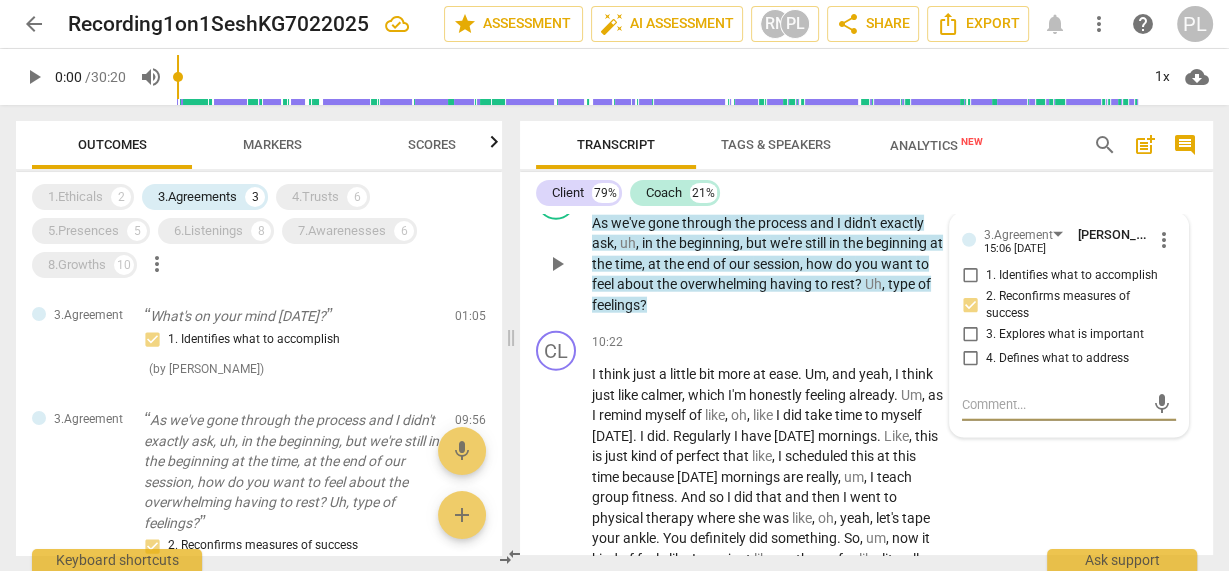 click on "CO play_arrow pause 09:56 + Add competency 3.Agreement keyboard_arrow_right As   we've   gone   through   the   process   and   I   didn't   exactly   ask ,   uh ,   in   the   beginning ,   but   we're   still   in   the   beginning   at   the   time ,   at   the   end   of   our   session ,   how   do   you   want   to   feel   about   the   overwhelming   having   to   rest ?   Uh ,   type   of   feelings ? 3.Agreement [PERSON_NAME] 15:06 [DATE] more_vert 1. Identifies what to accomplish 2. Reconfirms measures of success 3. Explores what is important 4. Defines what to address mic" at bounding box center [866, 248] 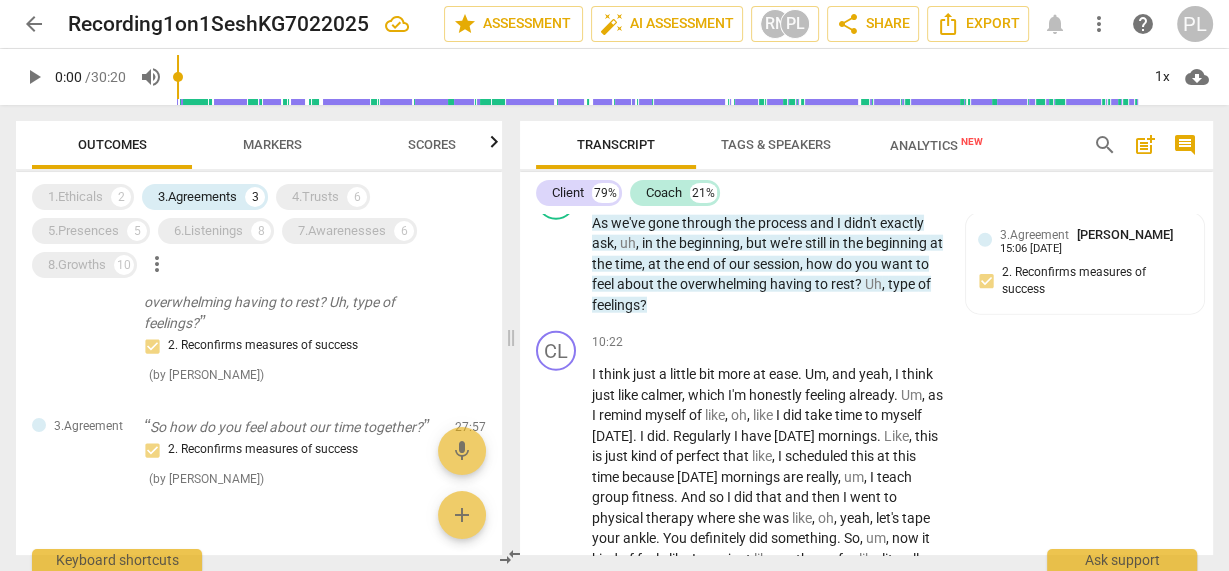 scroll, scrollTop: 203, scrollLeft: 0, axis: vertical 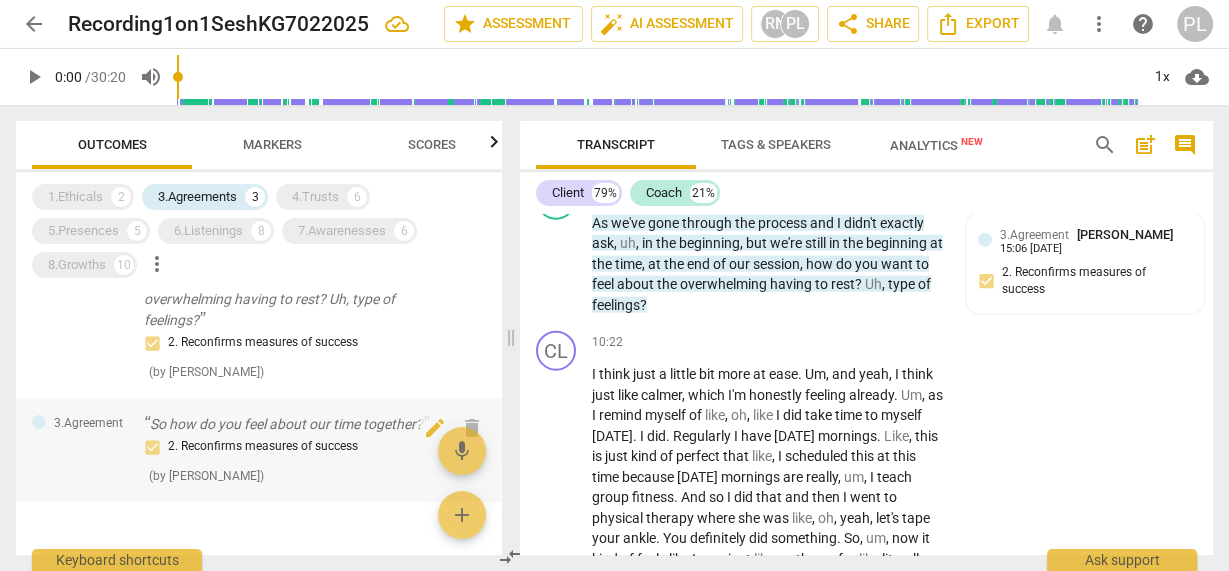 click on "So how do you feel about our time together?" at bounding box center [291, 424] 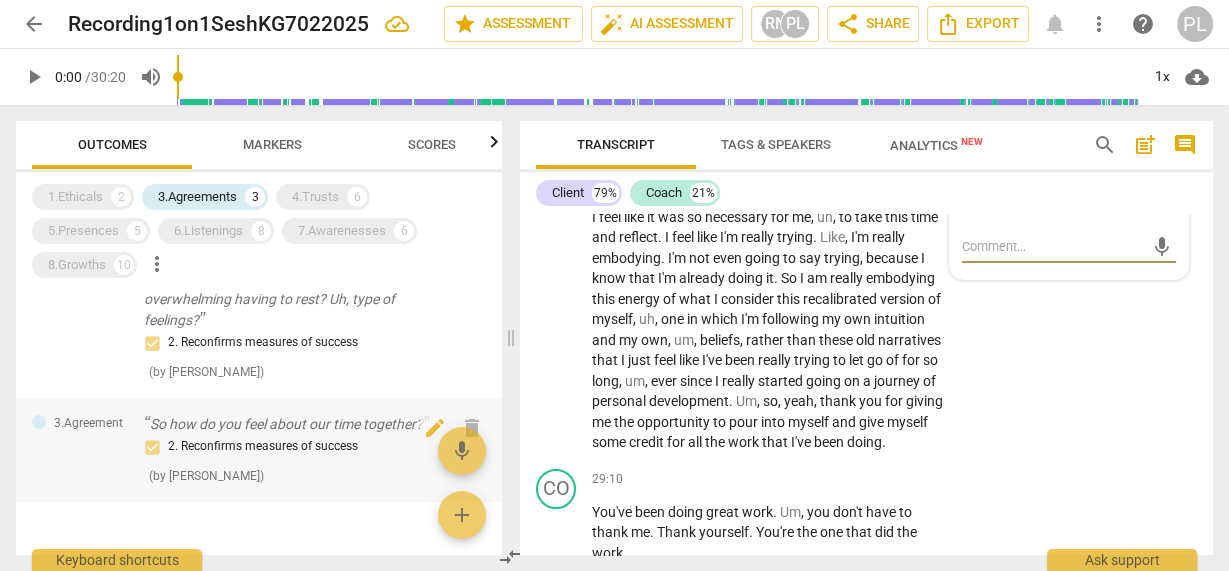 click on "So how do you feel about our time together?" at bounding box center (291, 424) 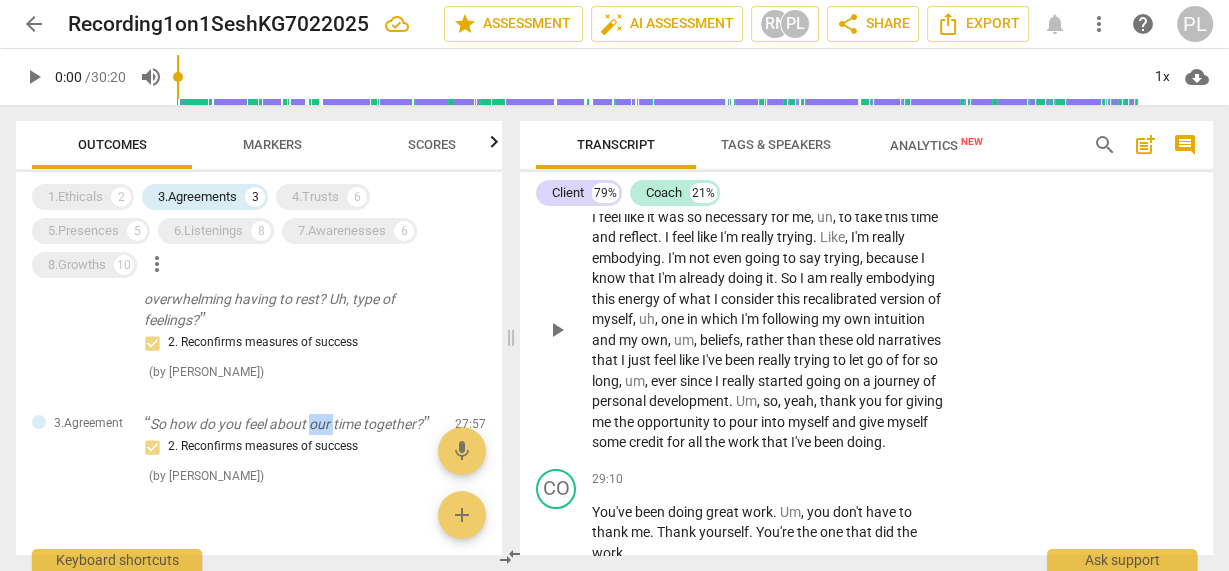 scroll, scrollTop: 11944, scrollLeft: 0, axis: vertical 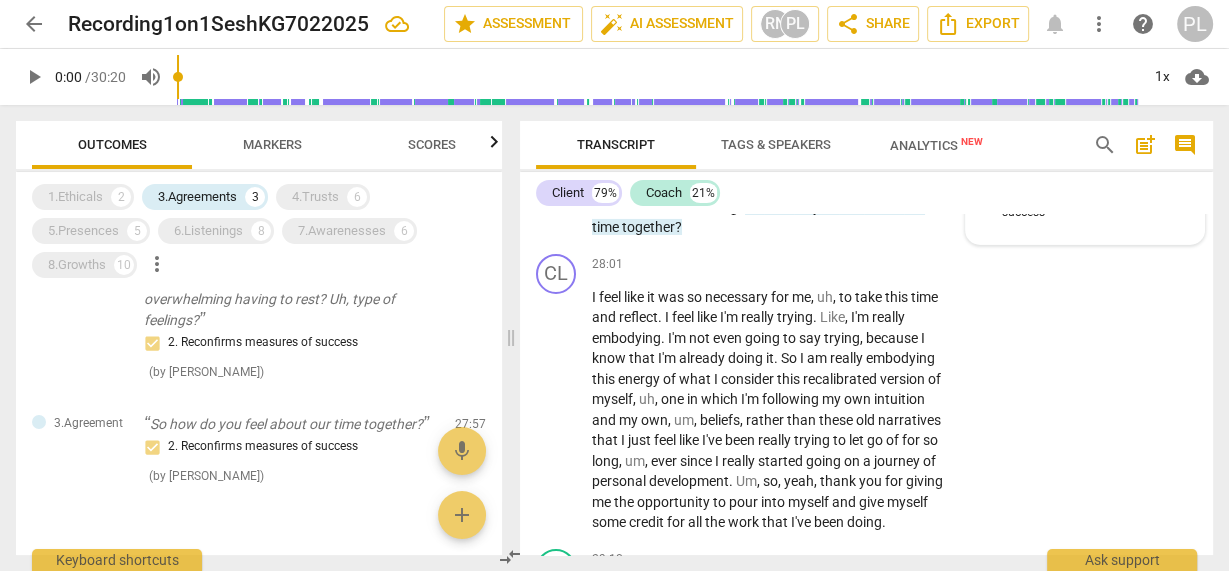 click on "3.Agreement [PERSON_NAME] 15:10 [DATE] 2. Reconfirms measures of success" at bounding box center [1085, 189] 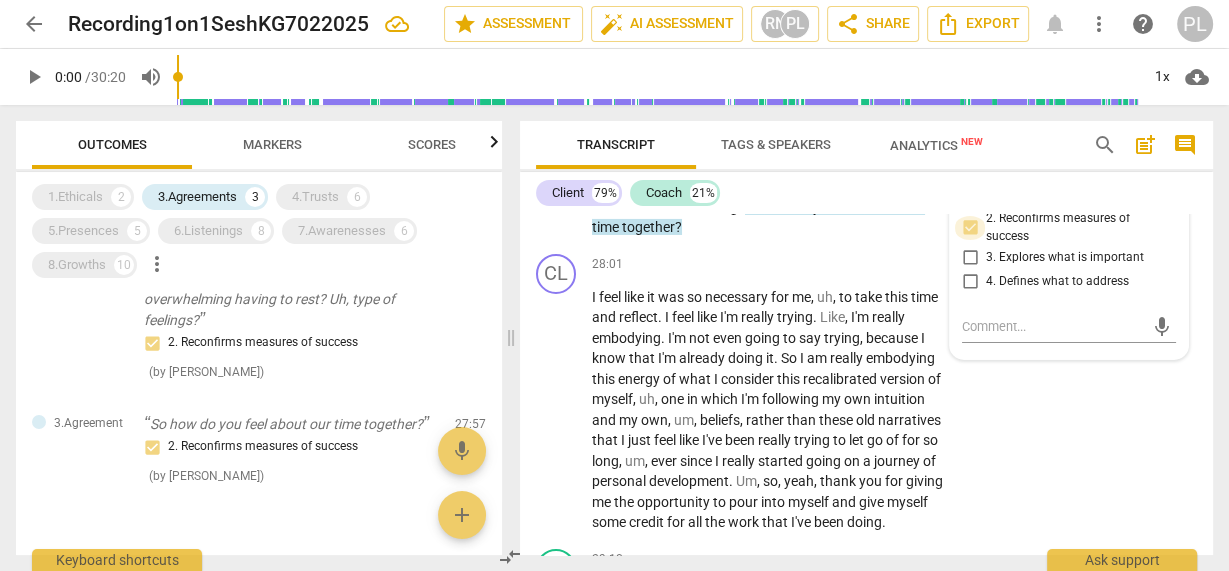 click on "2. Reconfirms measures of success" at bounding box center (970, 228) 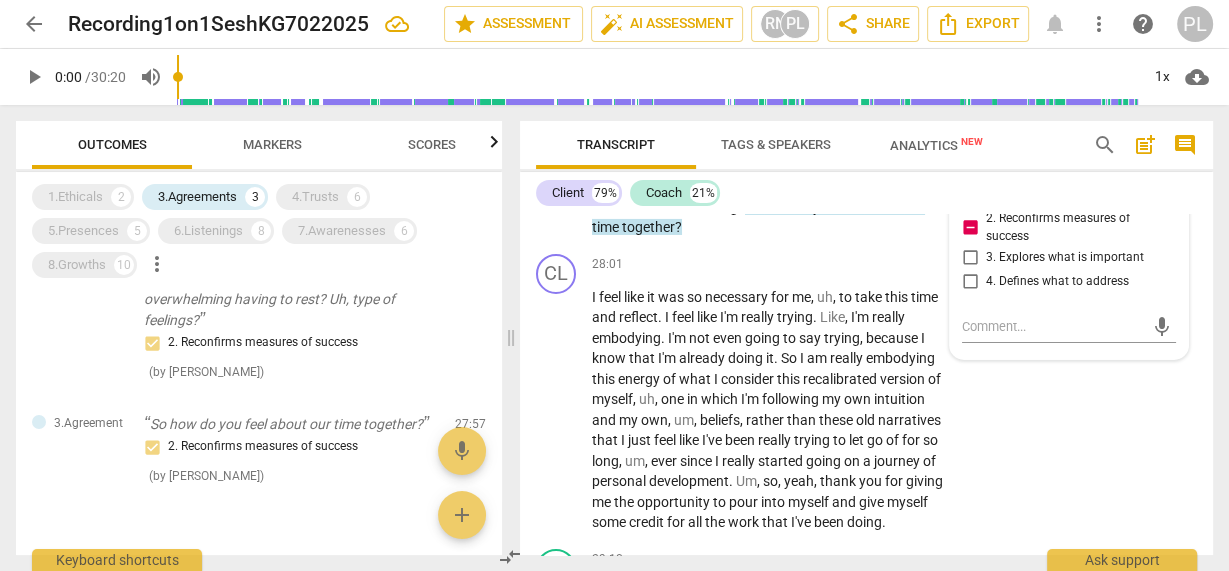 click on "2. Reconfirms measures of success" at bounding box center [970, 228] 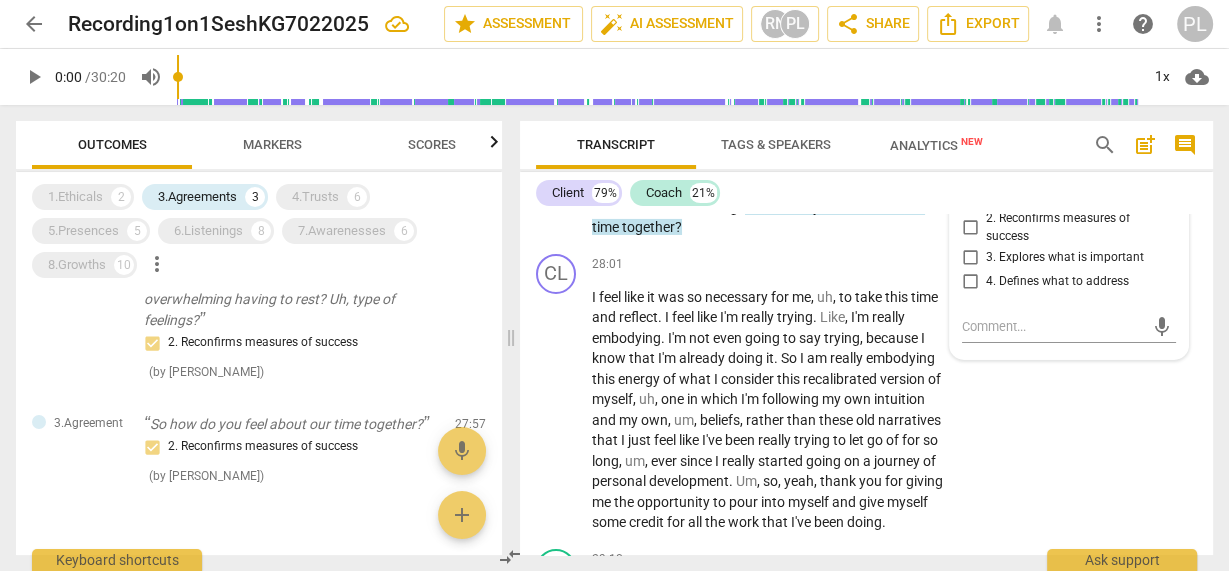 click on "+" at bounding box center (720, 113) 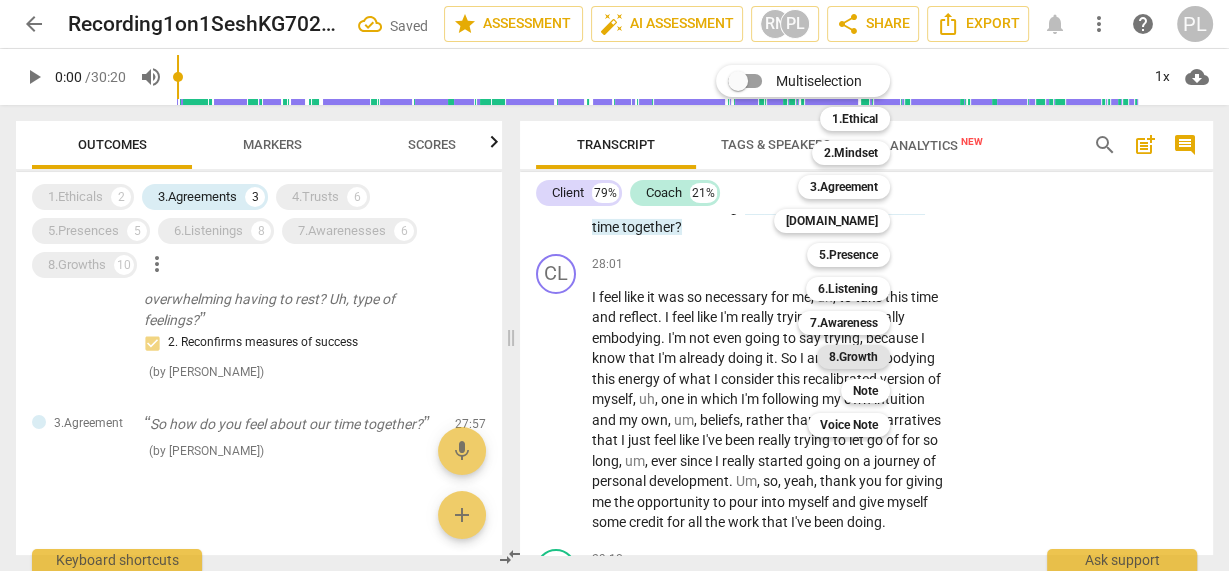 click on "8.Growth" at bounding box center [853, 357] 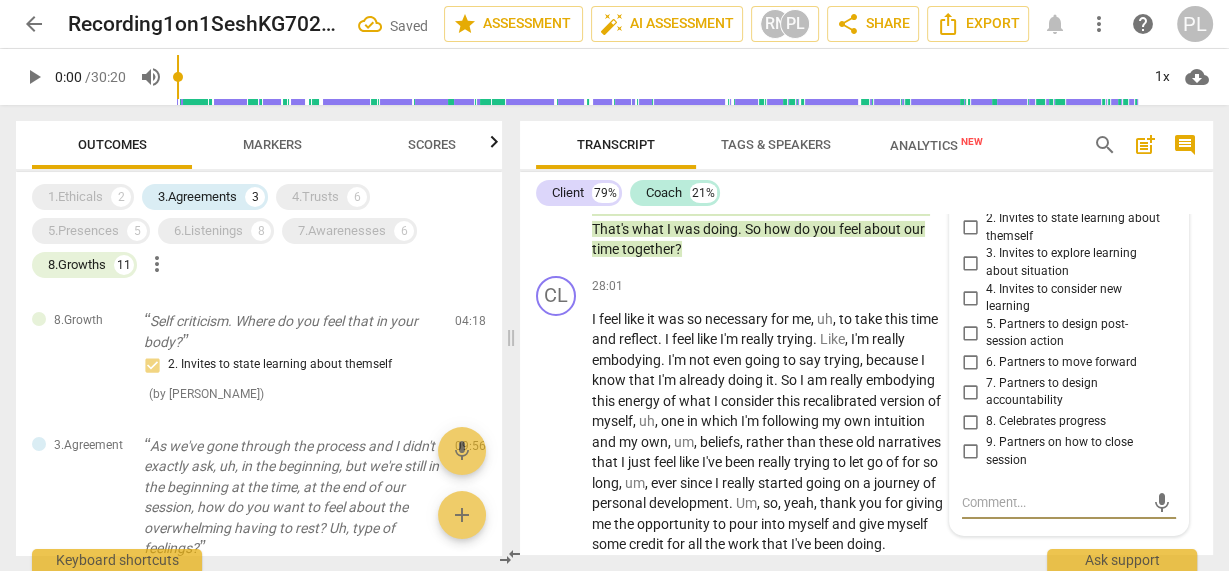 scroll, scrollTop: 12200, scrollLeft: 0, axis: vertical 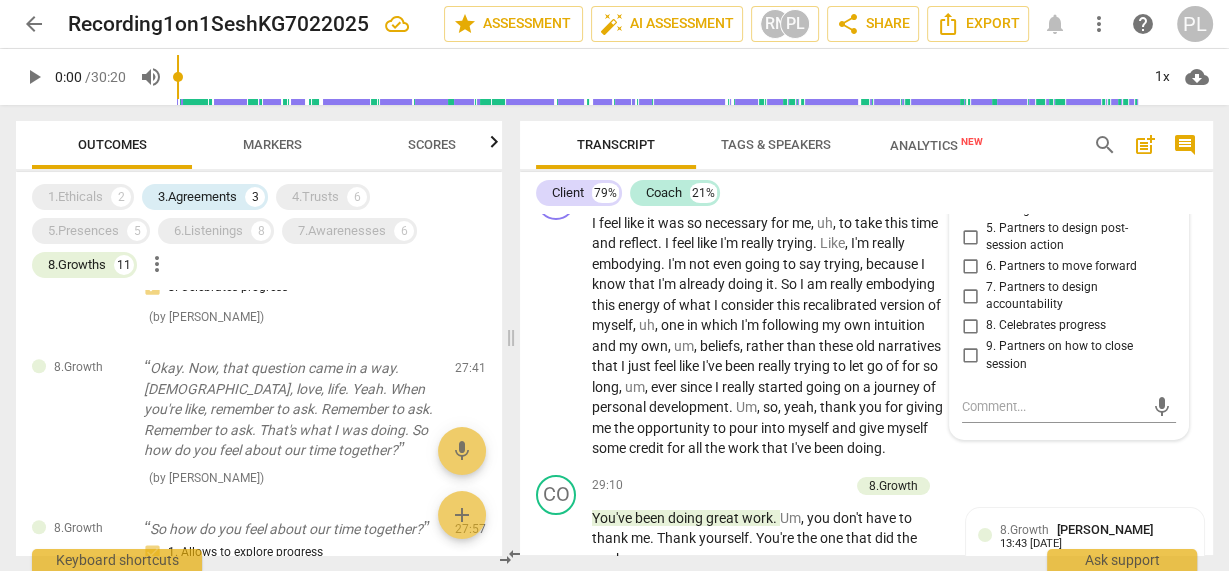 click on "2. Invites to state learning about themself" at bounding box center [970, 132] 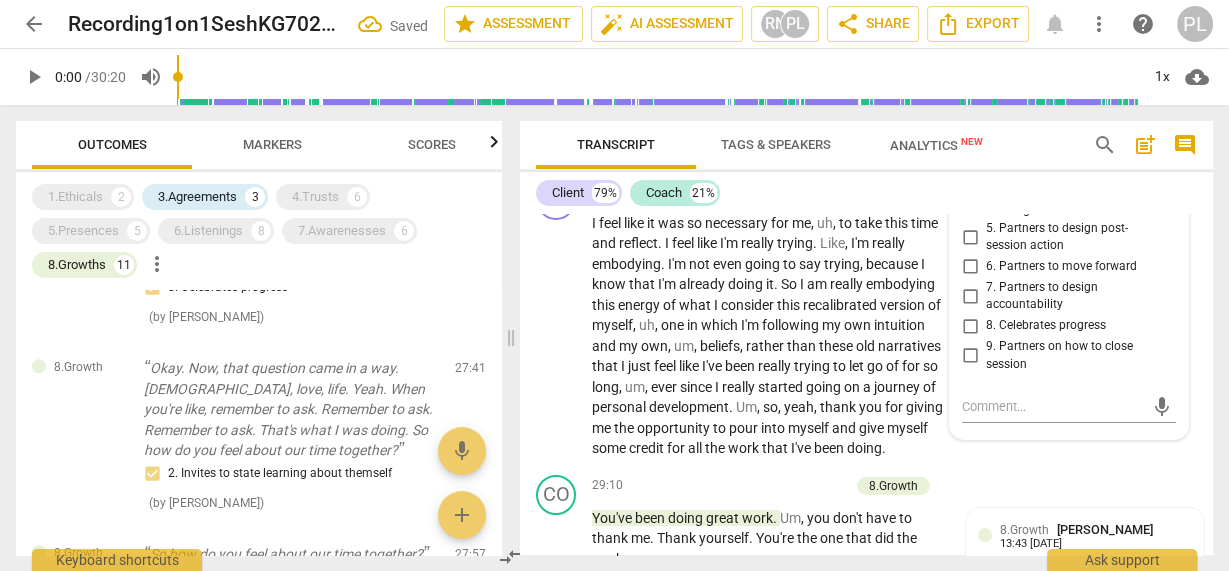 click on "Okay .   Now ,   that   question   came   in   a   way .   [DEMOGRAPHIC_DATA] ,   love ,   life .   Yeah .   When   you're   like ,   remember   to   ask .   Remember   to   ask .   Remember   to   ask .   That's   what   I   was   doing .   So   how   do   you   feel   about   our   time   together ?" at bounding box center [768, 112] 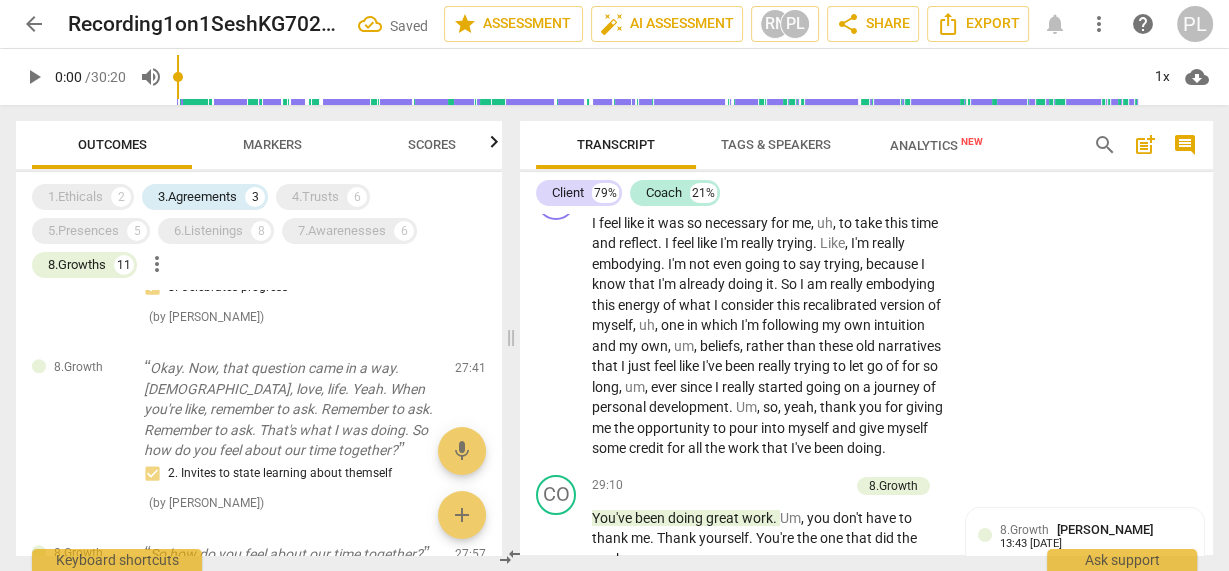 scroll, scrollTop: 11960, scrollLeft: 0, axis: vertical 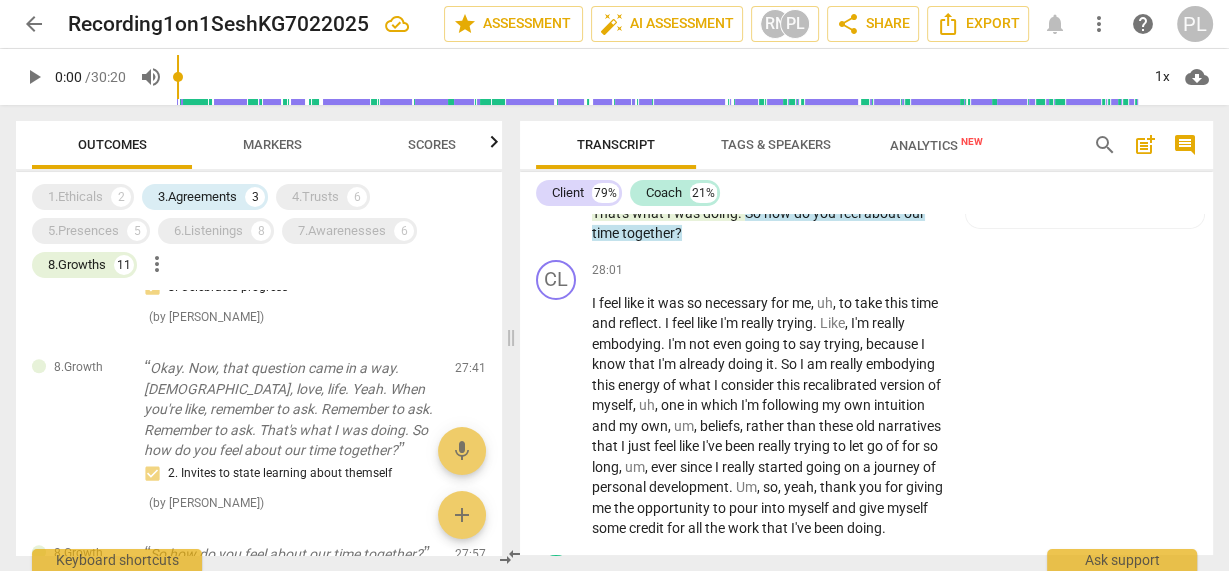 click on "3.Agreement" at bounding box center [800, 97] 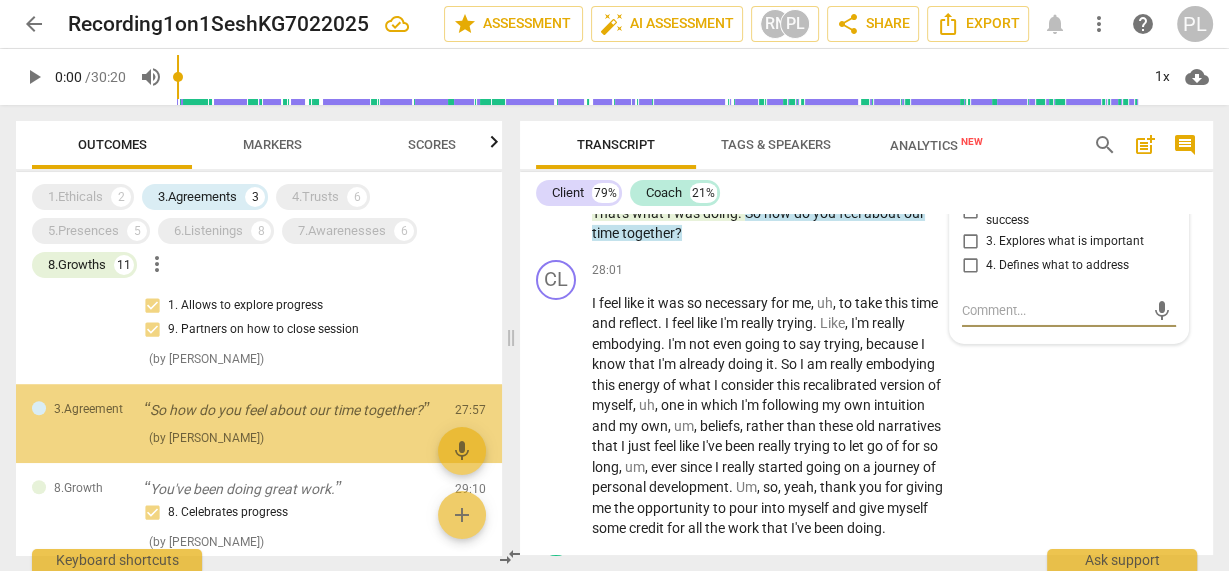scroll, scrollTop: 1280, scrollLeft: 0, axis: vertical 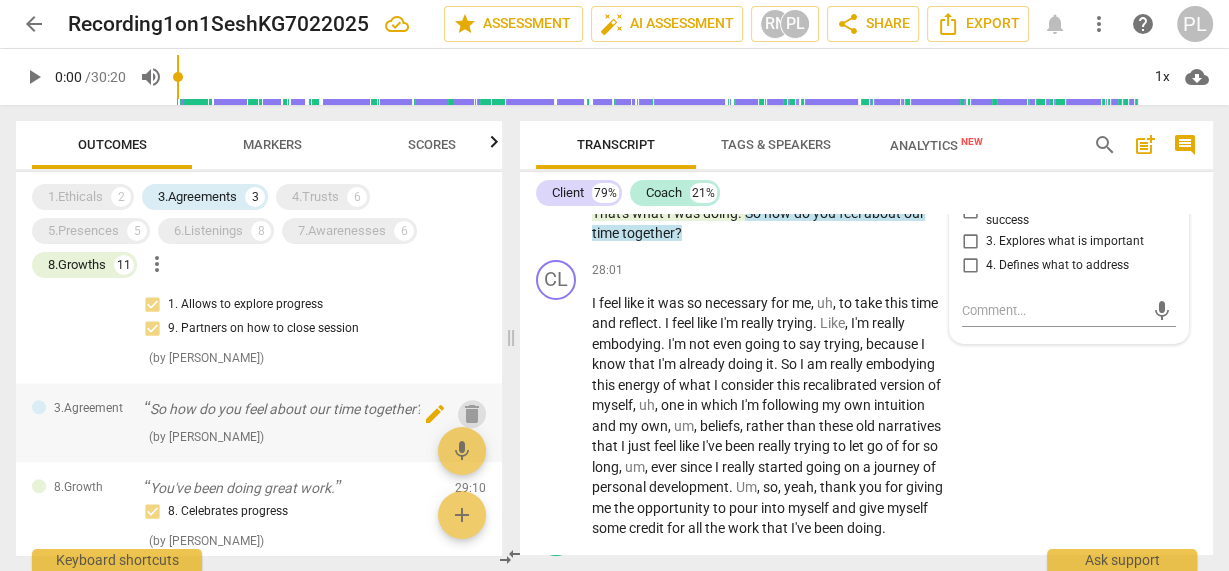 click on "delete" at bounding box center (472, 414) 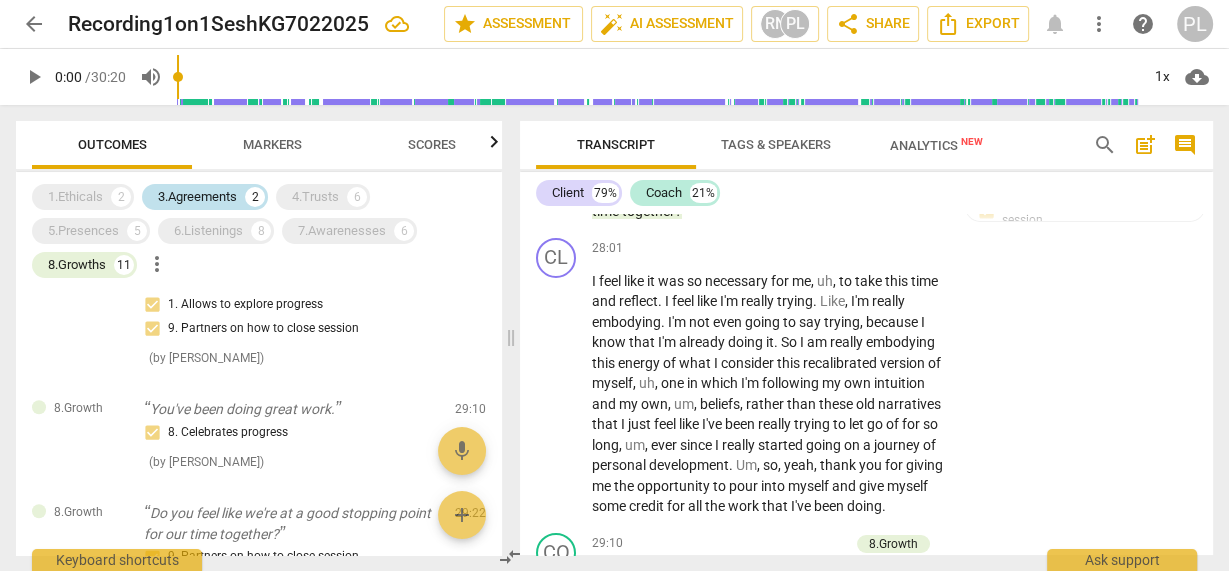 click on "3.Agreements" at bounding box center (197, 197) 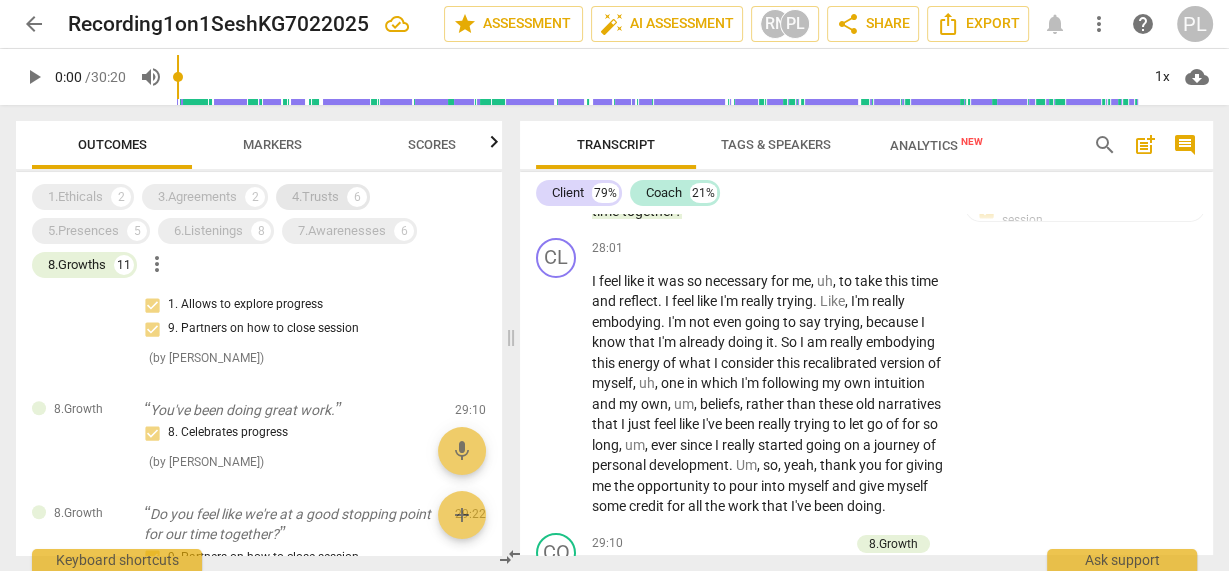 click on "4.Trusts" at bounding box center [315, 197] 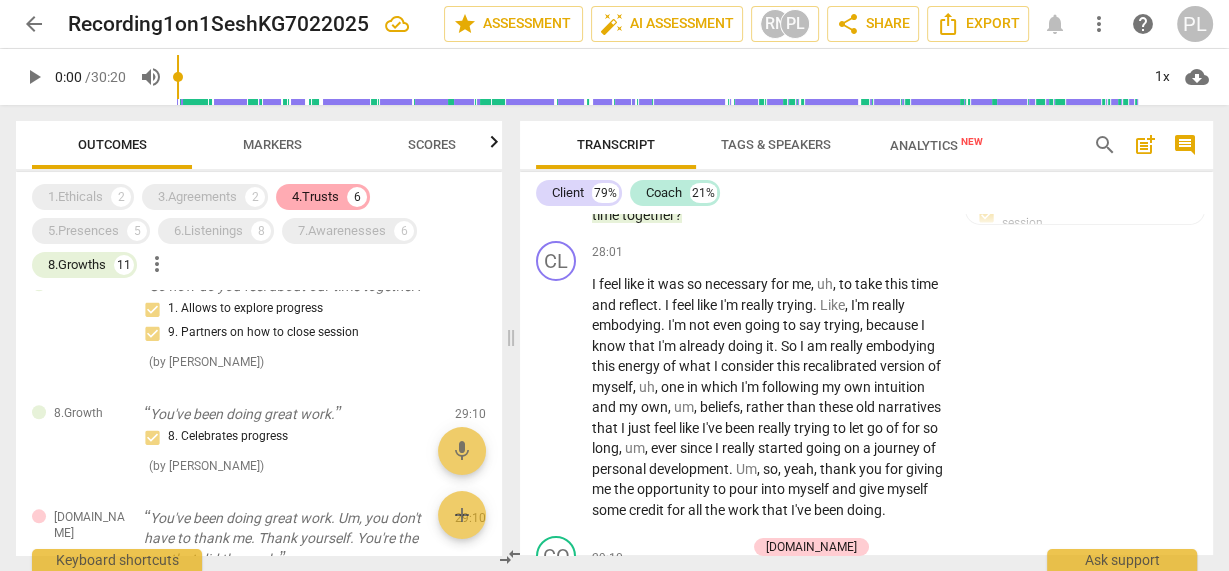 click on "4.Trusts" at bounding box center (315, 197) 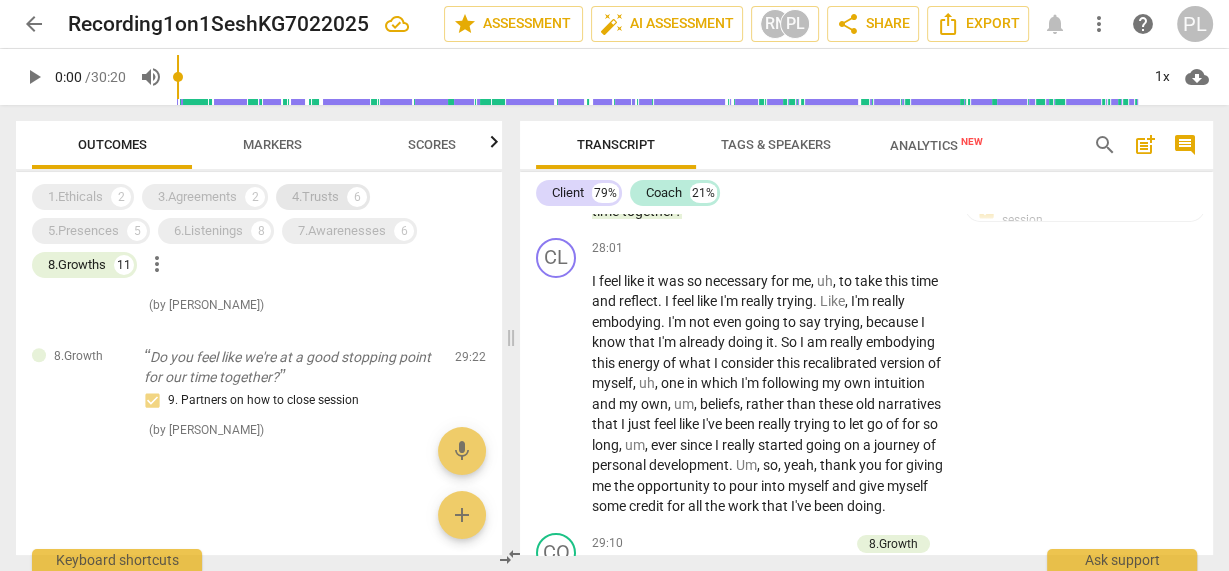 scroll, scrollTop: 969, scrollLeft: 0, axis: vertical 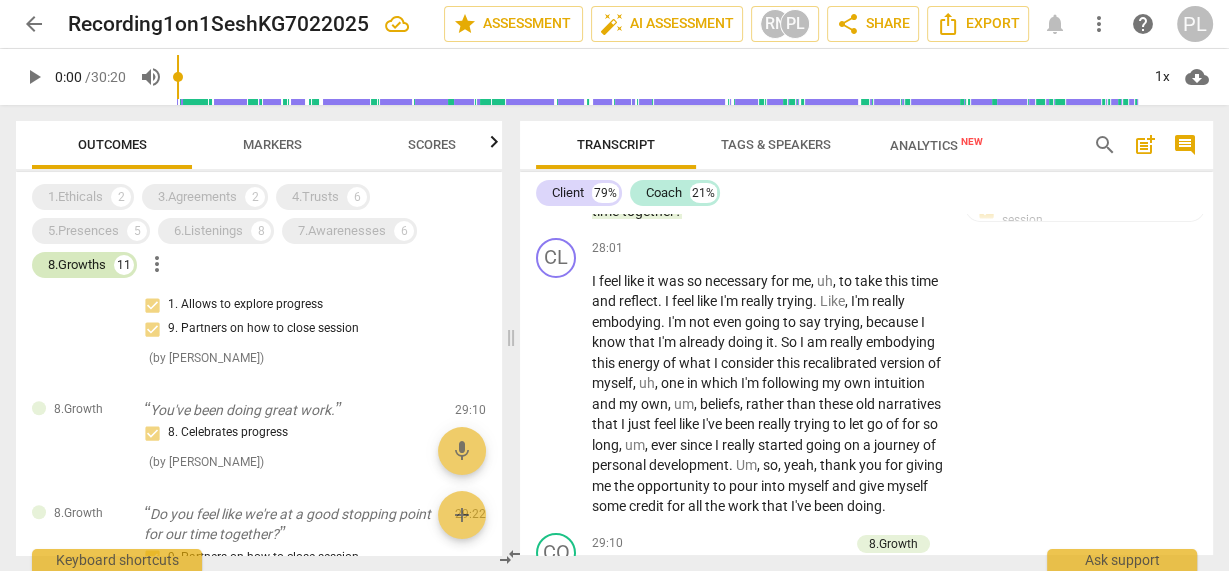 click on "8.Growths 11" at bounding box center (84, 265) 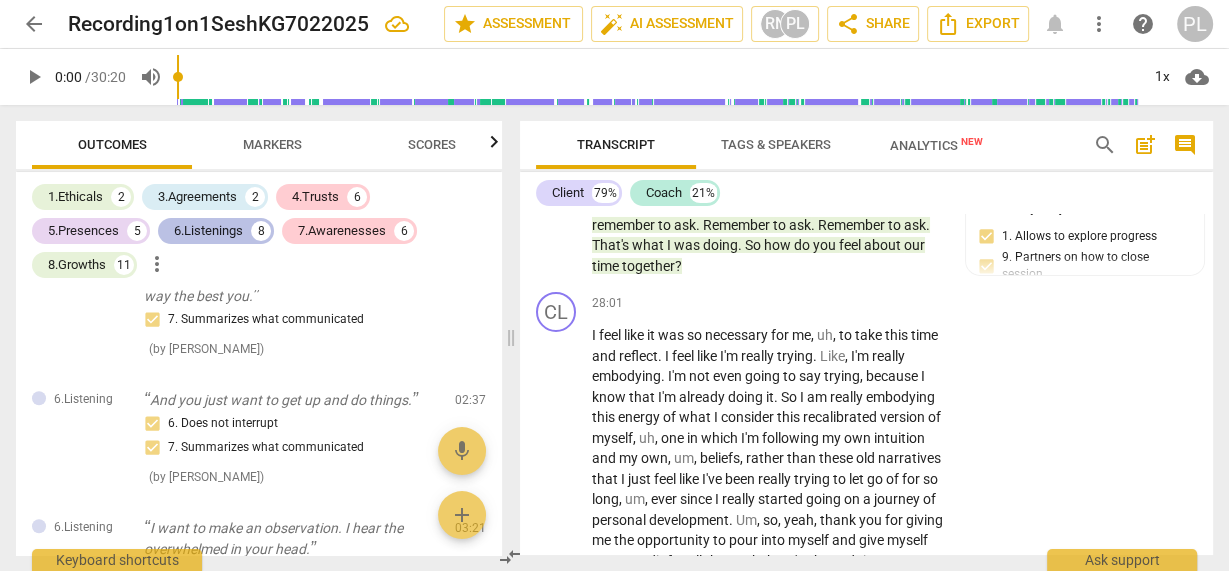scroll, scrollTop: 5357, scrollLeft: 0, axis: vertical 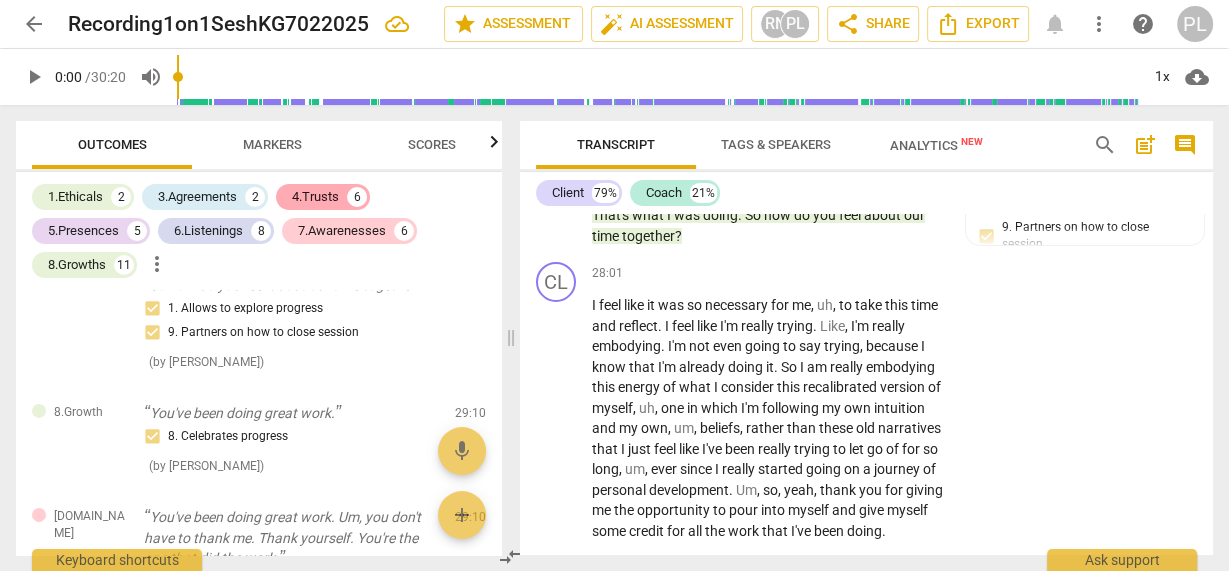 click on "4.Trusts" at bounding box center [315, 197] 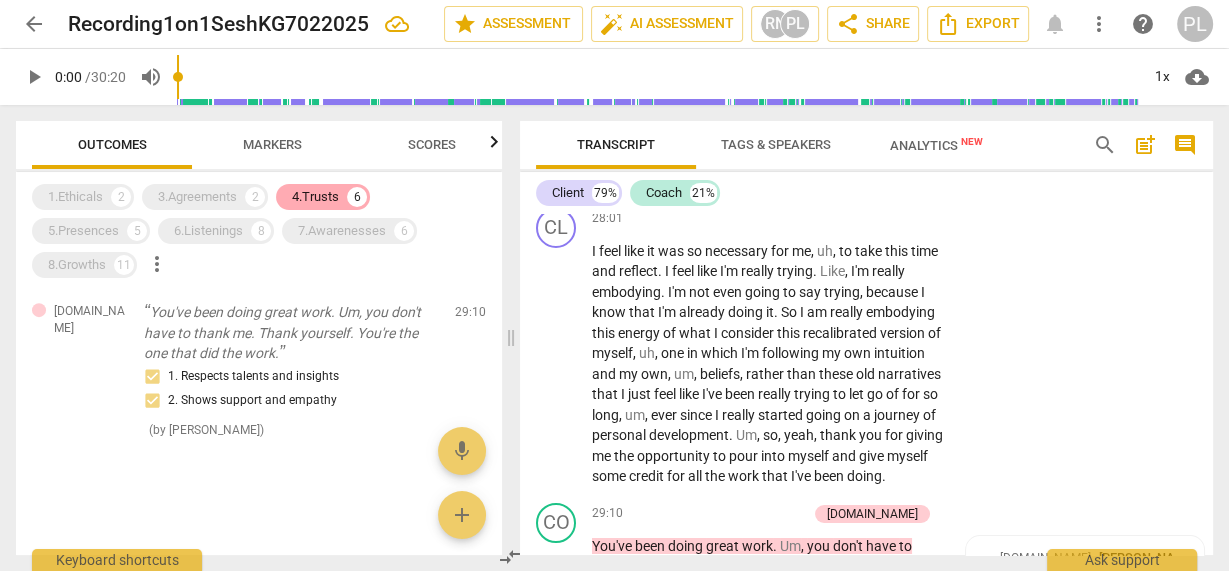 scroll, scrollTop: 636, scrollLeft: 0, axis: vertical 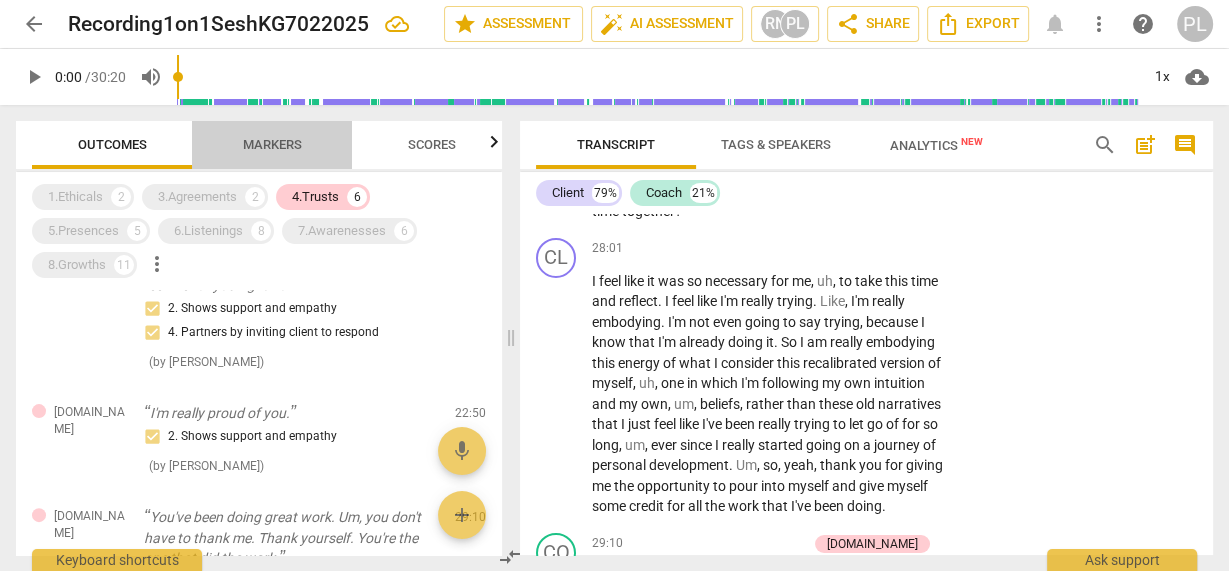 click on "Markers" at bounding box center [272, 144] 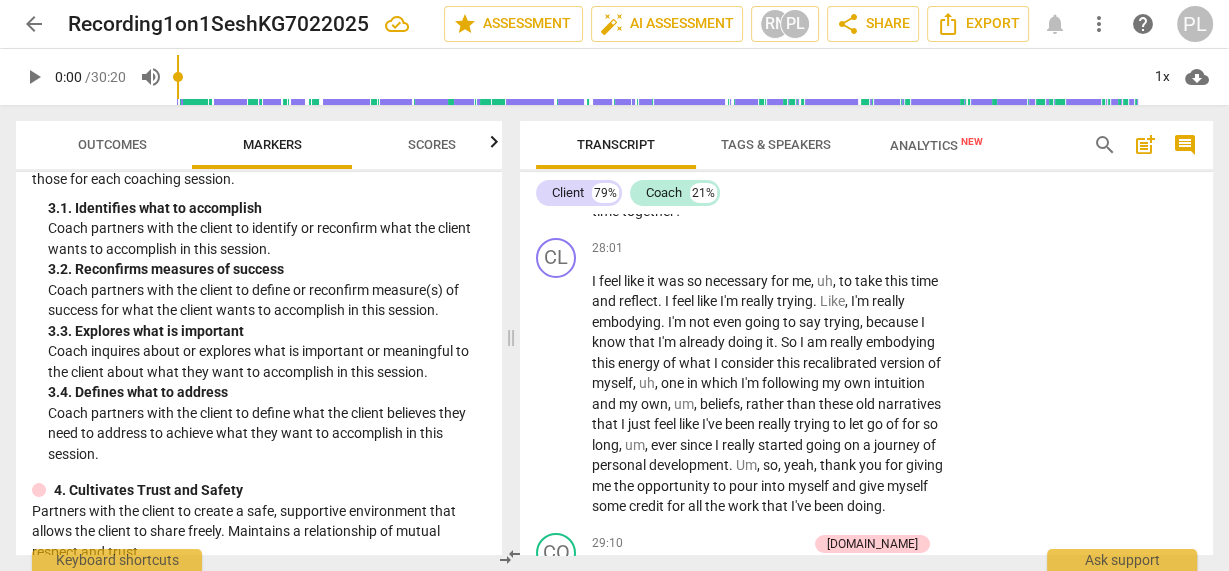 scroll, scrollTop: 480, scrollLeft: 0, axis: vertical 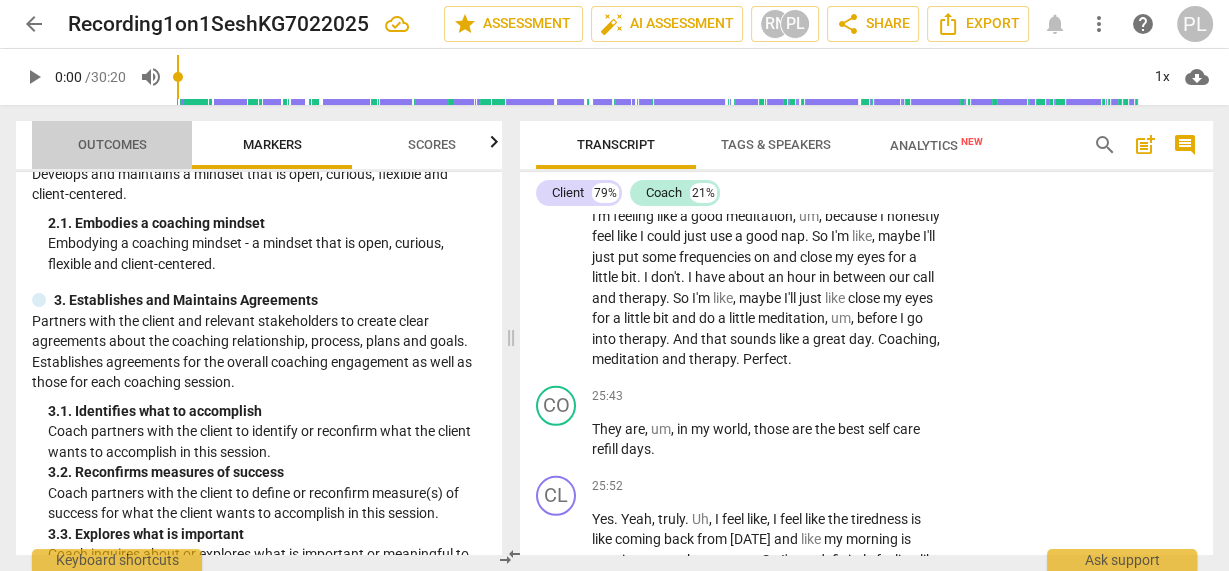 click on "Outcomes" at bounding box center (112, 144) 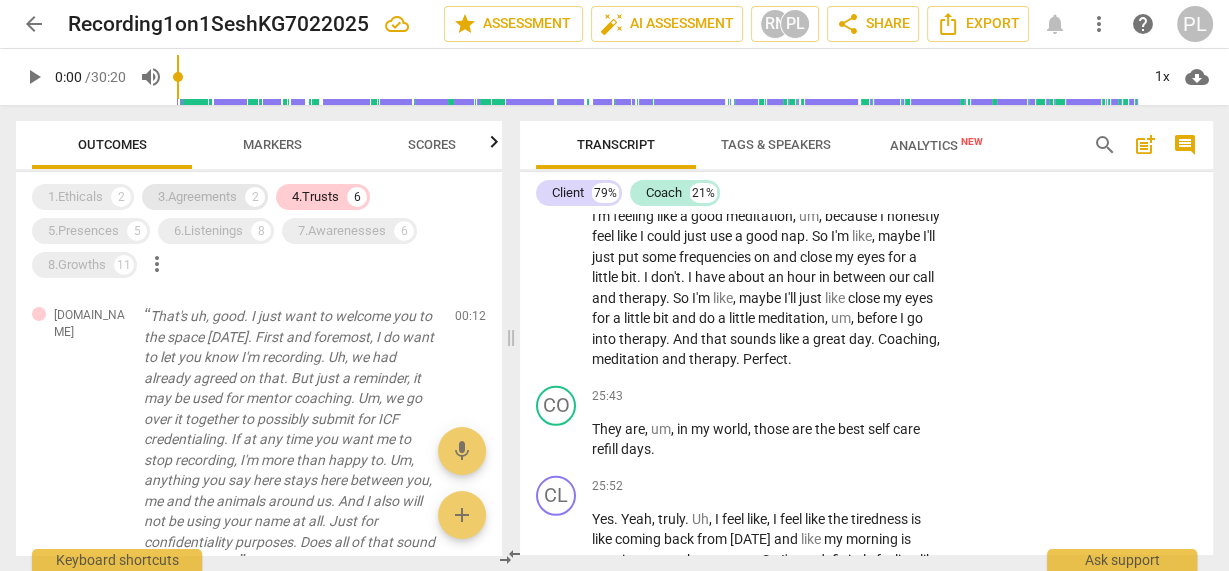 click on "3.Agreements" at bounding box center [197, 197] 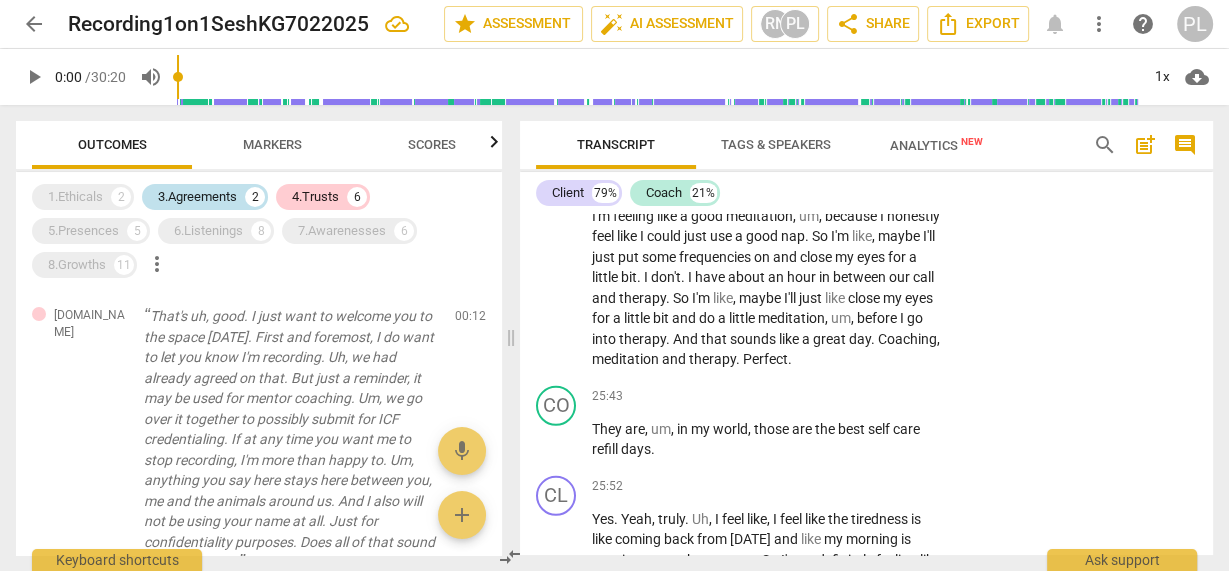 click on "3.Agreements" at bounding box center (197, 197) 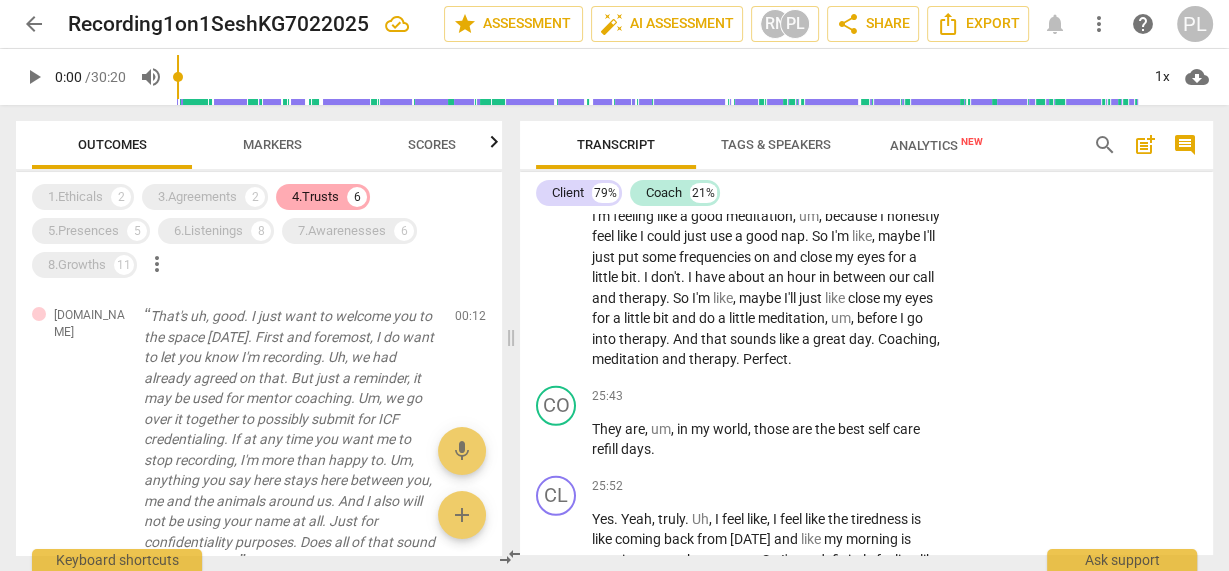 click on "4.Trusts" at bounding box center [315, 197] 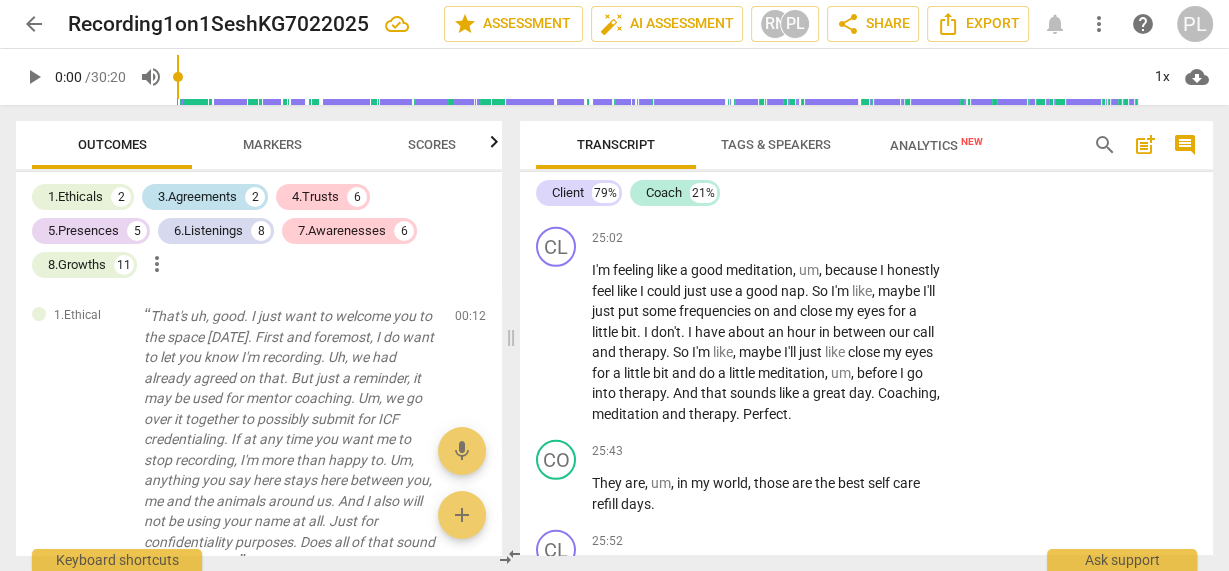 scroll, scrollTop: 10710, scrollLeft: 0, axis: vertical 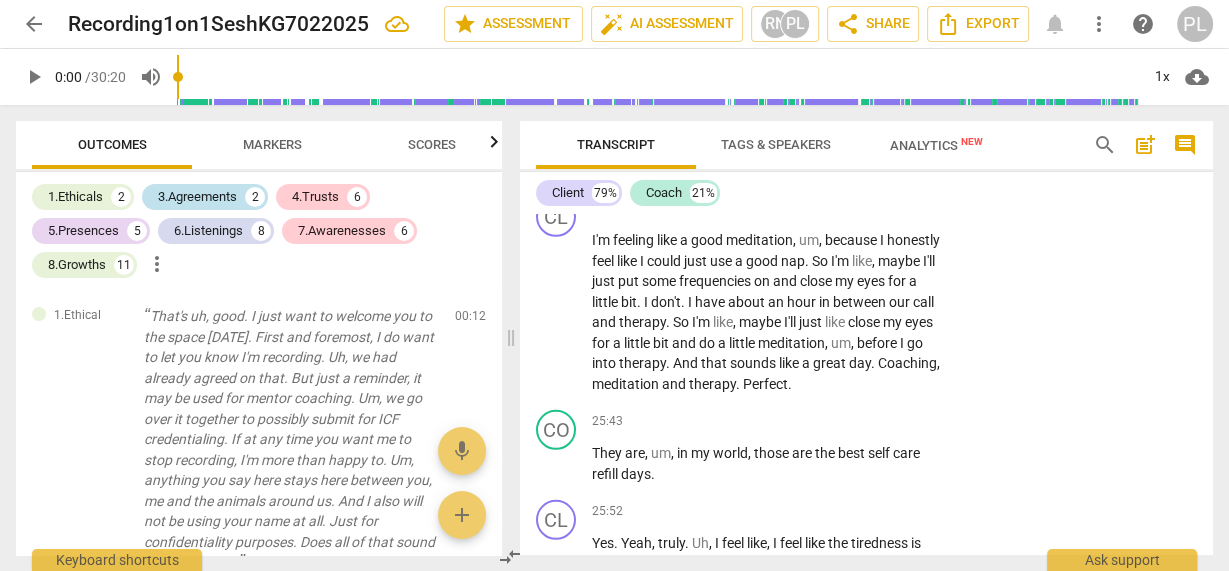 click on "3.Agreements" at bounding box center (197, 197) 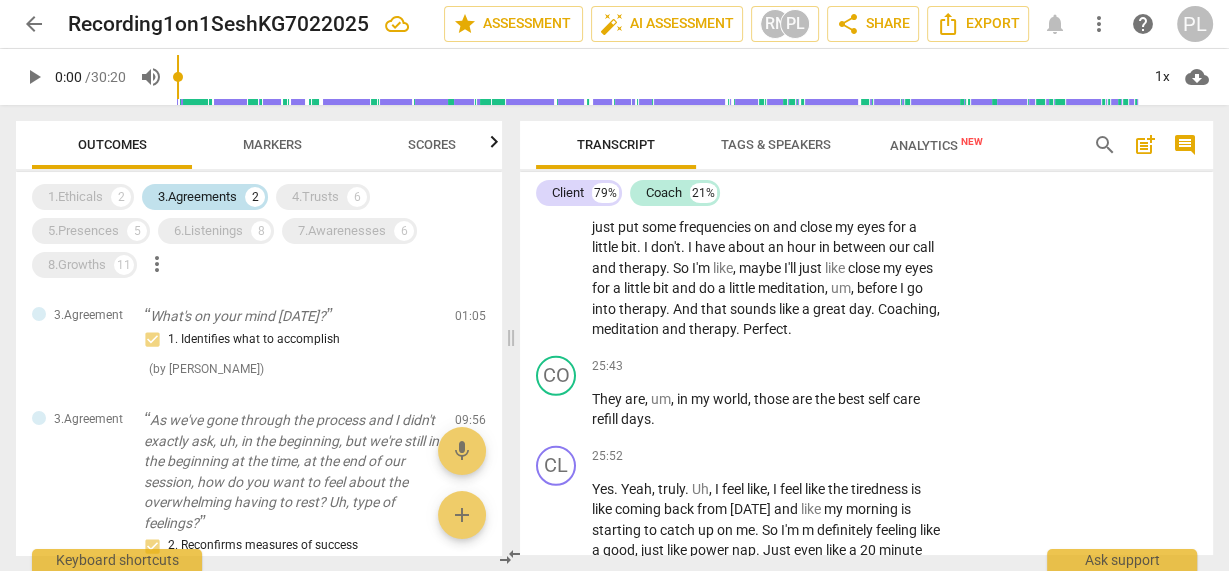 scroll, scrollTop: 10680, scrollLeft: 0, axis: vertical 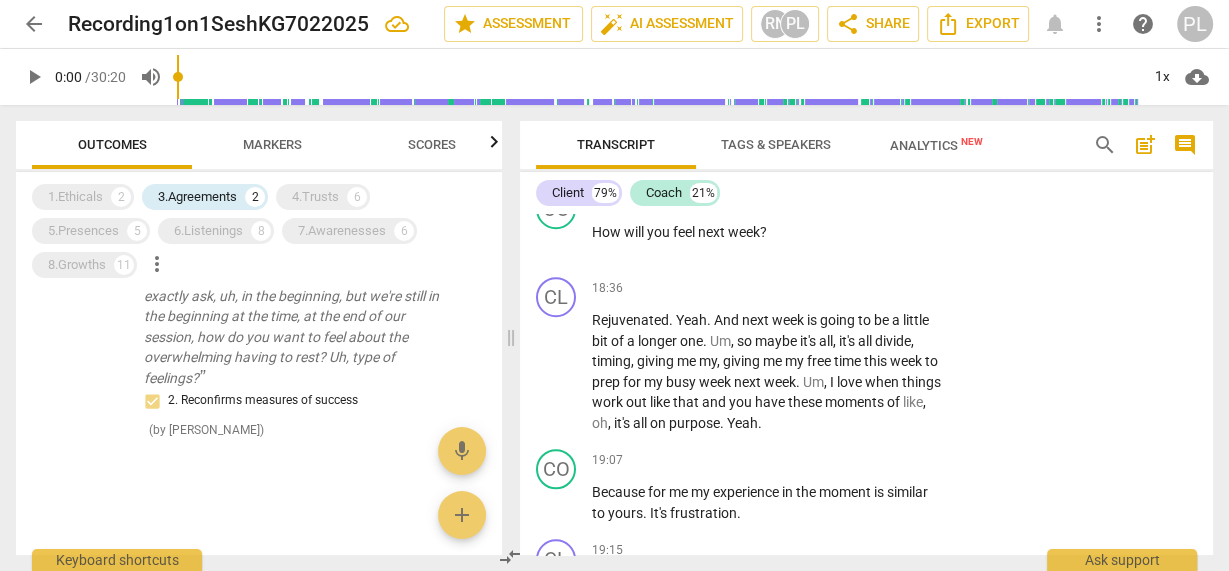 click on "Markers" at bounding box center (272, 144) 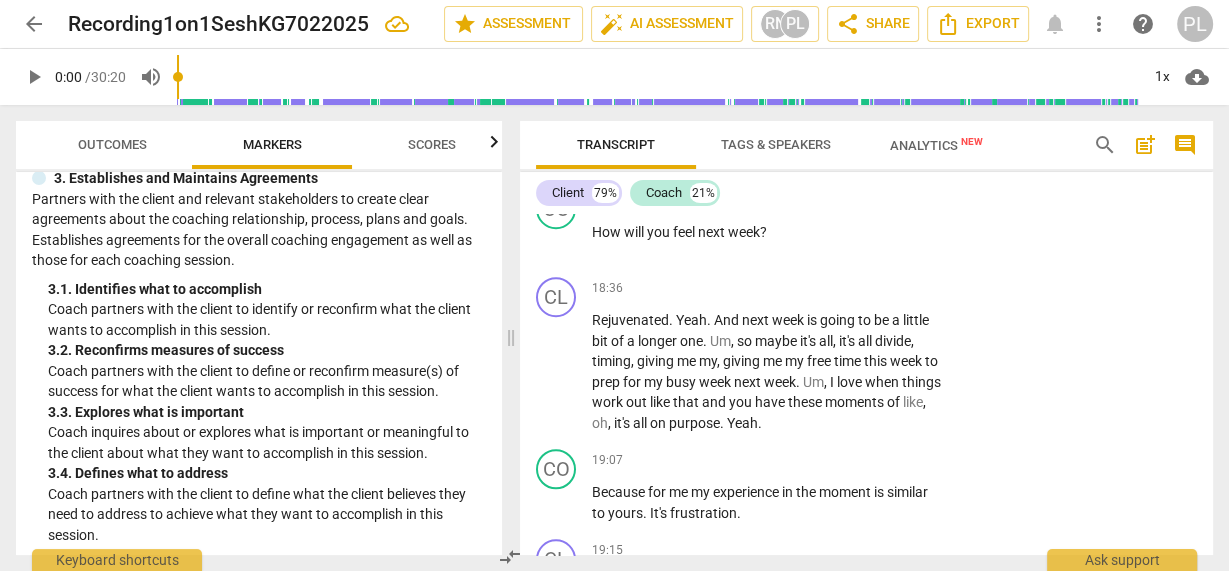 scroll, scrollTop: 400, scrollLeft: 0, axis: vertical 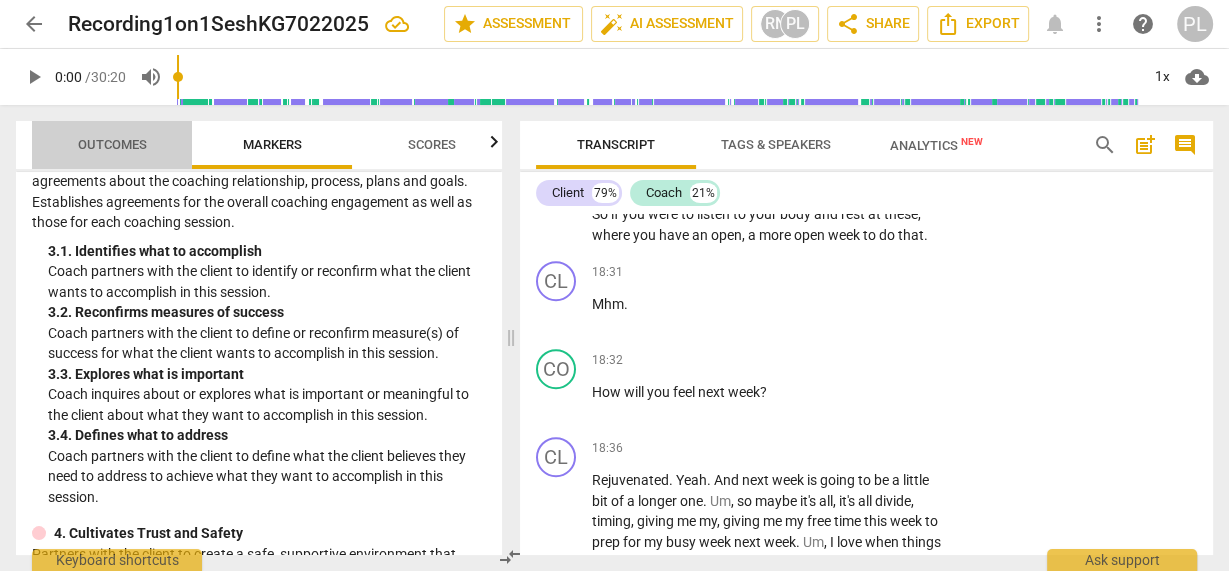 click on "Outcomes" at bounding box center [112, 144] 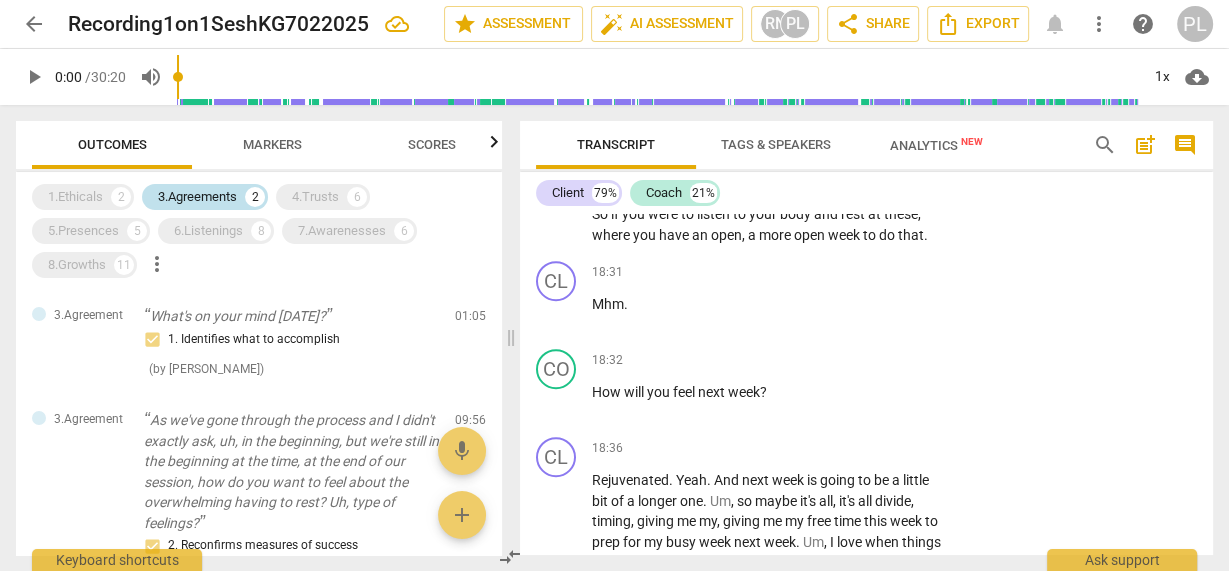 click on "3.Agreements" at bounding box center [197, 197] 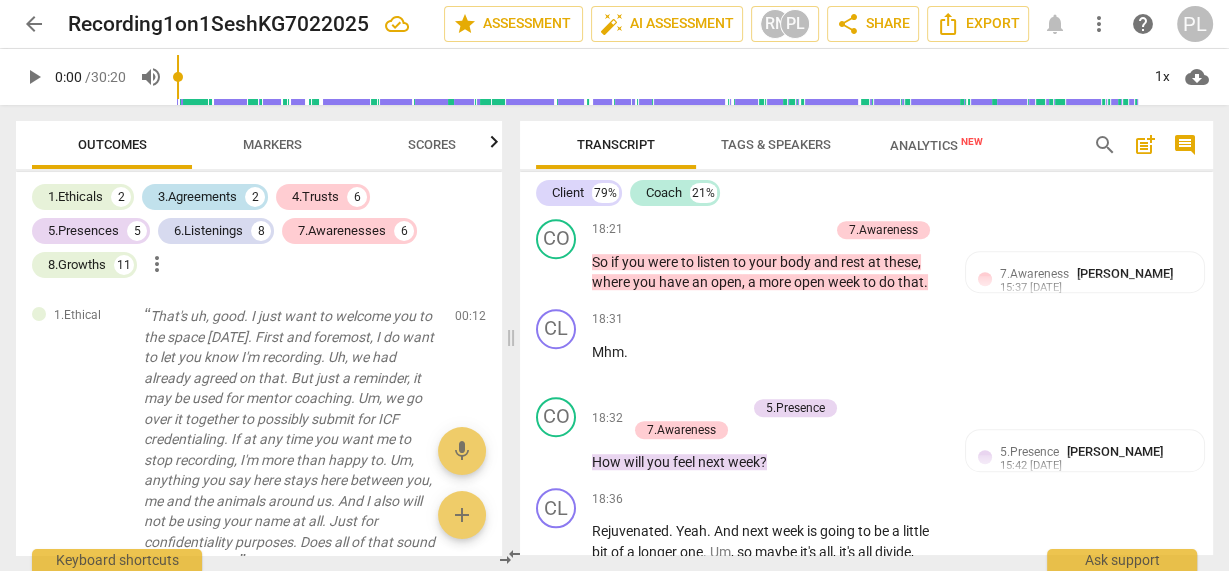 scroll, scrollTop: 7346, scrollLeft: 0, axis: vertical 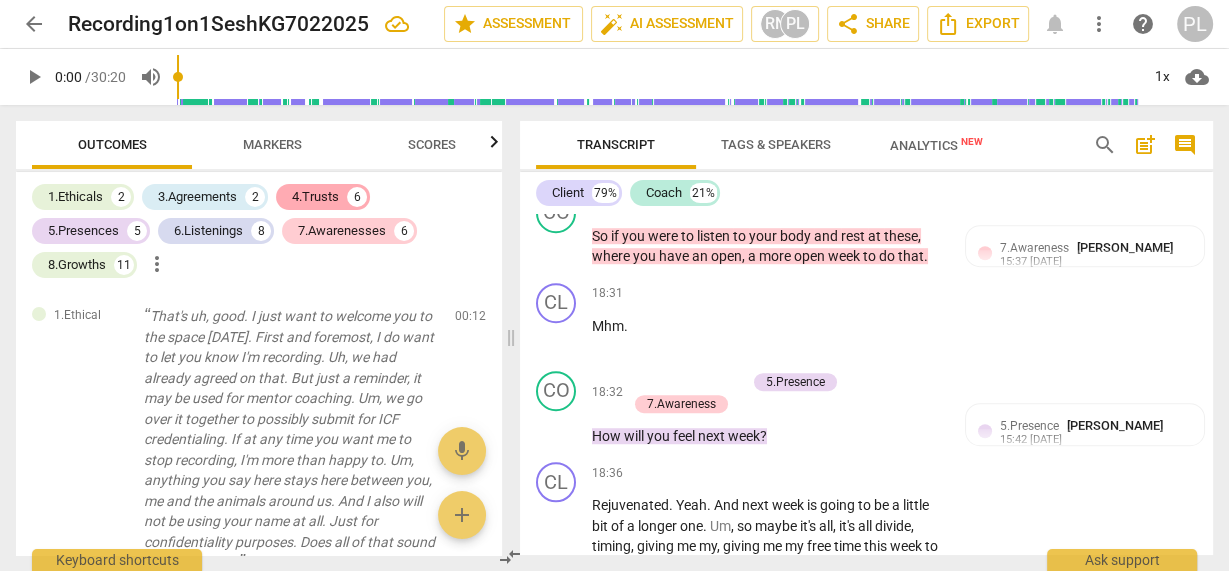 click on "4.Trusts" at bounding box center (315, 197) 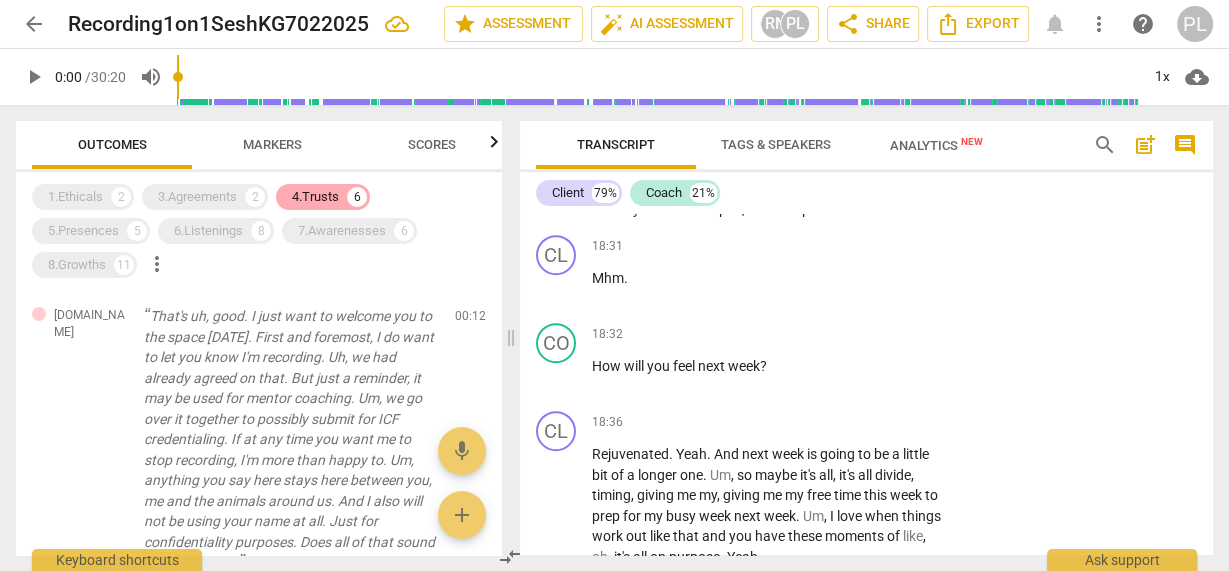 scroll, scrollTop: 7320, scrollLeft: 0, axis: vertical 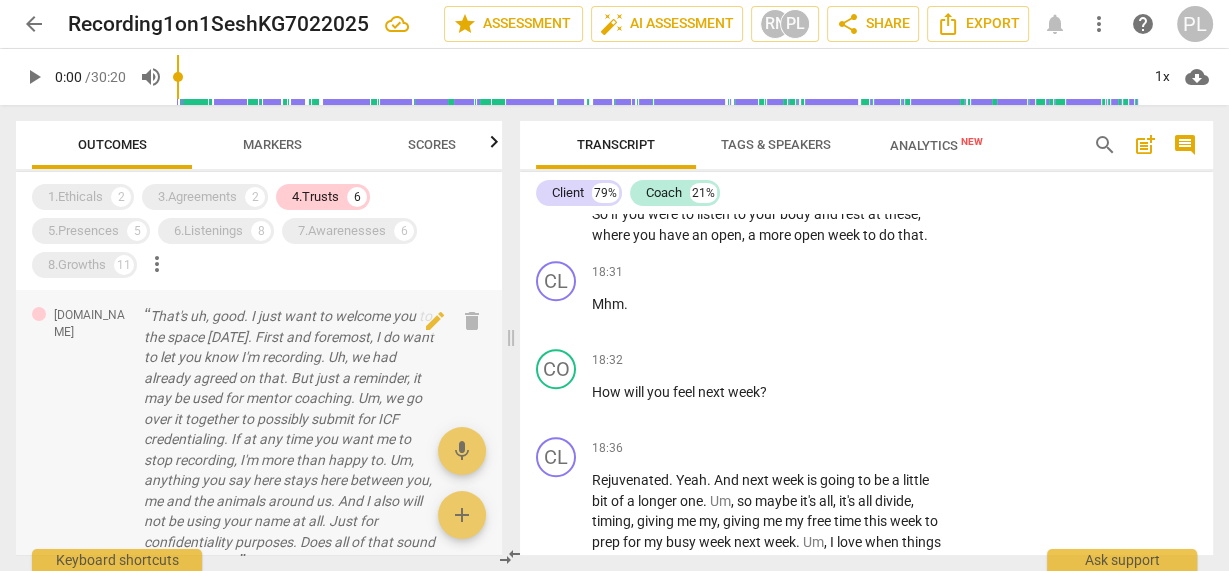 click on "That's uh, good. I just want to welcome you to the space [DATE]. First and foremost, I do want to let you know I'm recording. Uh, we had already agreed on that. But just a reminder, it may be used for mentor coaching. Um, we go over it together to possibly submit for ICF credentialing. If at any time you want me to stop recording, I'm more than happy to. Um, anything you say here stays here between you, me and the animals around us. And I also will not be using your name at all. Just for confidentiality purposes. Does all of that sound good with you?" at bounding box center (291, 439) 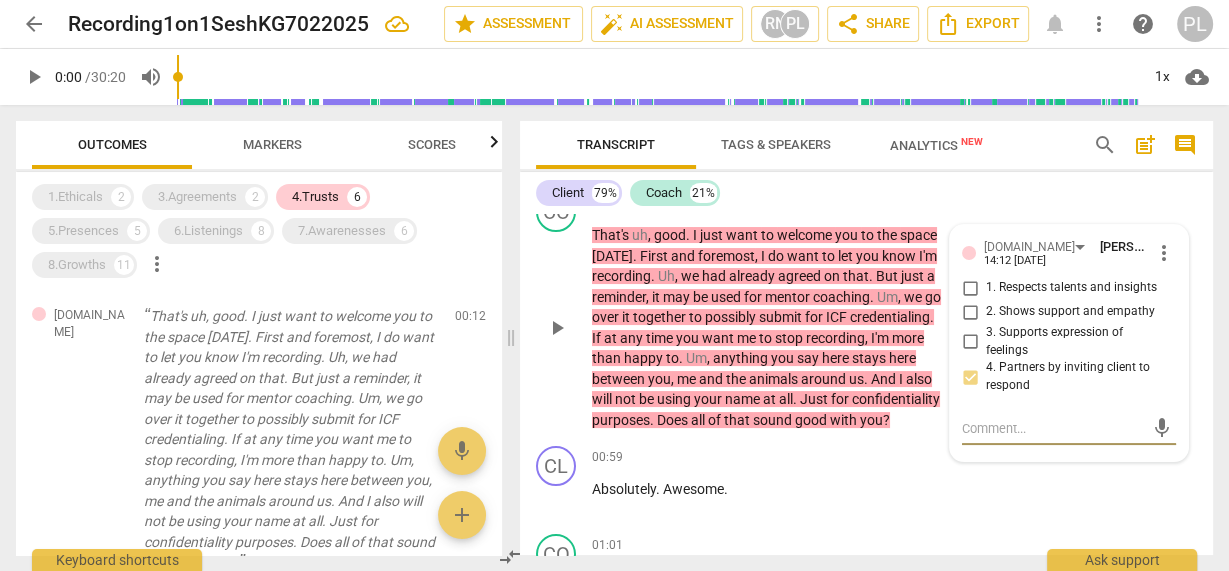 scroll, scrollTop: 257, scrollLeft: 0, axis: vertical 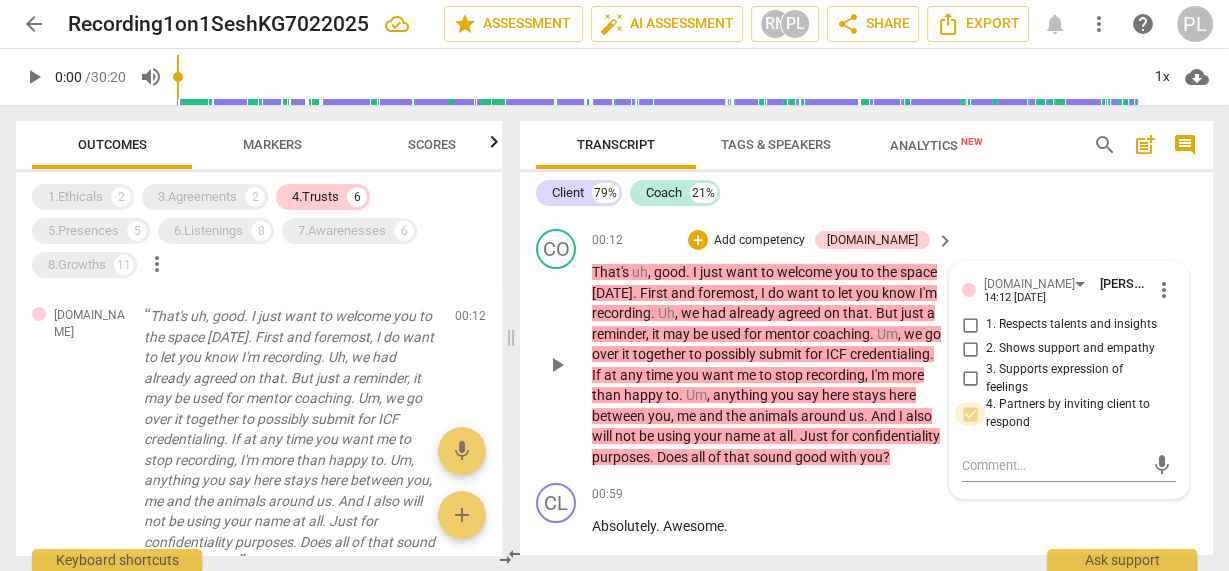 click on "4. Partners by inviting client to respond" at bounding box center [970, 414] 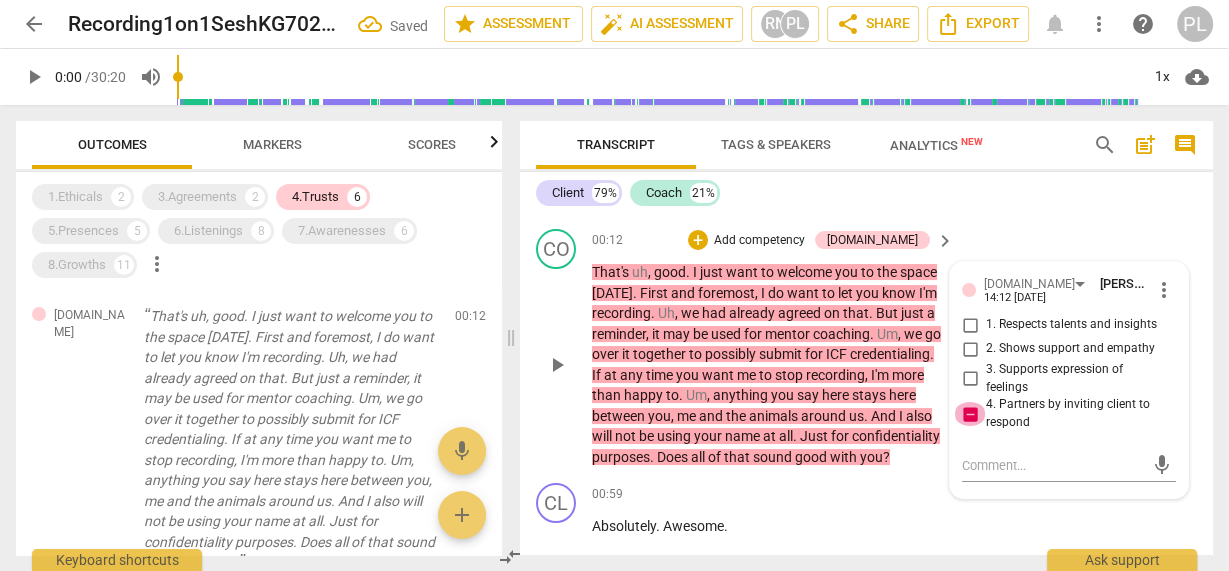 click on "4. Partners by inviting client to respond" at bounding box center [970, 414] 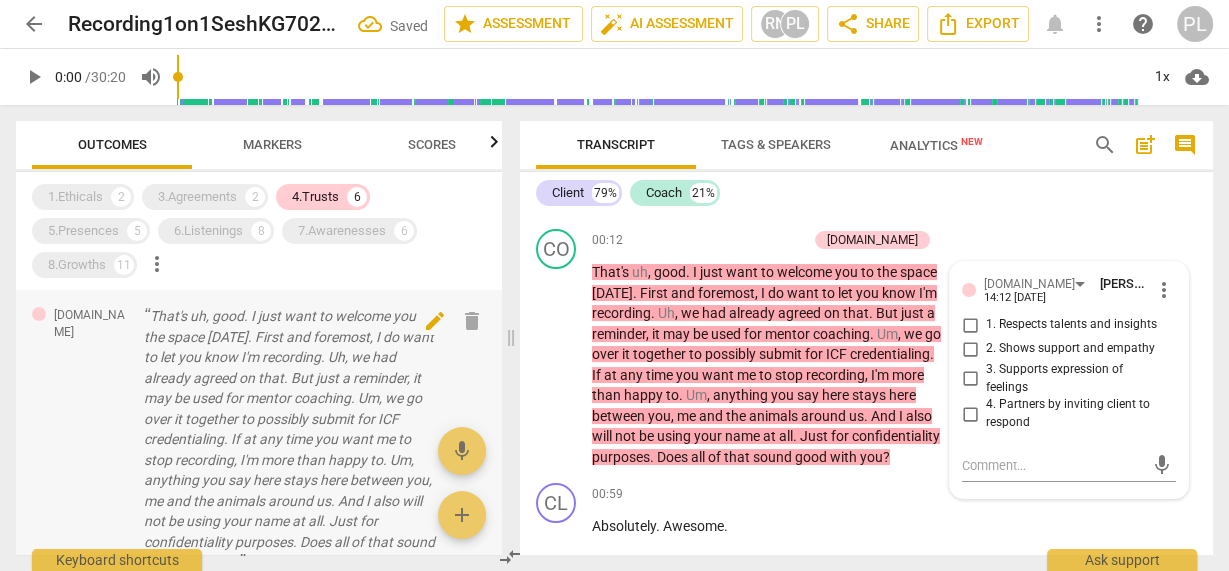 click on "delete" at bounding box center (472, 321) 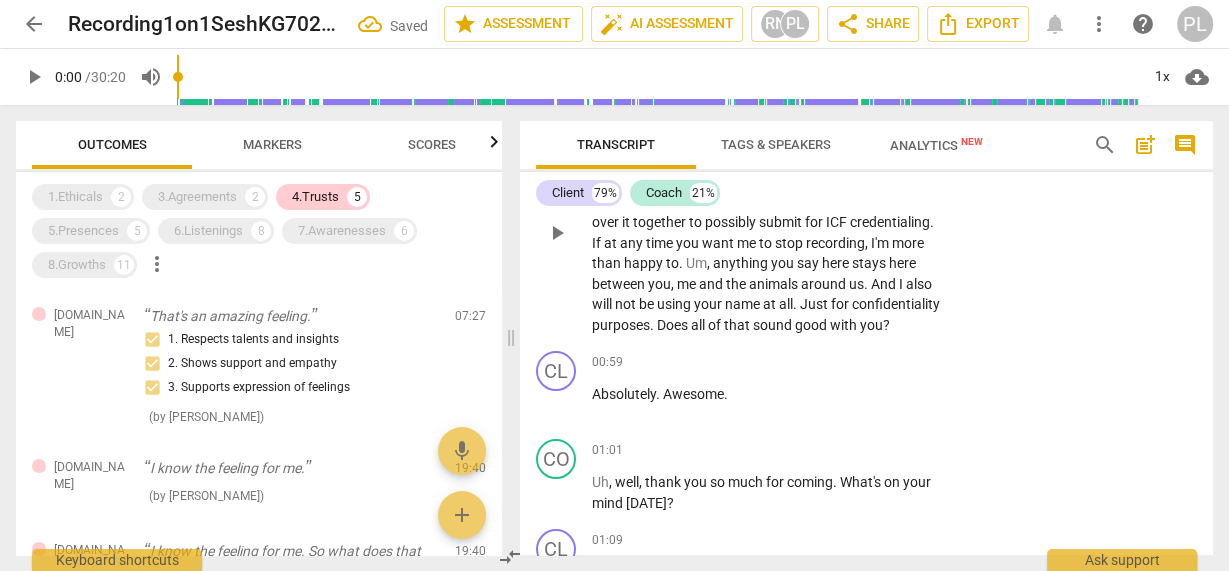 scroll, scrollTop: 417, scrollLeft: 0, axis: vertical 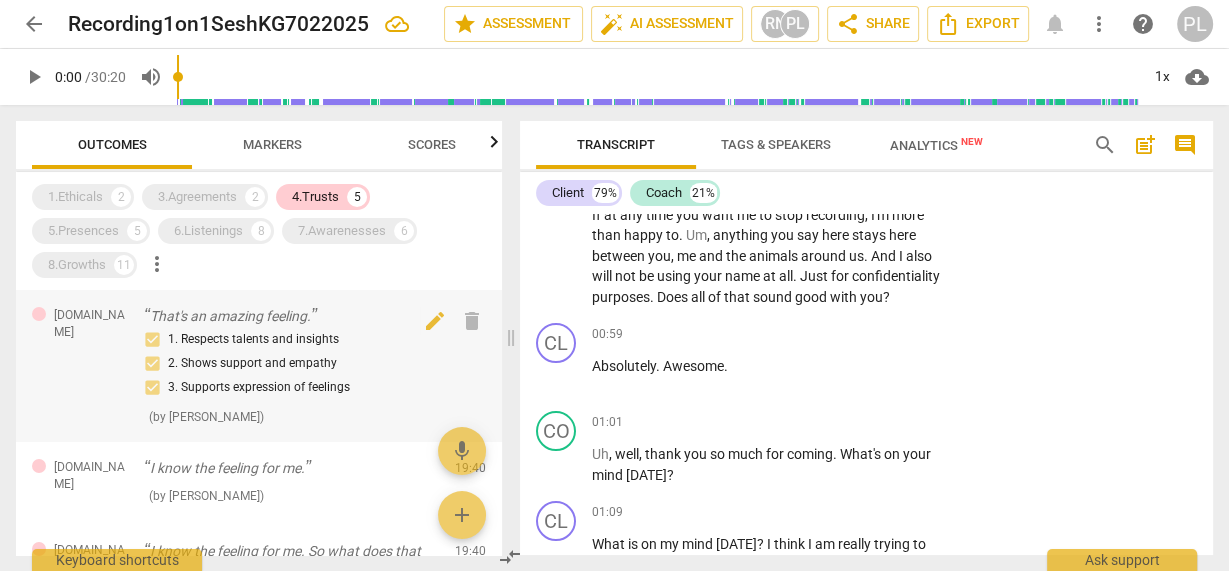 click on "1. Respects talents and insights 2. Shows support and empathy 3. Supports expression of feelings" at bounding box center (291, 364) 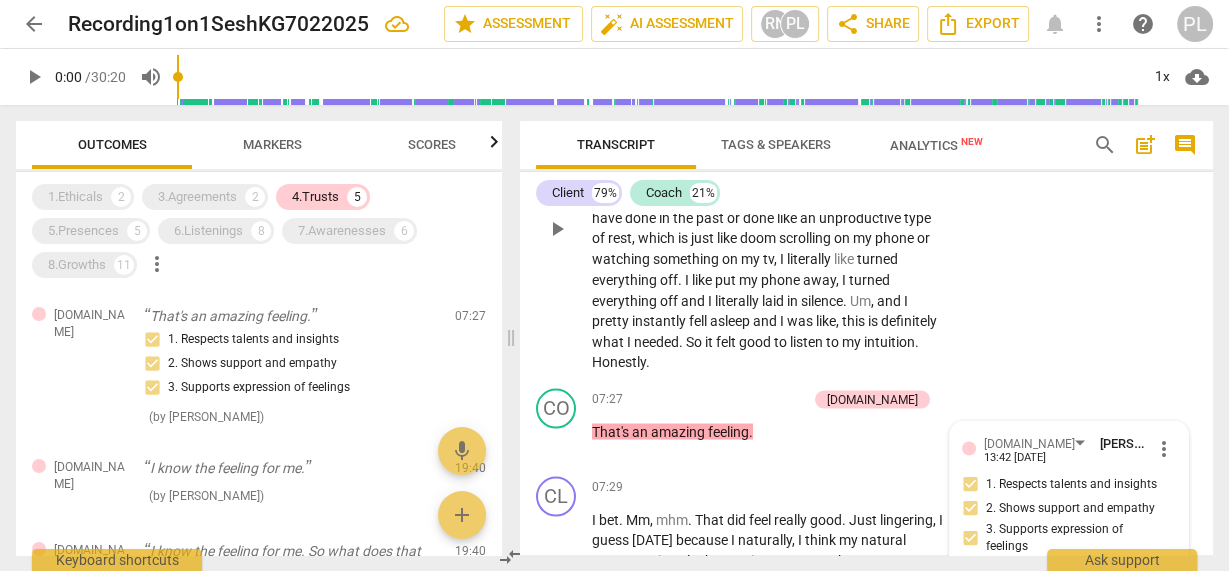 scroll, scrollTop: 3046, scrollLeft: 0, axis: vertical 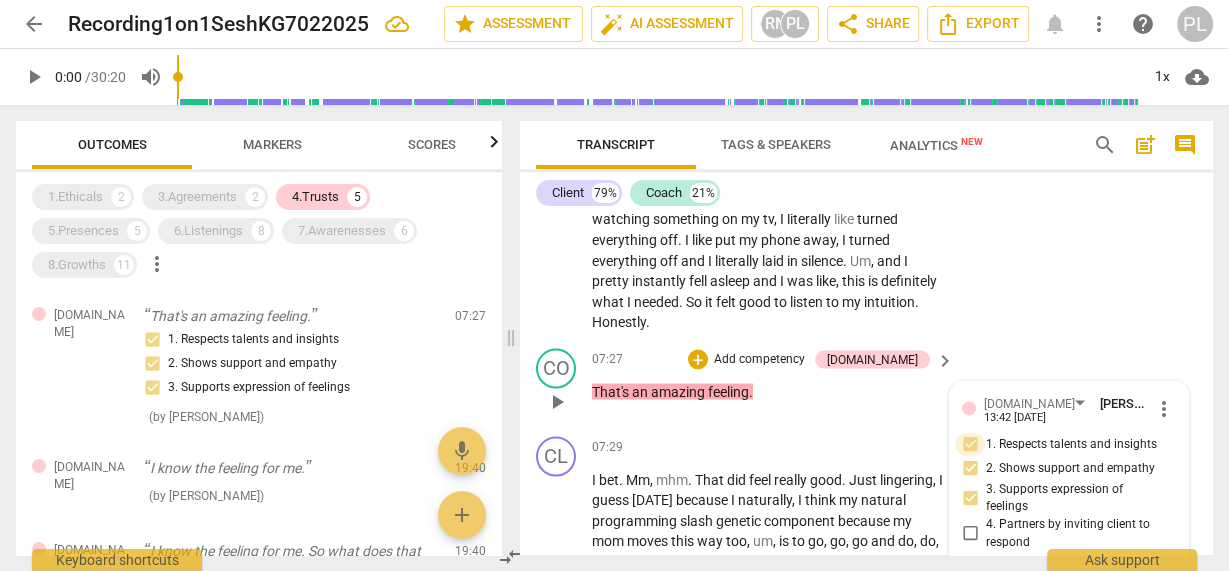 click on "1. Respects talents and insights" at bounding box center [970, 444] 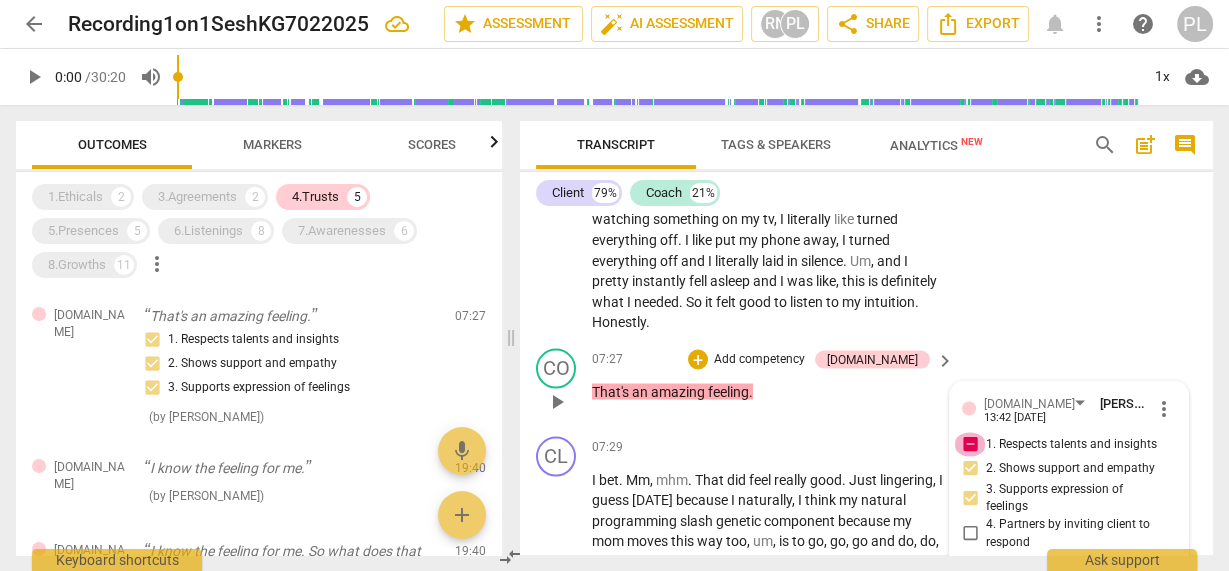 click on "1. Respects talents and insights" at bounding box center [970, 444] 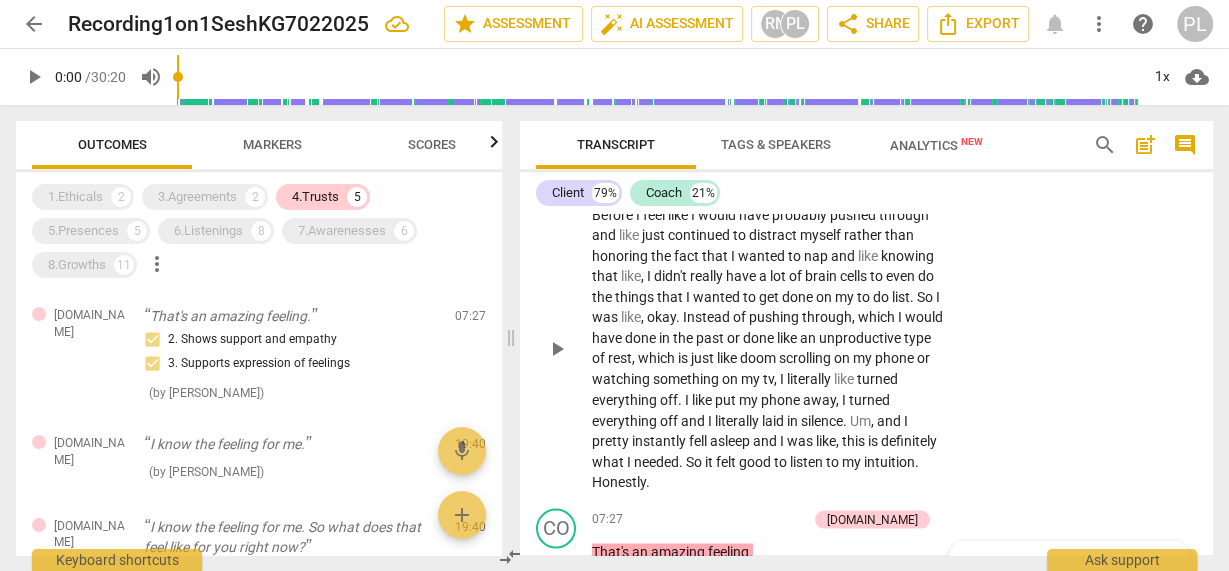 scroll, scrollTop: 3046, scrollLeft: 0, axis: vertical 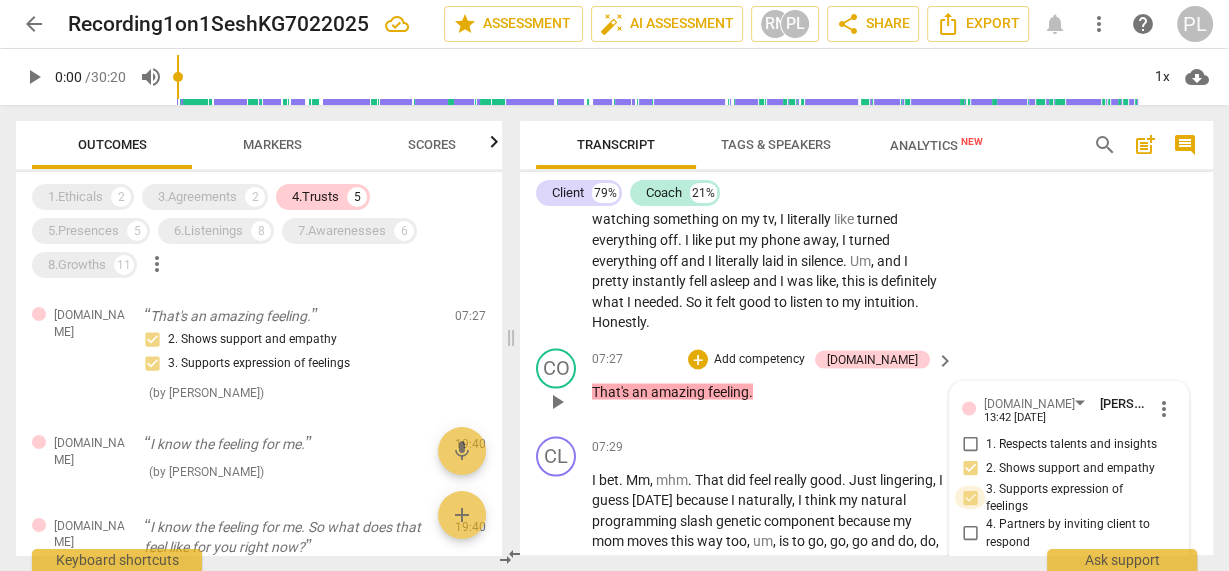 click on "3. Supports expression of feelings" at bounding box center [970, 497] 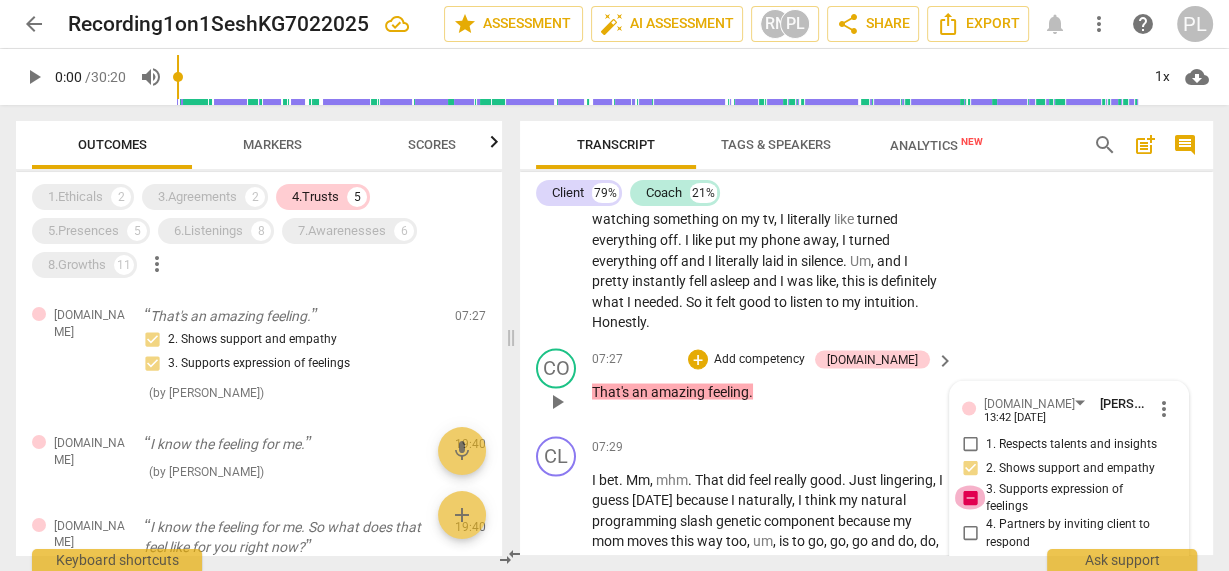 click on "3. Supports expression of feelings" at bounding box center (970, 497) 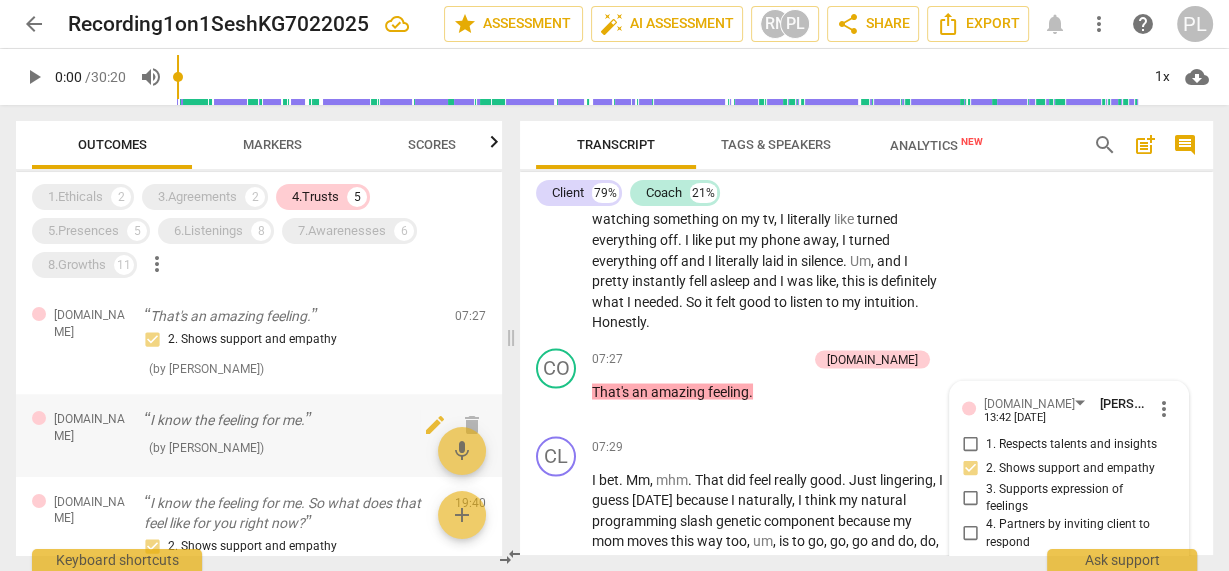 click on "I know the feeling for me." at bounding box center [291, 420] 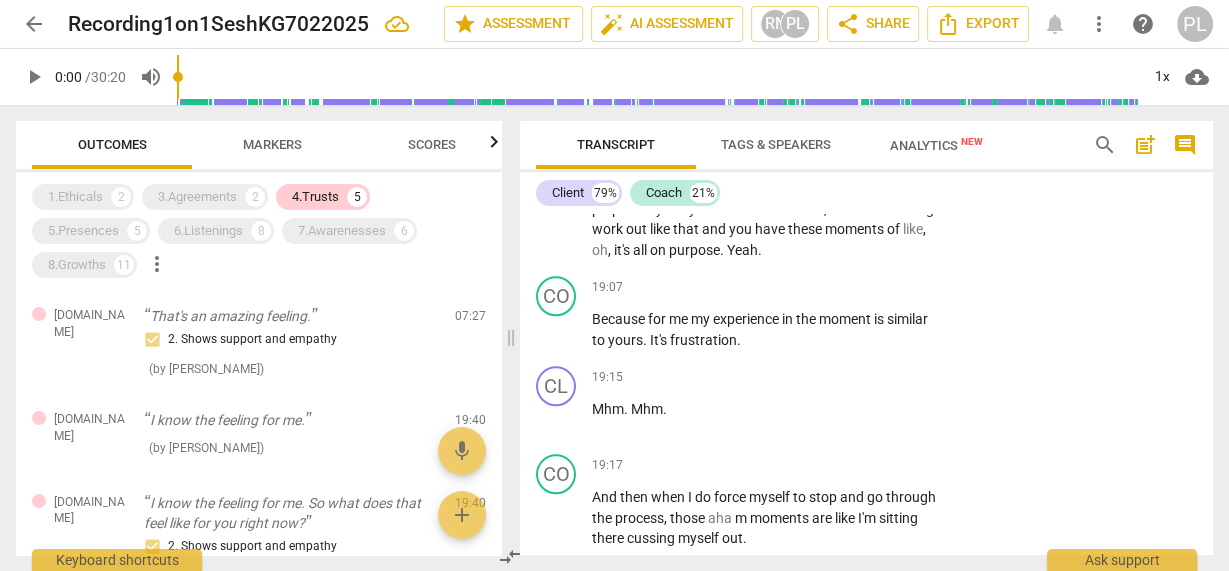 scroll, scrollTop: 7692, scrollLeft: 0, axis: vertical 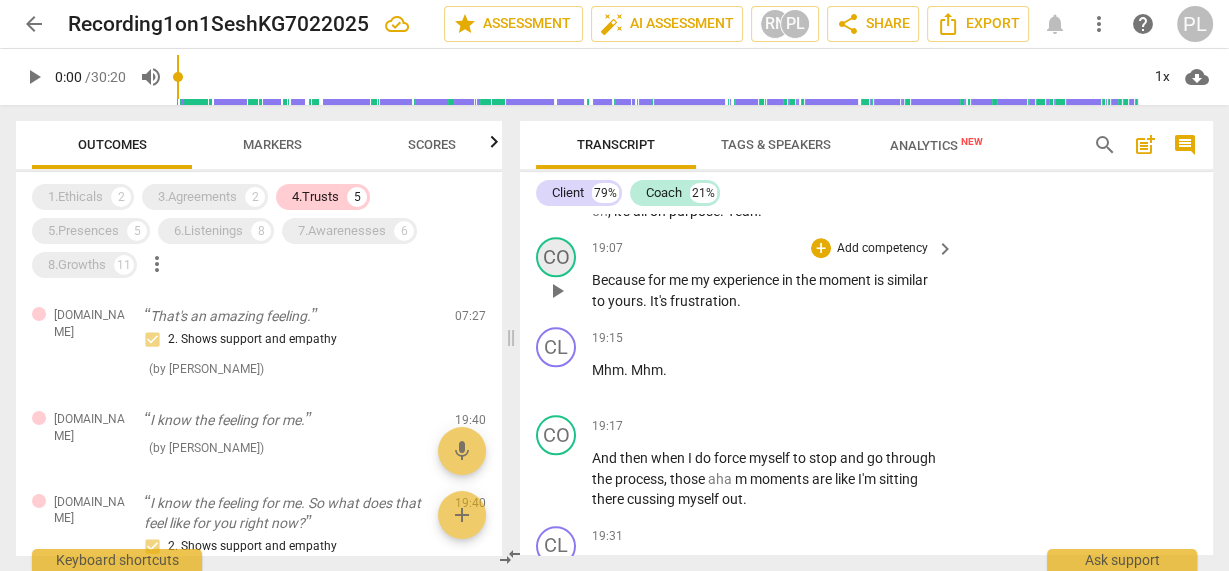click on "CO" at bounding box center [556, 257] 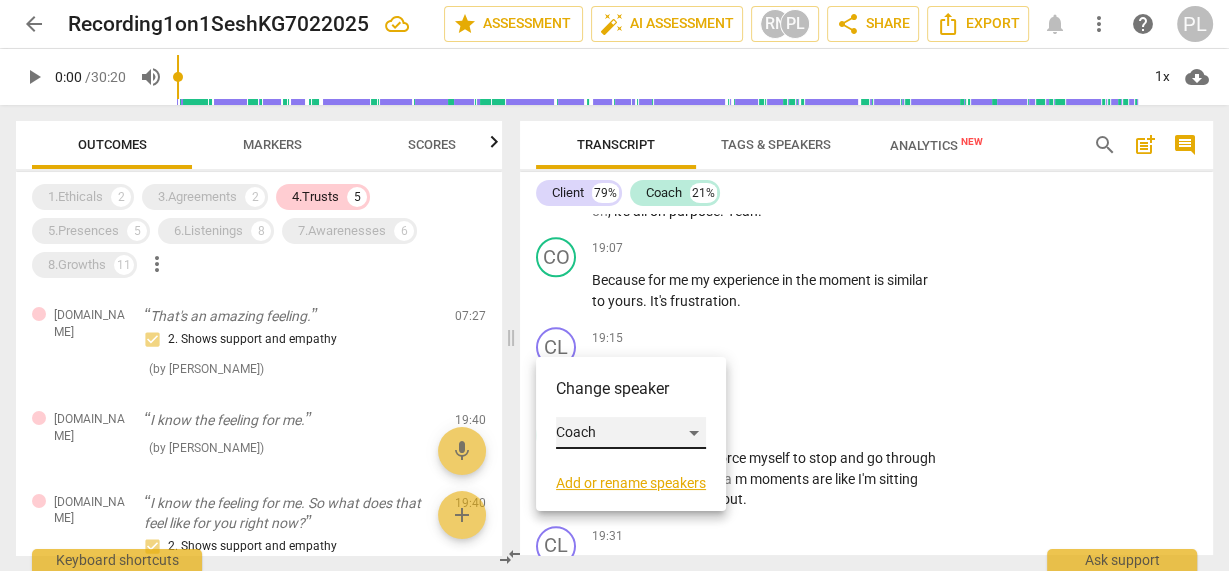 click on "Coach" at bounding box center [631, 433] 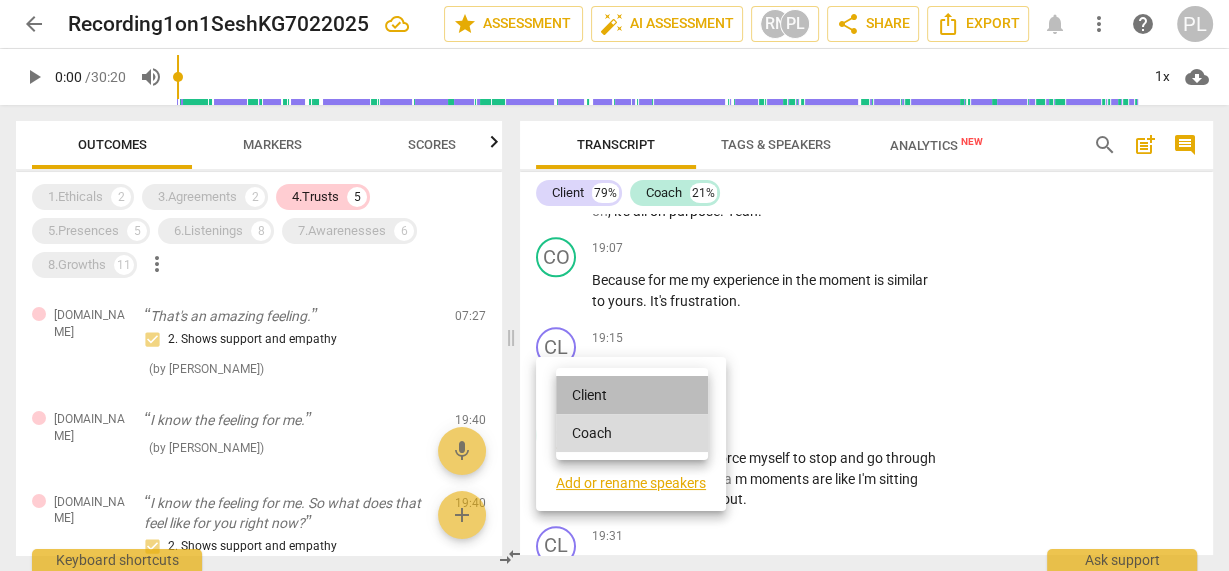 click on "Client" at bounding box center (632, 395) 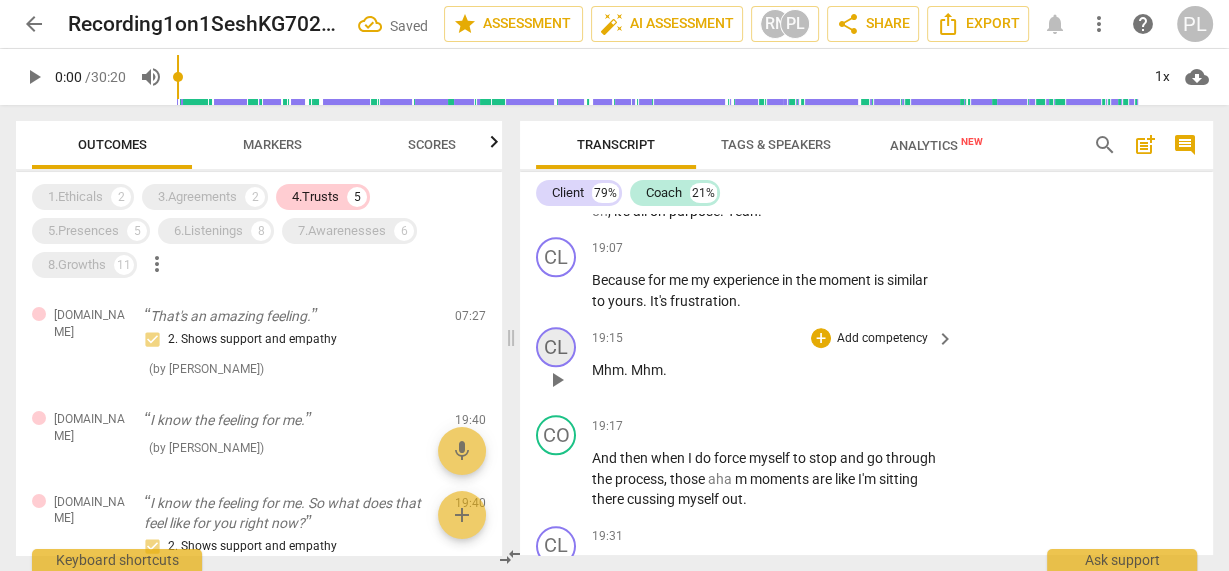 click on "CL" at bounding box center [556, 347] 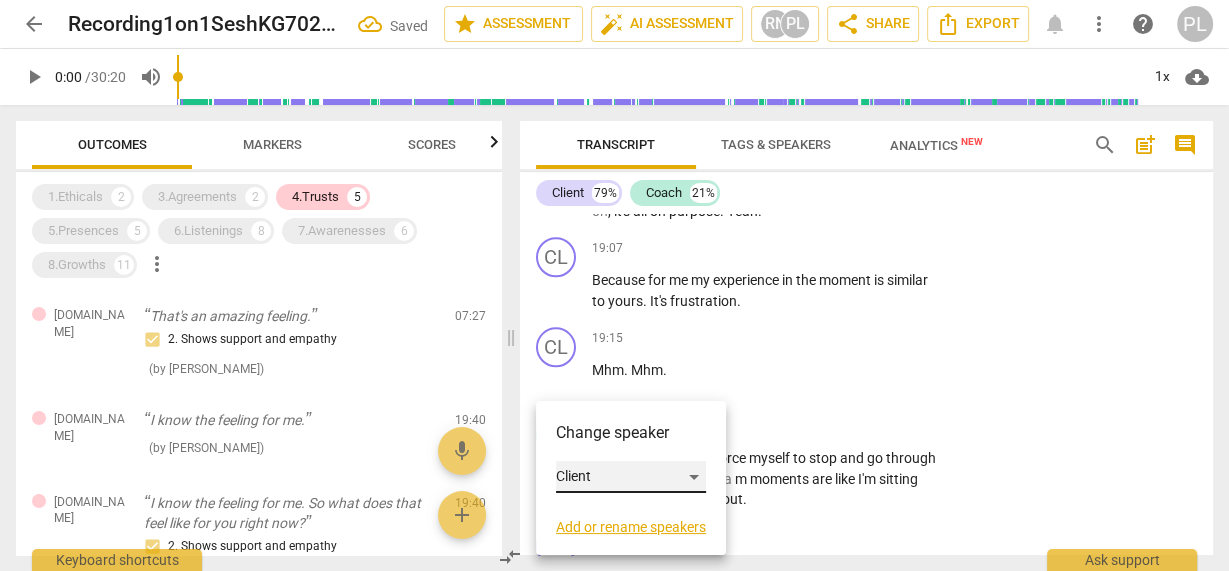 click on "Client" at bounding box center (631, 477) 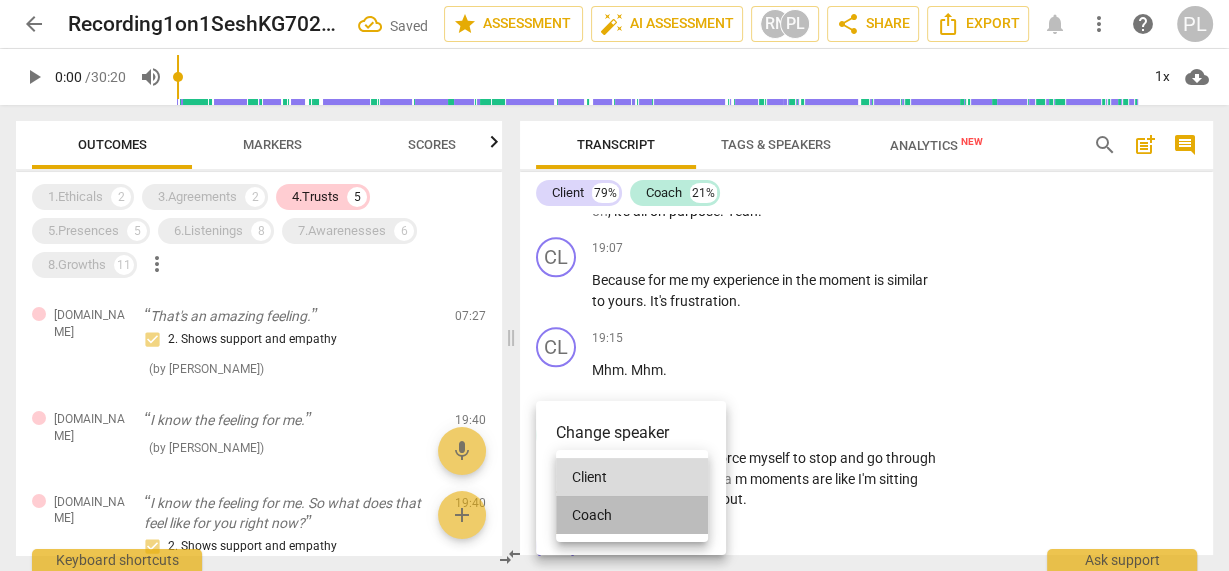 click on "Coach" at bounding box center [632, 515] 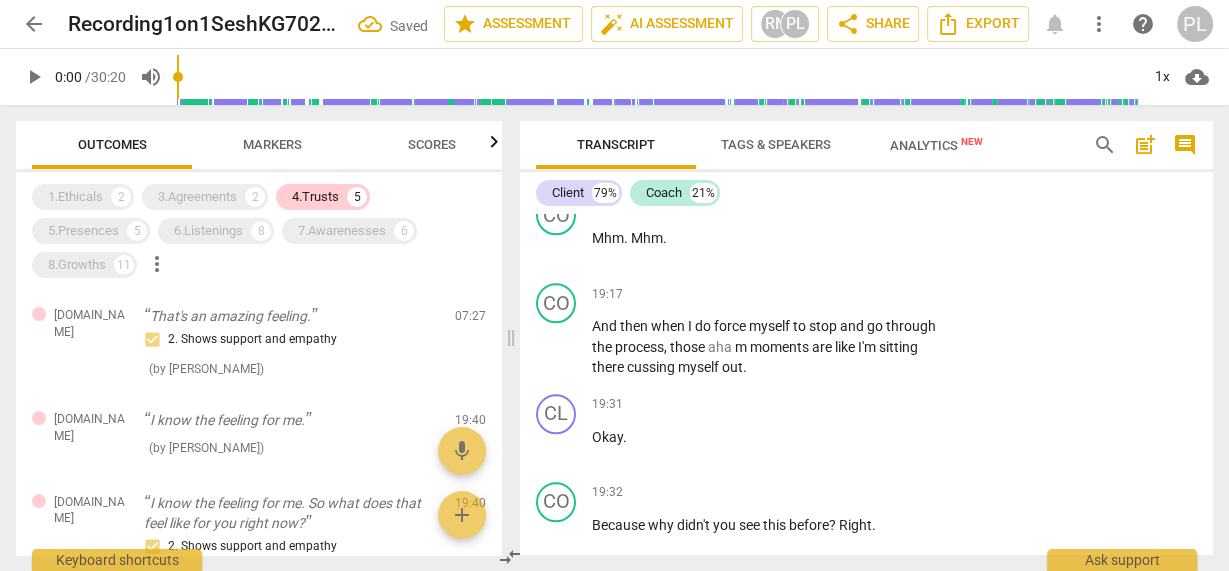 scroll, scrollTop: 7852, scrollLeft: 0, axis: vertical 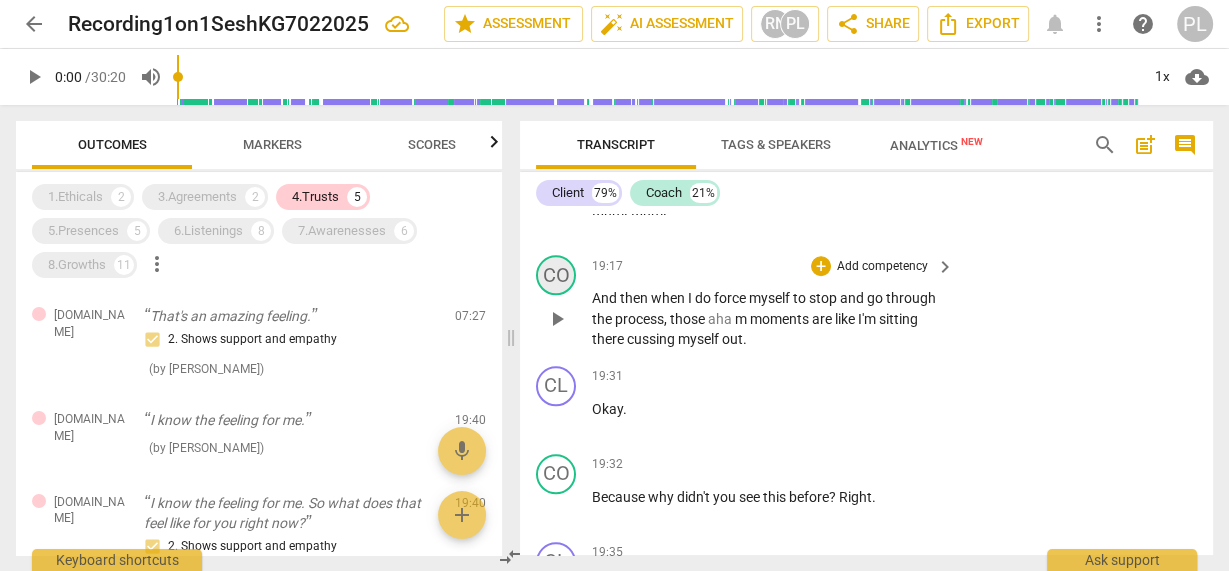 click on "CO" at bounding box center (556, 275) 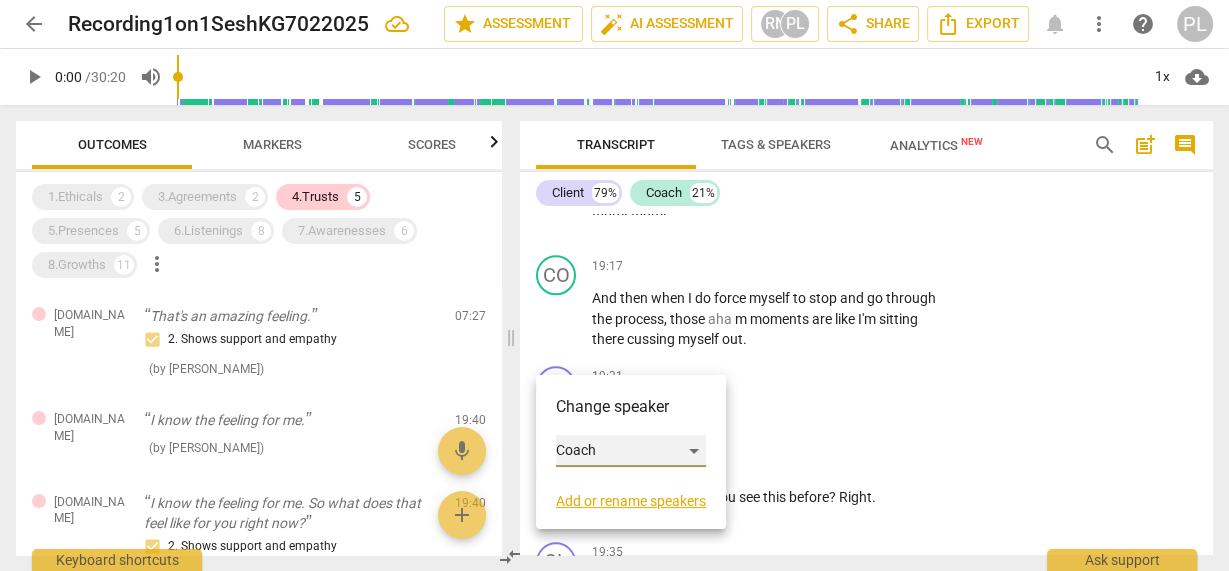 click on "Coach" at bounding box center (631, 451) 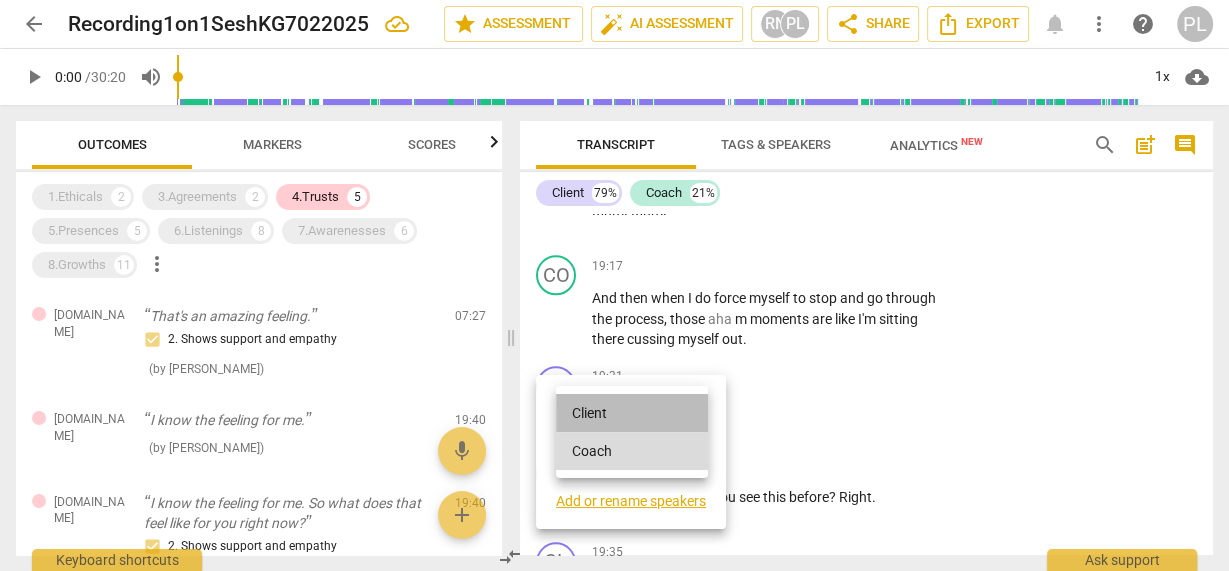 click on "Client" at bounding box center (632, 413) 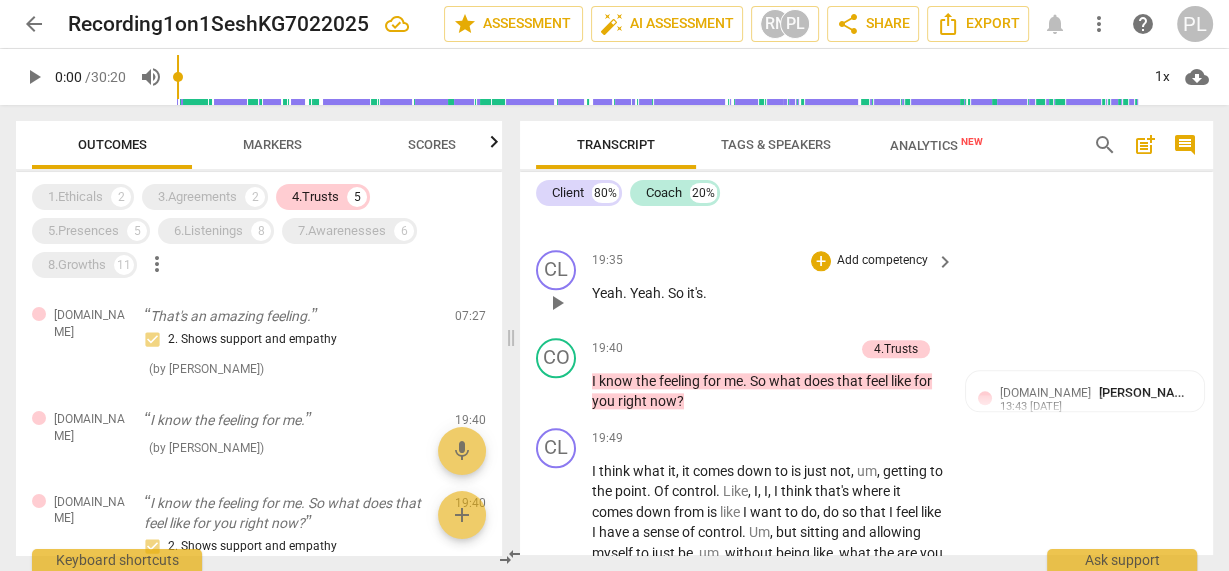 scroll, scrollTop: 8172, scrollLeft: 0, axis: vertical 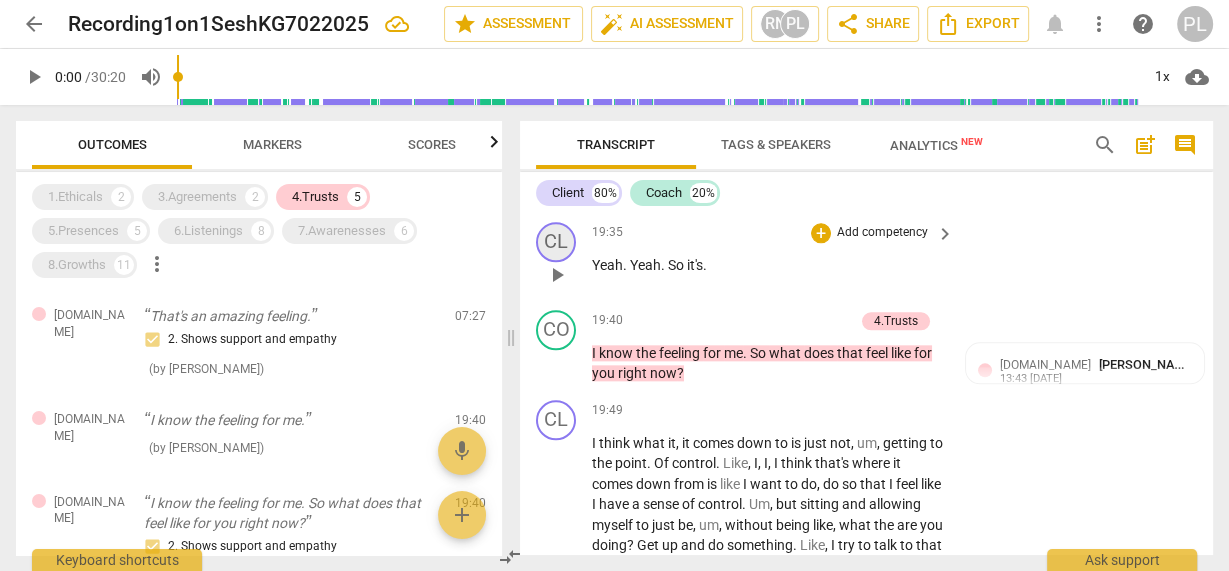 click on "CL" at bounding box center [556, 242] 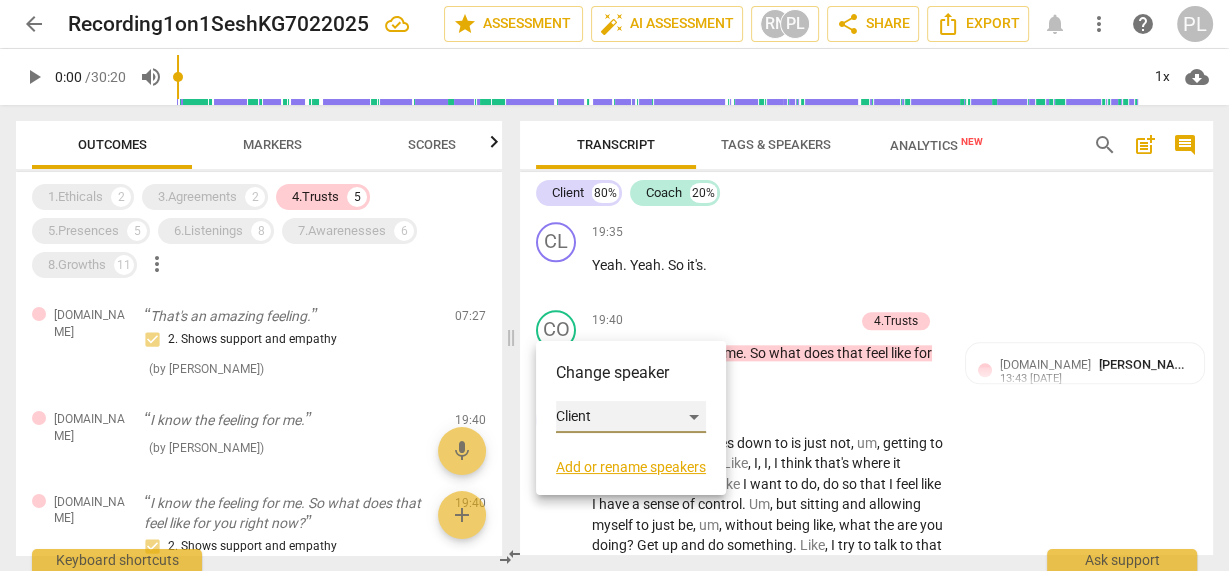 click on "Client" at bounding box center (631, 417) 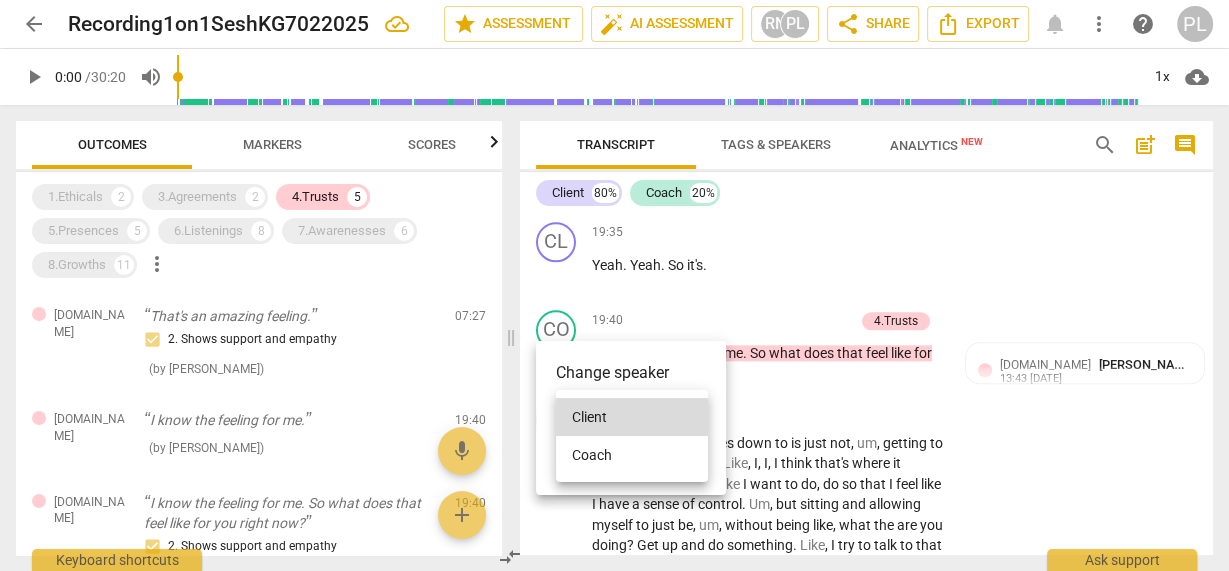 click on "Coach" at bounding box center [632, 455] 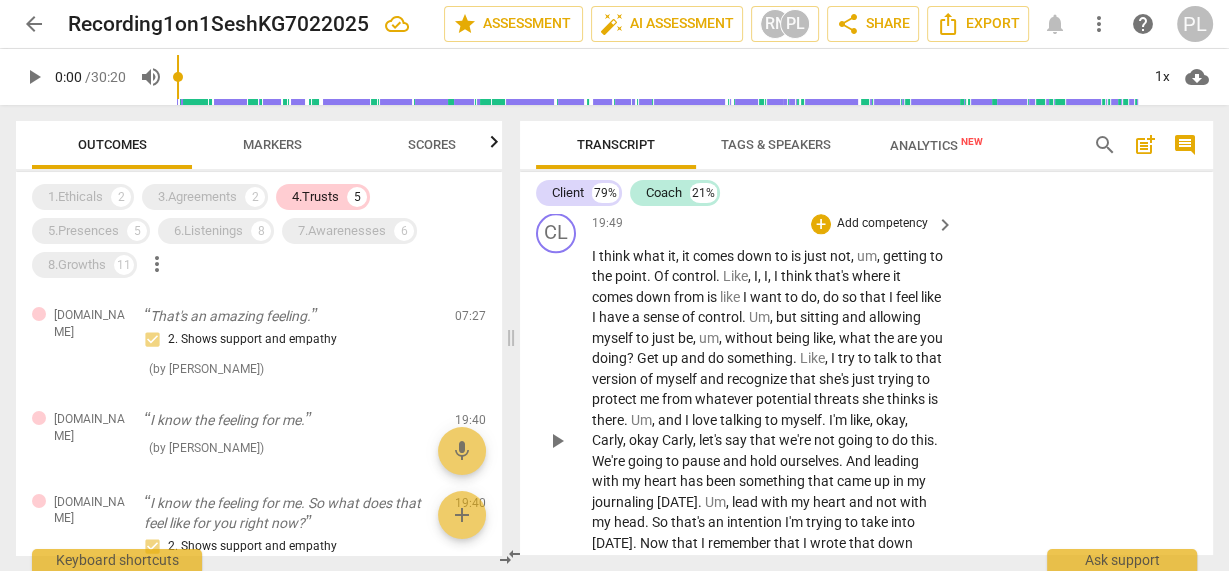 scroll, scrollTop: 8332, scrollLeft: 0, axis: vertical 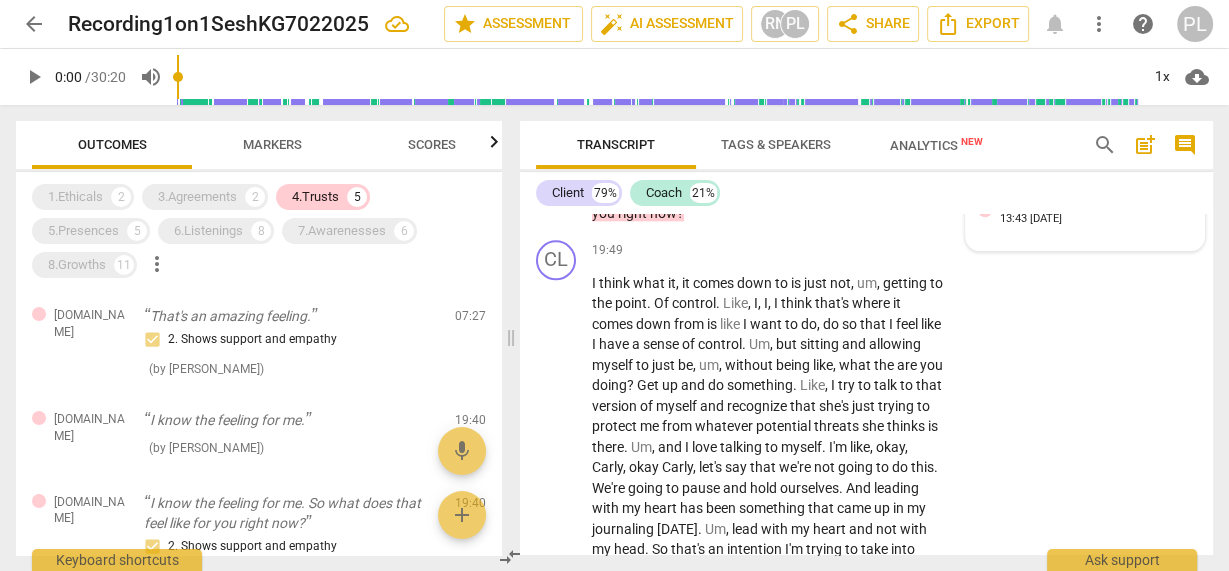 click on "[DOMAIN_NAME] [PERSON_NAME] 13:43 [DATE]" at bounding box center [1085, 210] 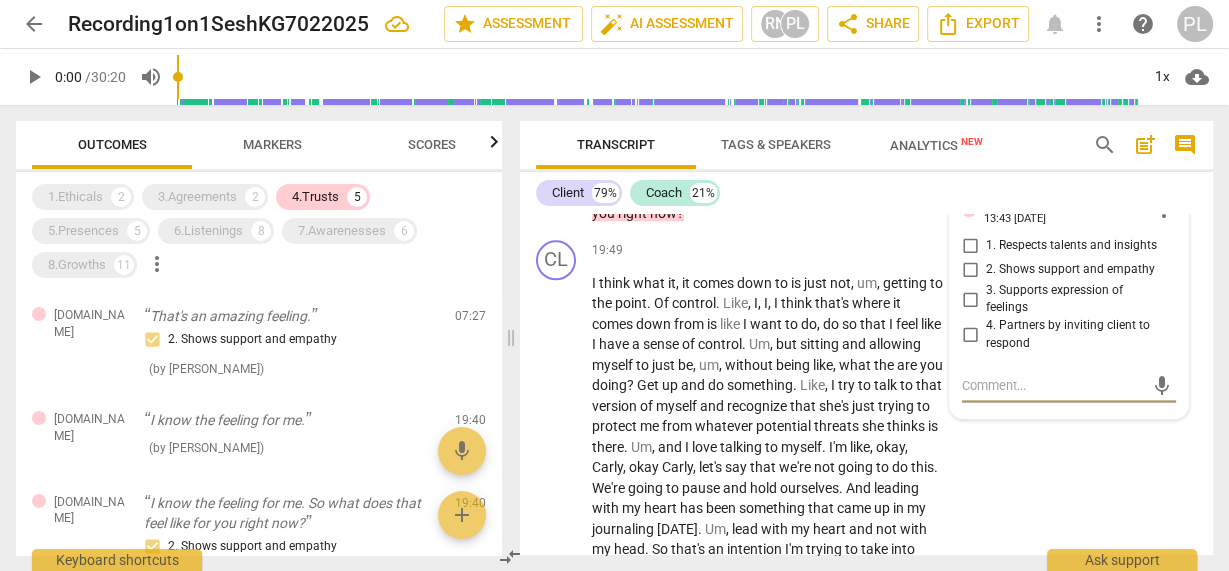 click on "4. Partners by inviting client to respond" at bounding box center [970, 335] 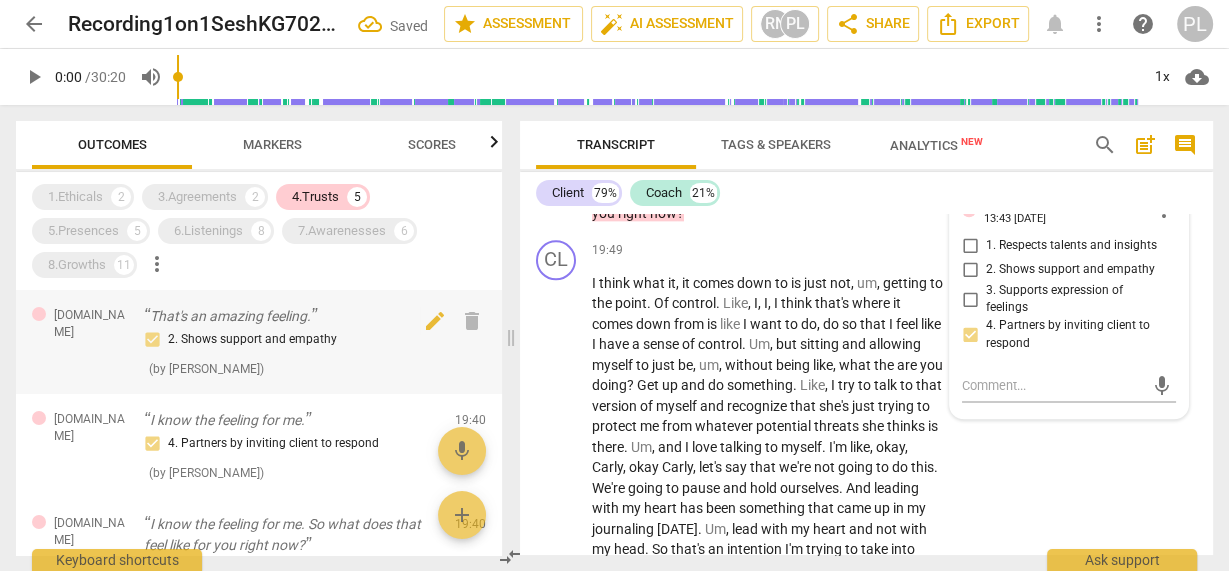 click on "2. Shows support and empathy" at bounding box center [291, 340] 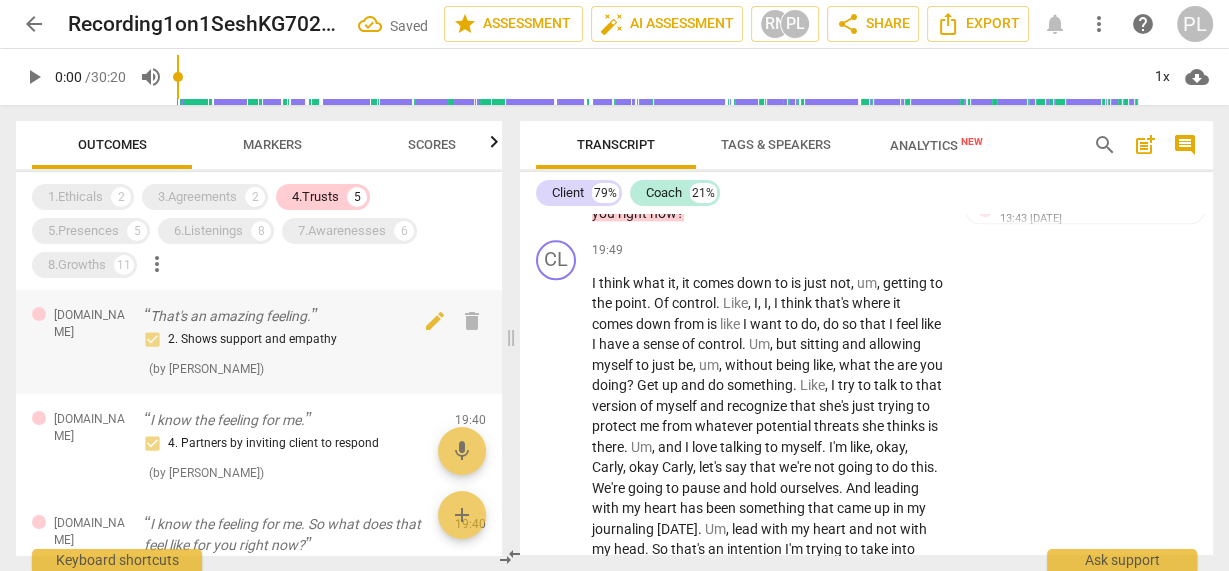 scroll, scrollTop: 3286, scrollLeft: 0, axis: vertical 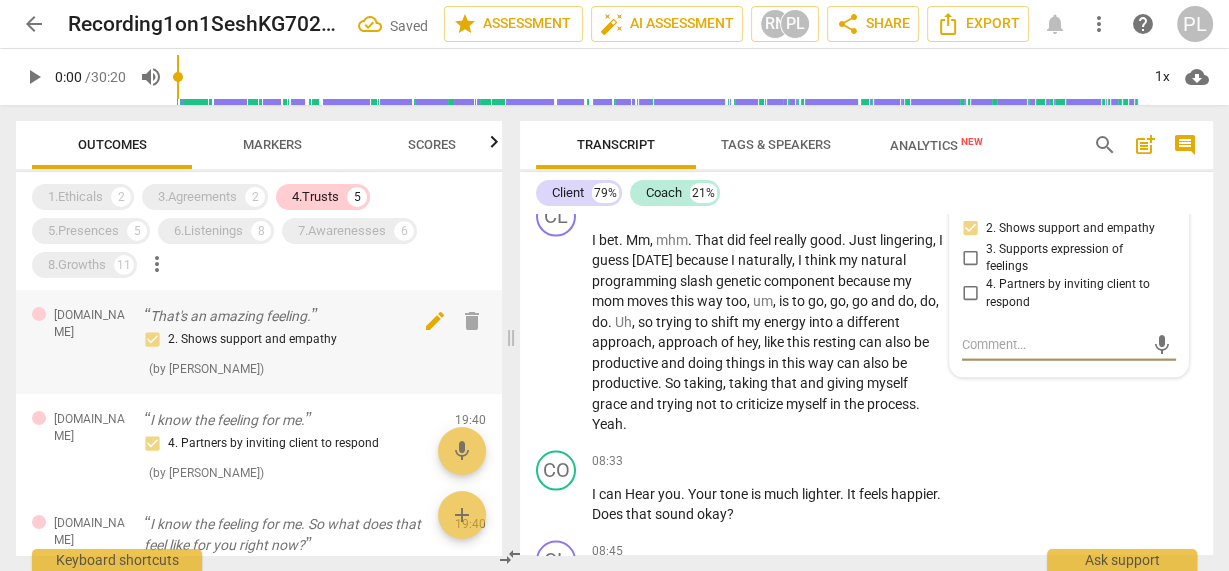 click on "edit" at bounding box center (435, 321) 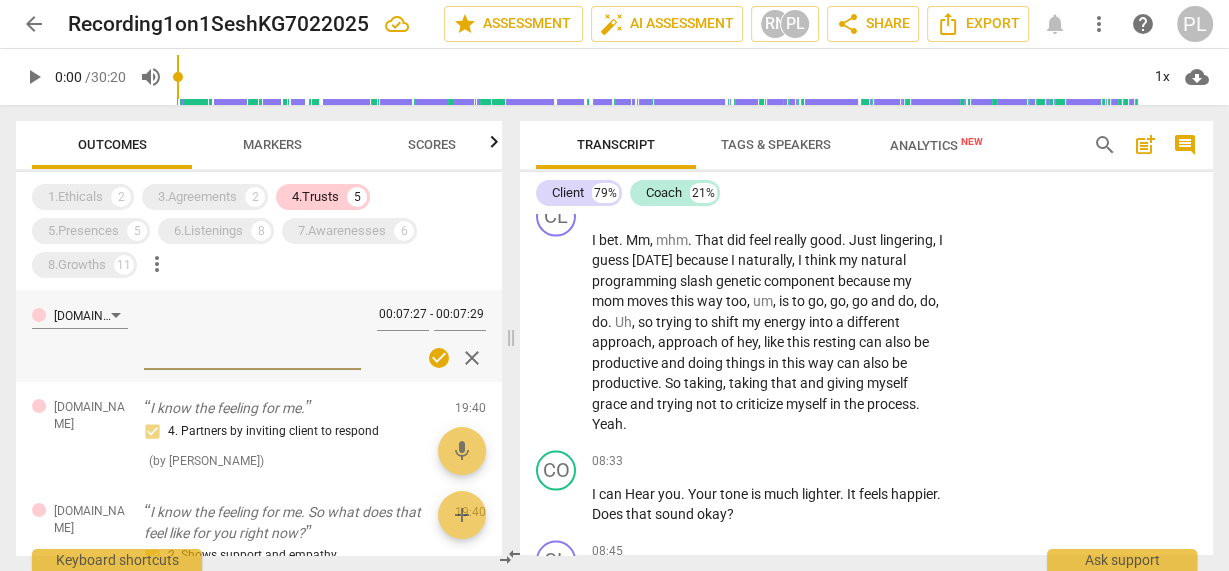 click on "close" at bounding box center (472, 358) 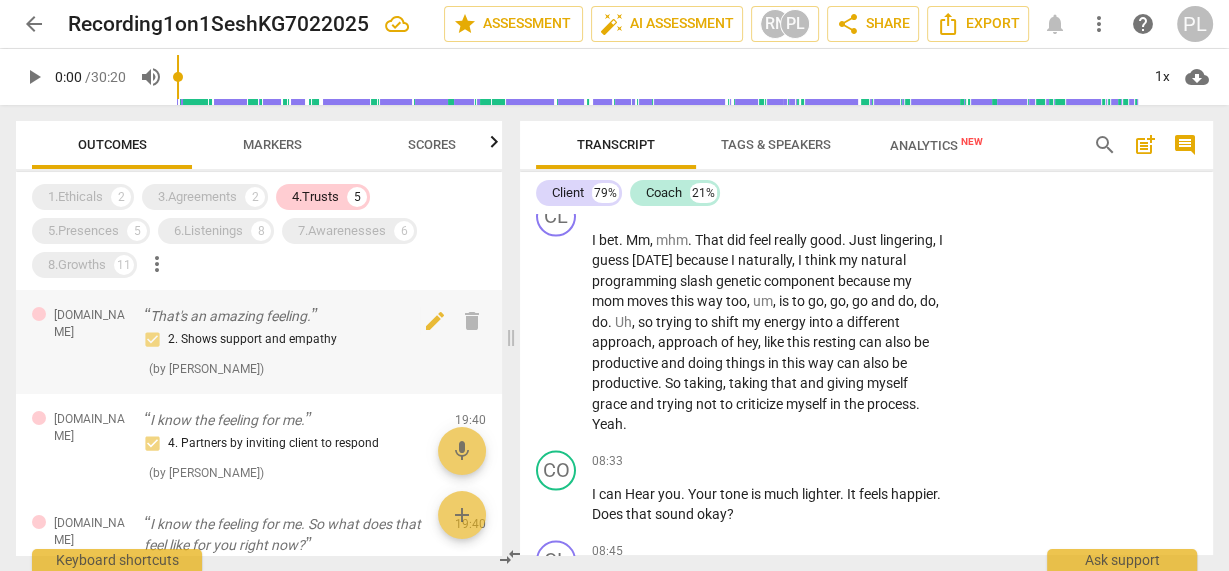 click on "2. Shows support and empathy" at bounding box center (291, 340) 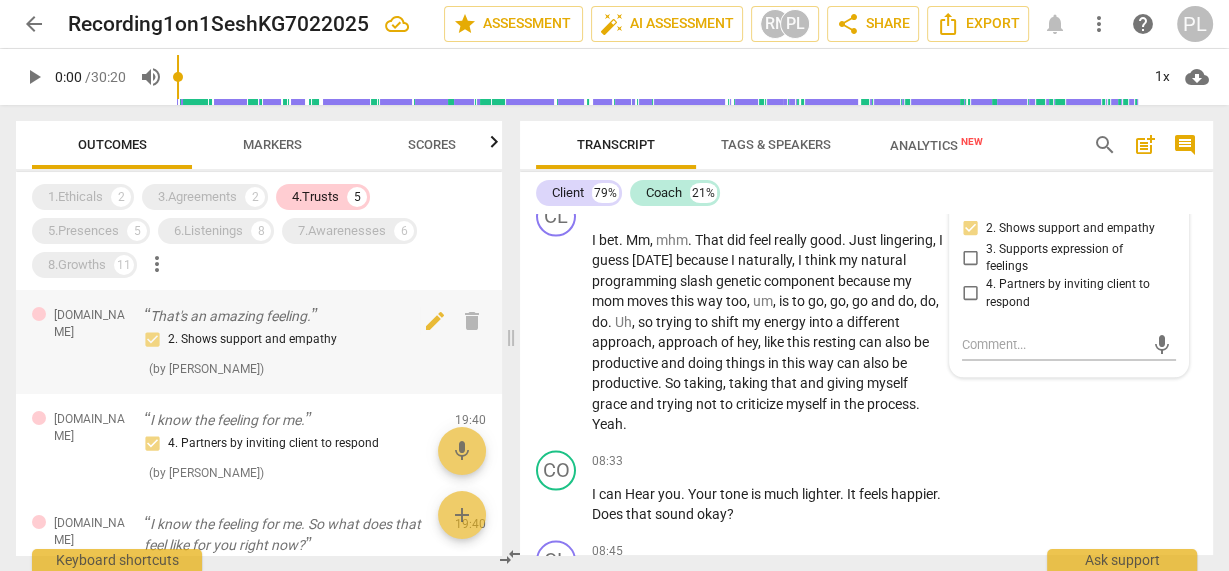 click on "2. Shows support and empathy" at bounding box center [291, 340] 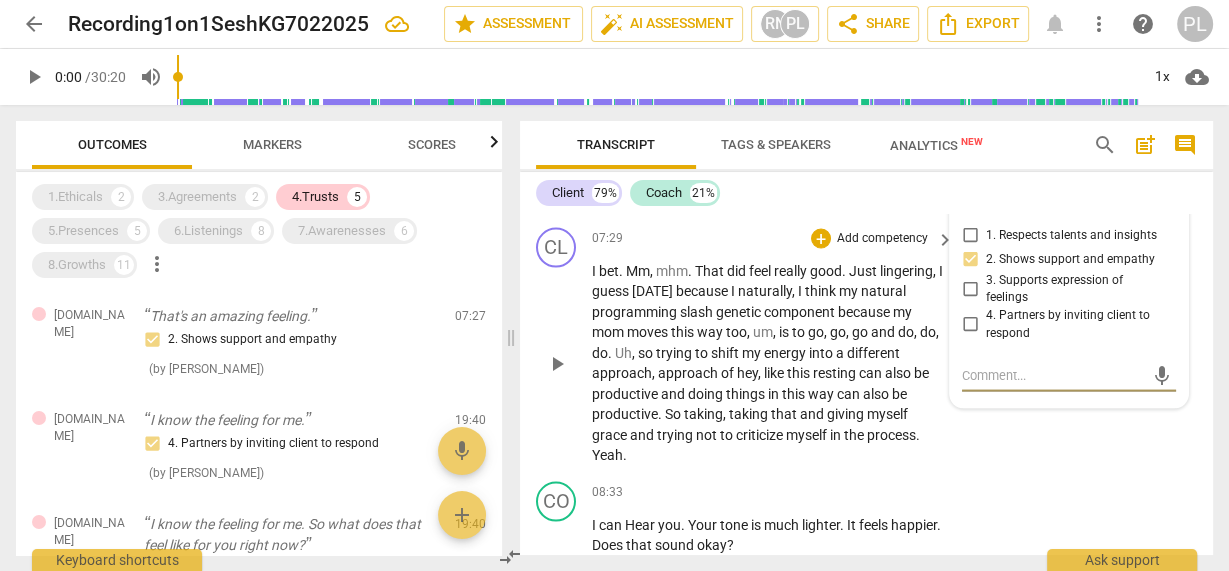 scroll, scrollTop: 3206, scrollLeft: 0, axis: vertical 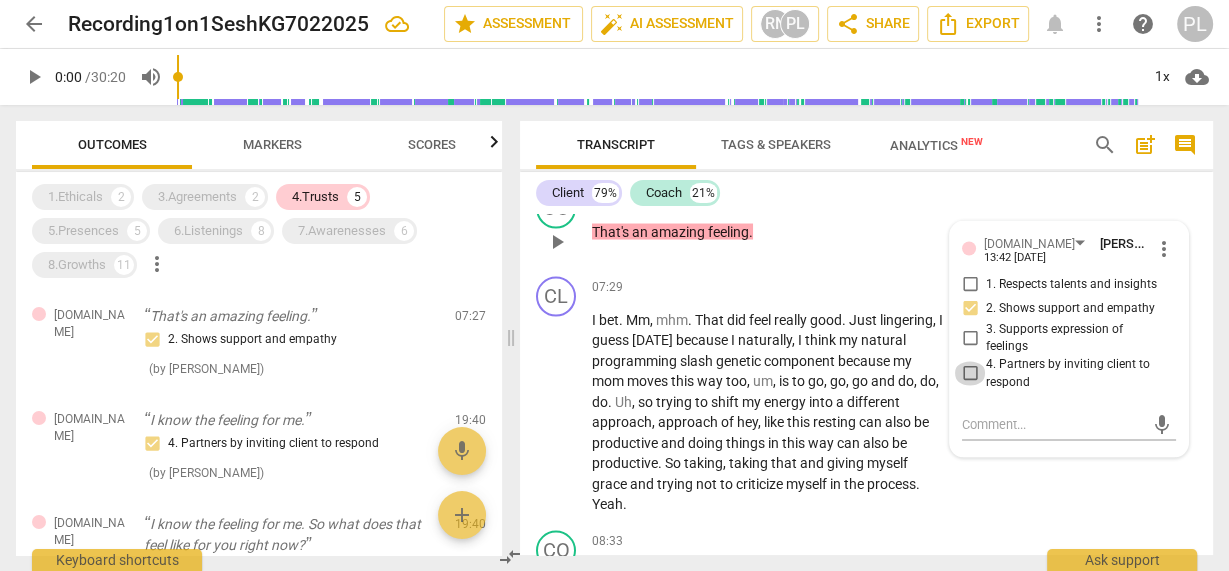 click on "4. Partners by inviting client to respond" at bounding box center (970, 373) 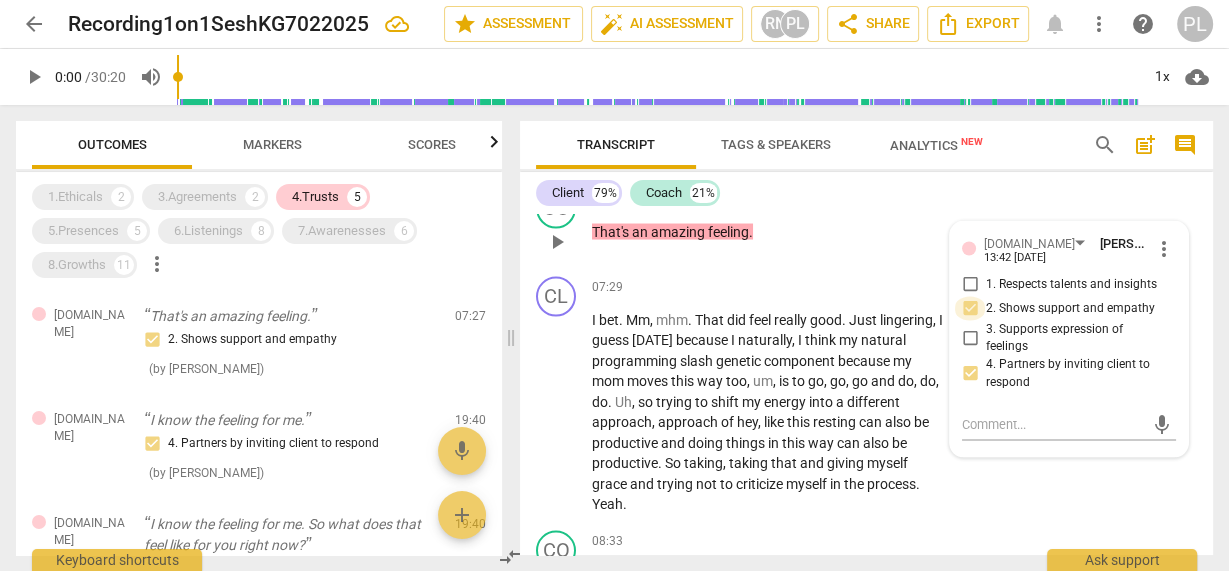 click on "2. Shows support and empathy" at bounding box center (970, 308) 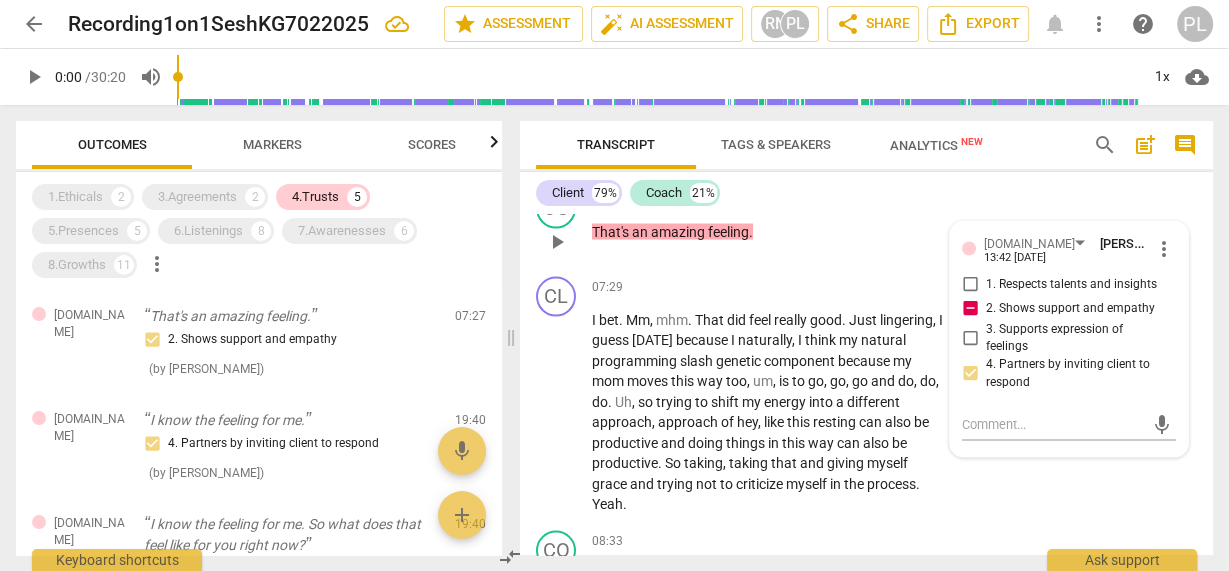 click on "2. Shows support and empathy" at bounding box center [970, 308] 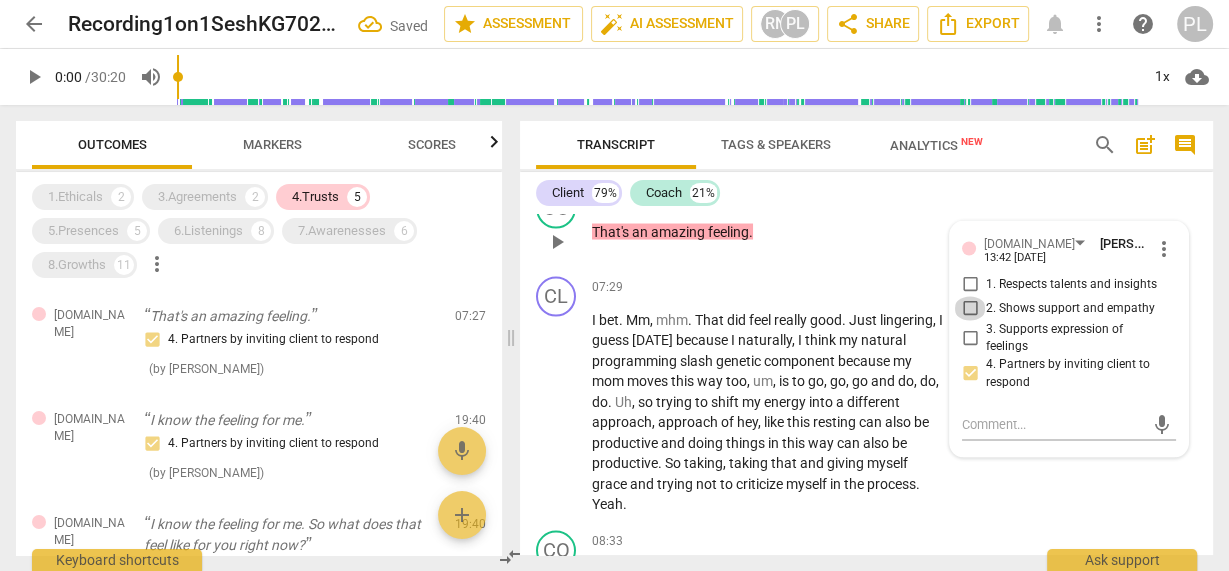 click on "2. Shows support and empathy" at bounding box center [970, 308] 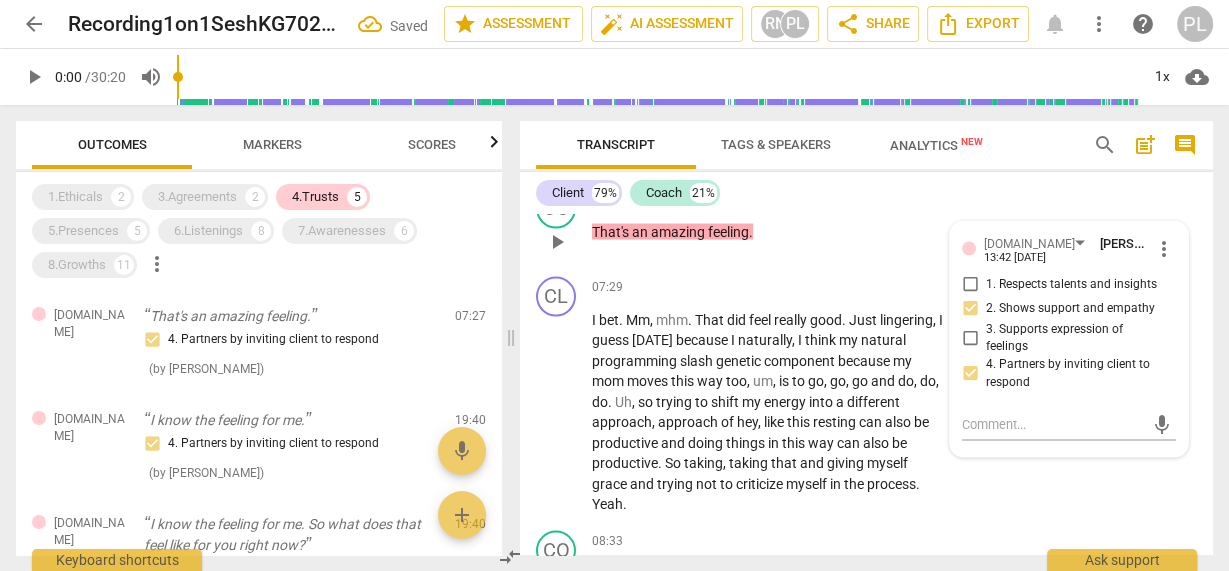 click on "4. Partners by inviting client to respond" at bounding box center (970, 373) 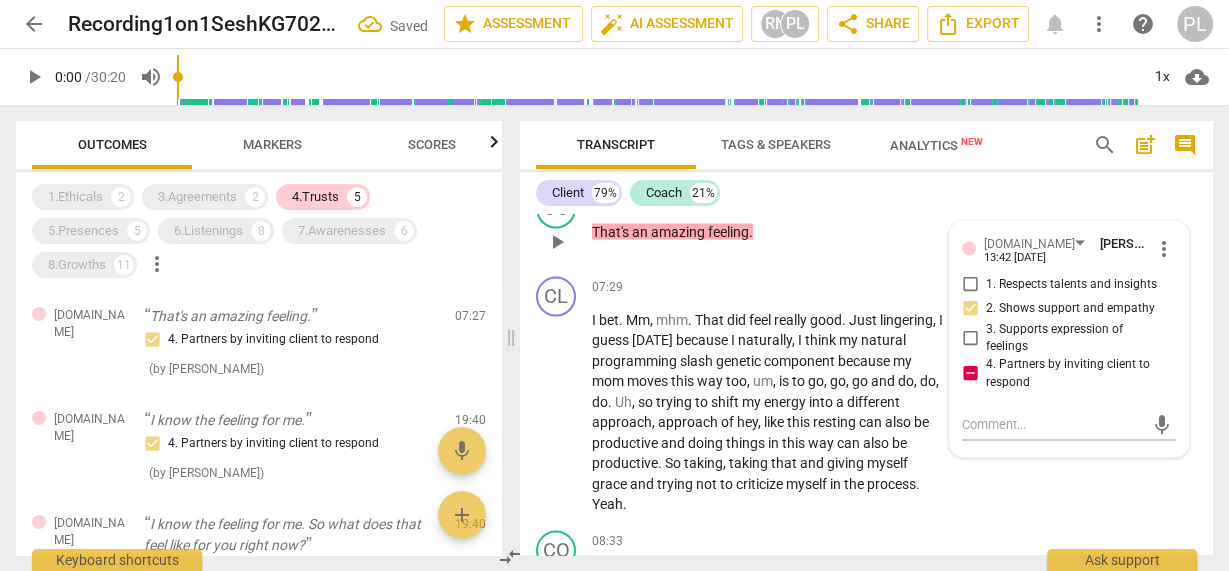 click on "4. Partners by inviting client to respond" at bounding box center [970, 373] 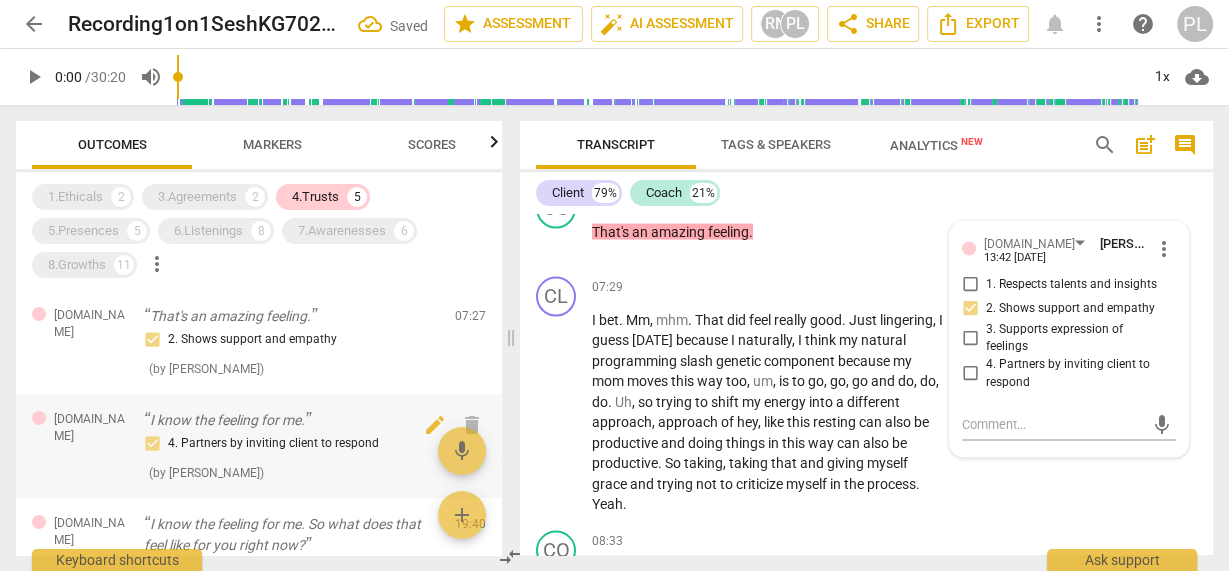 click on "I know the feeling for me." at bounding box center (291, 420) 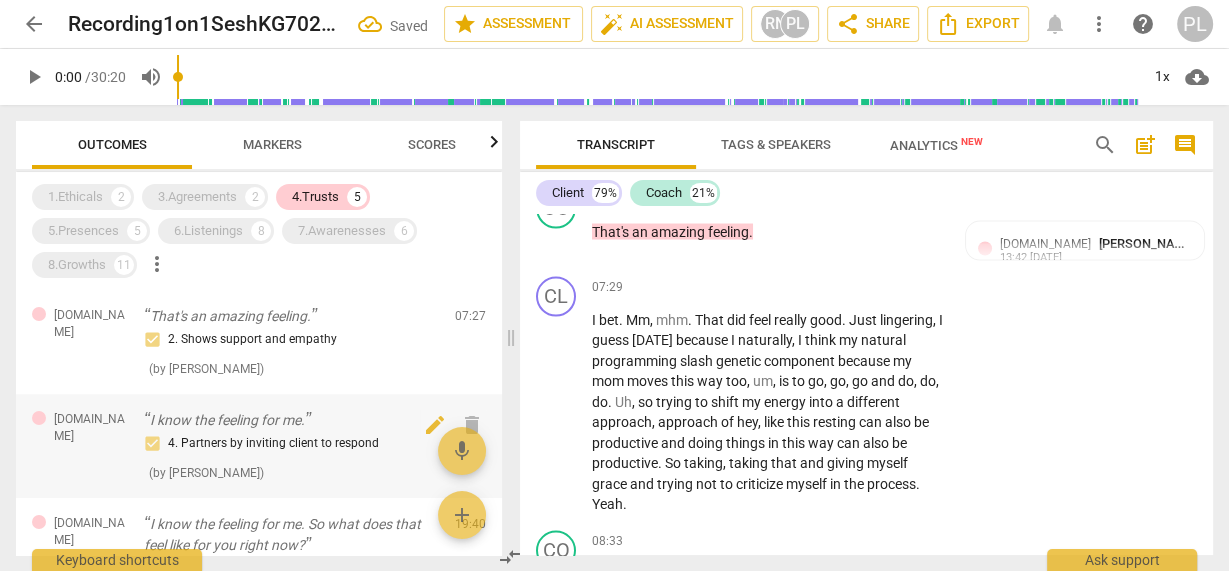 scroll, scrollTop: 8412, scrollLeft: 0, axis: vertical 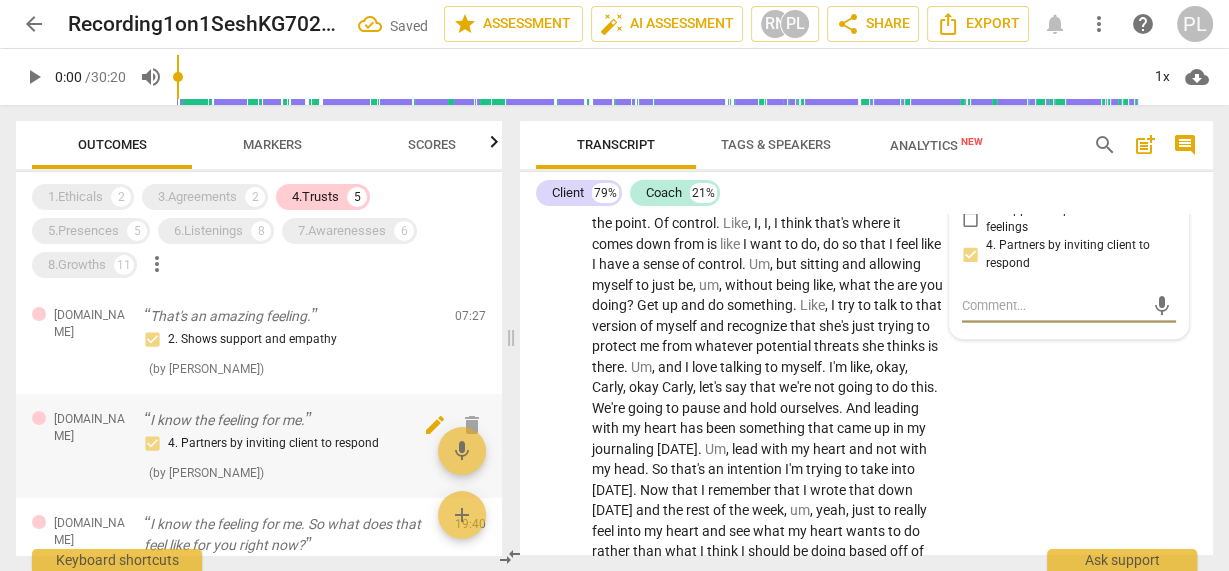 click on "delete" at bounding box center (472, 425) 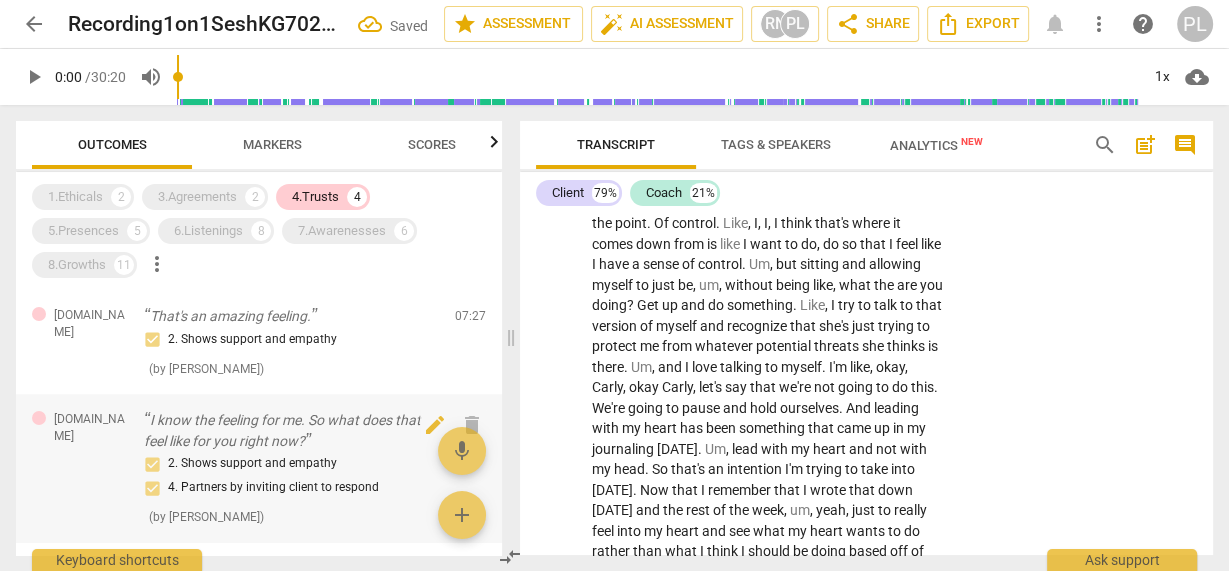 click on "I know the feeling for me. So what does that feel like for you right now?" at bounding box center [291, 430] 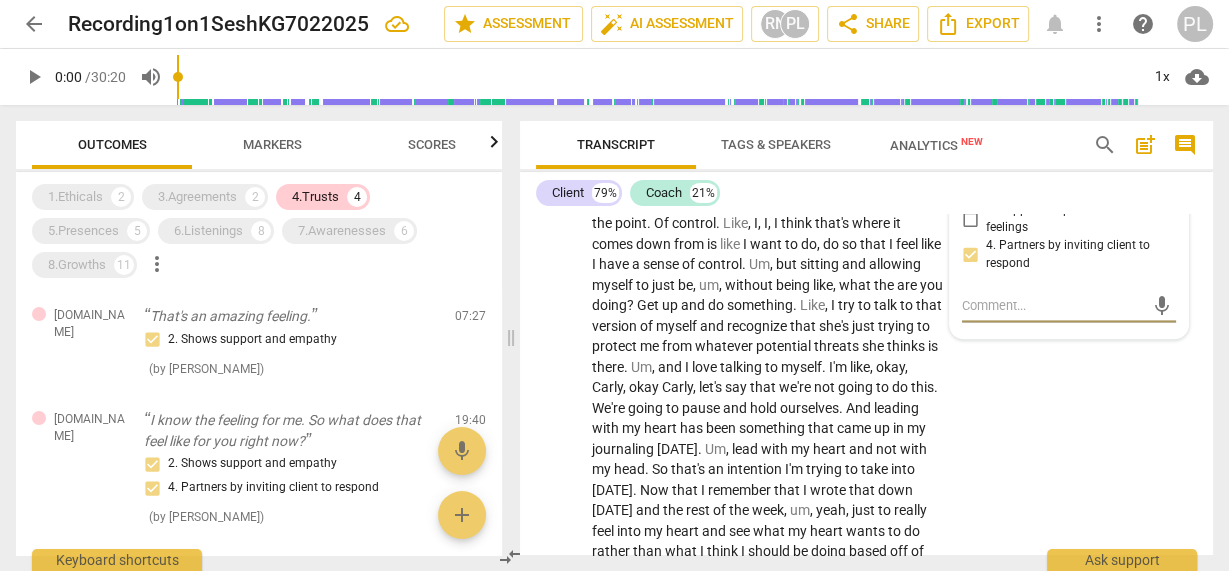 click on "2. Shows support and empathy" at bounding box center [970, 190] 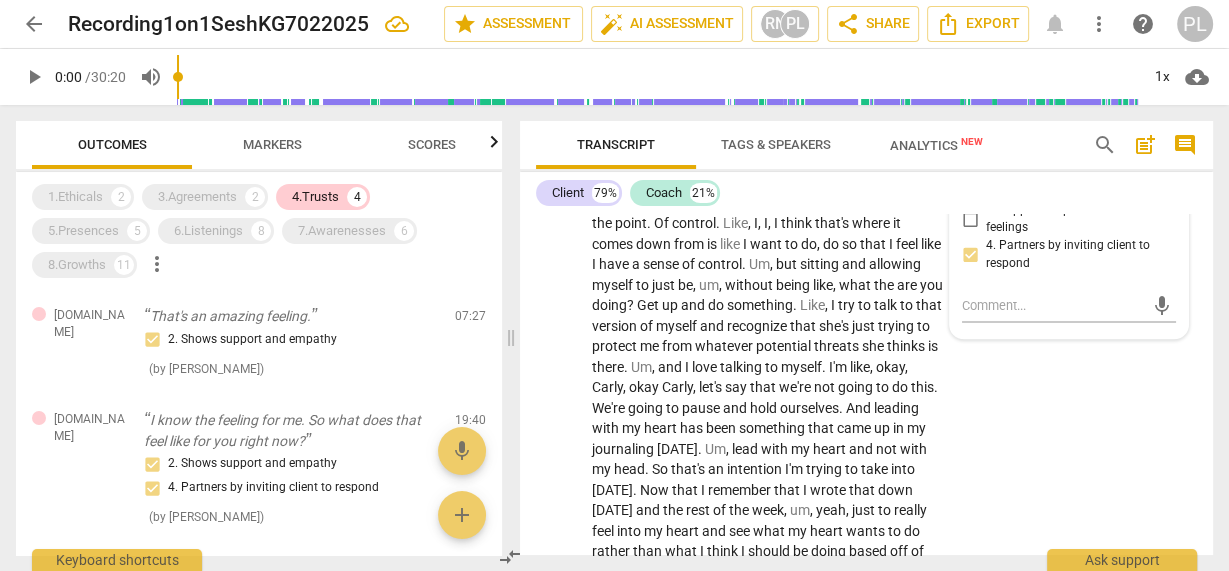 click on "2. Shows support and empathy" at bounding box center [970, 190] 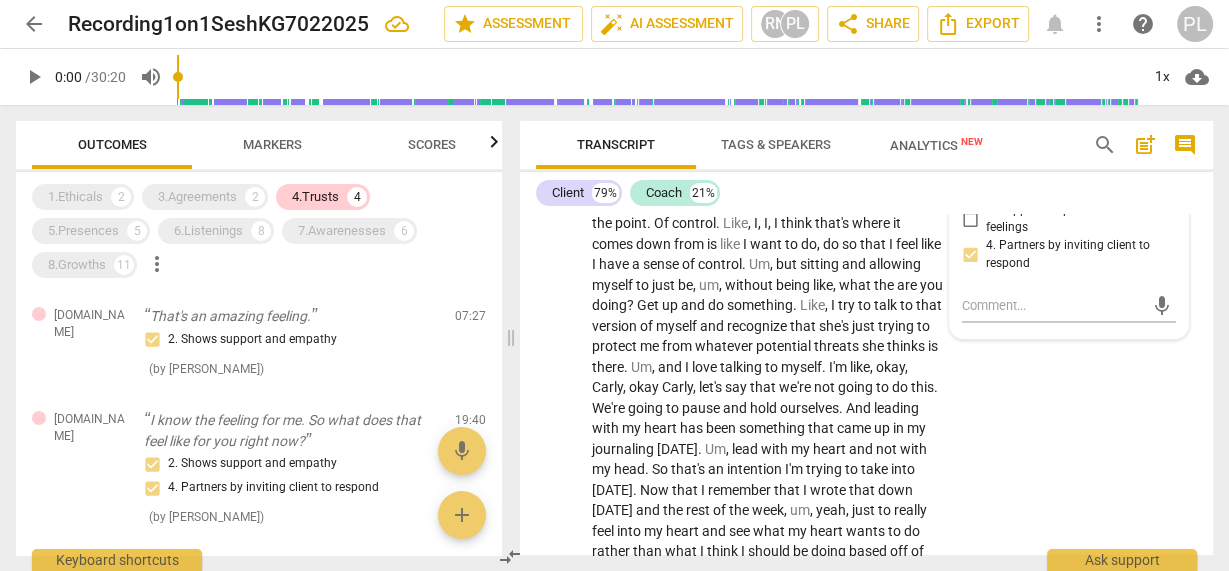 checkbox on "false" 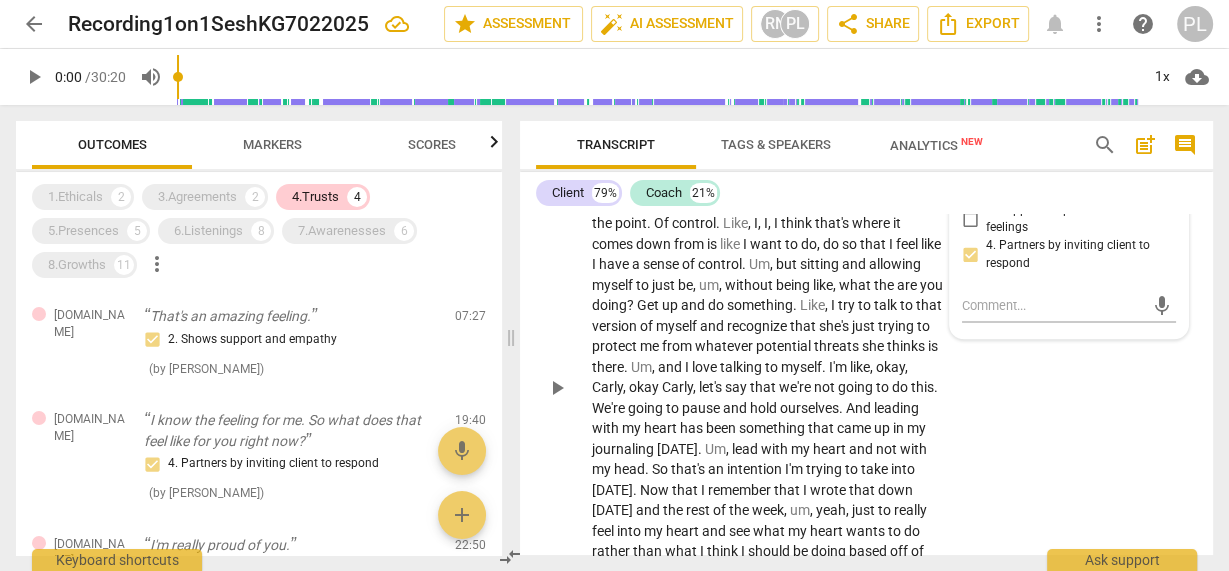 scroll, scrollTop: 8332, scrollLeft: 0, axis: vertical 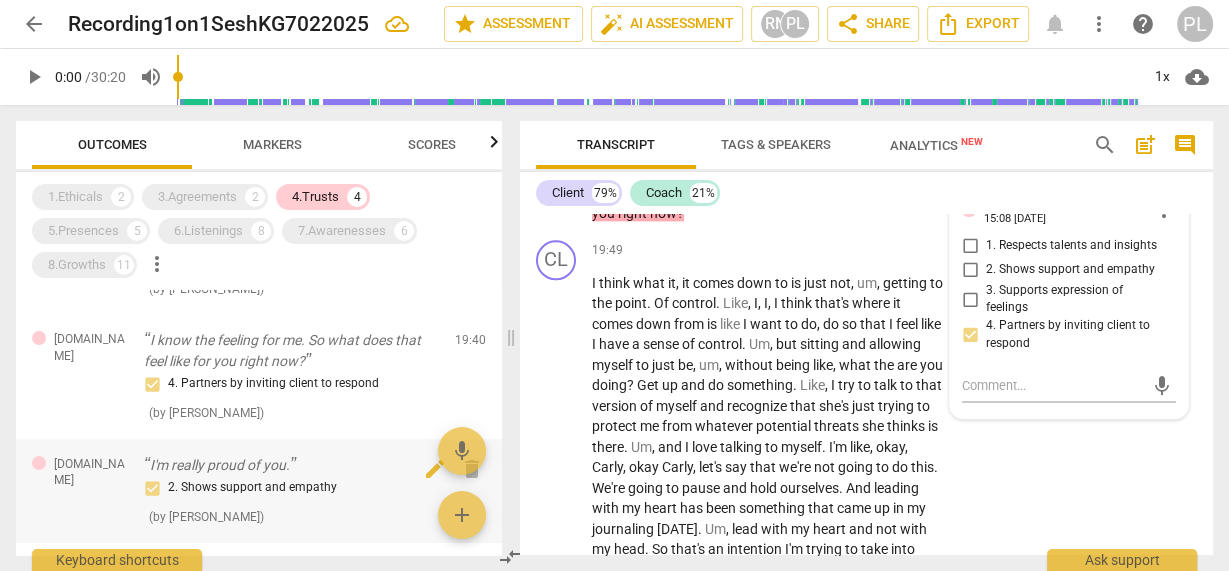 click on "I'm really proud of you." at bounding box center (291, 465) 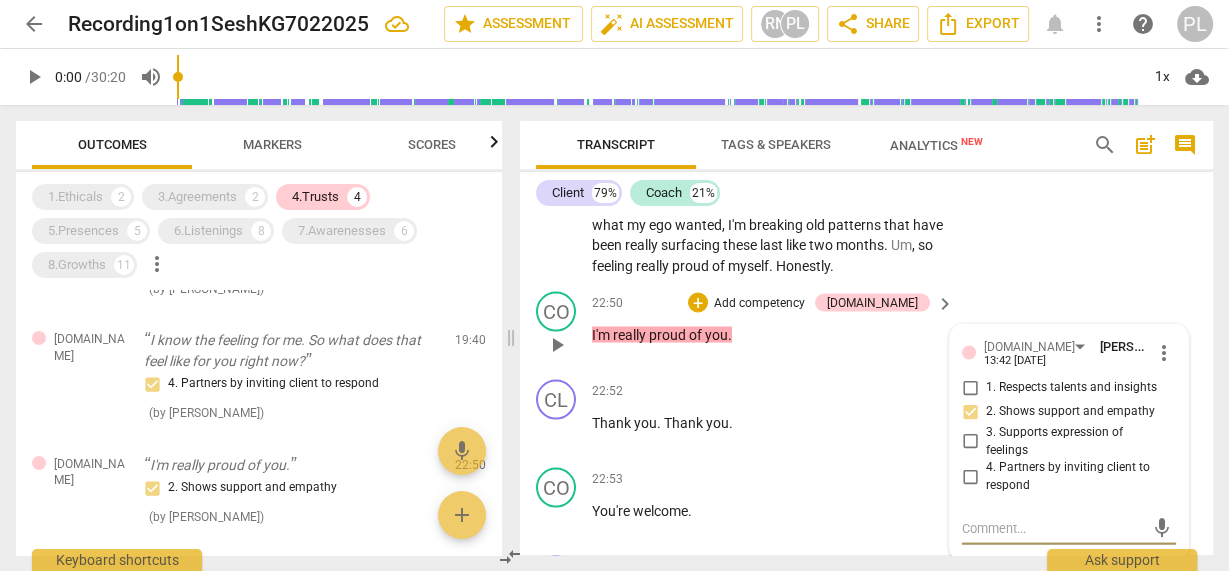 scroll, scrollTop: 9361, scrollLeft: 0, axis: vertical 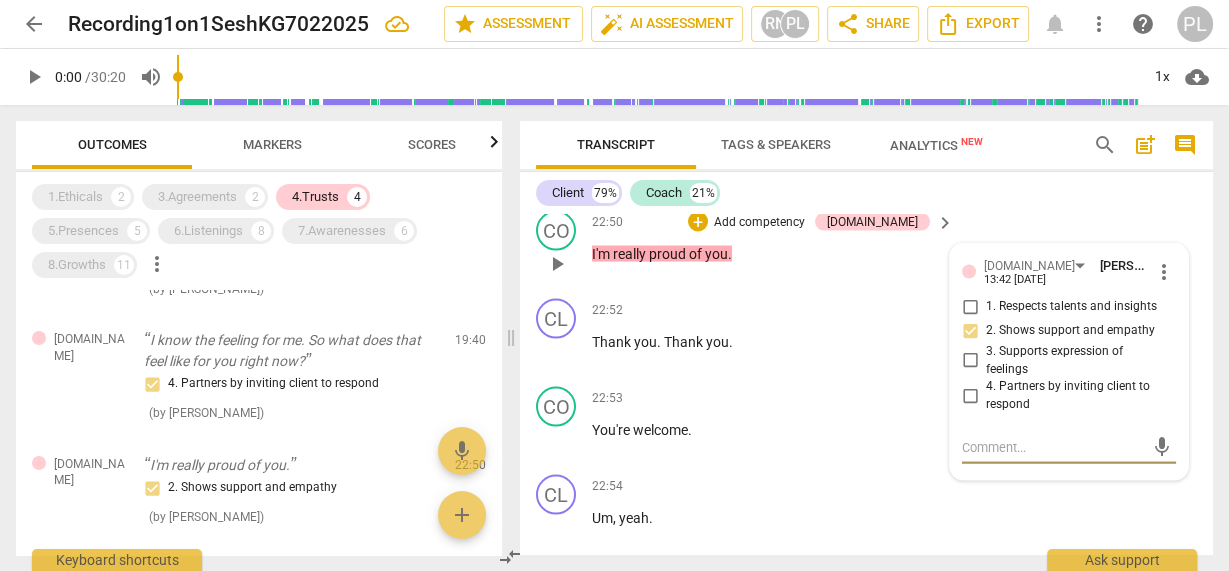 click on "2. Shows support and empathy" at bounding box center [970, 330] 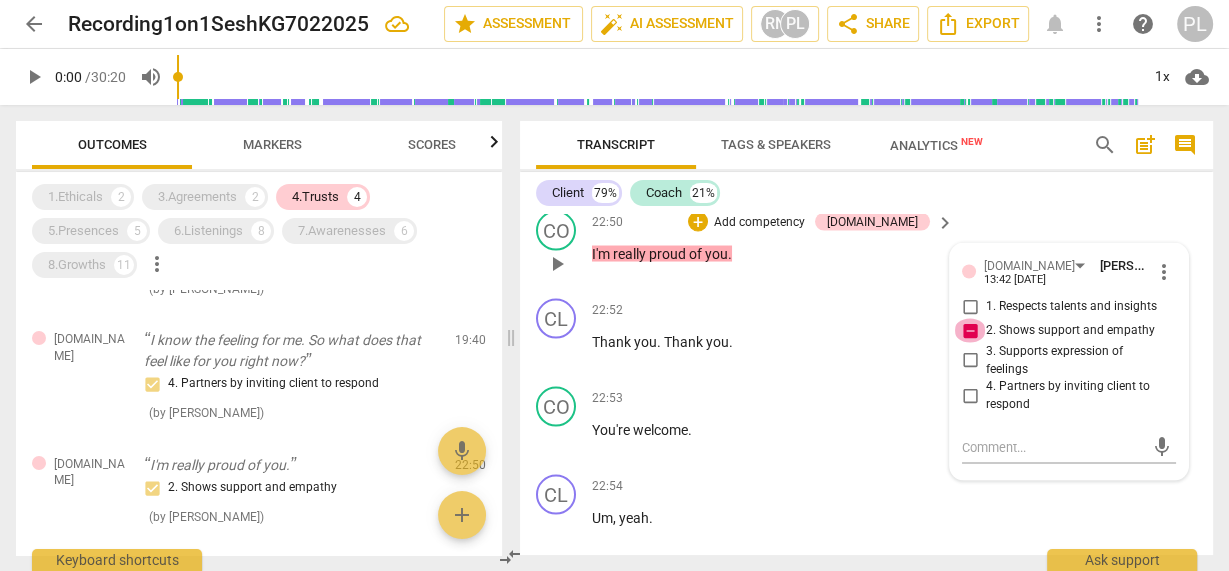 click on "2. Shows support and empathy" at bounding box center (970, 330) 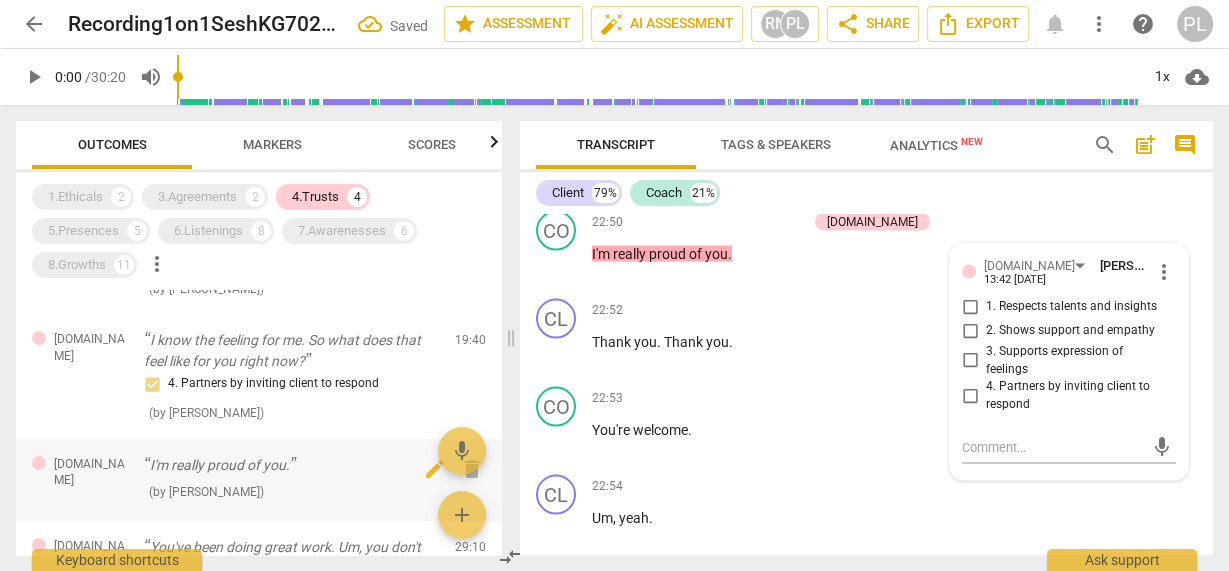 click on "I'm really proud of you." at bounding box center [291, 465] 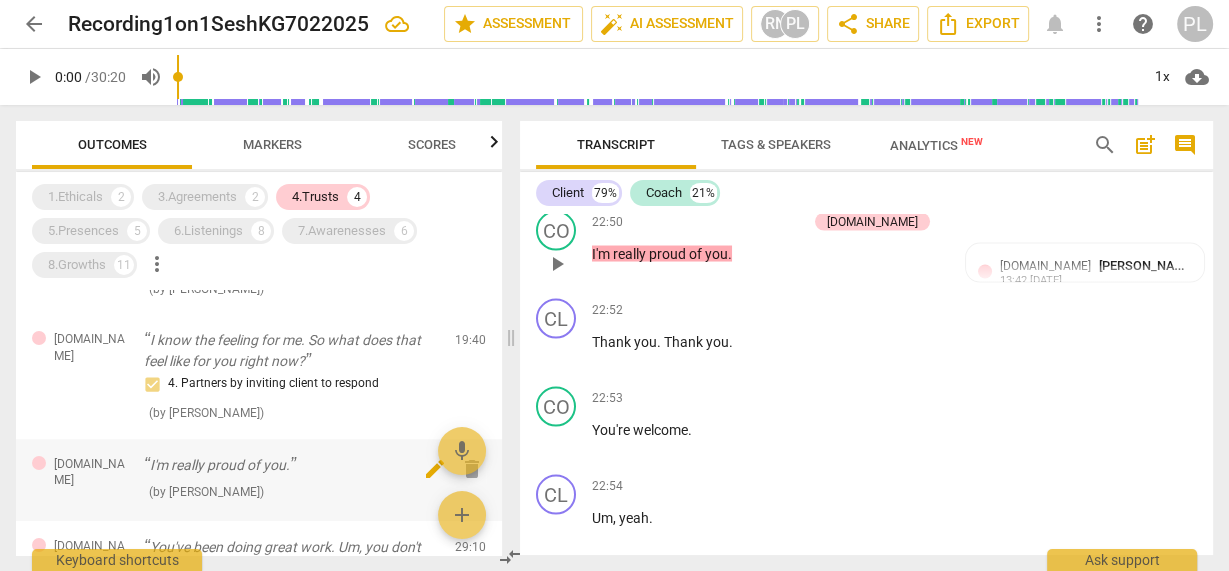 click on "delete" at bounding box center (472, 469) 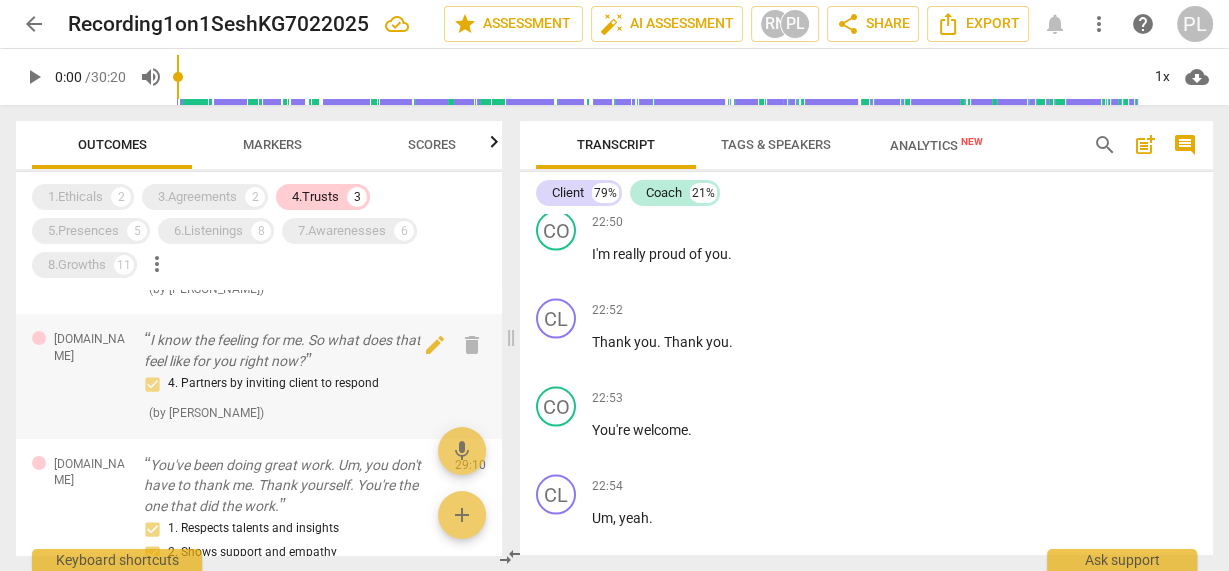 scroll, scrollTop: 160, scrollLeft: 0, axis: vertical 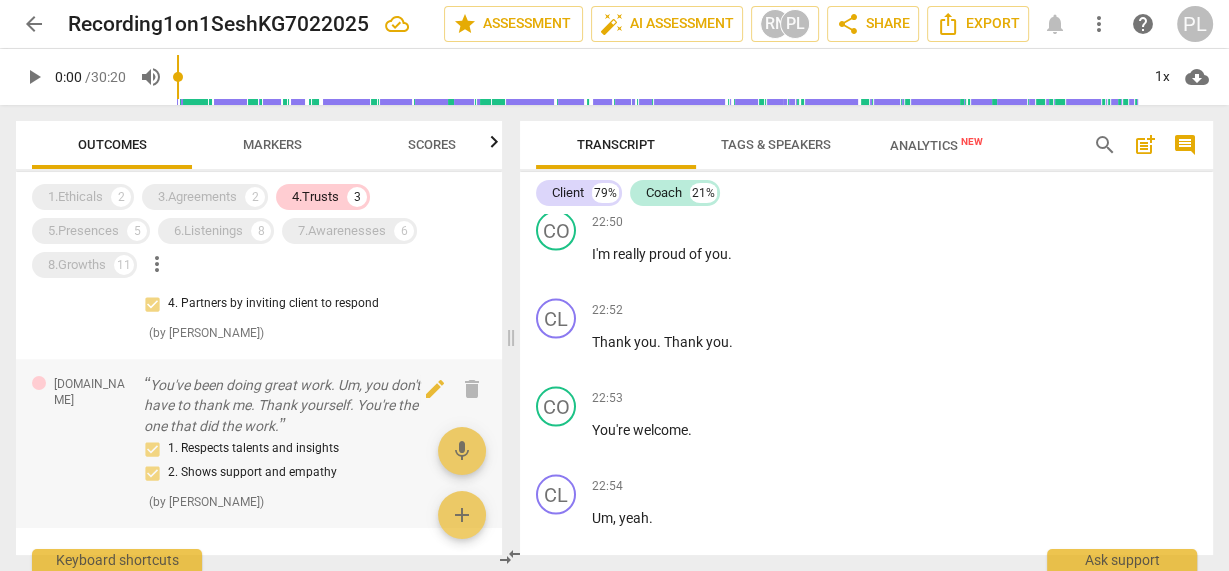 click on "You've been doing great work. Um, you don't have to thank me. Thank yourself. You're the one that did the work." at bounding box center (291, 406) 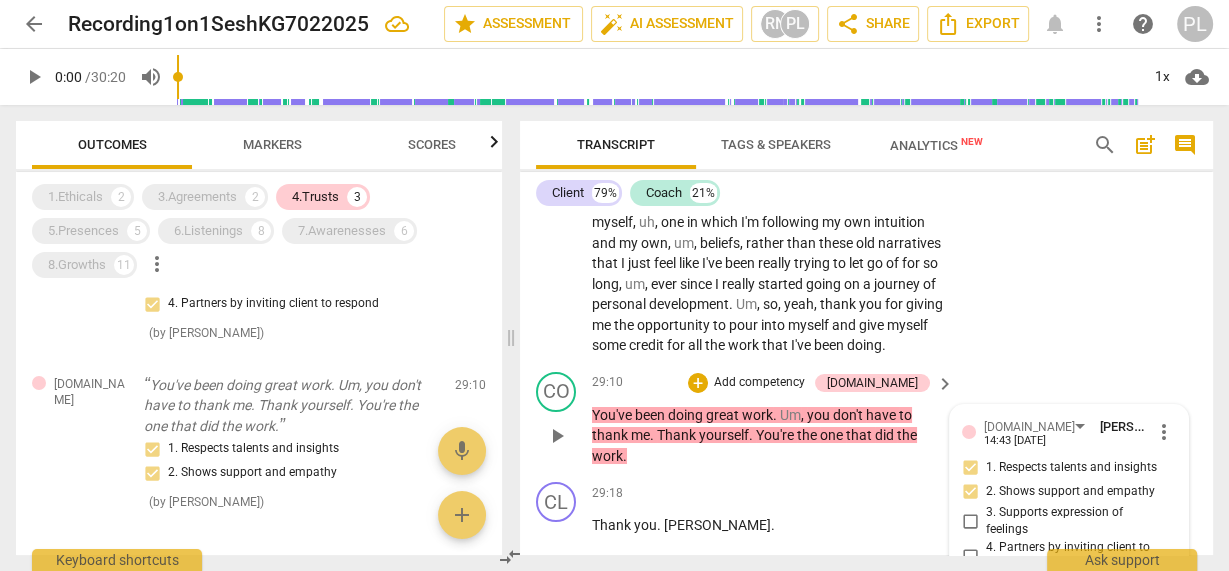 scroll, scrollTop: 12082, scrollLeft: 0, axis: vertical 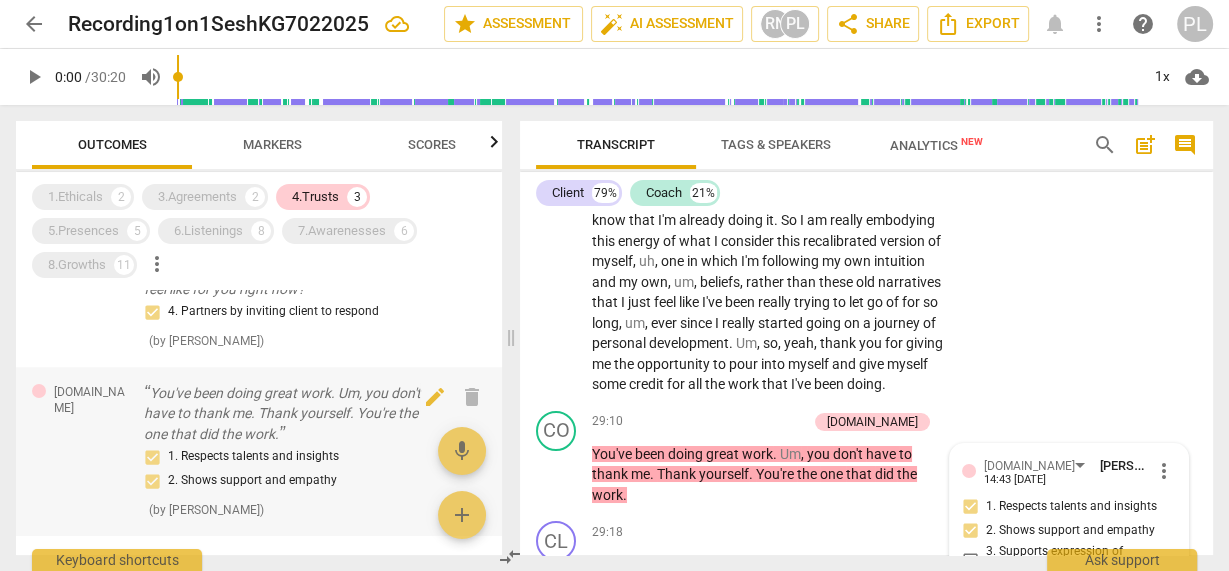 click on "1. Respects talents and insights 2. Shows support and empathy" at bounding box center [291, 469] 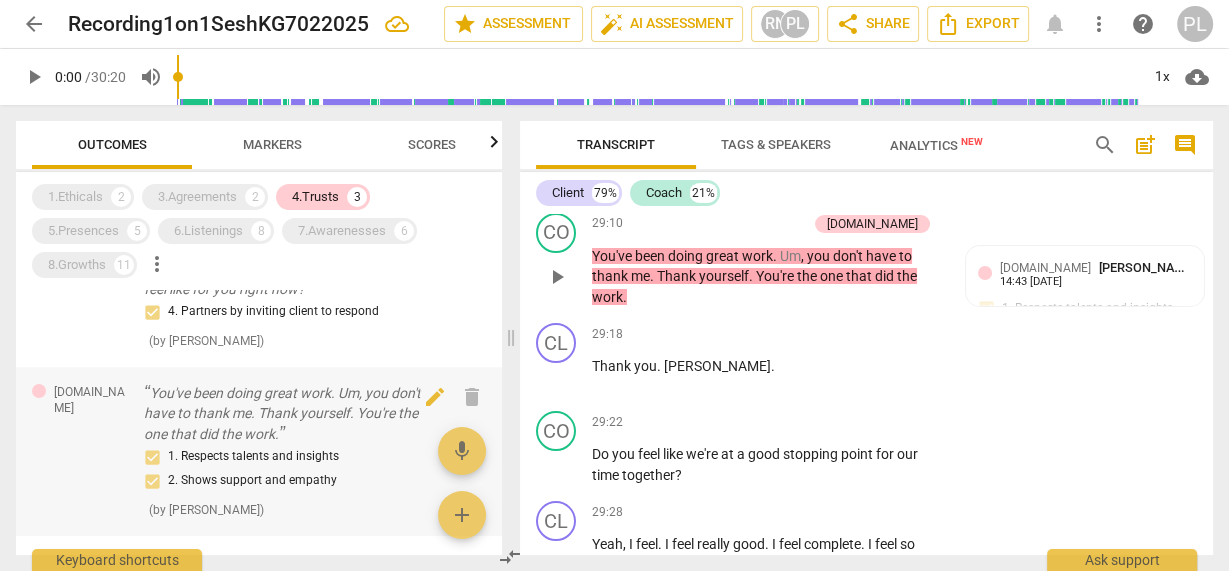 scroll, scrollTop: 12293, scrollLeft: 0, axis: vertical 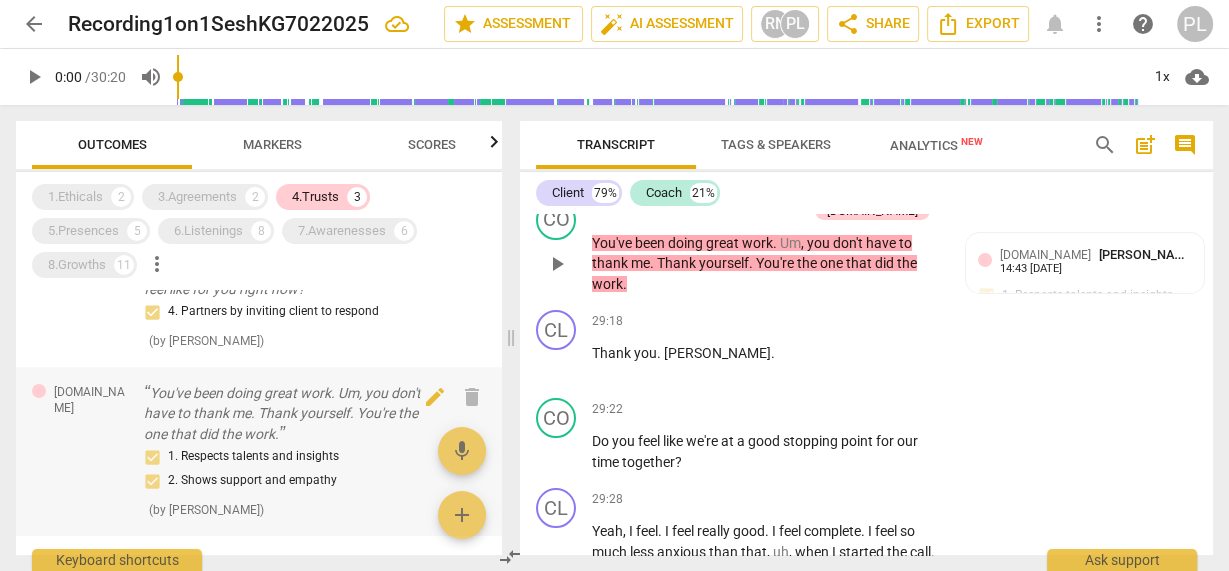 click on "1. Respects talents and insights 2. Shows support and empathy" at bounding box center (291, 469) 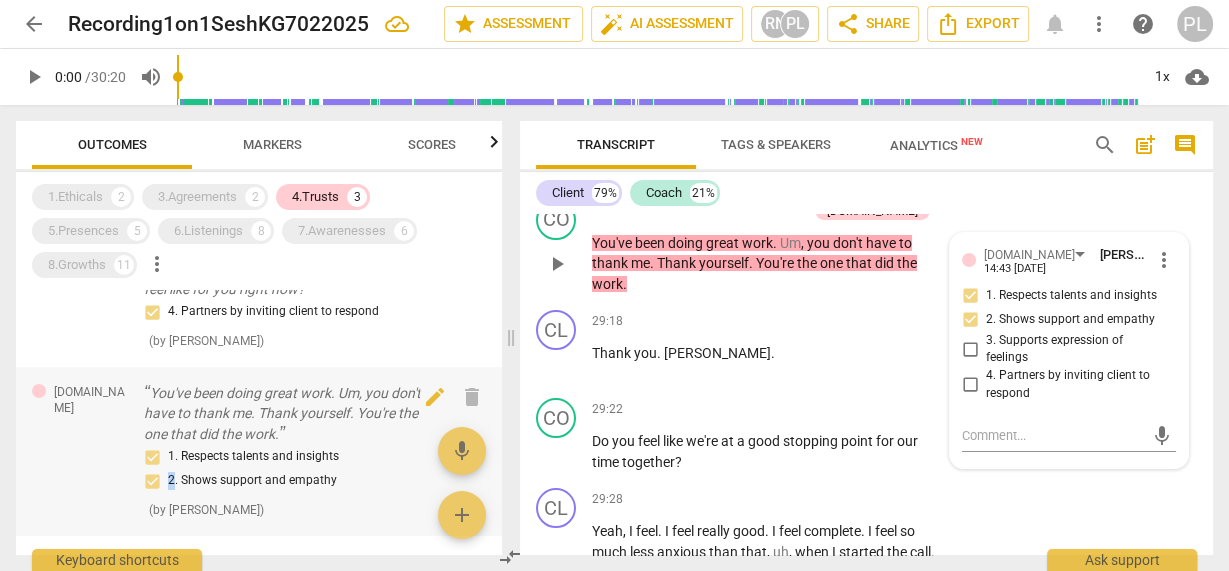 scroll, scrollTop: 12482, scrollLeft: 0, axis: vertical 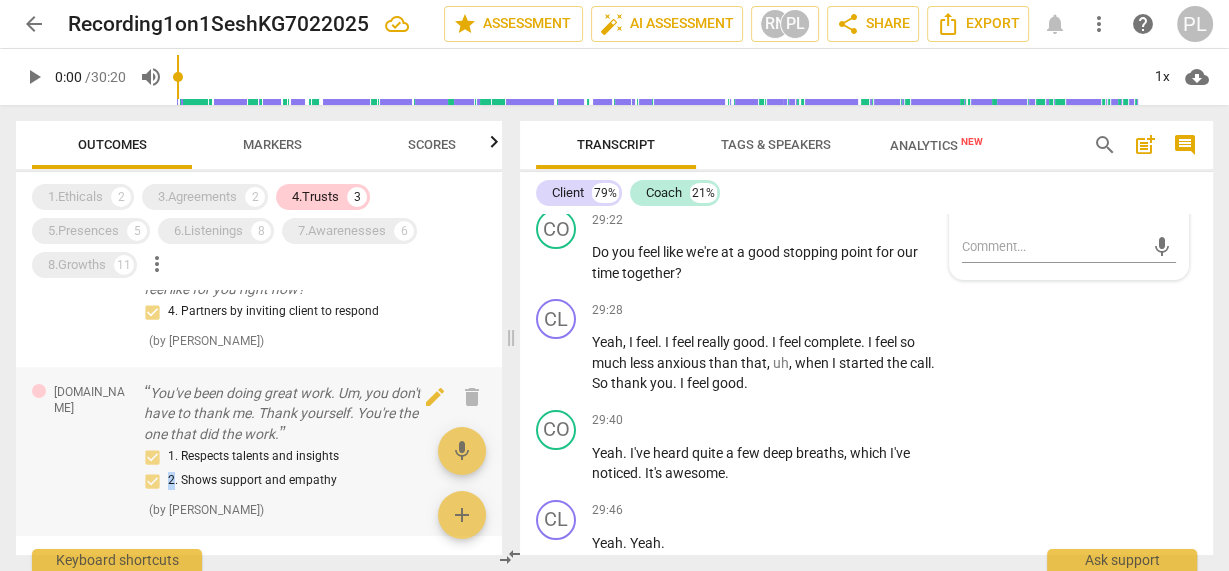 click on "1. Respects talents and insights 2. Shows support and empathy" at bounding box center [291, 469] 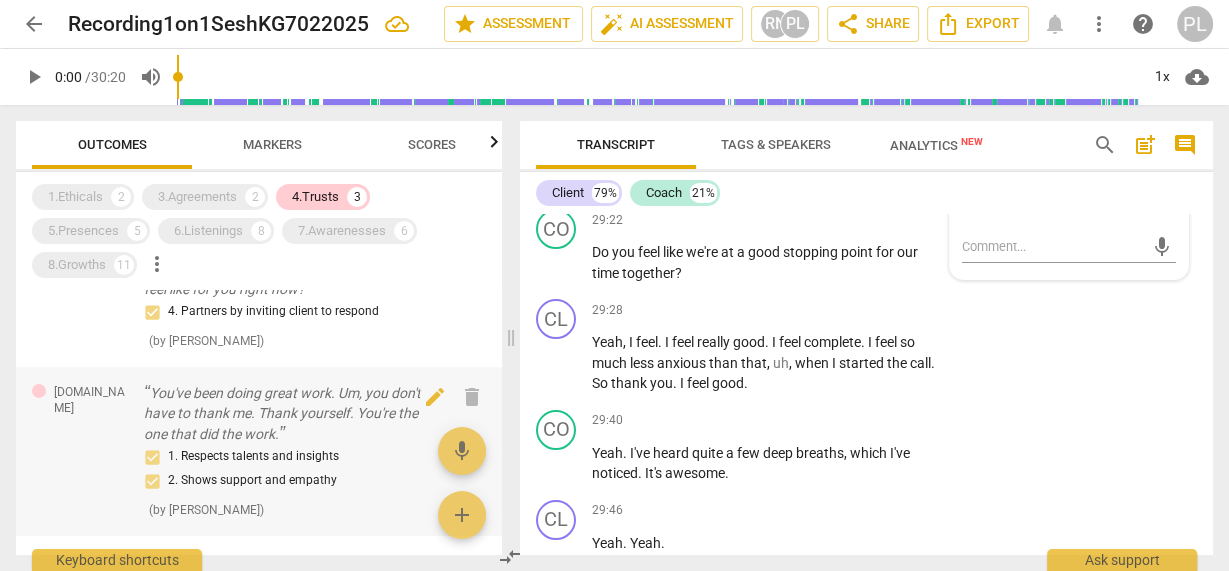 click on "1. Respects talents and insights 2. Shows support and empathy" at bounding box center (291, 469) 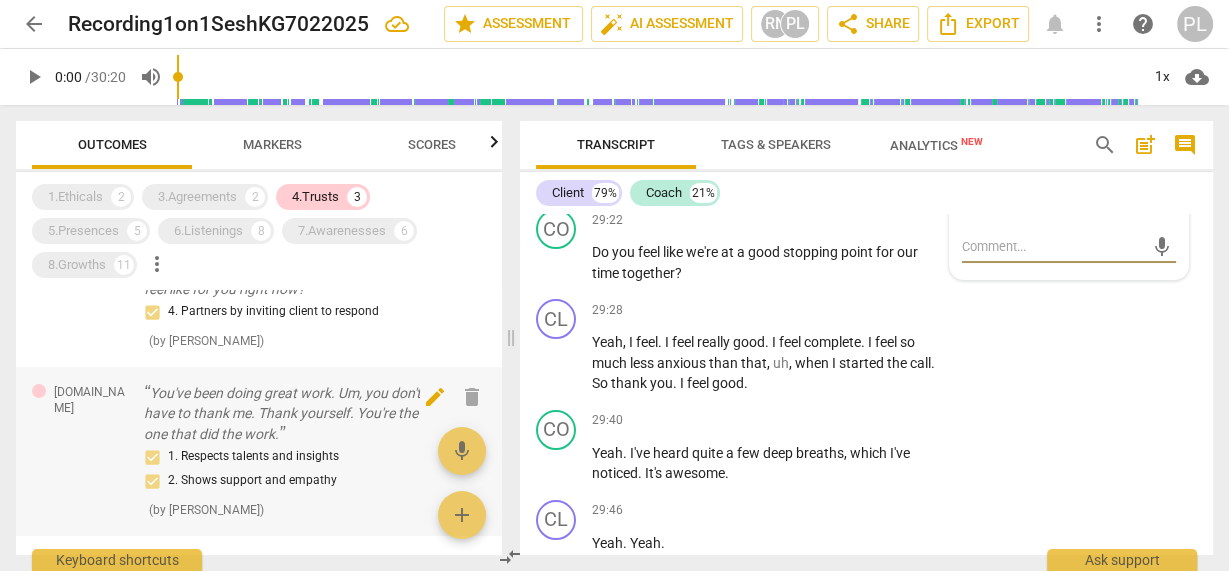 click on "edit" at bounding box center (435, 397) 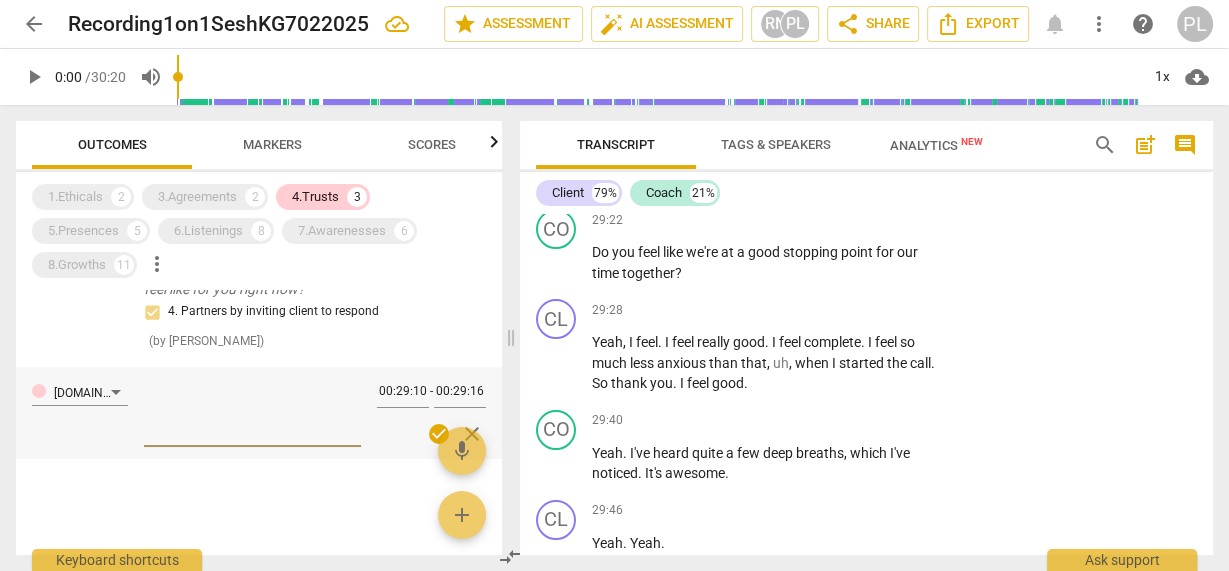 click on "close" at bounding box center (472, 434) 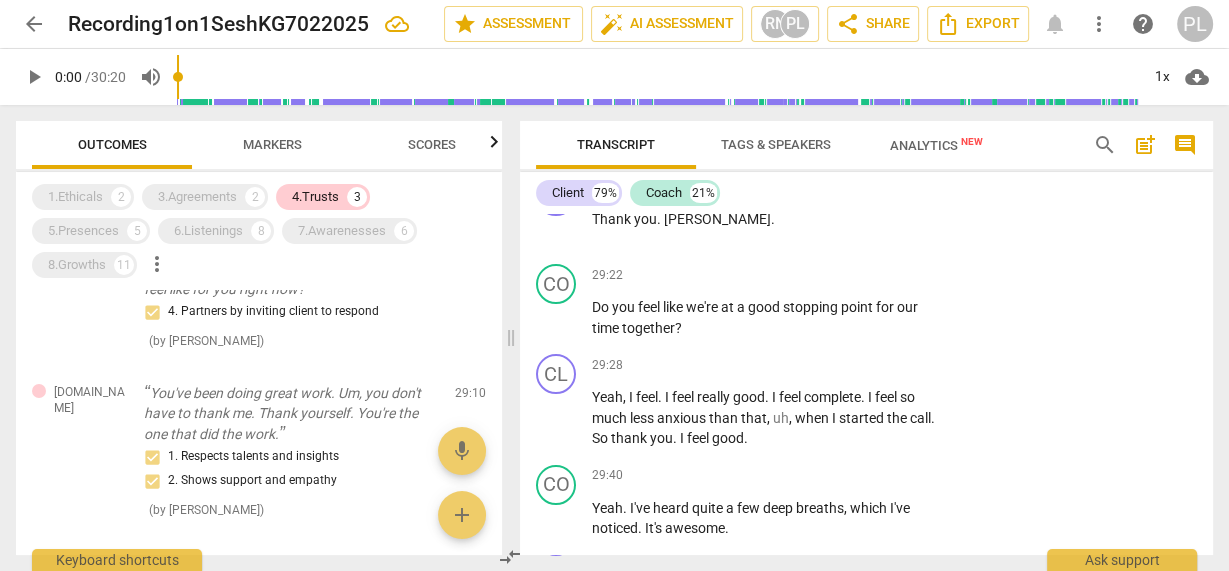 scroll, scrollTop: 12402, scrollLeft: 0, axis: vertical 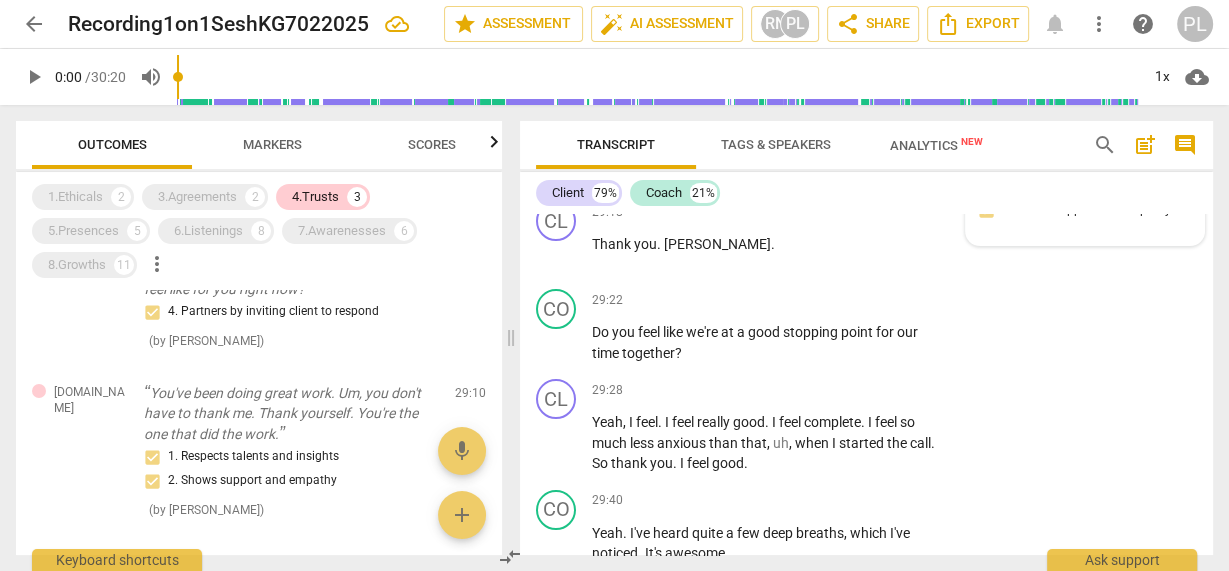 click on "[DOMAIN_NAME] [PERSON_NAME] 14:43 [DATE] 1. Respects talents and insights 2. Shows support and empathy" at bounding box center [1085, 184] 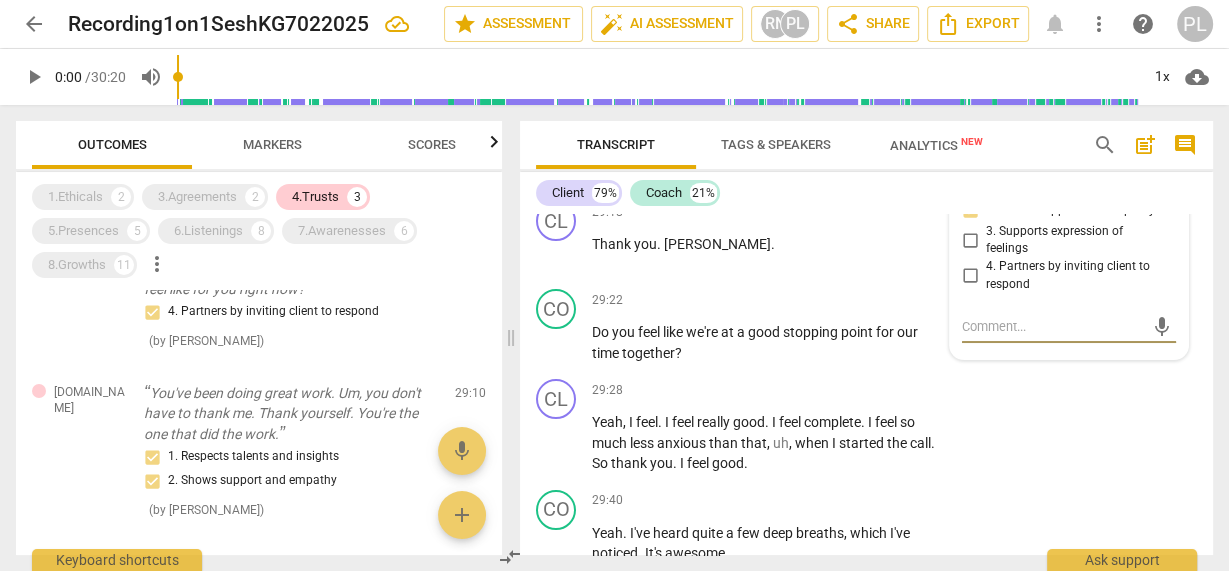 click on "2. Shows support and empathy" at bounding box center [970, 211] 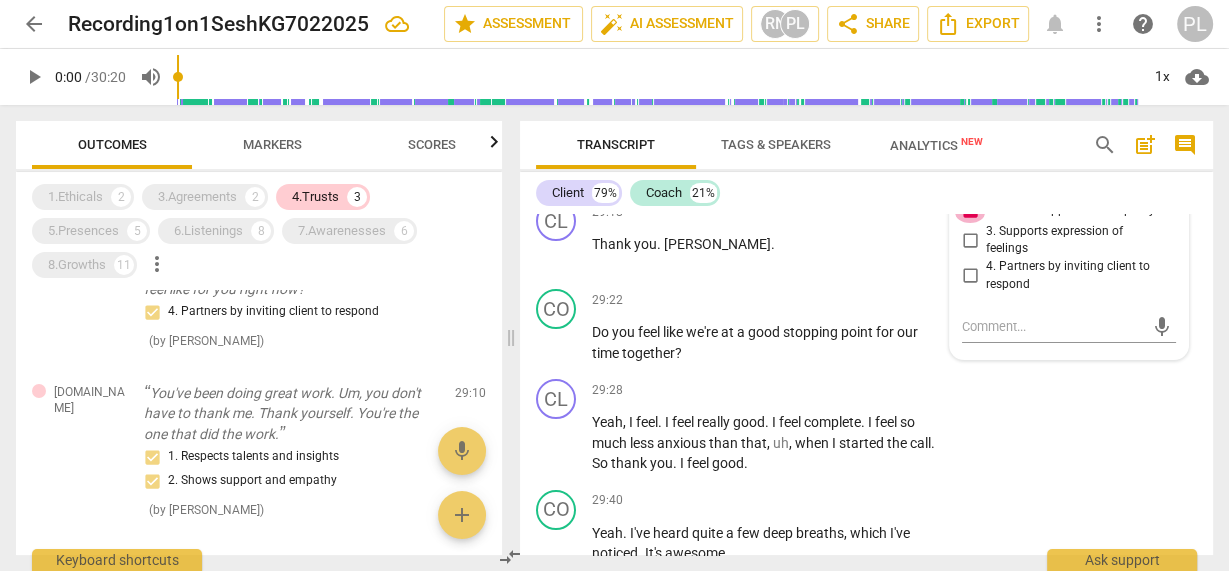 click on "2. Shows support and empathy" at bounding box center (970, 211) 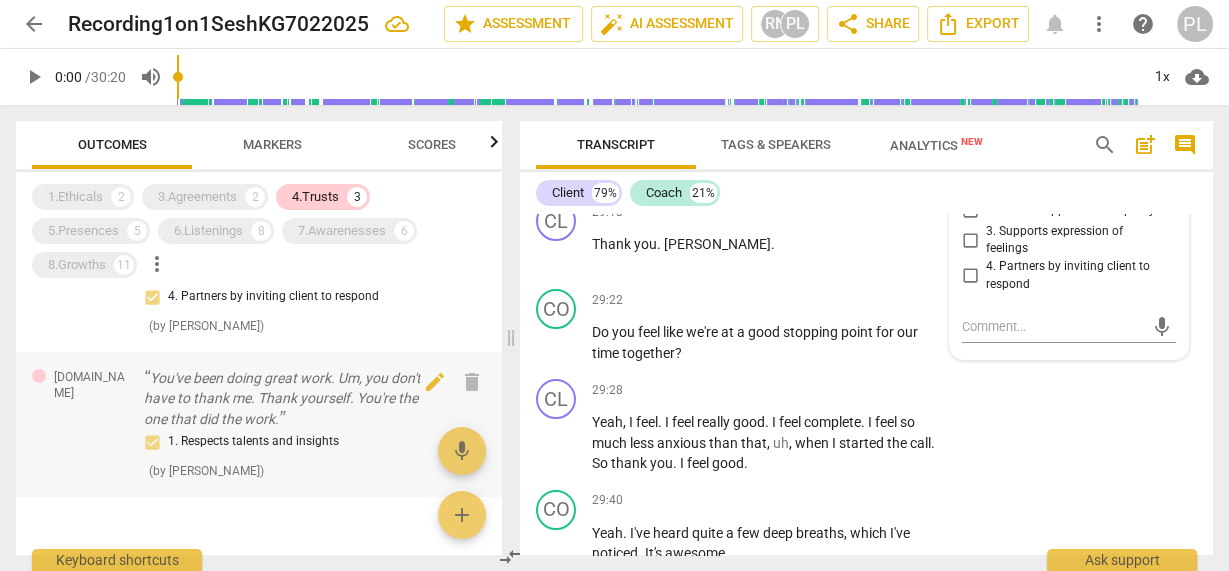 scroll, scrollTop: 129, scrollLeft: 0, axis: vertical 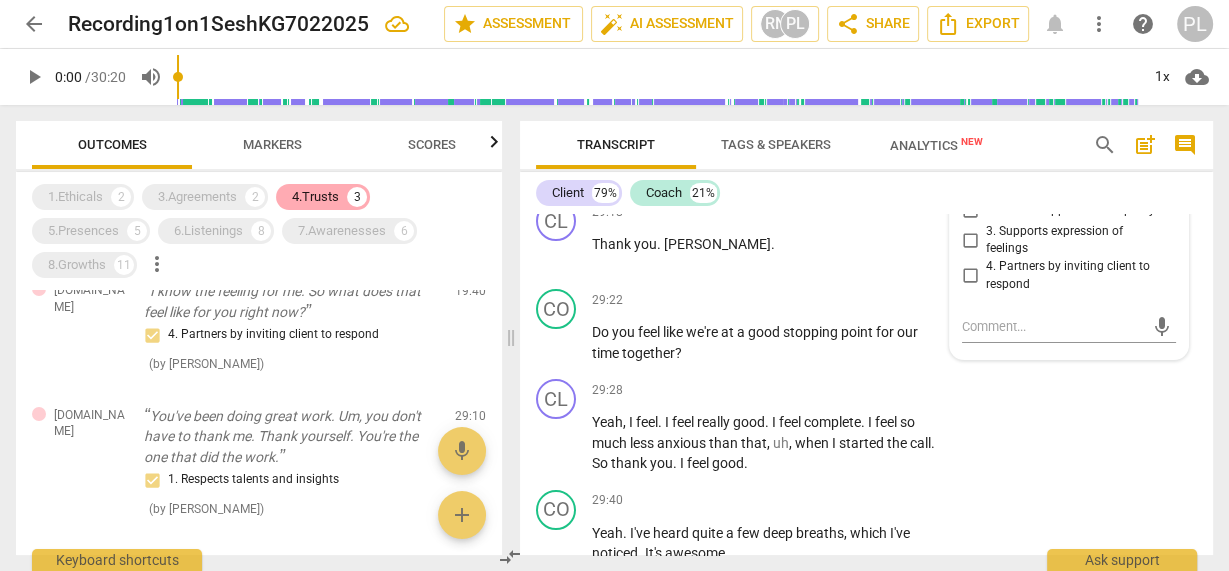 click on "4.Trusts" at bounding box center (315, 197) 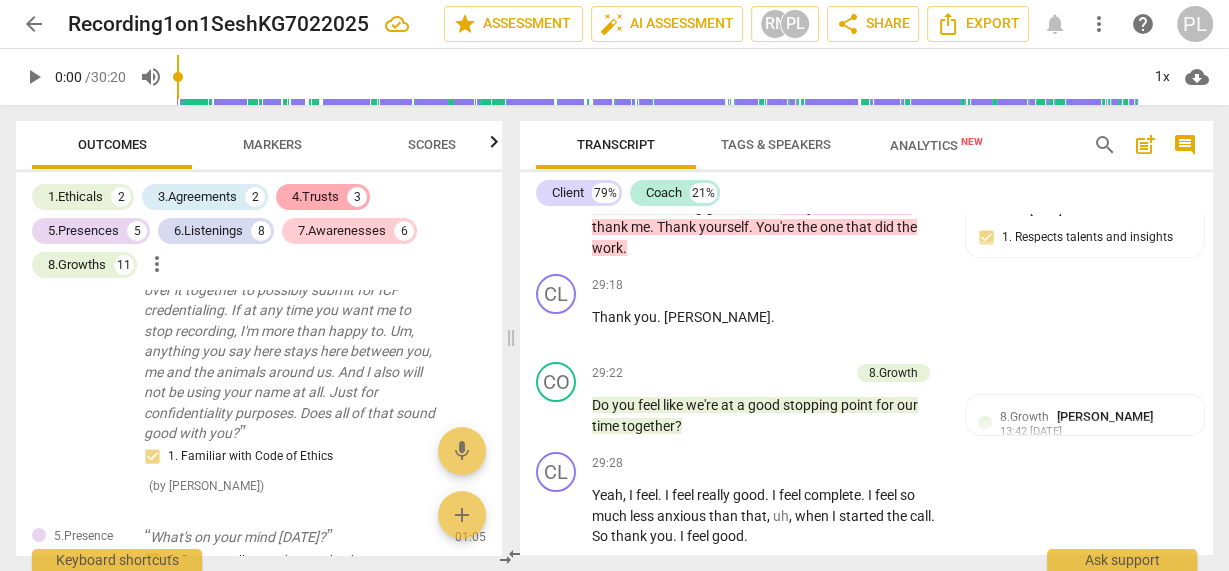 scroll, scrollTop: 3297, scrollLeft: 0, axis: vertical 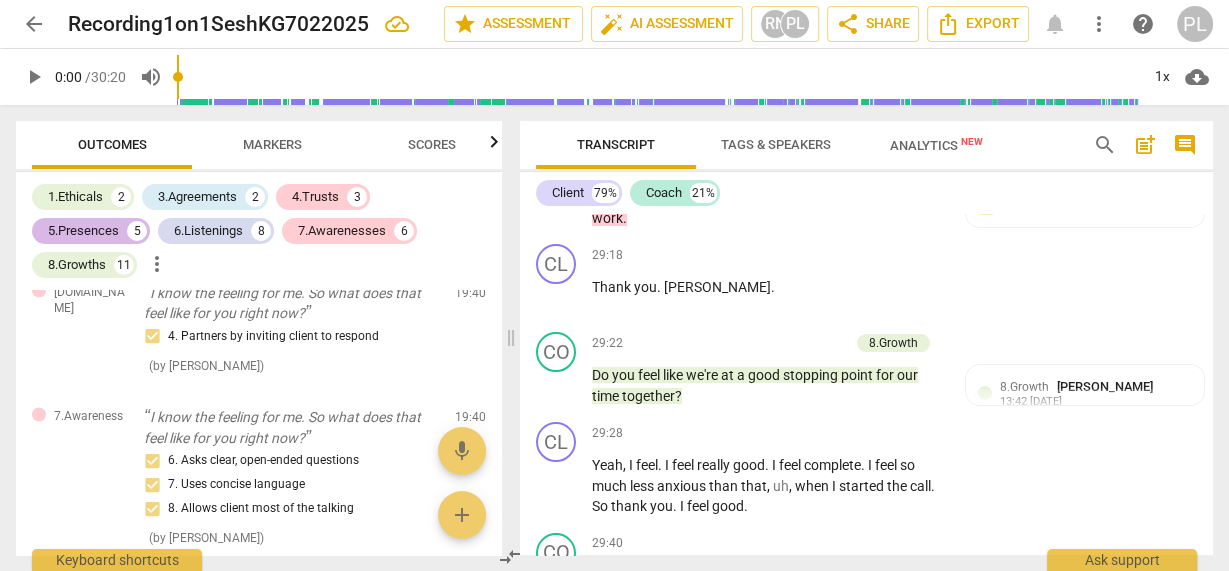click on "5.Presences" at bounding box center [83, 231] 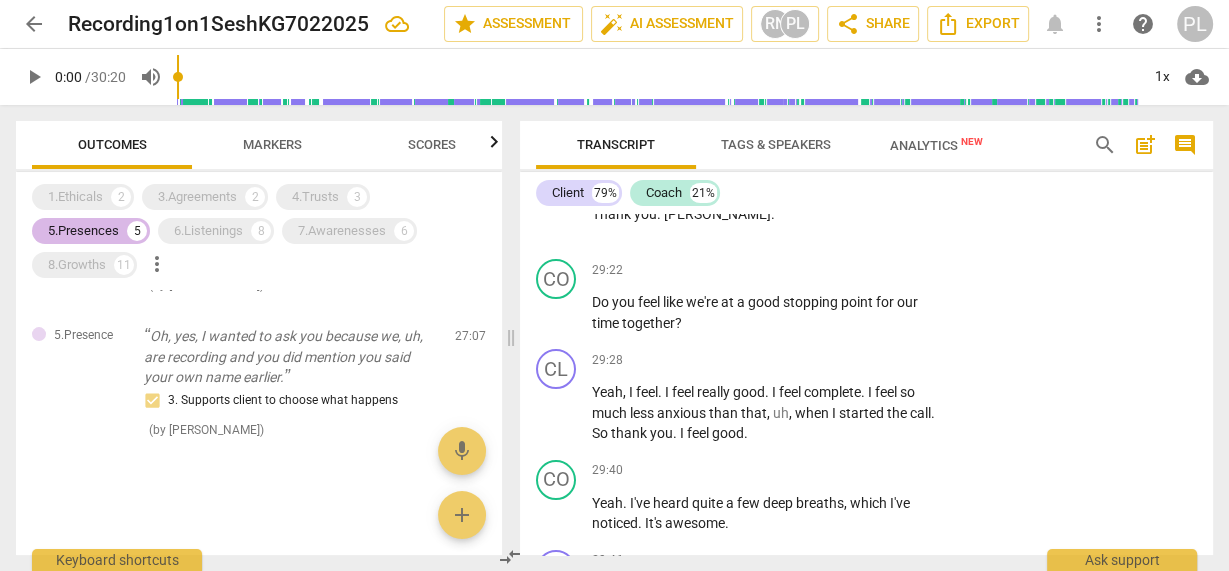 scroll, scrollTop: 533, scrollLeft: 0, axis: vertical 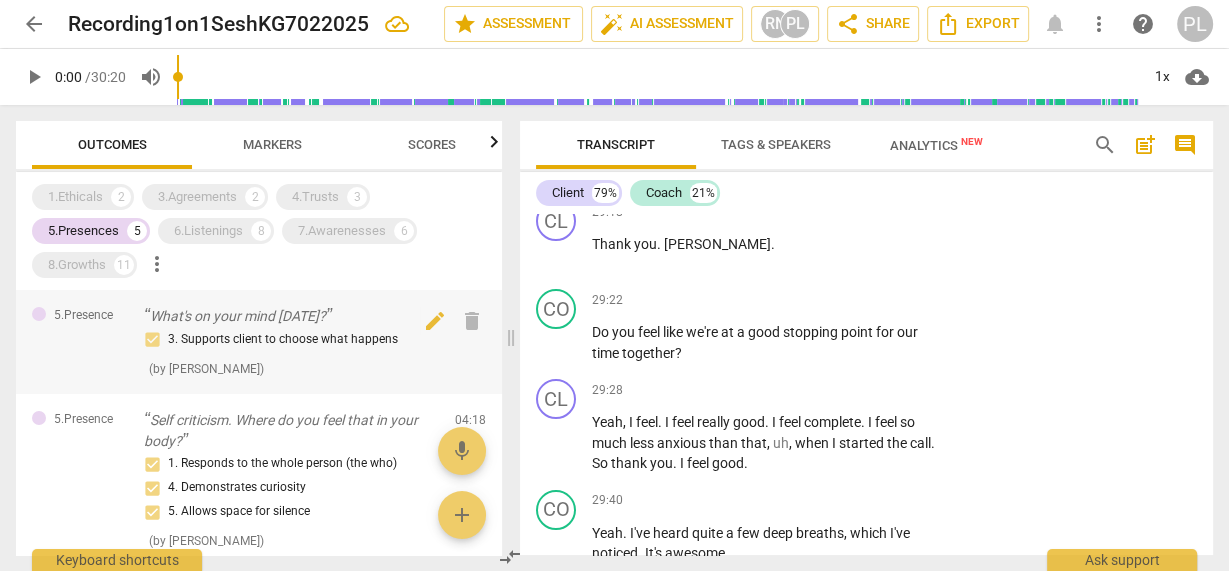 click on "What's on your mind [DATE]?" at bounding box center [291, 316] 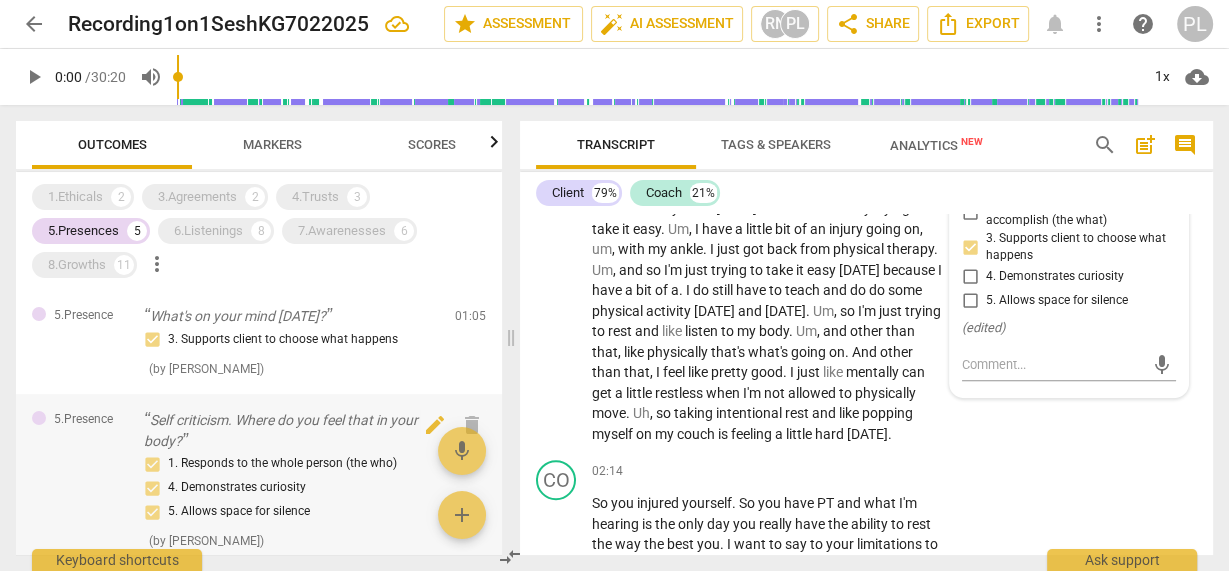 click on "Self criticism. Where do you feel that in your body?" at bounding box center [291, 430] 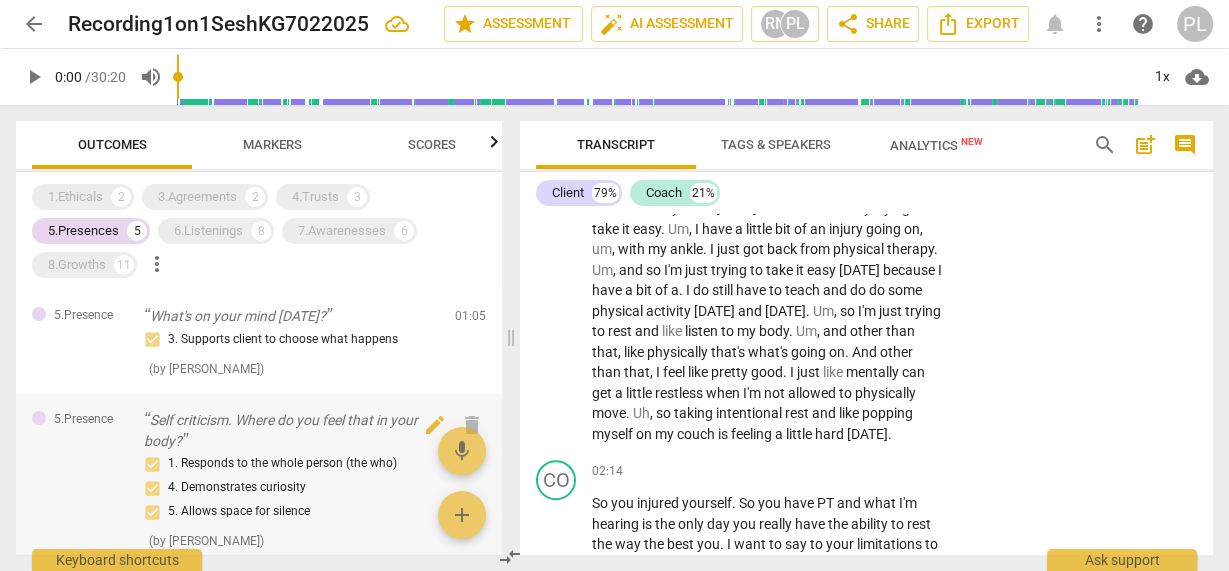 scroll, scrollTop: 2193, scrollLeft: 0, axis: vertical 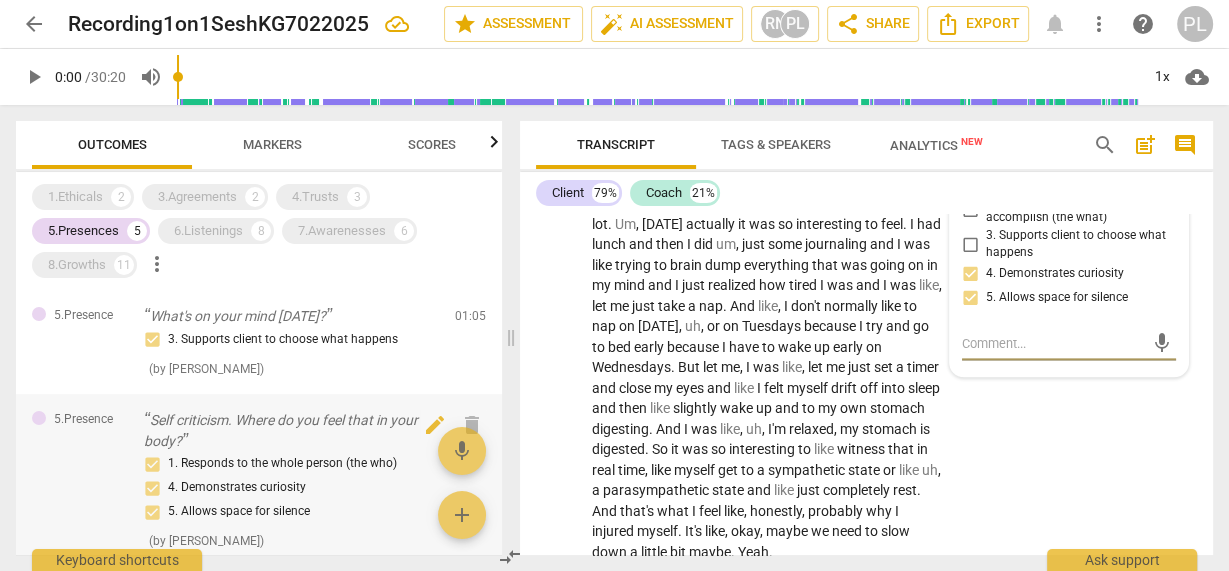 click on "Self criticism. Where do you feel that in your body?" at bounding box center [291, 430] 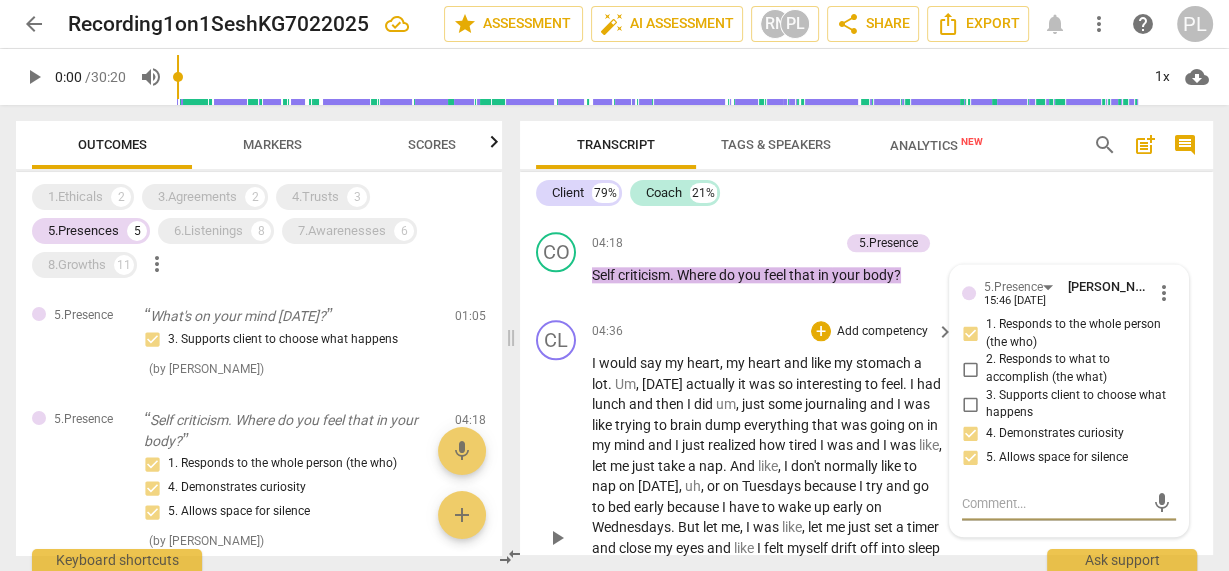 scroll, scrollTop: 2113, scrollLeft: 0, axis: vertical 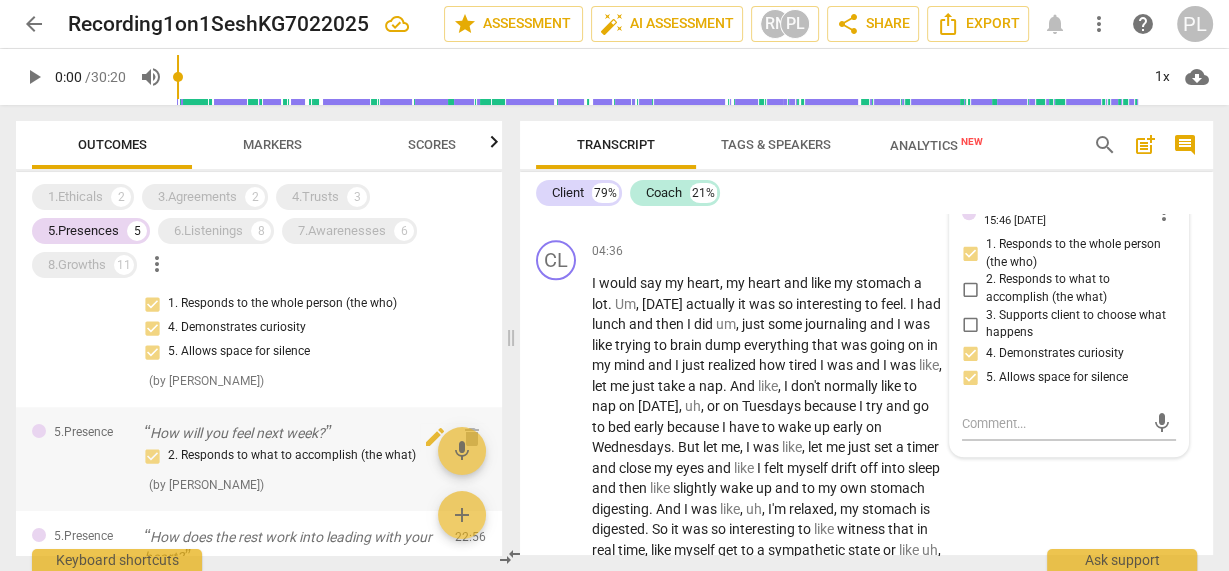 click on "How will you feel next week?" at bounding box center [291, 433] 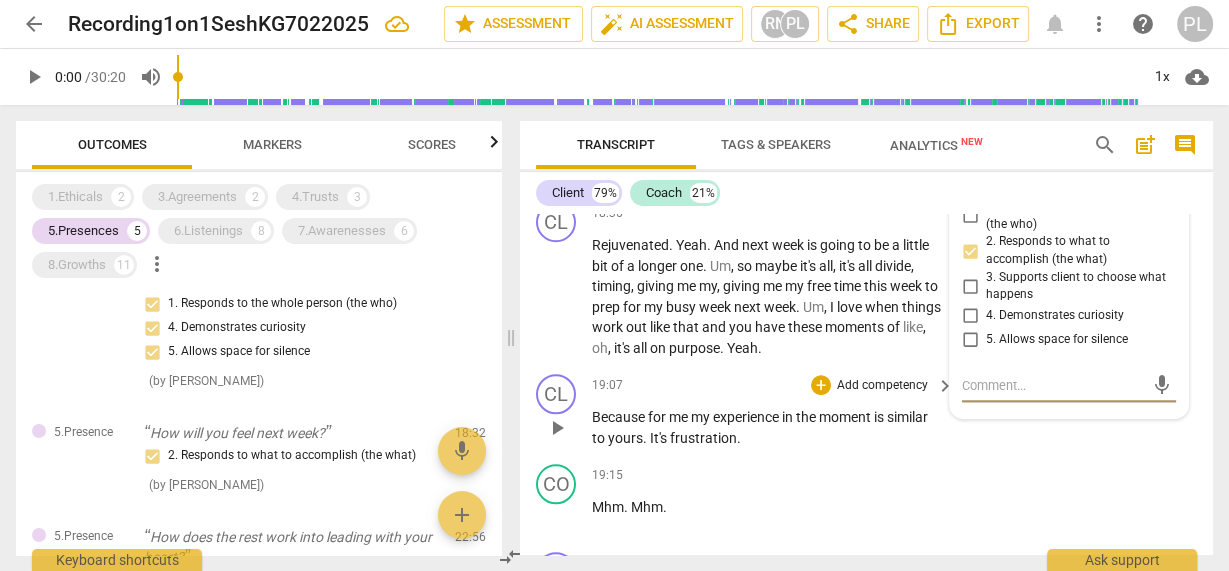 scroll, scrollTop: 7475, scrollLeft: 0, axis: vertical 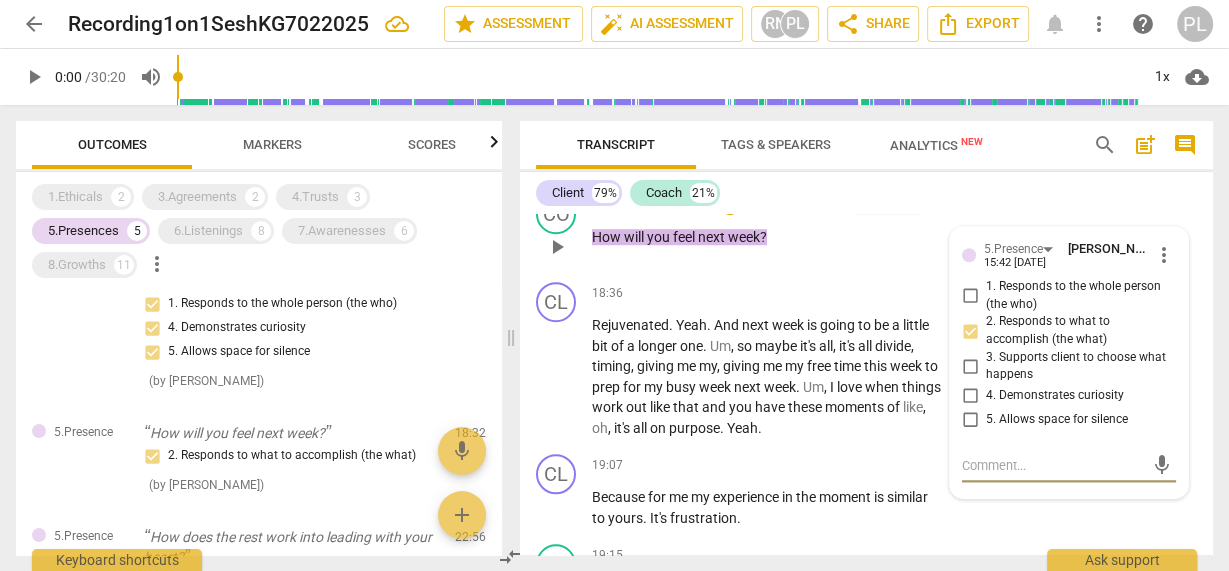 click on "1. Responds to the whole person (the who)" at bounding box center [970, 296] 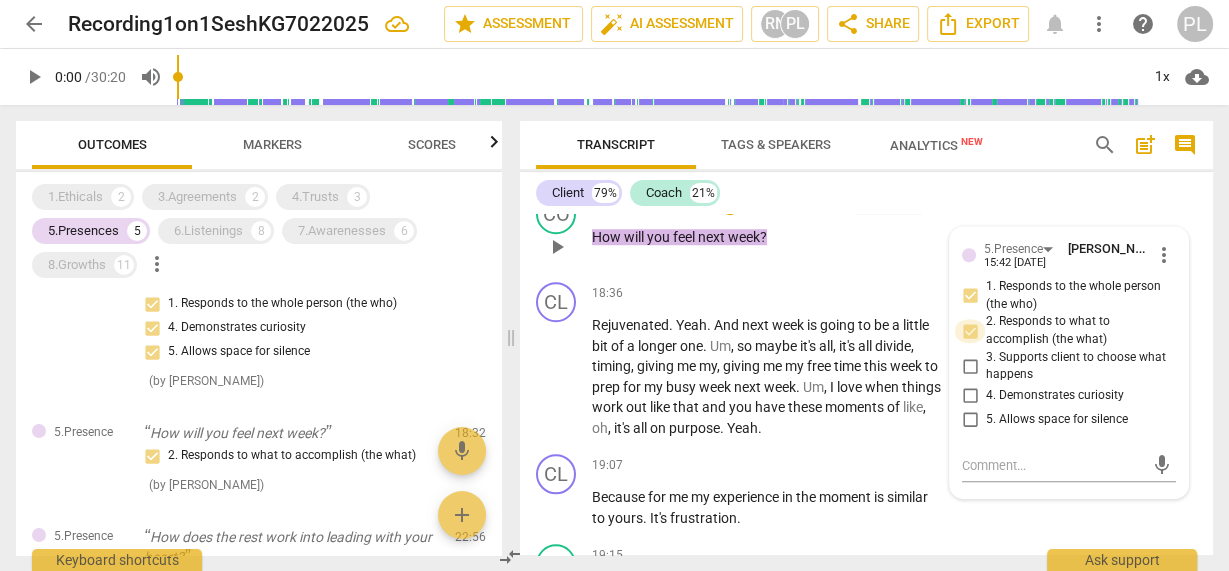 click on "2. Responds to what to accomplish (the what)" at bounding box center (970, 331) 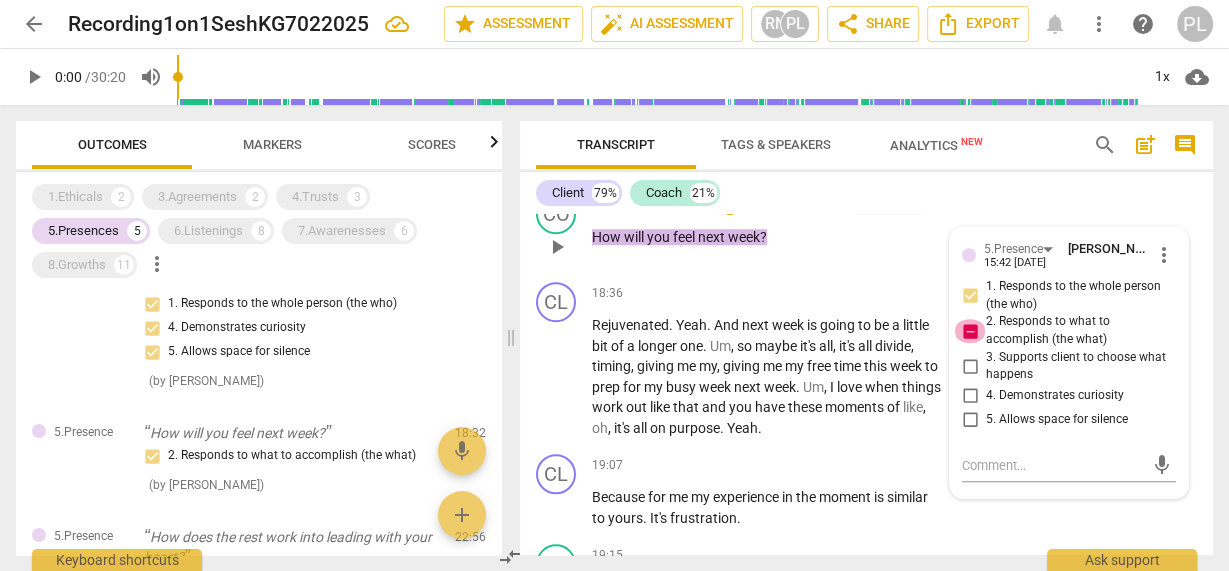 click on "2. Responds to what to accomplish (the what)" at bounding box center [970, 331] 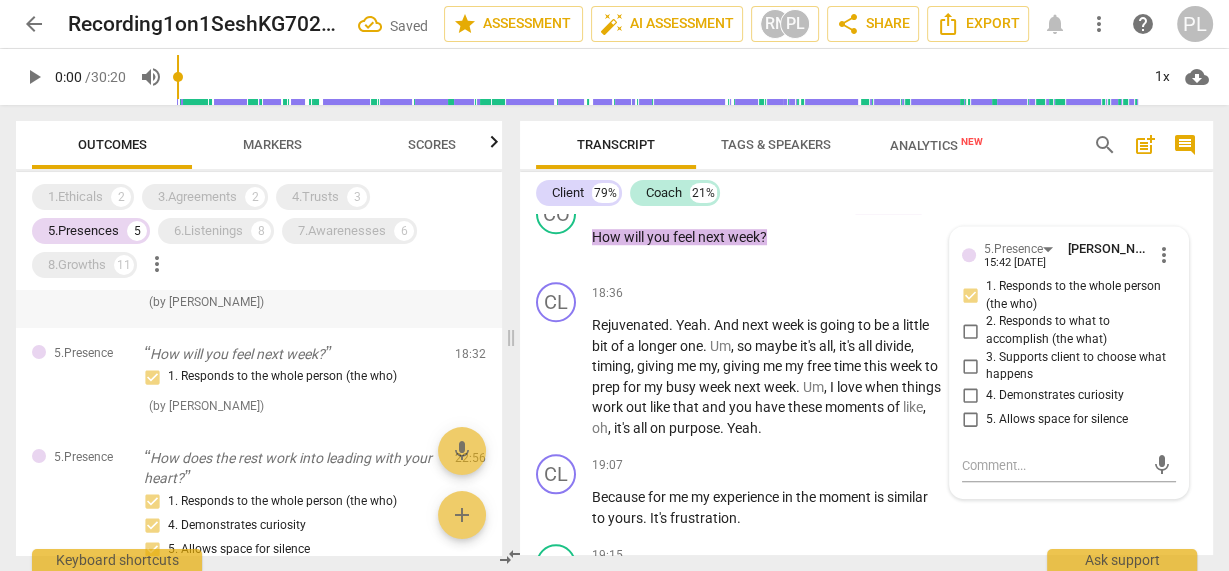 scroll, scrollTop: 240, scrollLeft: 0, axis: vertical 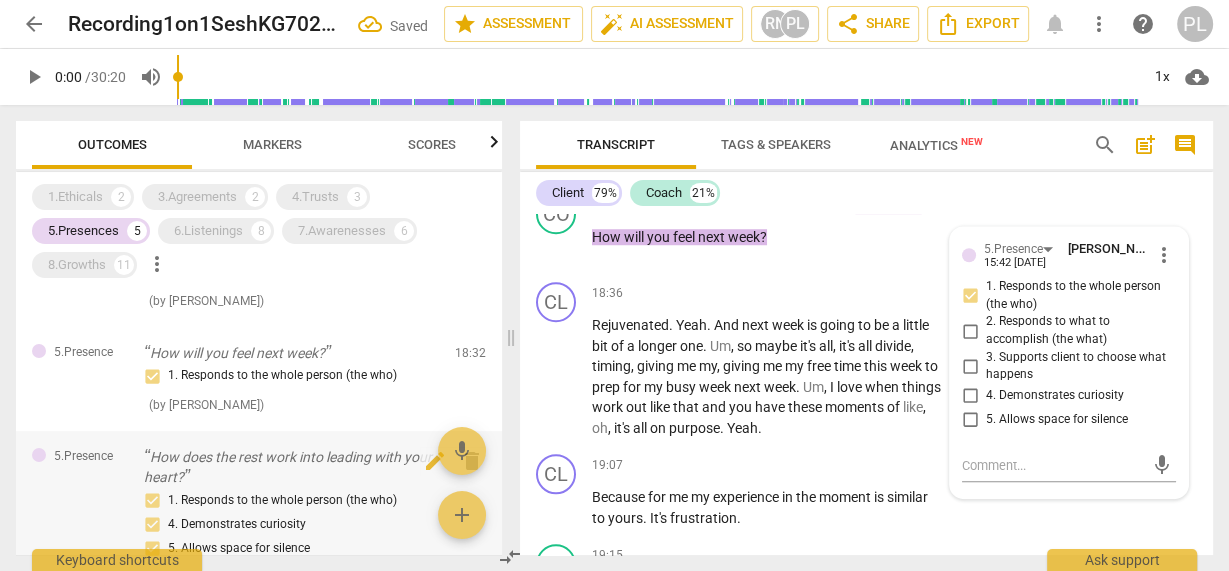 click on "How does the rest work into leading with your heart?" at bounding box center (291, 467) 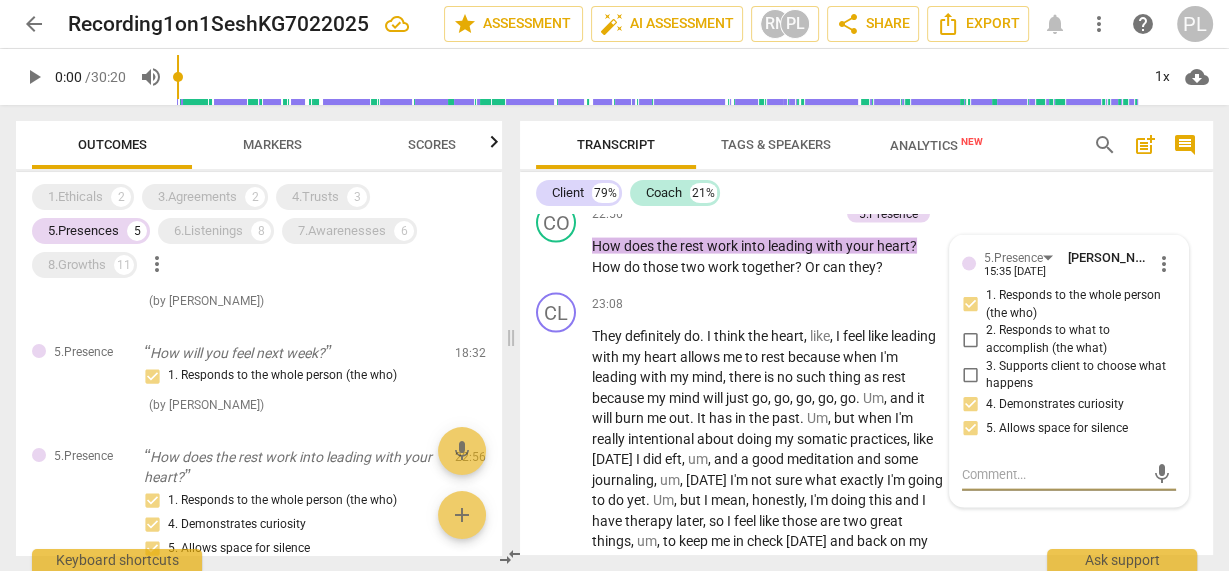 scroll, scrollTop: 9748, scrollLeft: 0, axis: vertical 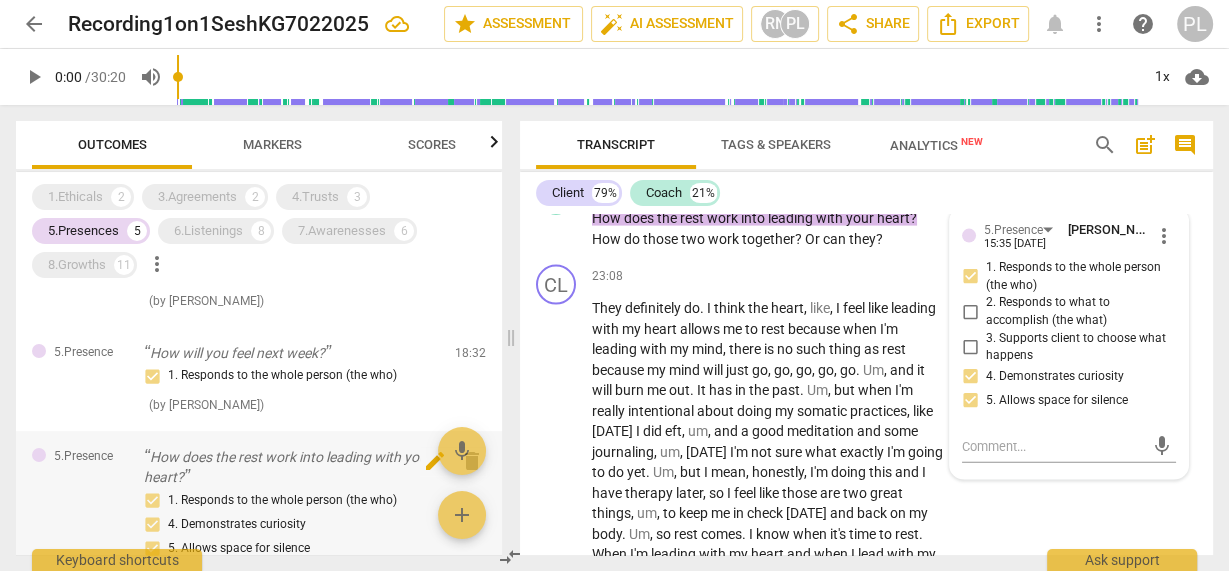 click on "edit delete" at bounding box center (453, 461) 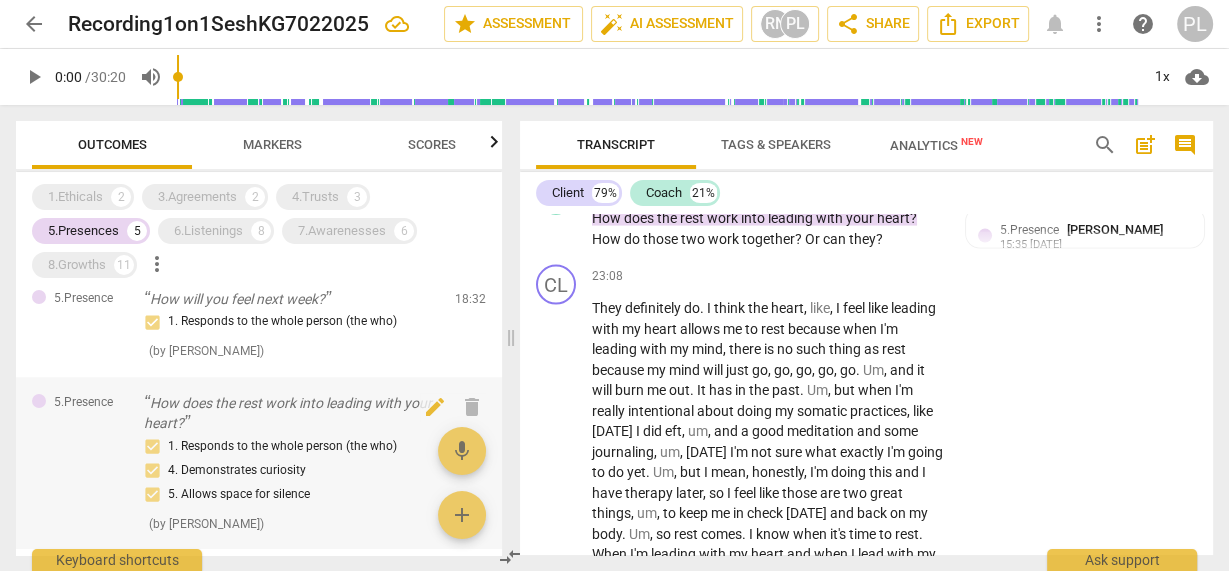 scroll, scrollTop: 320, scrollLeft: 0, axis: vertical 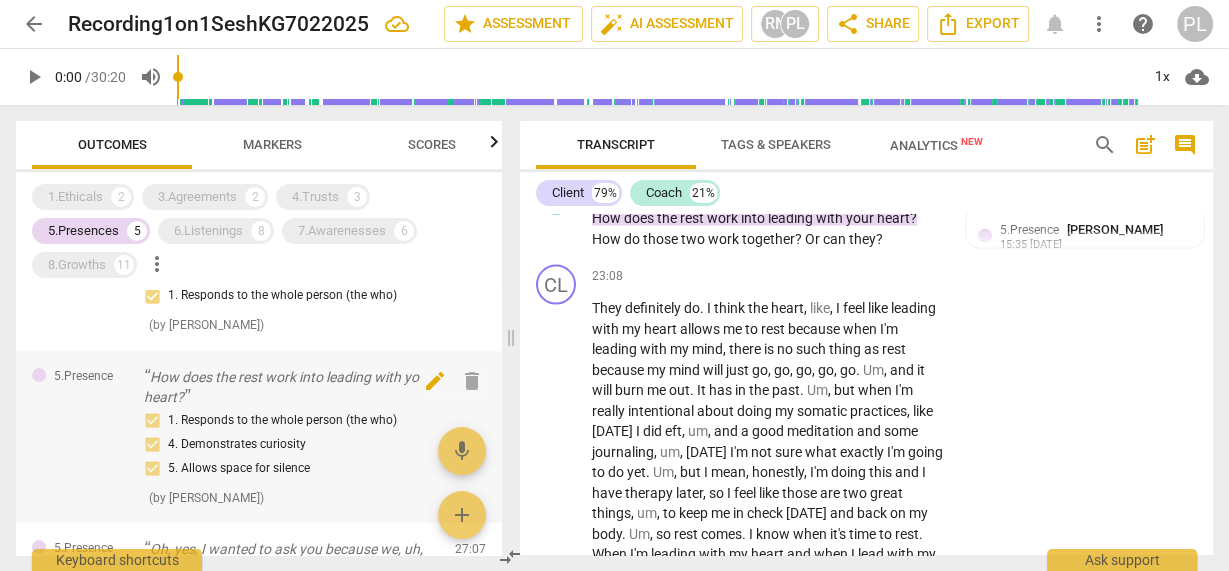 click on "delete" at bounding box center (472, 381) 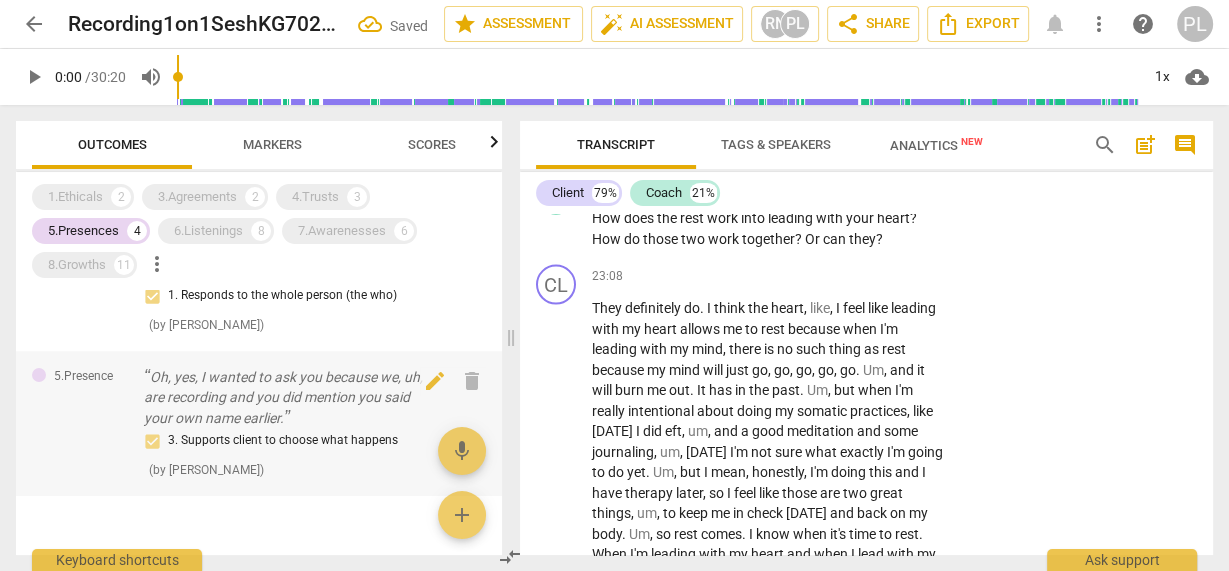click on "Oh, yes, I wanted to ask you because we, uh, are recording and you did mention you said your own name earlier." at bounding box center (291, 398) 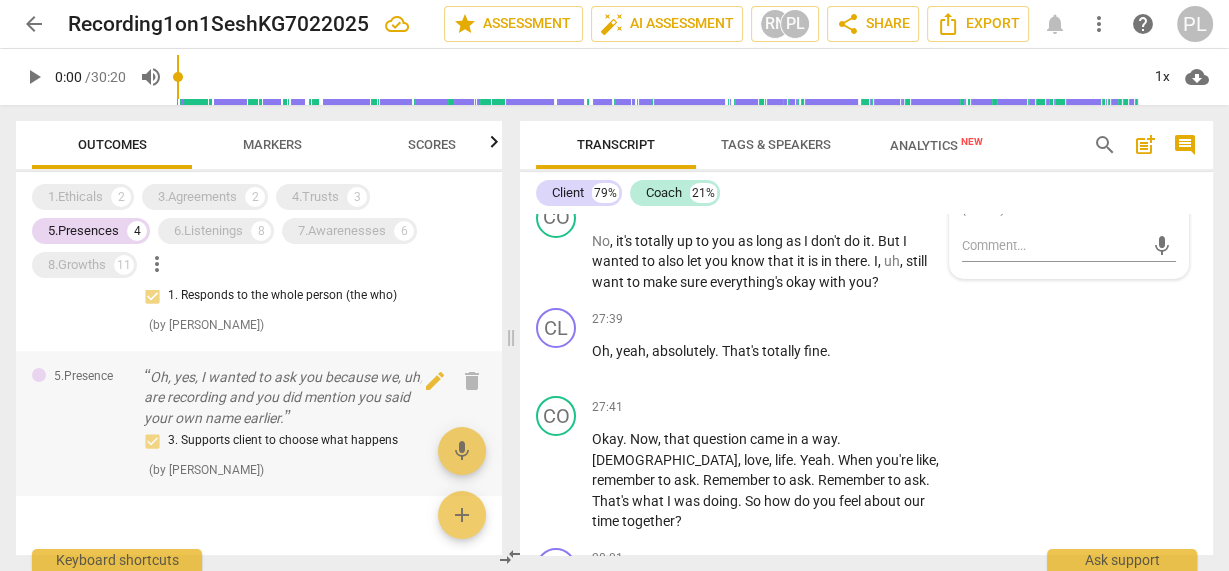 click on "Oh, yes, I wanted to ask you because we, uh, are recording and you did mention you said your own name earlier." at bounding box center [291, 398] 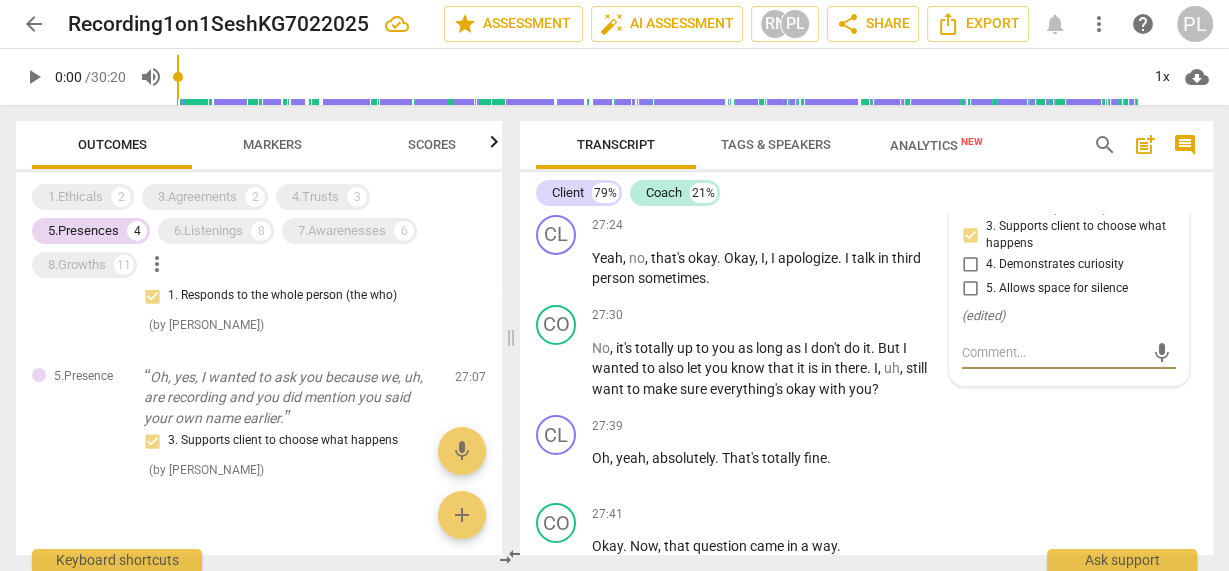 scroll, scrollTop: 11490, scrollLeft: 0, axis: vertical 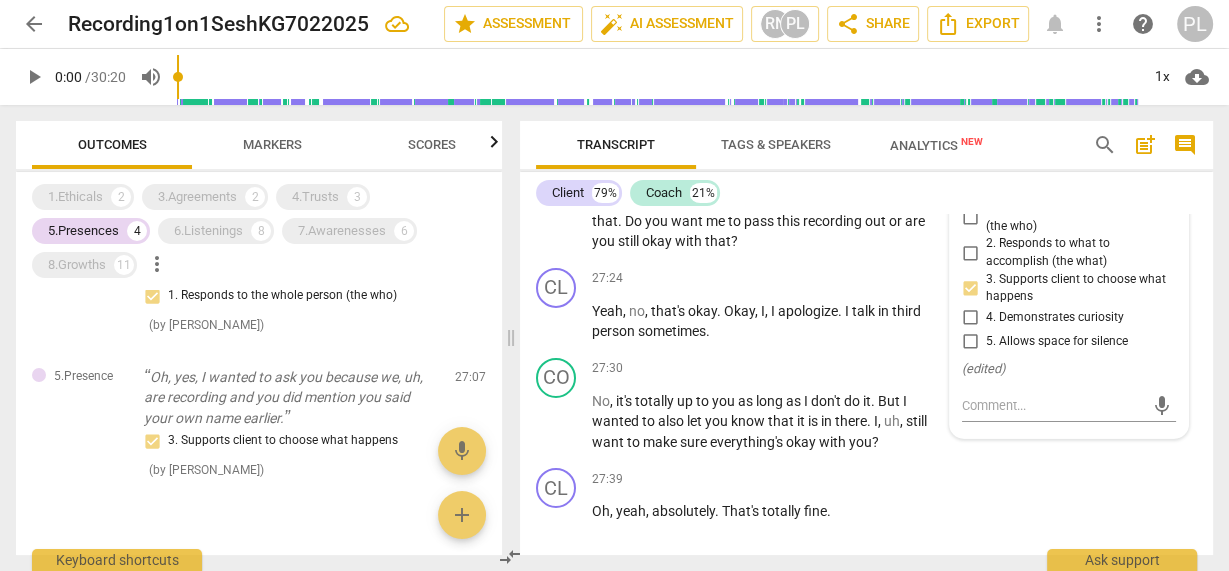 click on "Do   you   feel   about .   Oh ,   yes ,   I   wanted   to   ask   you   because   we ,   uh ,   are   recording   and   you   did   mention   you   said   your   own   name   earlier .   Oh ,   I   didn't   want   to   stop   you ,   but   is   that .   Do   you   want   me   to   pass   this   recording   out   or   are   you   still   okay   with   that ?" at bounding box center [768, 200] 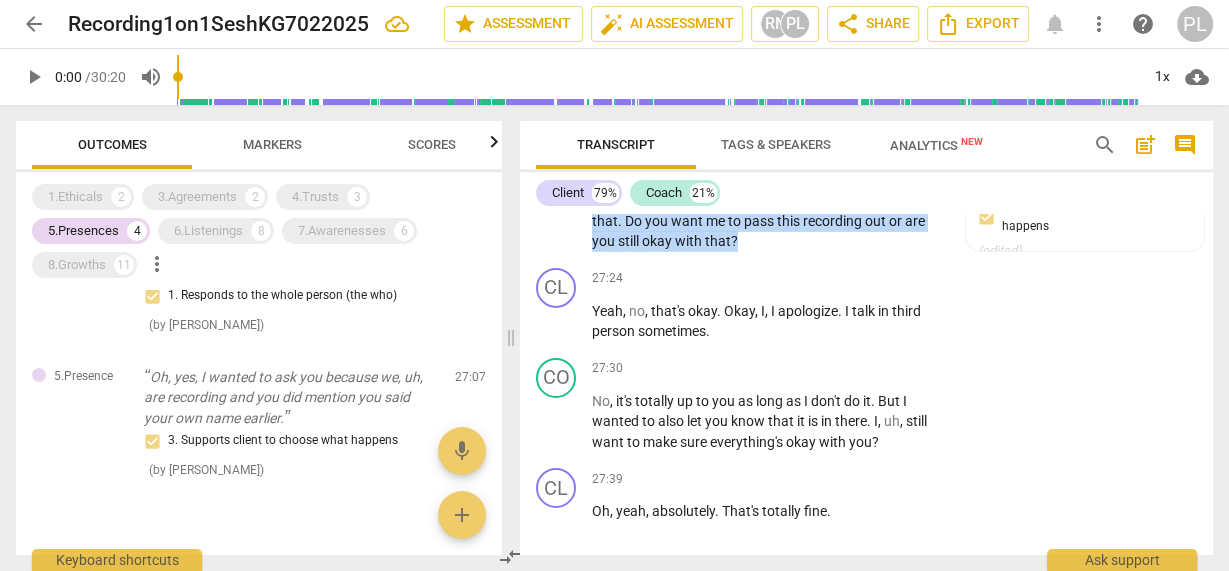 drag, startPoint x: 763, startPoint y: 382, endPoint x: 707, endPoint y: 293, distance: 105.15227 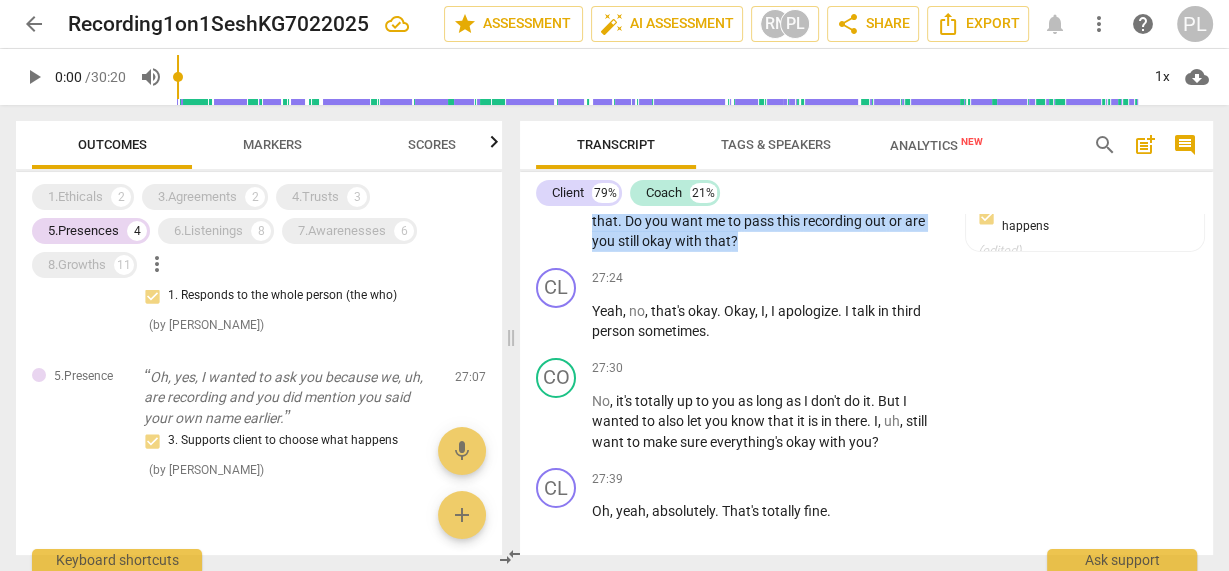 click on "Do   you   feel   about .   Oh ,   yes ,   I   wanted   to   ask   you   because   we ,   uh ,   are   recording   and   you   did   mention   you   said   your   own   name   earlier .   Oh ,   I   didn't   want   to   stop   you ,   but   is   that .   Do   you   want   me   to   pass   this   recording   out   or   are   you   still   okay   with   that ?" at bounding box center [768, 200] 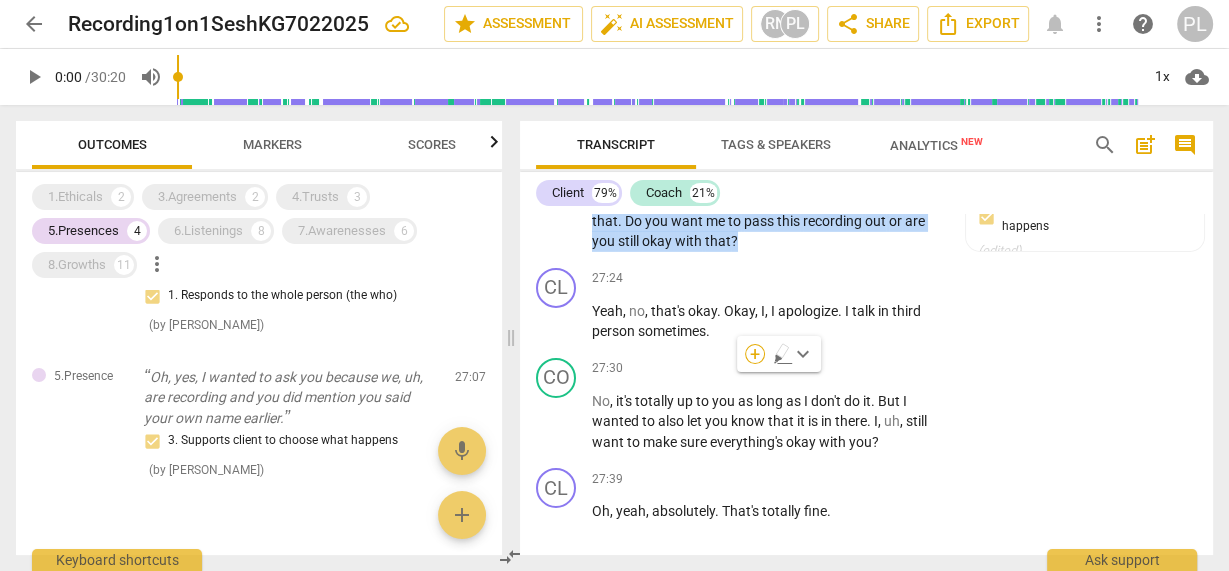 click on "+" at bounding box center [755, 354] 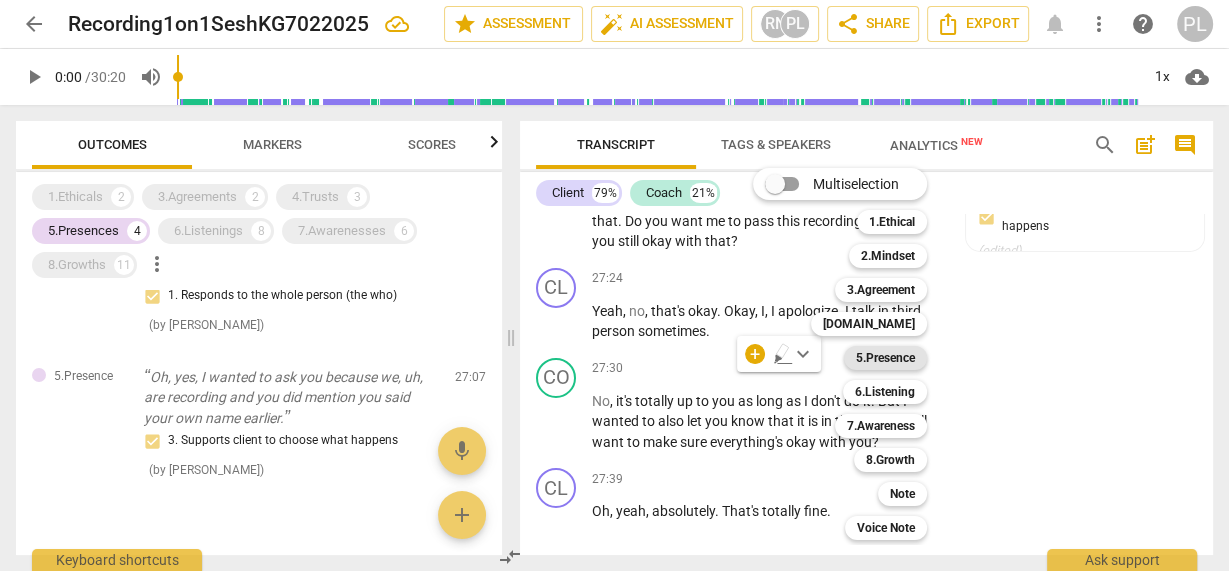 click on "5.Presence" at bounding box center (885, 358) 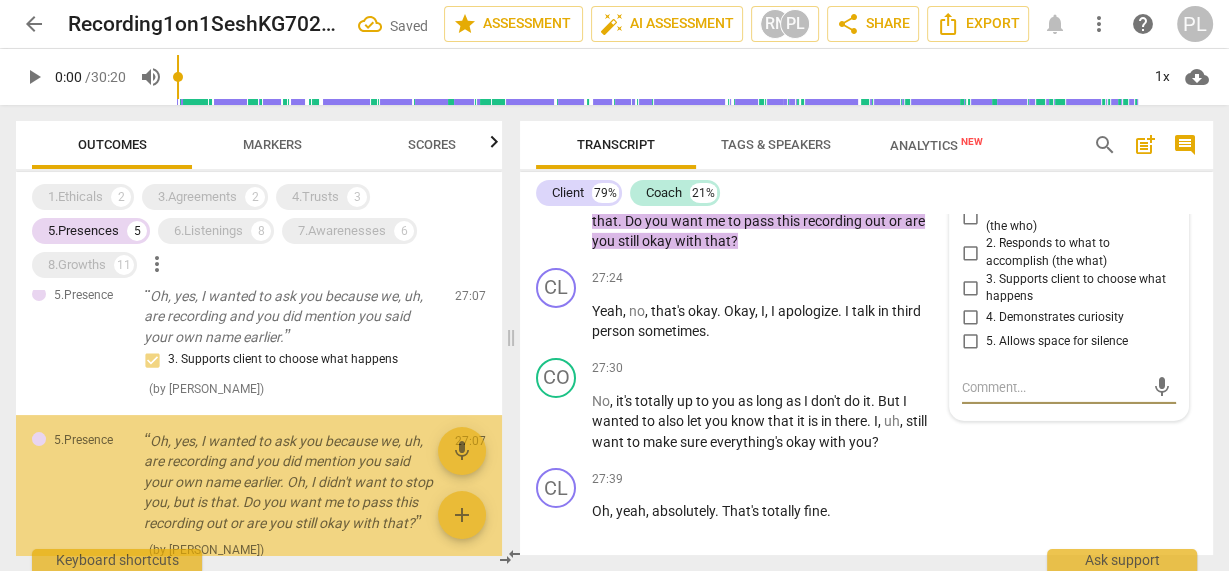 scroll, scrollTop: 473, scrollLeft: 0, axis: vertical 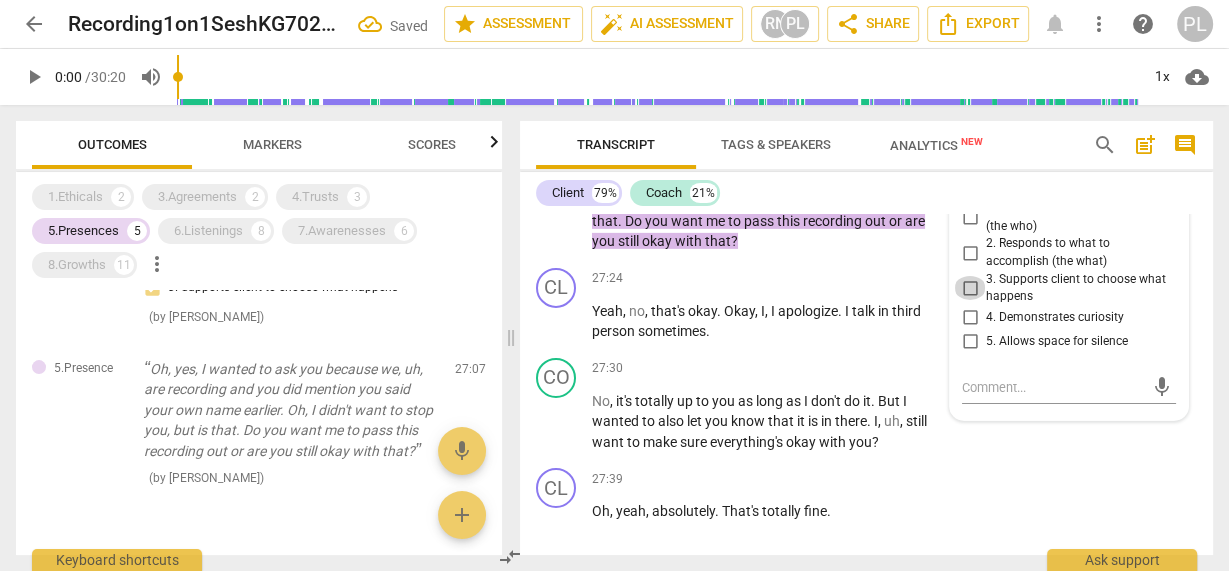 click on "3. Supports client to choose what happens" at bounding box center (970, 288) 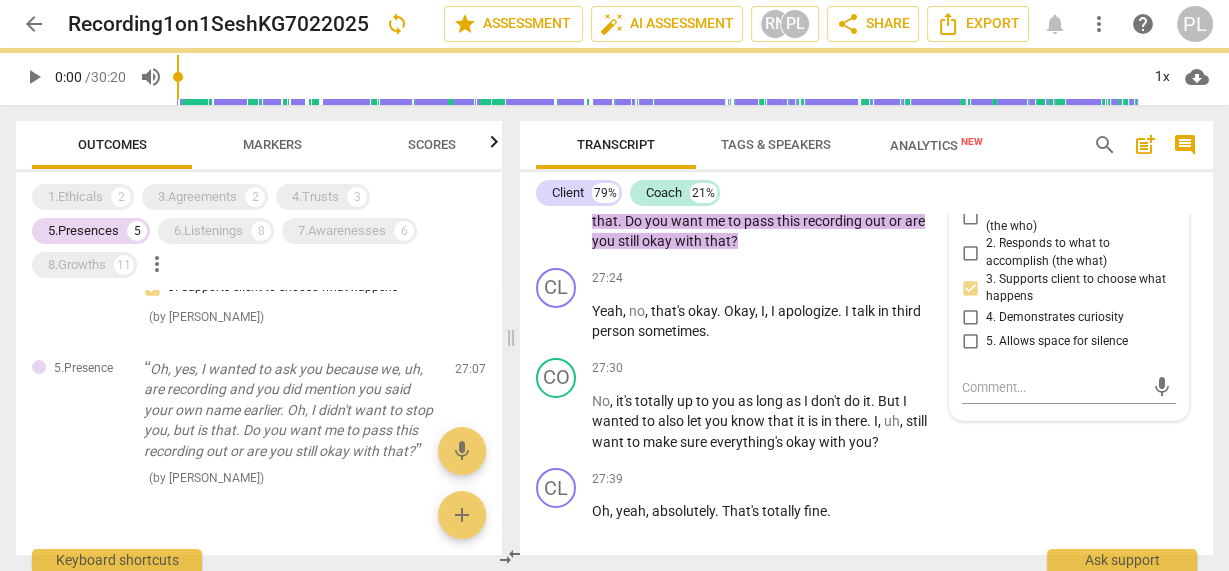 click on "Do   you   feel   about .   Oh ,   yes ,   I   wanted   to   ask   you   because   we ,   uh ,   are   recording   and   you   did   mention   you   said   your   own   name   earlier .   Oh ,   I   didn't   want   to   stop   you ,   but   is   that .   Do   you   want   me   to   pass   this   recording   out   or   are   you   still   okay   with   that ?" at bounding box center [768, 200] 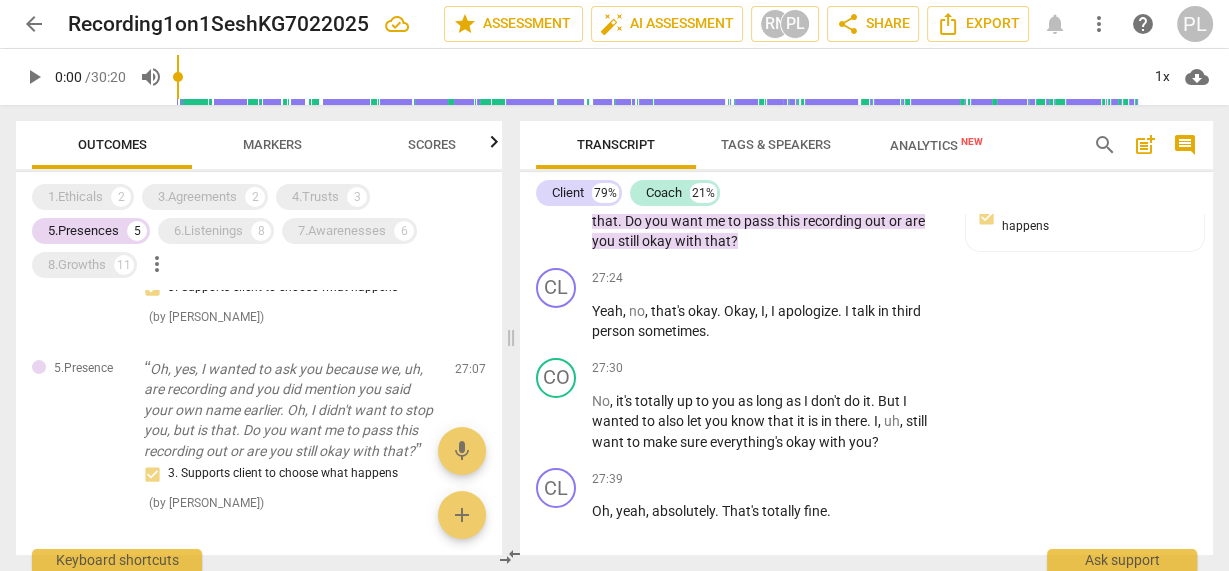 click on "+" at bounding box center (724, 127) 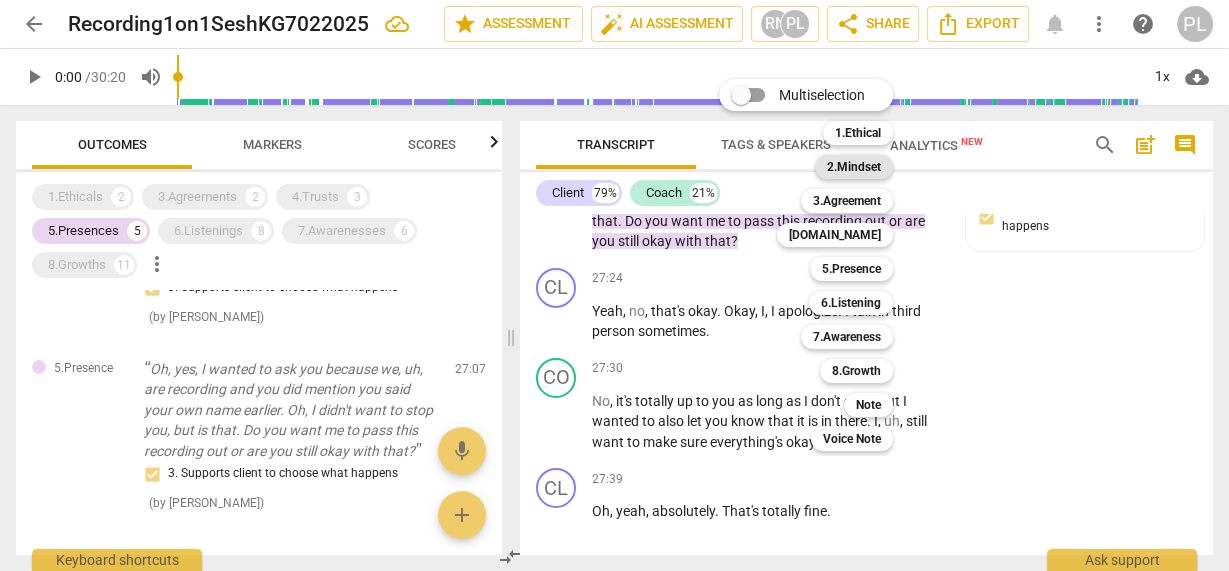 click on "2.Mindset" at bounding box center (854, 167) 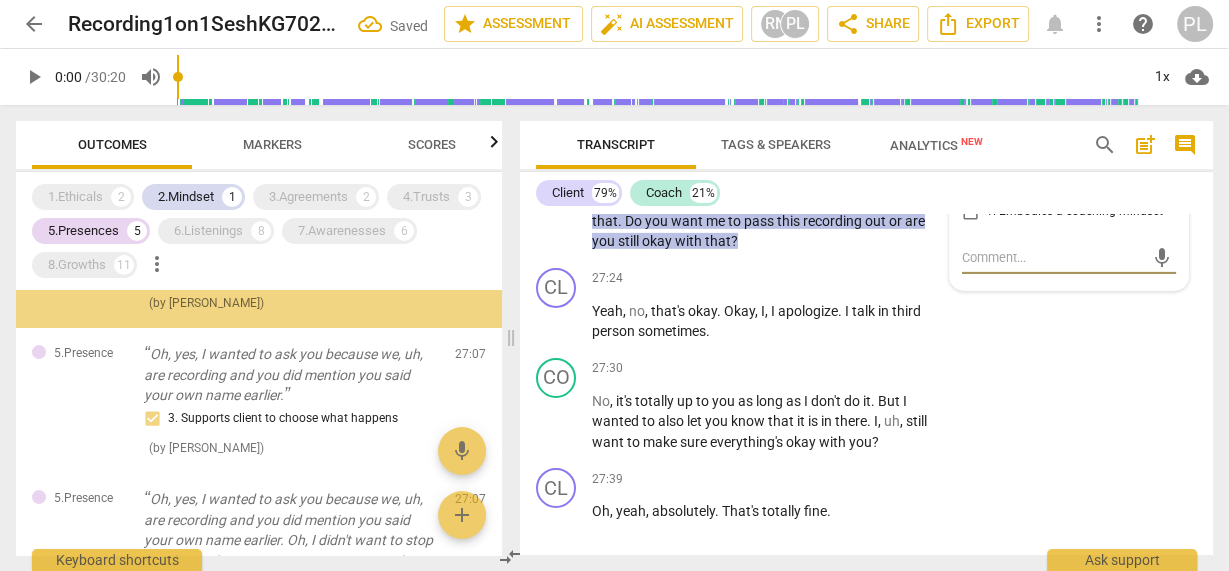 scroll, scrollTop: 339, scrollLeft: 0, axis: vertical 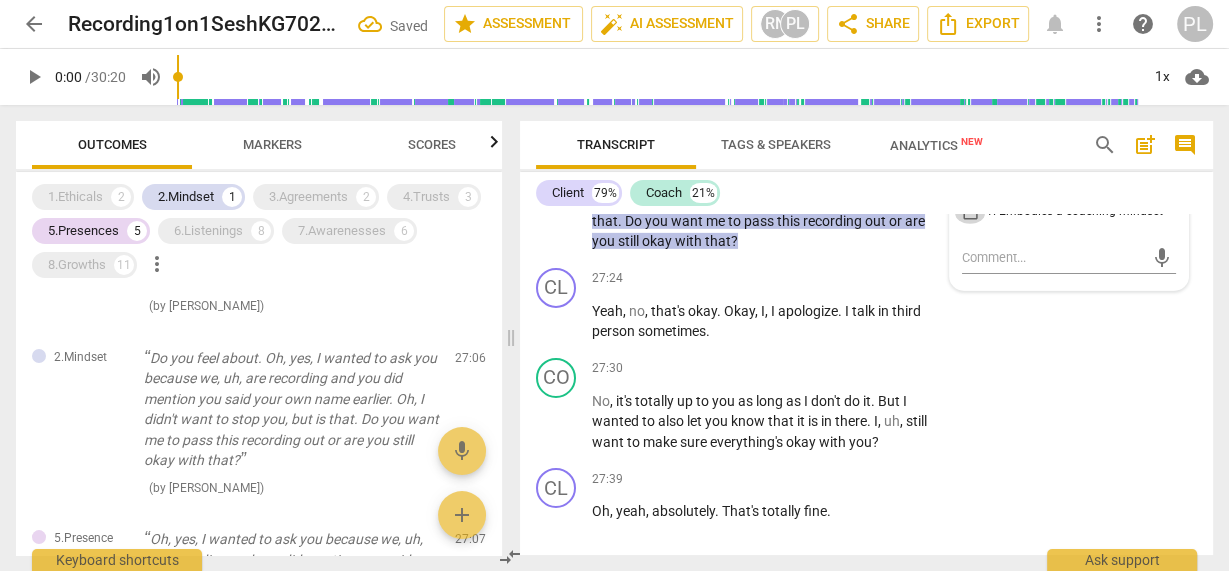 click on "1. Embodies a coaching mindset" at bounding box center [970, 212] 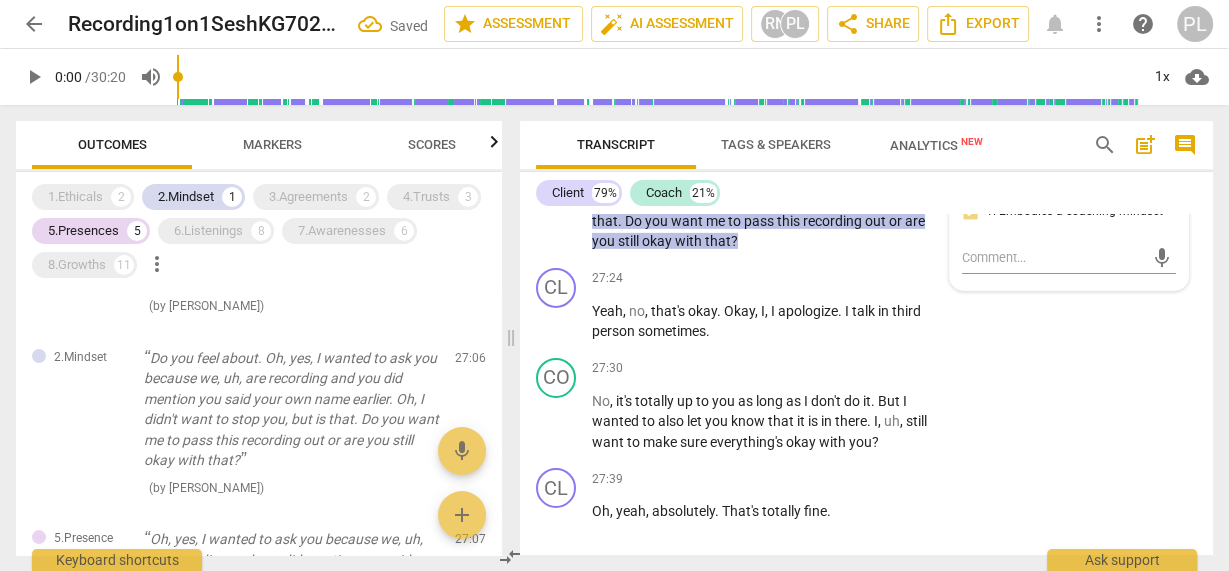 click on "Do   you   feel   about .   Oh ,   yes ,   I   wanted   to   ask   you   because   we ,   uh ,   are   recording   and   you   did   mention   you   said   your   own   name   earlier .   Oh ,   I   didn't   want   to   stop   you ,   but   is   that .   Do   you   want   me   to   pass   this   recording   out   or   are   you   still   okay   with   that ?" at bounding box center (768, 200) 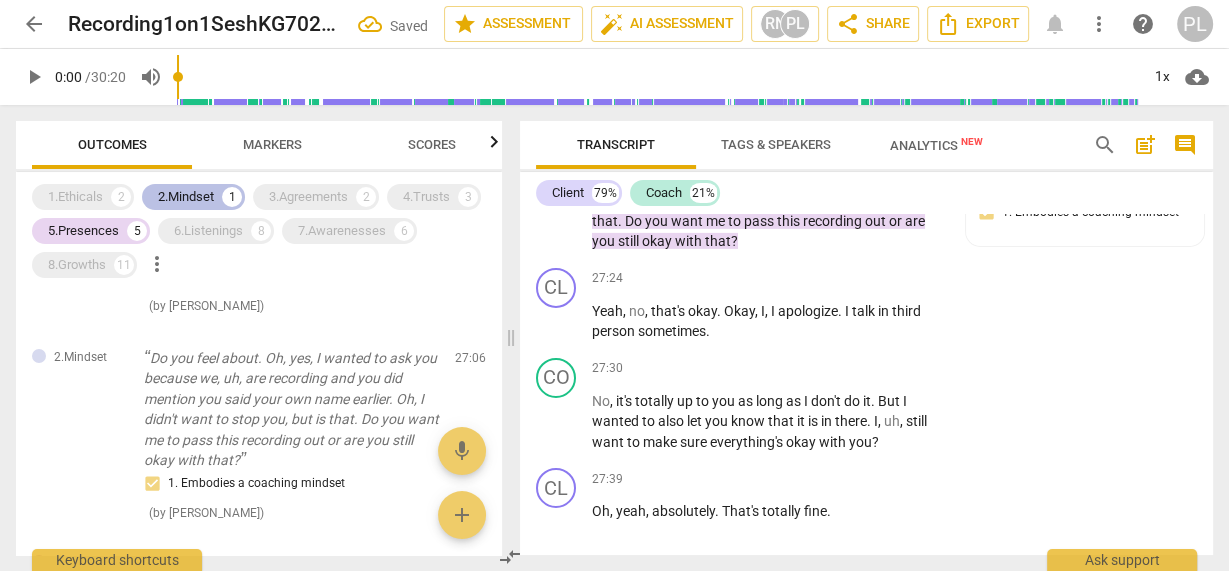 click on "2.Mindset" at bounding box center [186, 197] 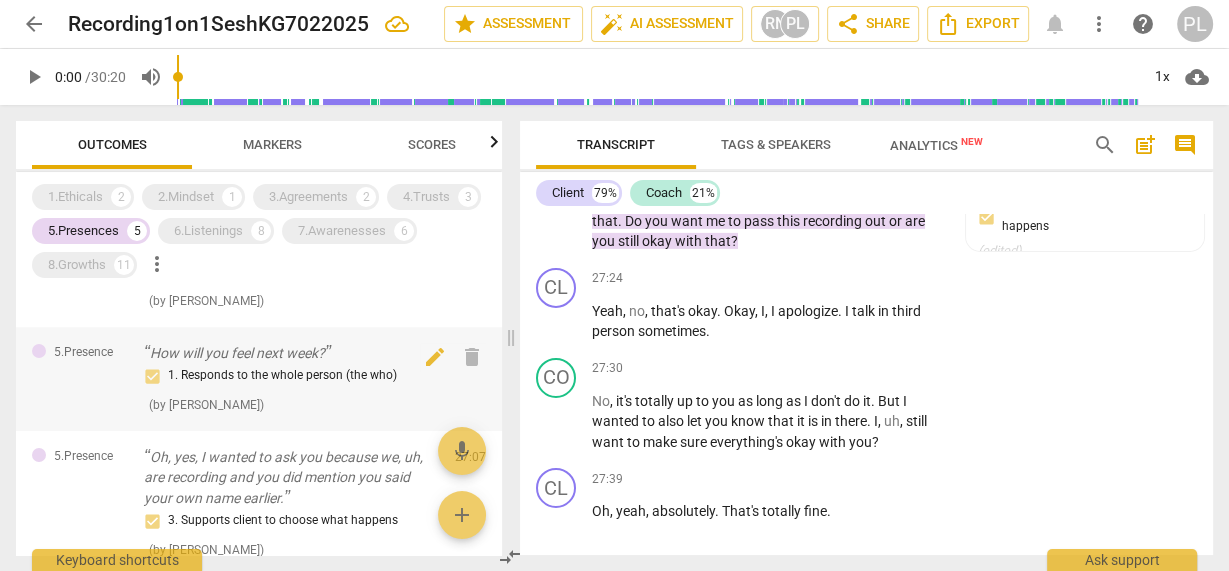 scroll, scrollTop: 227, scrollLeft: 0, axis: vertical 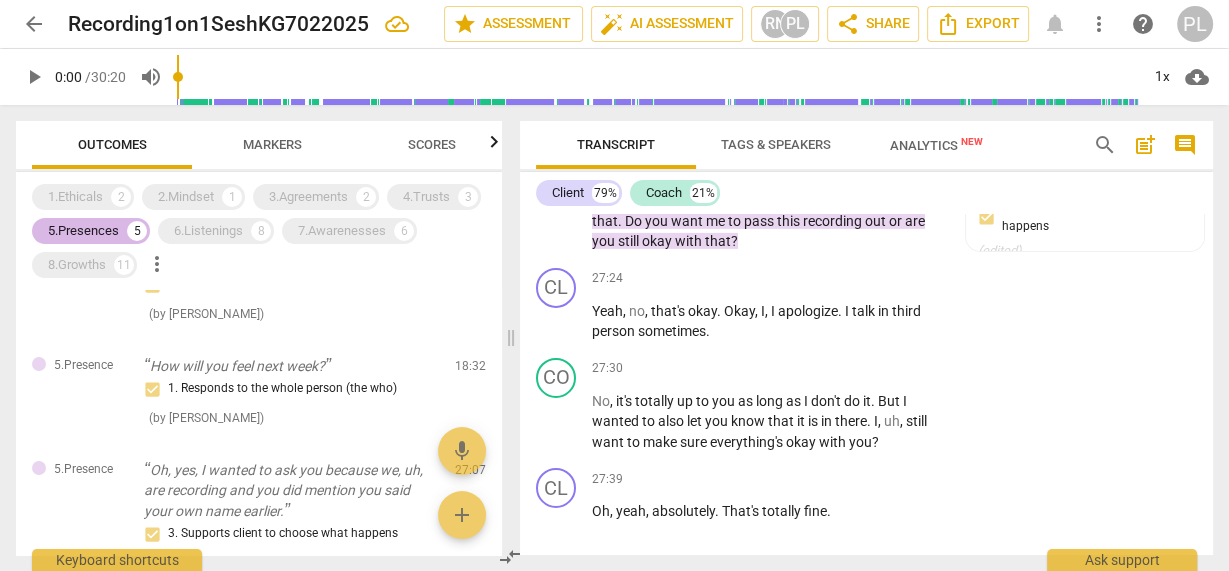 click on "5.Presences 5" at bounding box center (91, 231) 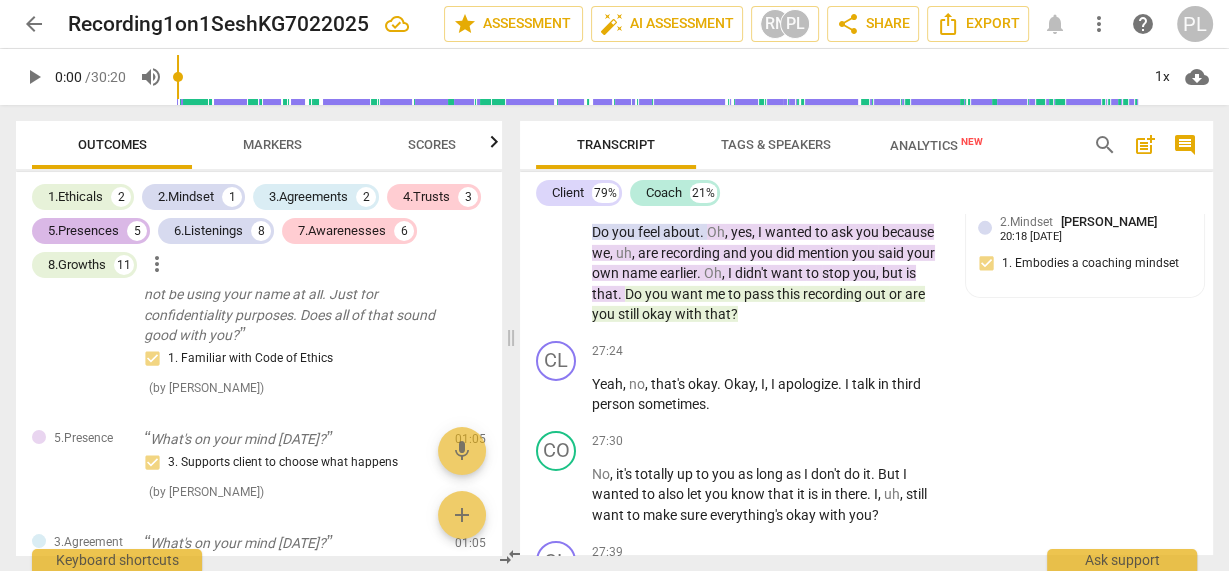 scroll, scrollTop: 1415, scrollLeft: 0, axis: vertical 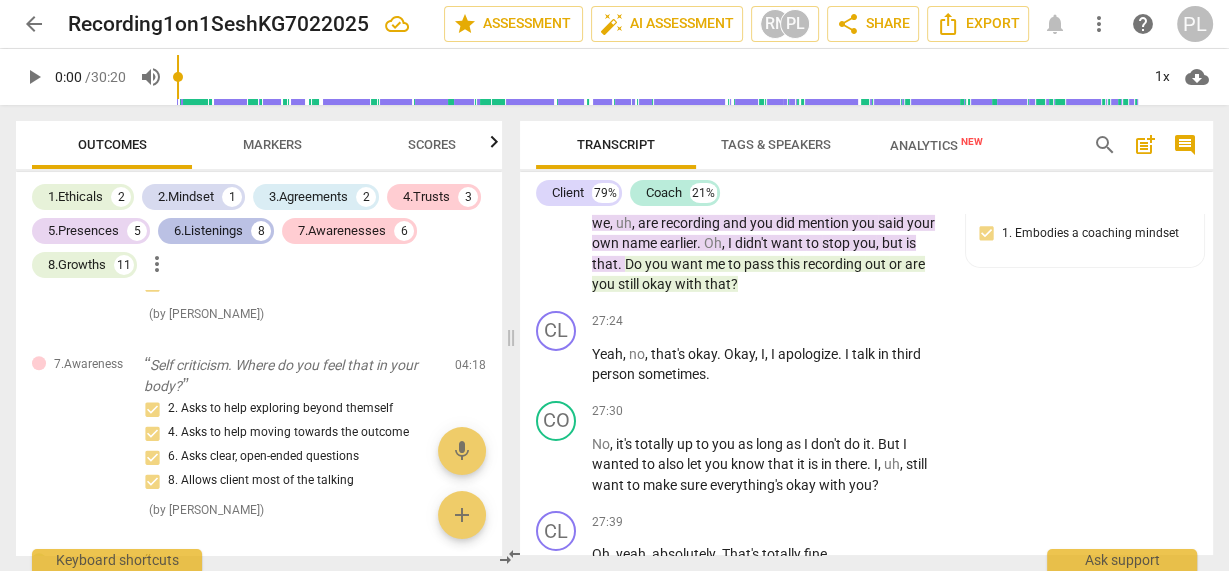 click on "6.Listenings" at bounding box center (208, 231) 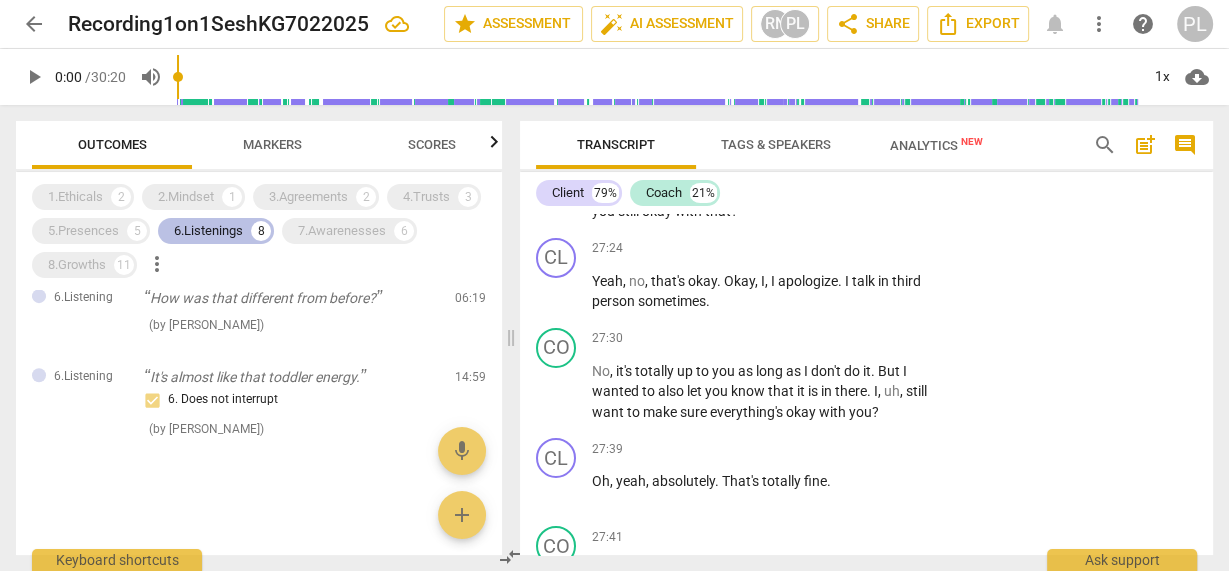 scroll, scrollTop: 1009, scrollLeft: 0, axis: vertical 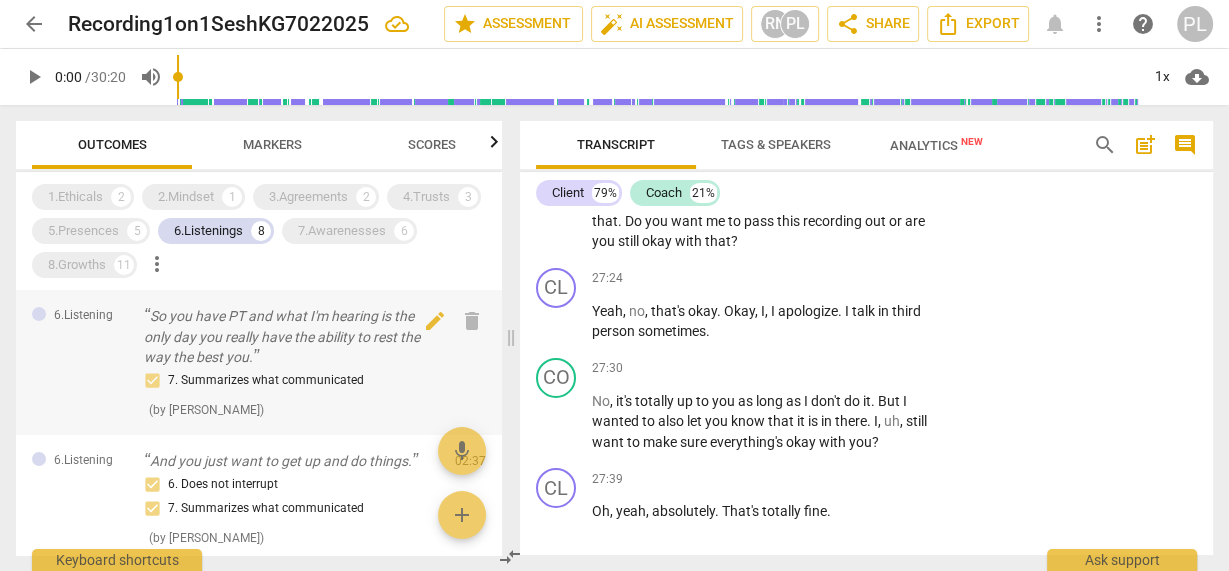 click on "So you have PT and what I'm hearing is the only day you really have the ability to rest the way the best you." at bounding box center [291, 337] 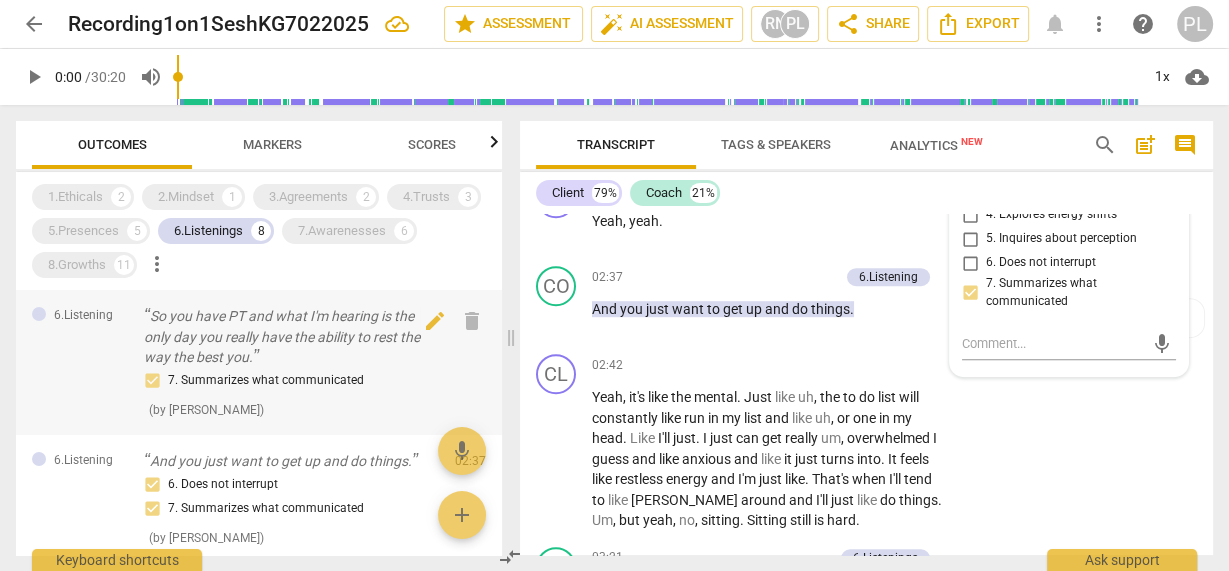 click on "7. Summarizes what communicated" at bounding box center (291, 381) 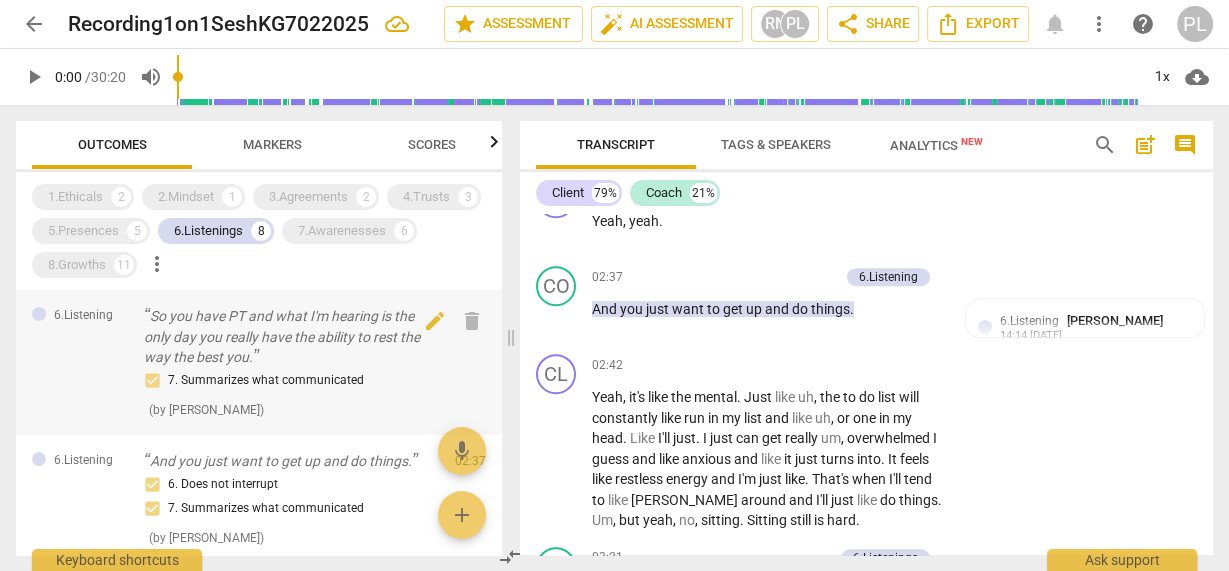 click on "So you have PT and what I'm hearing is the only day you really have the ability to rest the way the best you." at bounding box center [291, 337] 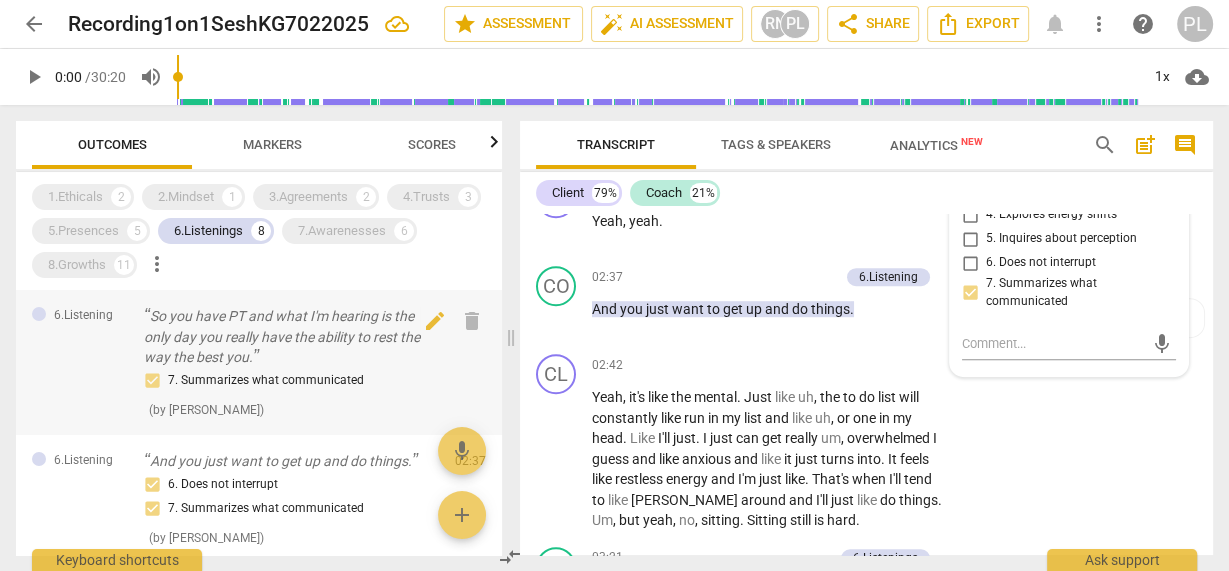 click on "So you have PT and what I'm hearing is the only day you really have the ability to rest the way the best you." at bounding box center [291, 337] 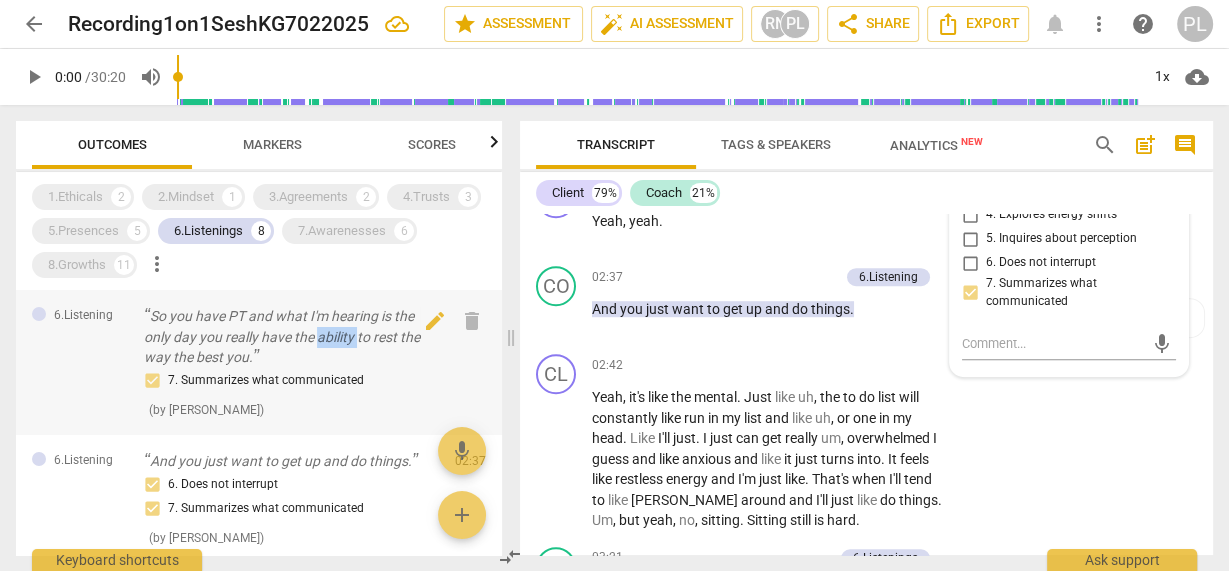 click on "So you have PT and what I'm hearing is the only day you really have the ability to rest the way the best you." at bounding box center (291, 337) 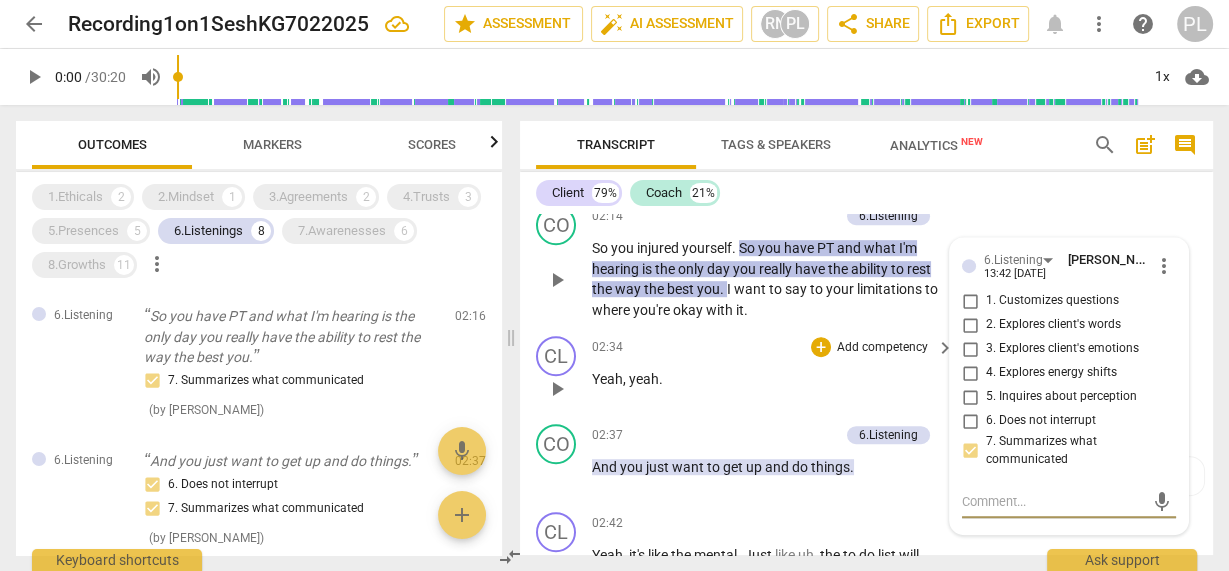 scroll, scrollTop: 1006, scrollLeft: 0, axis: vertical 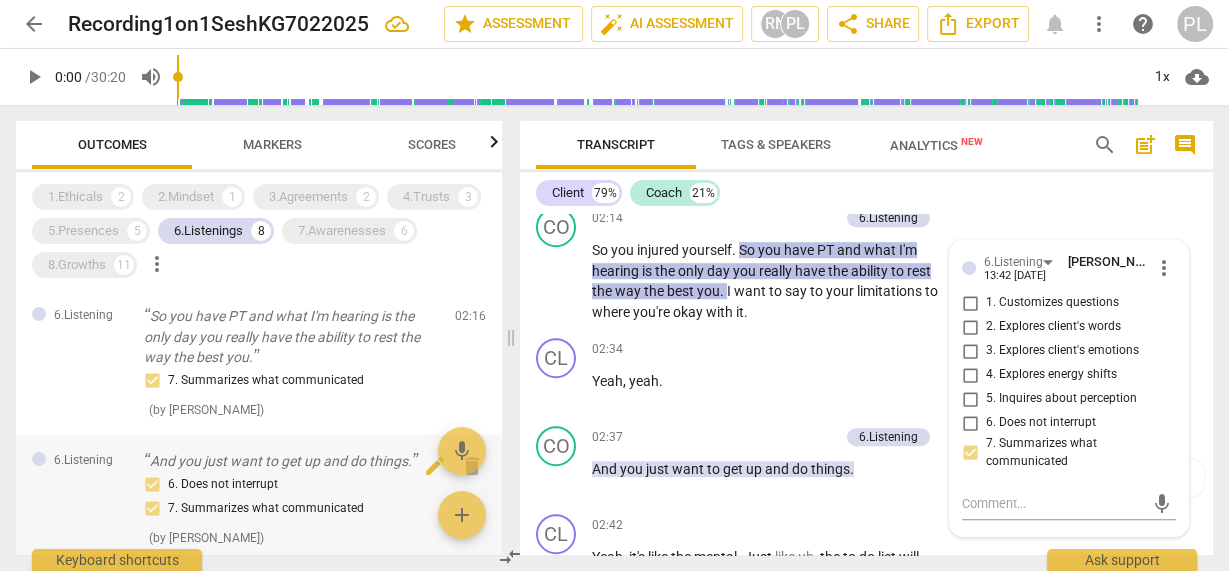 click on "And you just want to get up and do things." at bounding box center (291, 461) 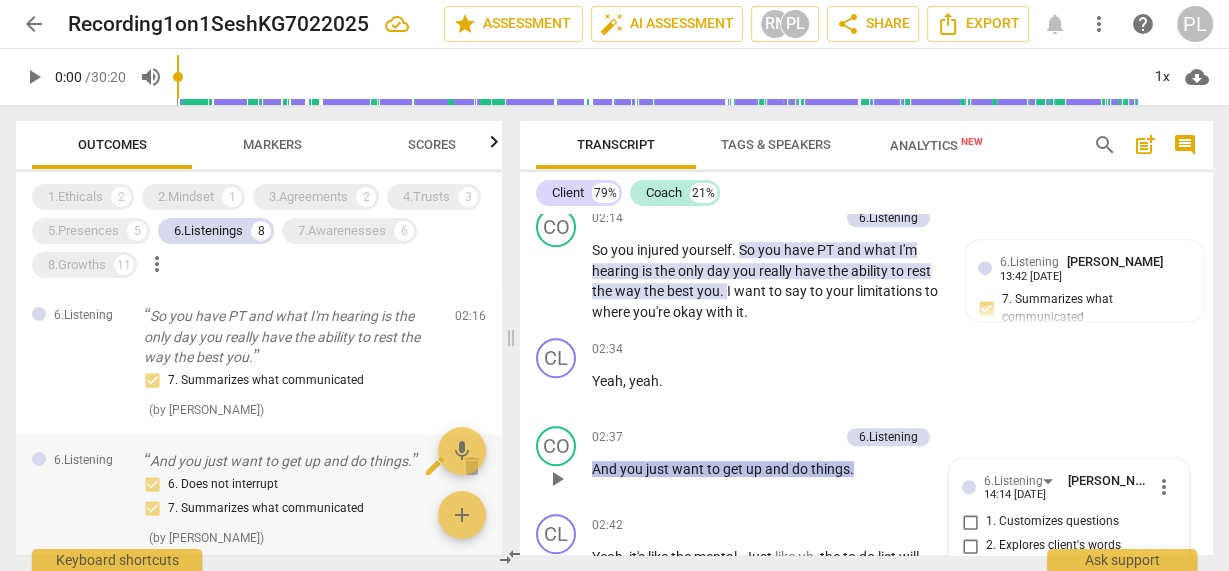 scroll, scrollTop: 1384, scrollLeft: 0, axis: vertical 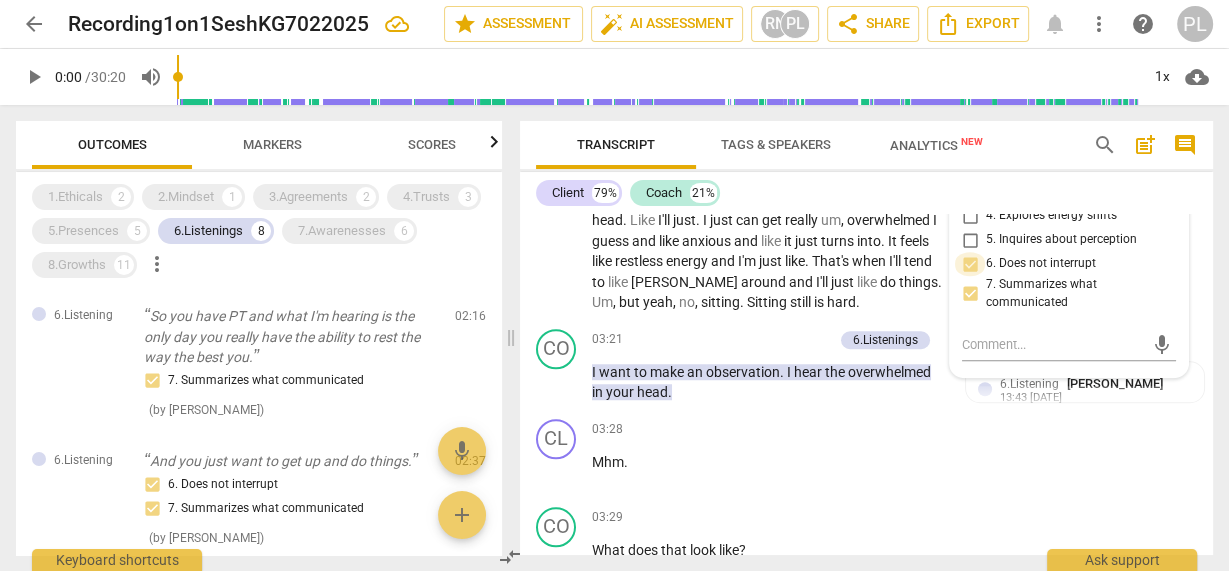click on "6. Does not interrupt" at bounding box center [970, 264] 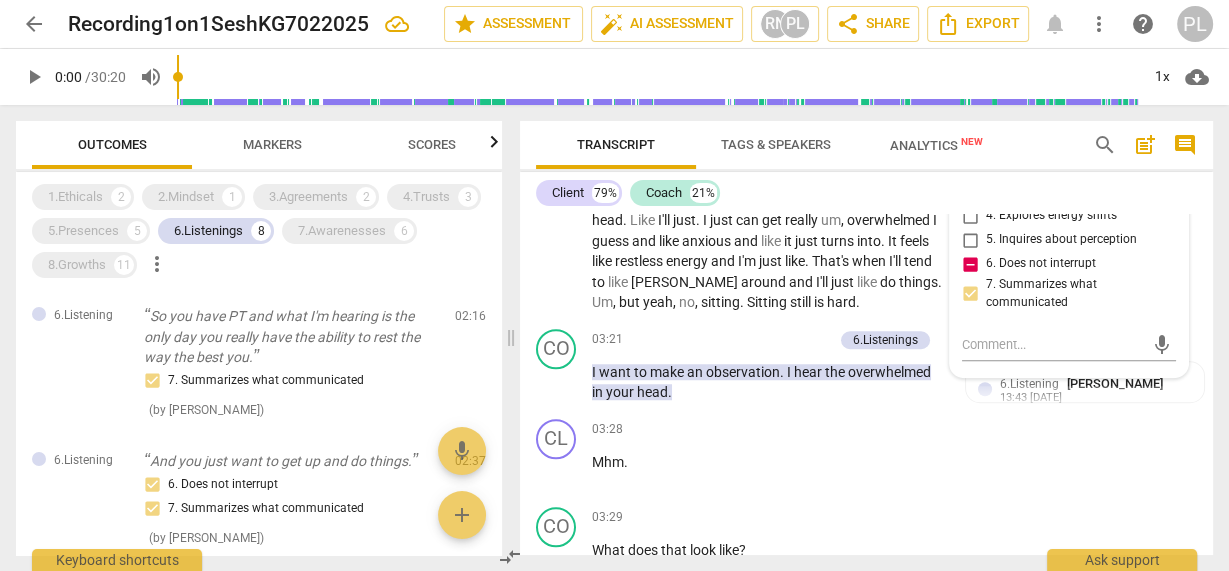 click on "6. Does not interrupt" at bounding box center [970, 264] 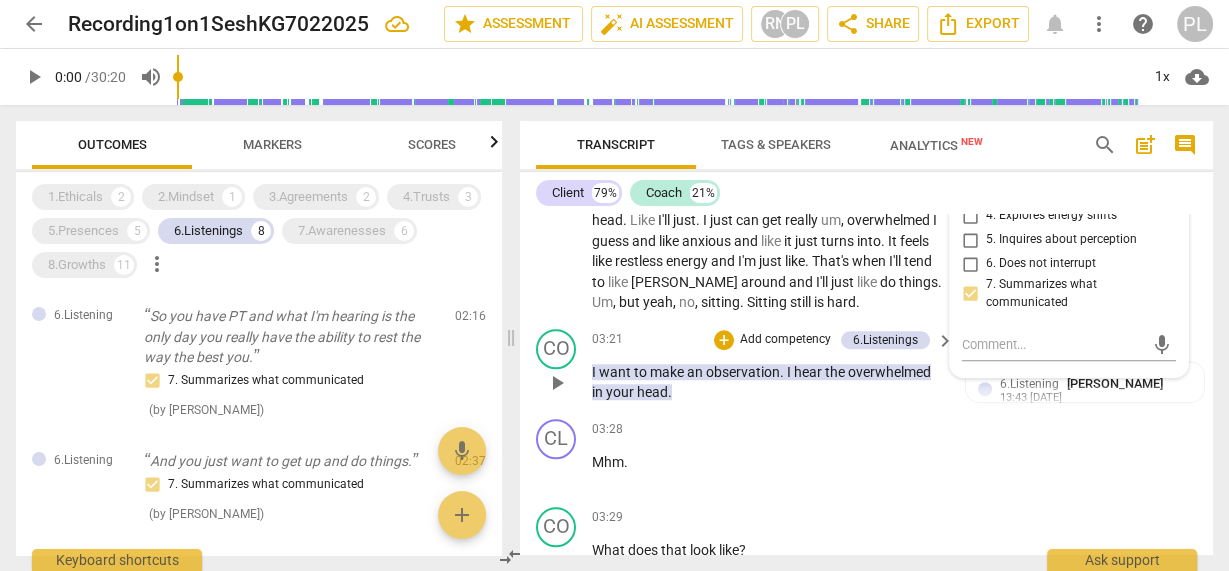 click on "I   want   to   make   an   observation .   I   hear   the   overwhelmed   in   your   head ." at bounding box center [768, 382] 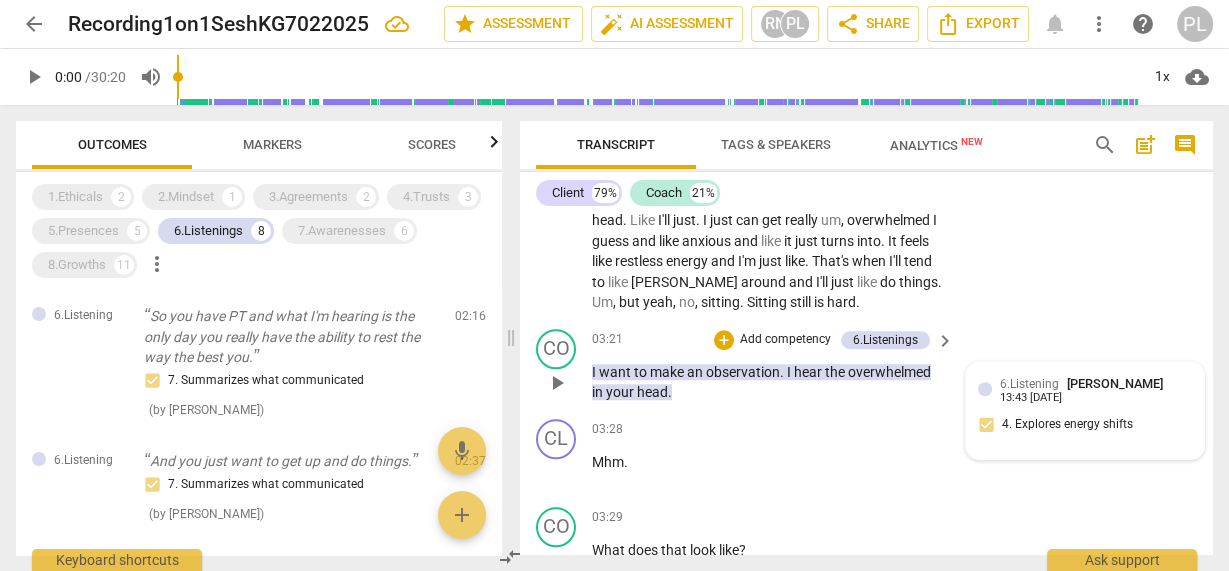 scroll, scrollTop: 1464, scrollLeft: 0, axis: vertical 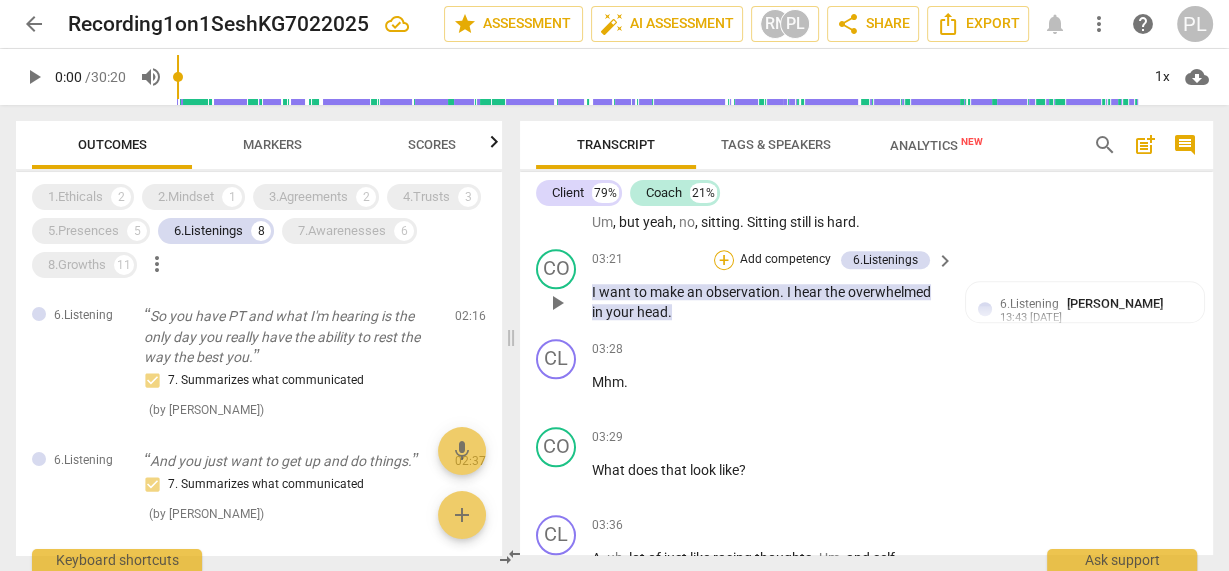 click on "+" at bounding box center [724, 260] 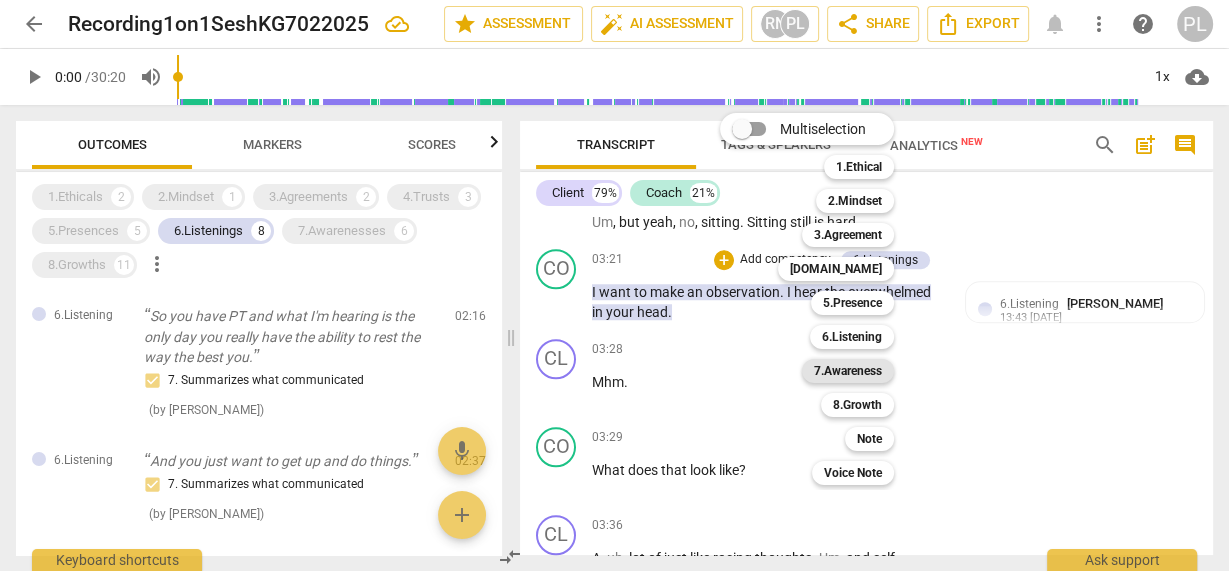click on "7.Awareness" at bounding box center (848, 371) 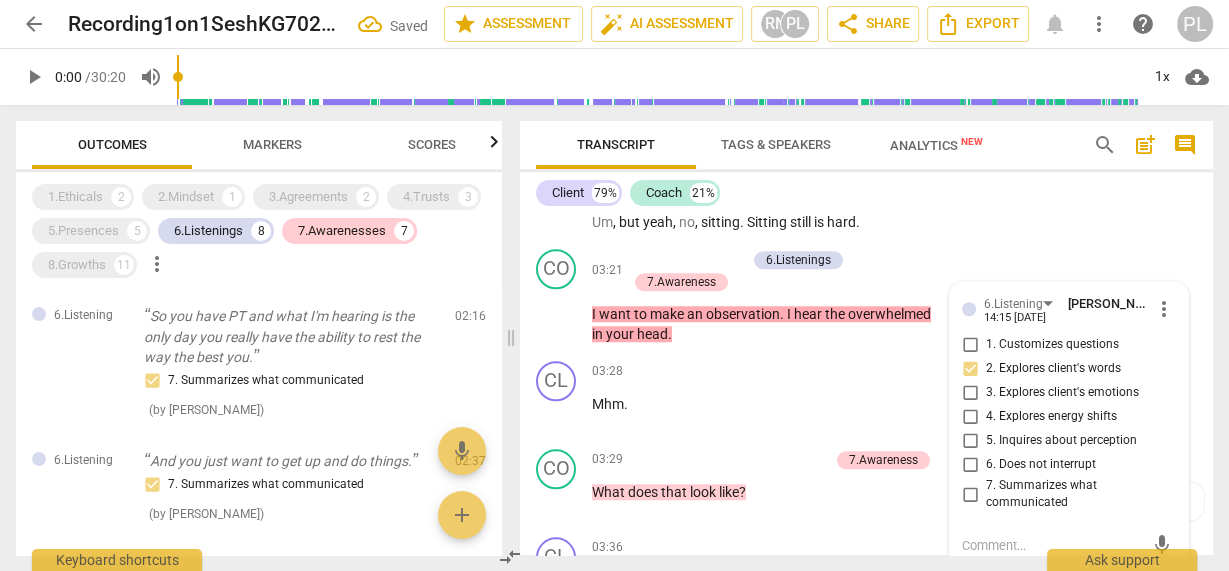 scroll, scrollTop: 1665, scrollLeft: 0, axis: vertical 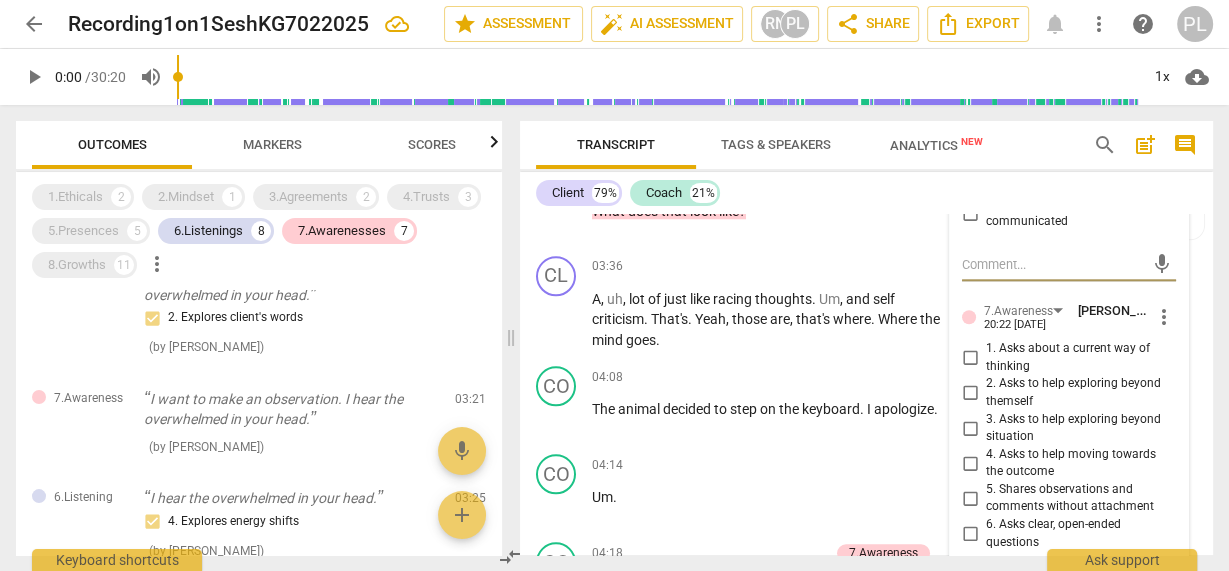 click on "5. Shares observations and comments without attachment" at bounding box center [970, 498] 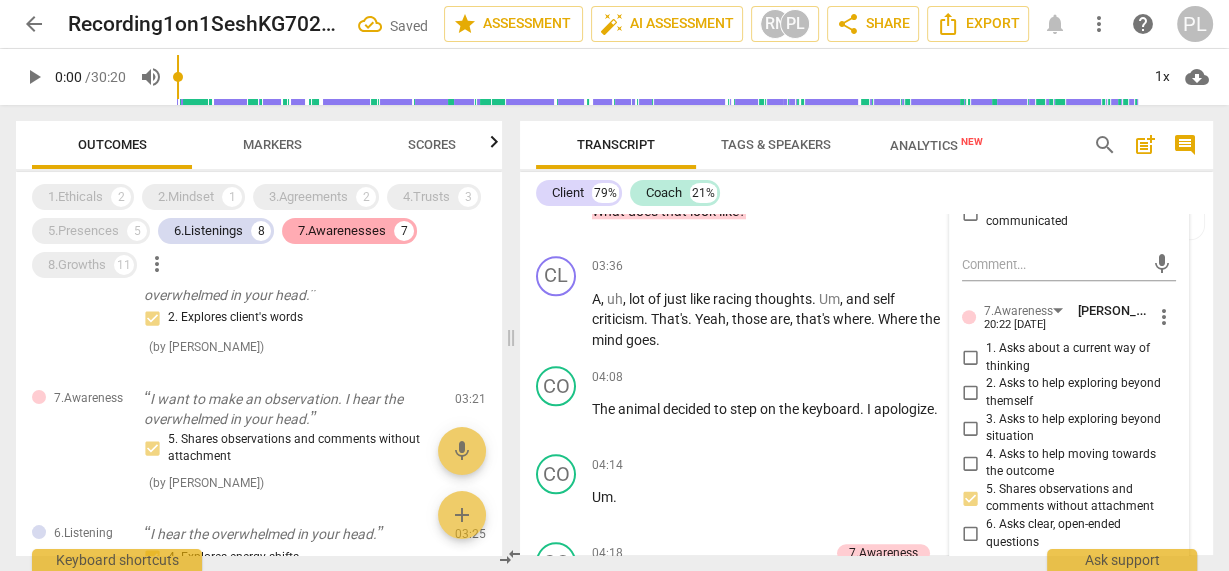 click on "7.Awarenesses" at bounding box center (342, 231) 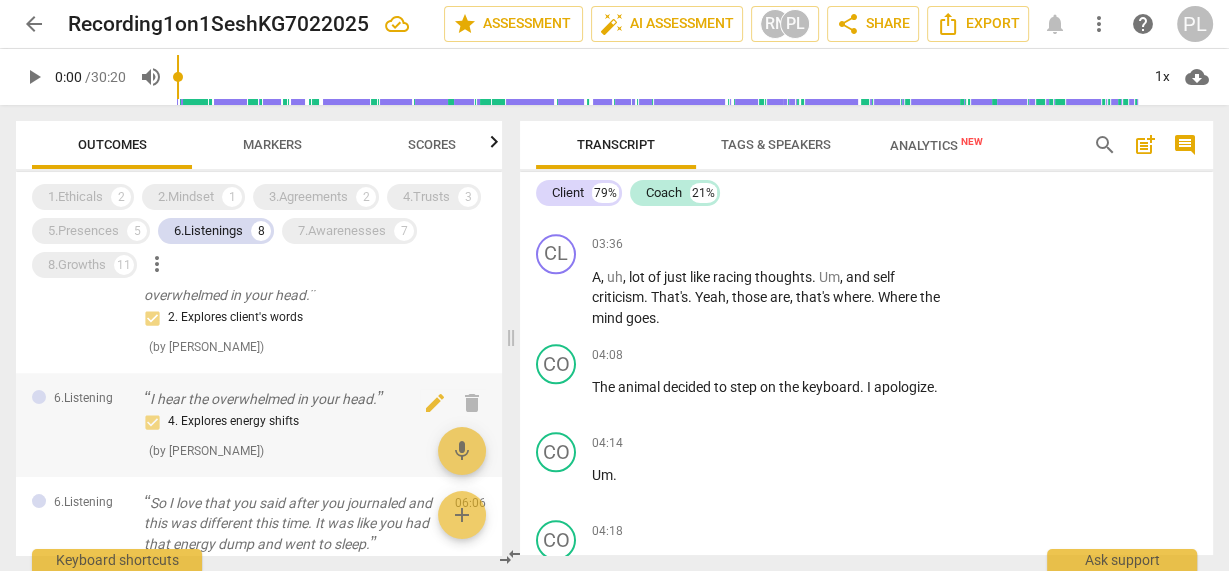click on "4. Explores energy shifts ( by [PERSON_NAME] )" at bounding box center [291, 435] 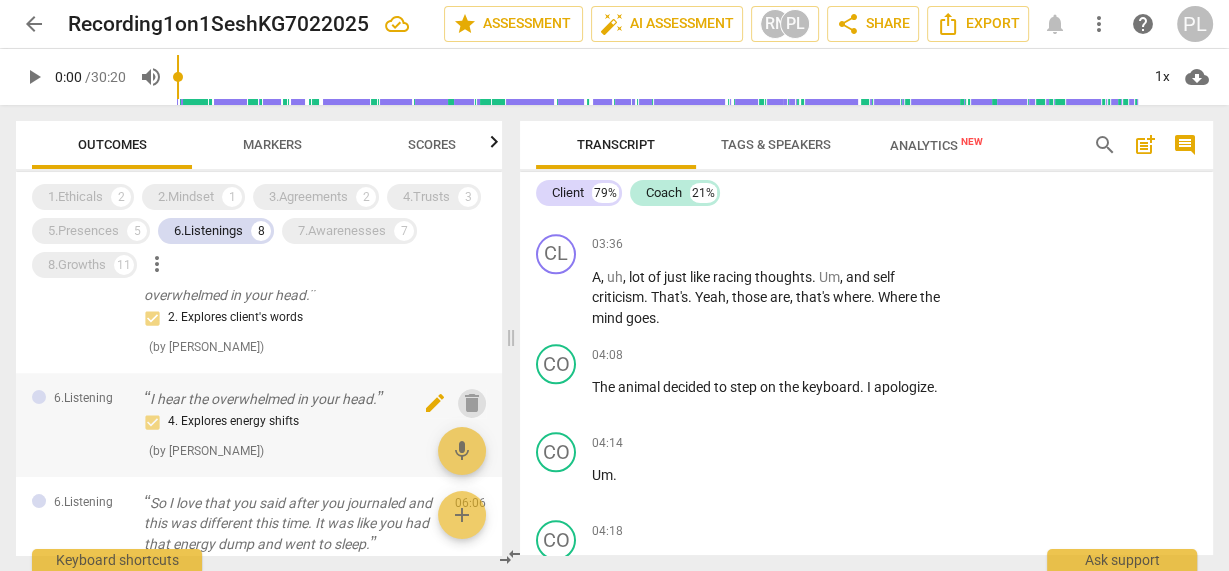 click on "delete" at bounding box center [472, 403] 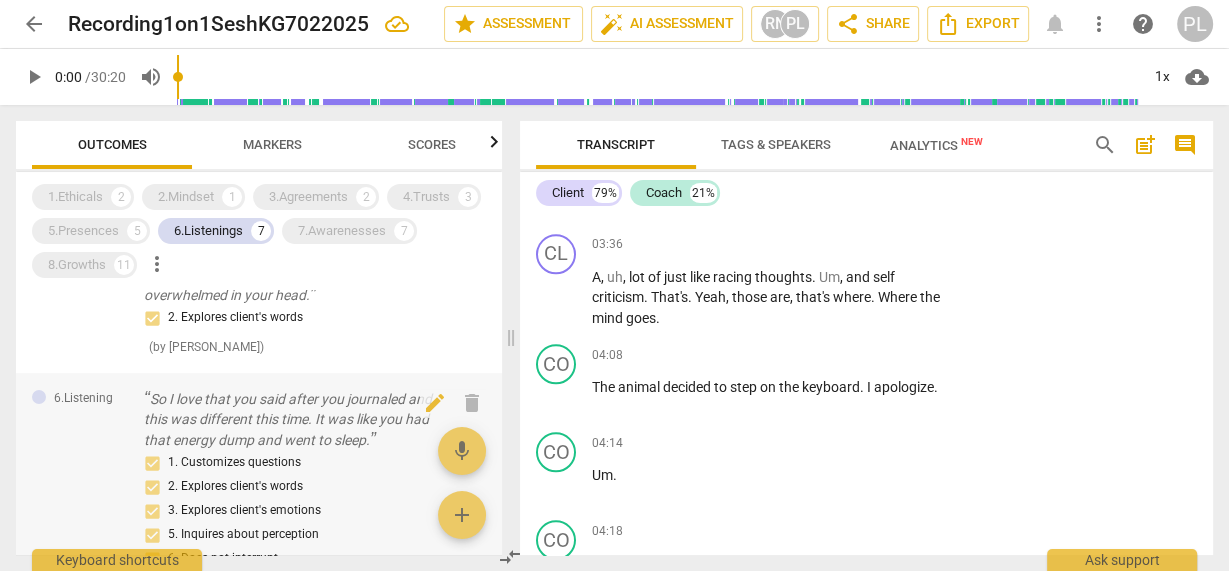 scroll, scrollTop: 371, scrollLeft: 0, axis: vertical 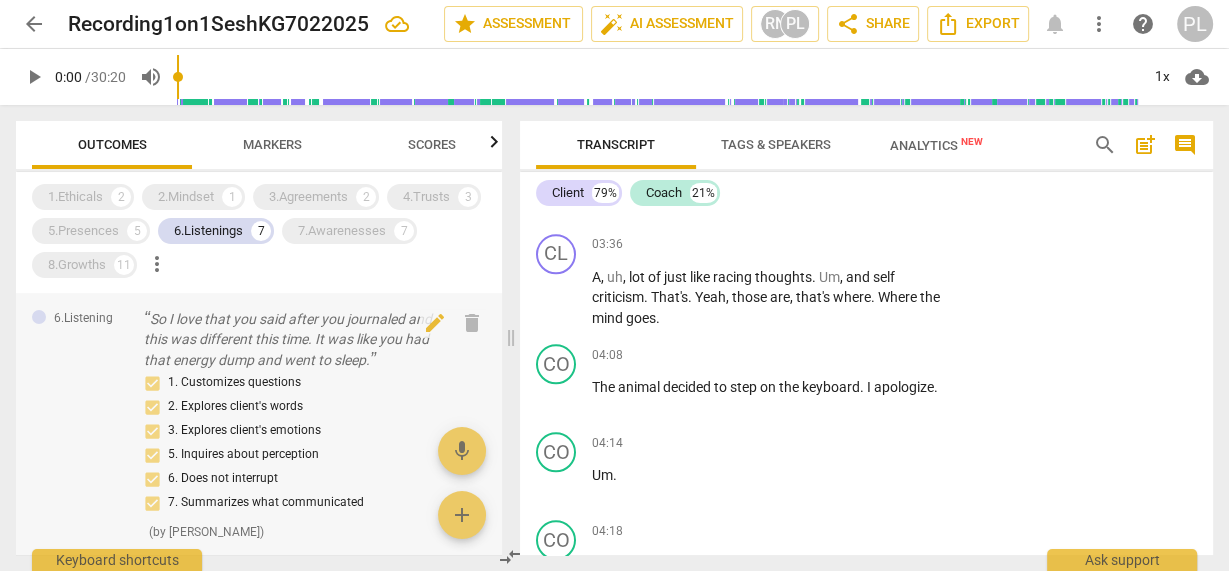 click on "So I love that you said after you journaled and this was different this time. It was like you had that energy dump and went to sleep." at bounding box center [291, 340] 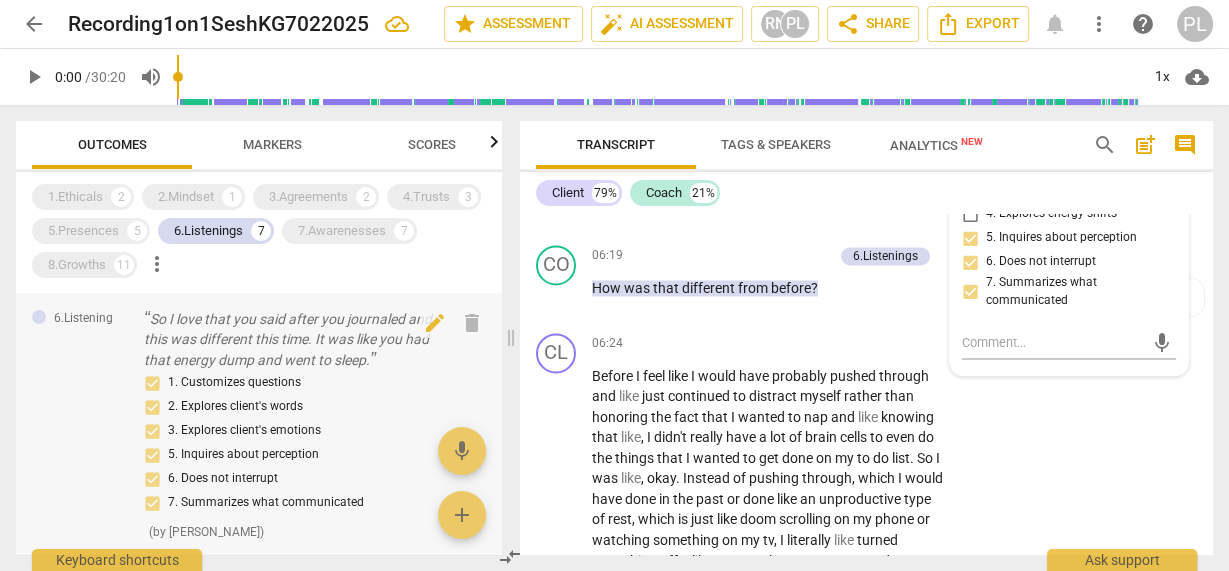 click on "So I love that you said after you journaled and this was different this time. It was like you had that energy dump and went to sleep." at bounding box center [291, 340] 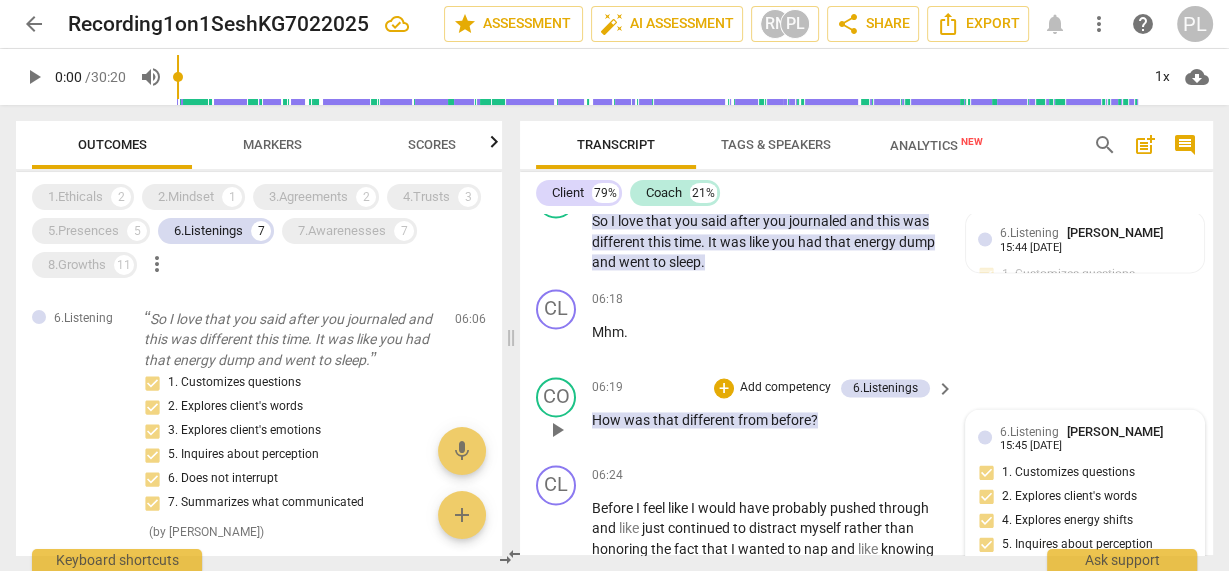 scroll, scrollTop: 2565, scrollLeft: 0, axis: vertical 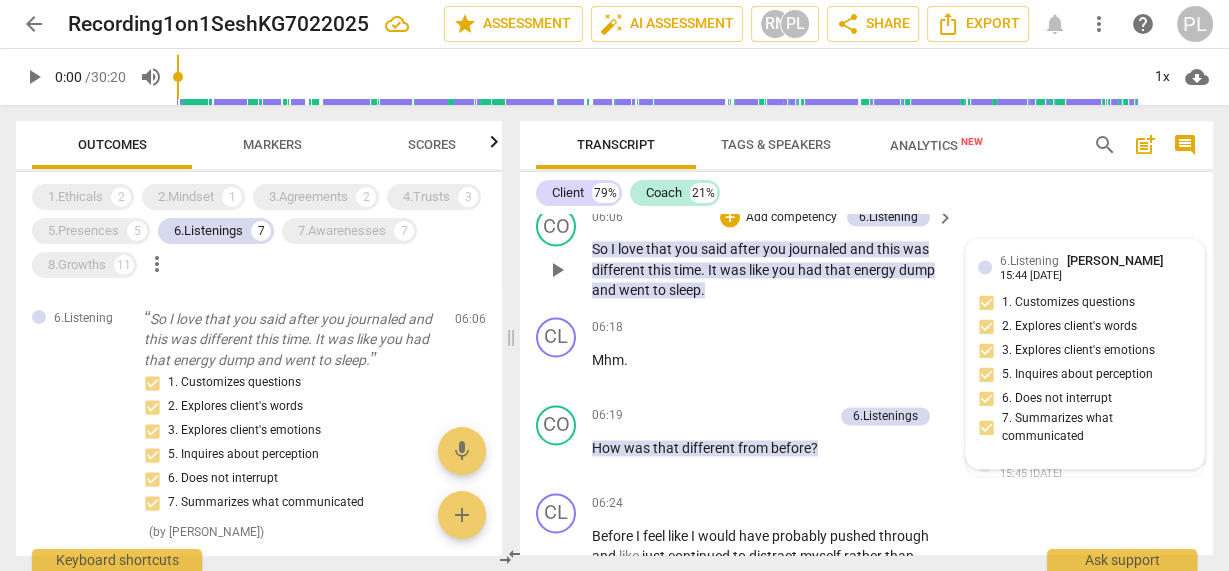 click on "6.Listening [PERSON_NAME] 15:44 [DATE] 1. Customizes questions 2. Explores client's words 3. Explores client's emotions 5. Inquires about perception 6. Does not interrupt 7. Summarizes what communicated" at bounding box center (1085, 353) 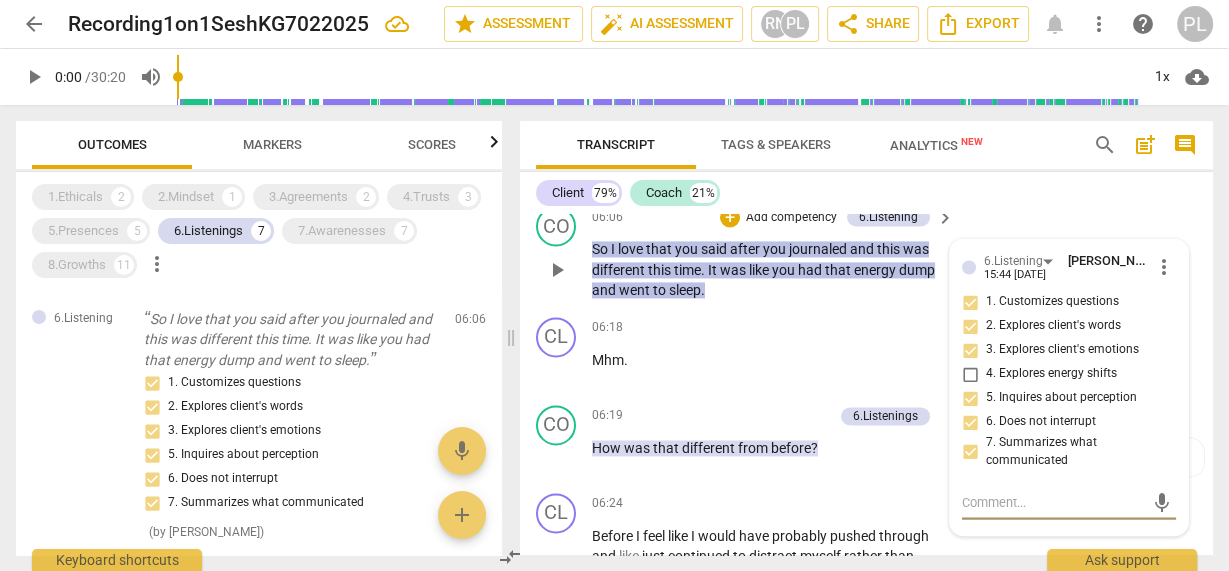 click on "2. Explores client's words" at bounding box center (970, 326) 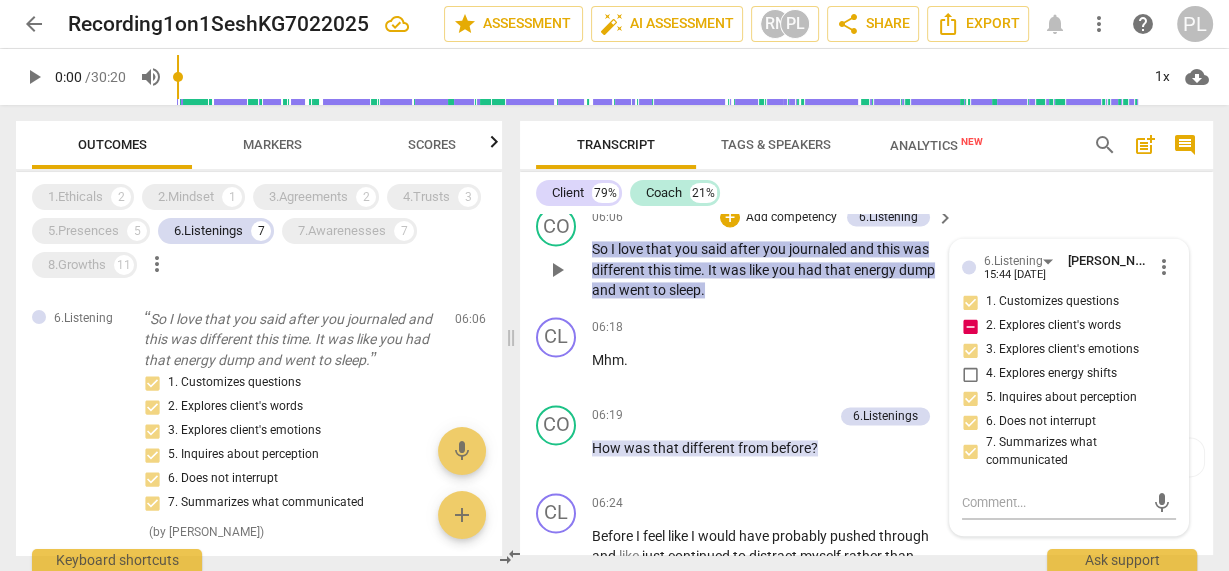 click on "2. Explores client's words" at bounding box center (970, 326) 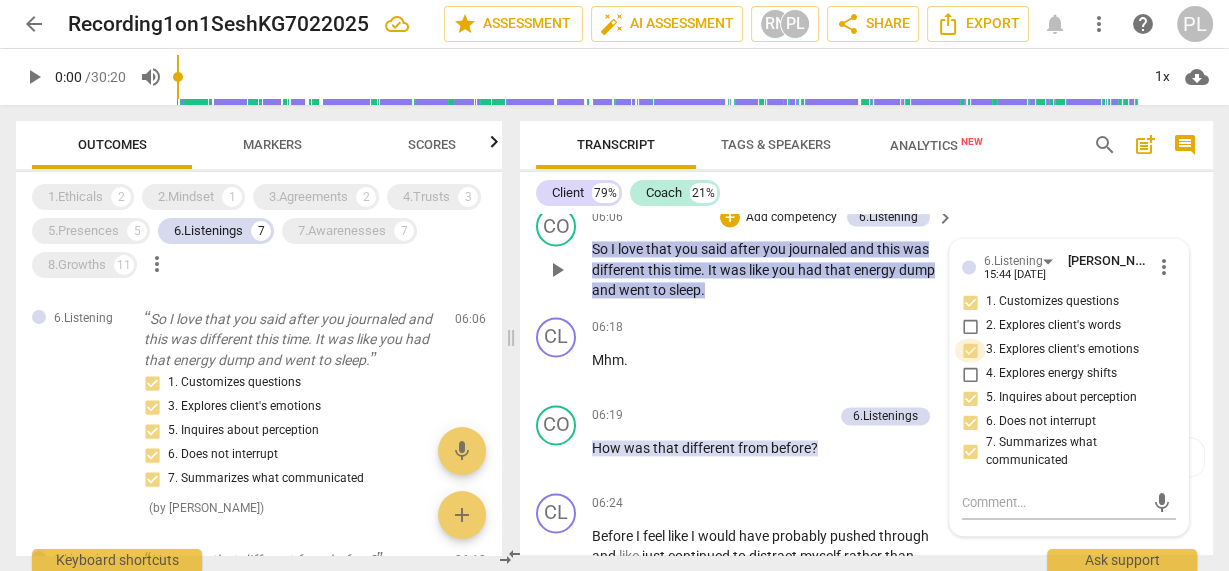 click on "3. Explores client's emotions" at bounding box center [970, 350] 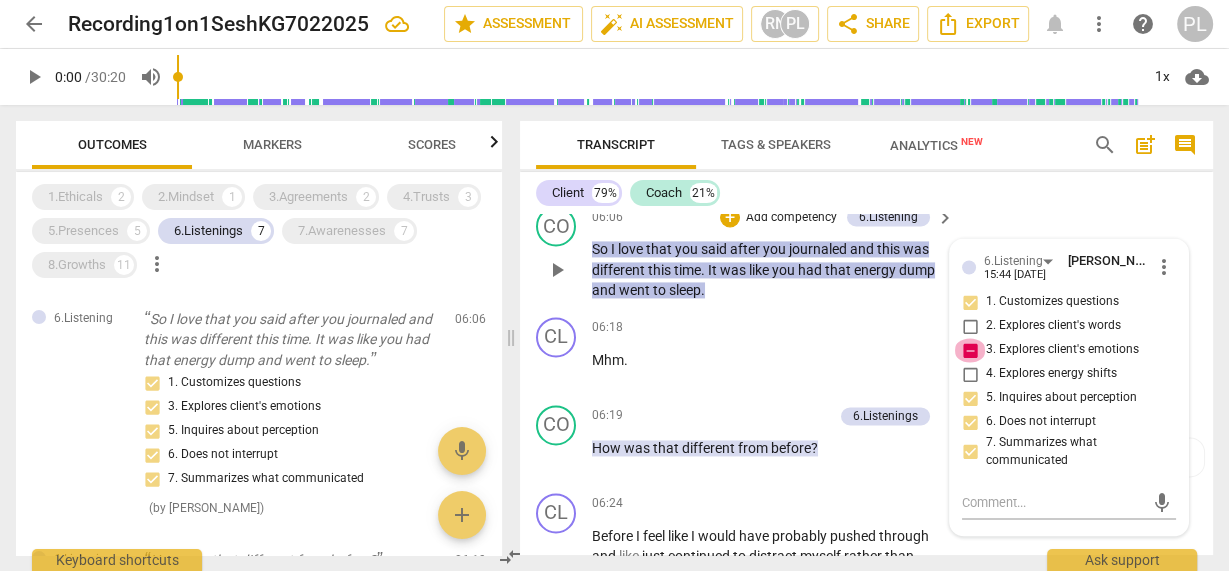 click on "3. Explores client's emotions" at bounding box center [970, 350] 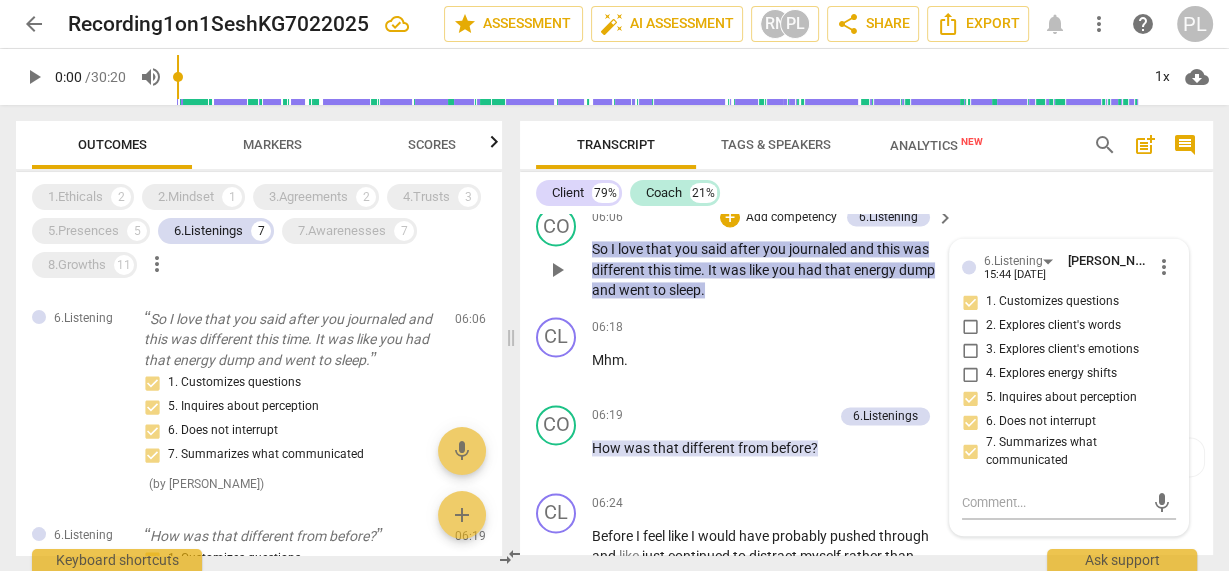 click on "7. Summarizes what communicated" at bounding box center (970, 452) 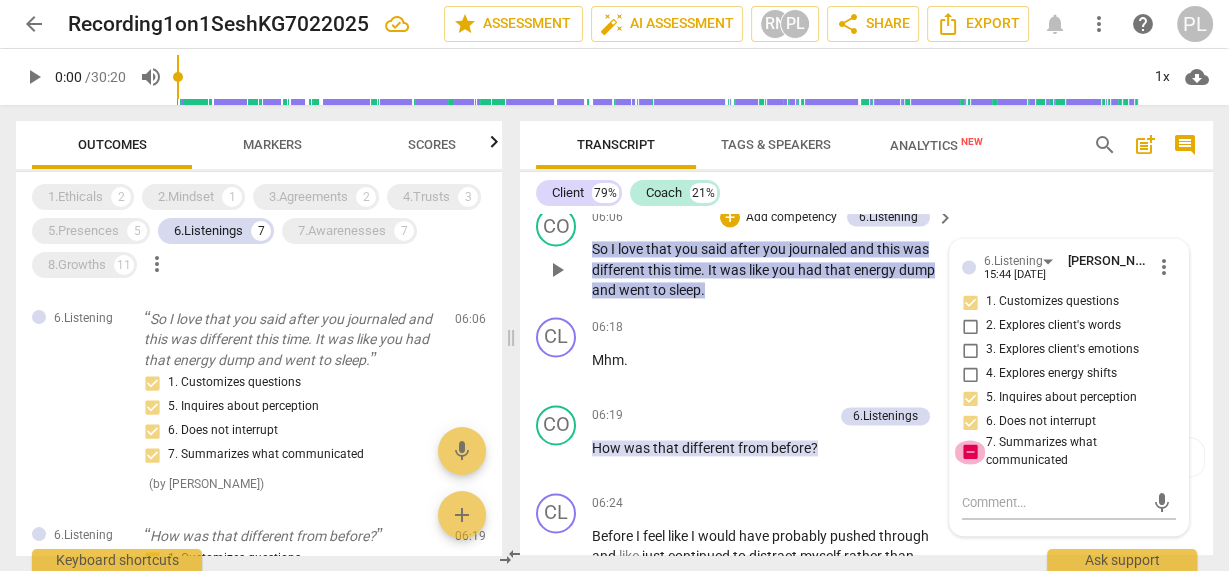 click on "7. Summarizes what communicated" at bounding box center (970, 452) 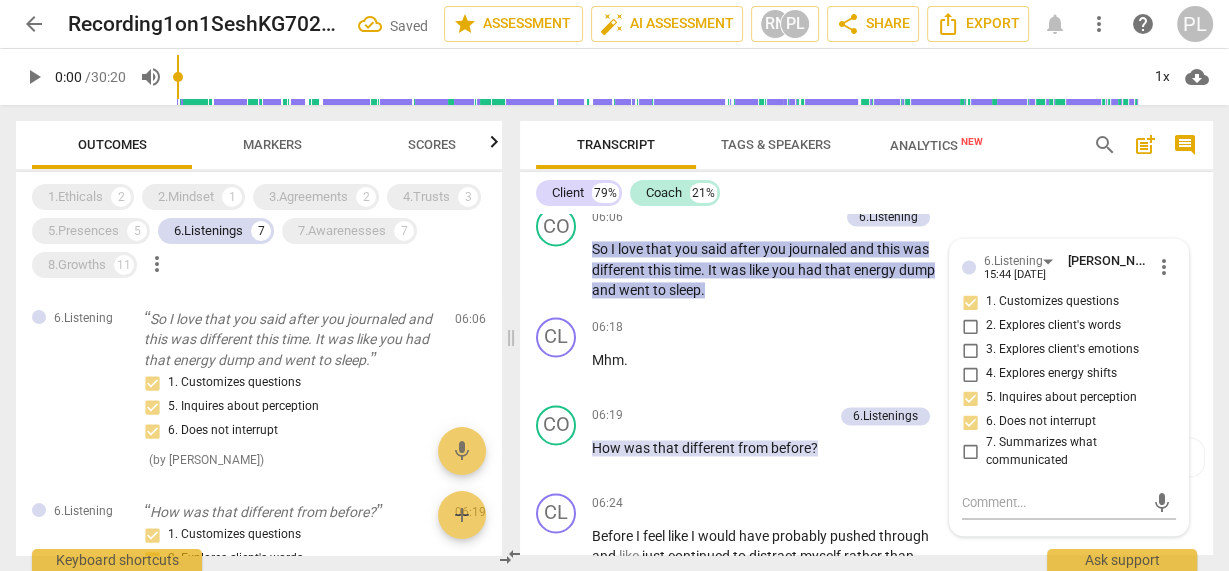 click on "CL play_arrow pause 04:36 + Add competency keyboard_arrow_right I   would   say   my   heart ,   my   heart   and   like   my   stomach   a   lot .   Um ,   [DATE]   actually   it   was   so   interesting   to   feel .   I   had   lunch   and   then   I   did   um ,   just   some   journaling   and   I   was   like   trying   to   brain   dump   everything   that   was   going   on   in   my   mind   and   I   just   realized   how   tired   I   was   and   I   was   like ,   let   me   just   take   a   nap .   And   like ,   I   don't   normally   like   to   nap   [DATE] ,   uh ,   or   on   Tuesdays   because   I   try   and   go   to   bed   early   because   I   have   to   wake   up   early   on   Wednesdays .   But   let   me ,   I   was   like ,   let   me   just   set   a   timer   and   close   my   eyes   and   like   I   felt   myself   drift   off   into   sleep   and   then   like   slightly   wake   up   and   to   my   own   stomach   digesting .   And   I   was   like ,   uh ," at bounding box center [866, -11] 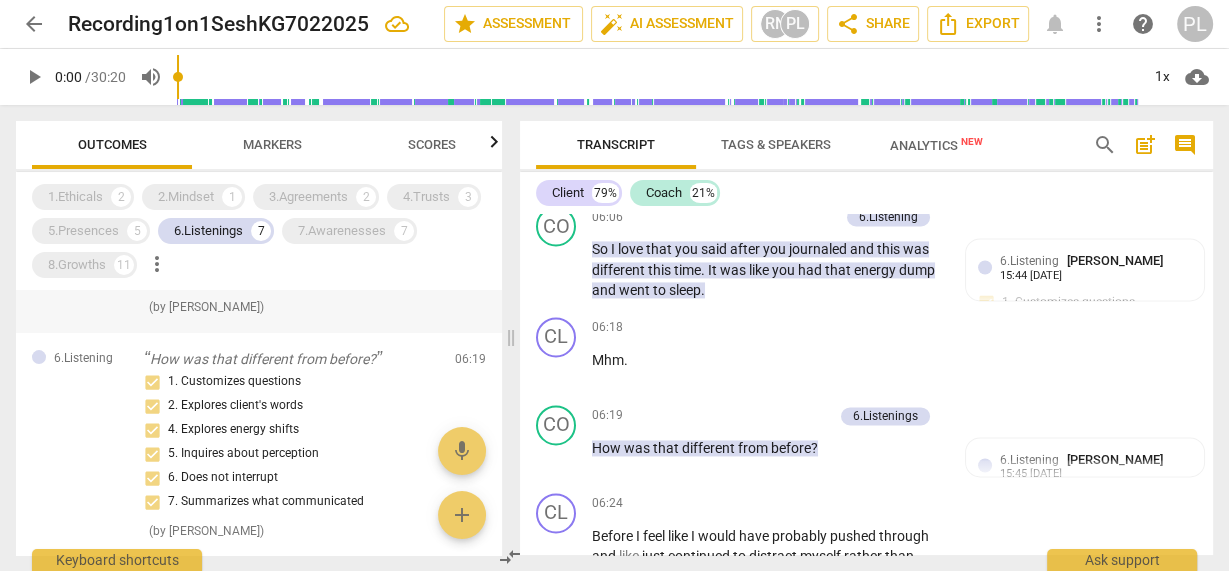 scroll, scrollTop: 531, scrollLeft: 0, axis: vertical 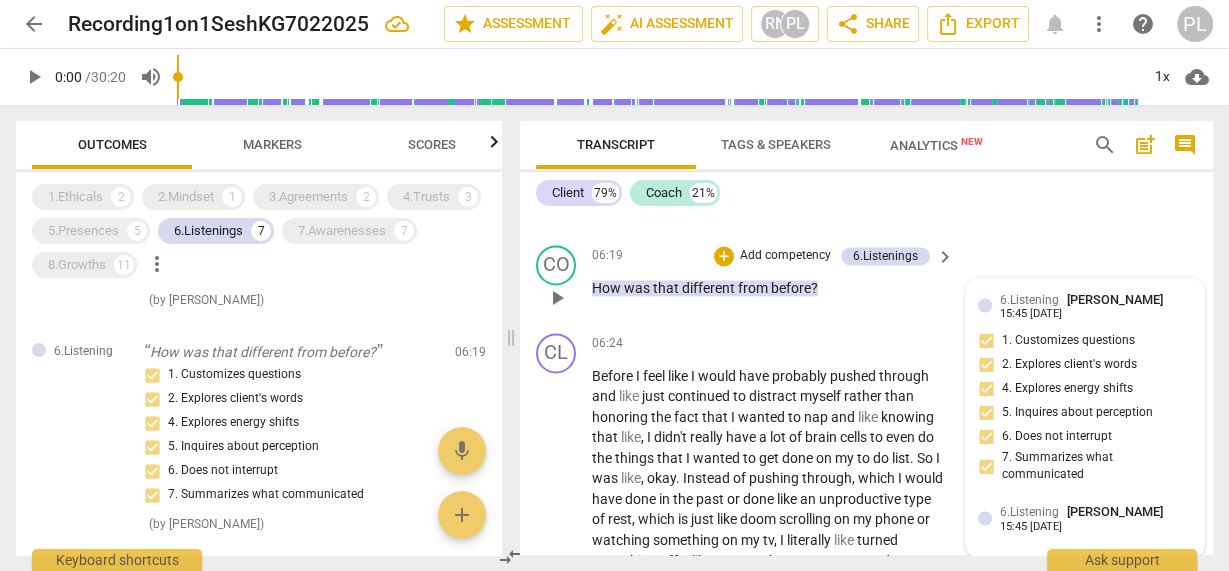 click on "6.Listening [PERSON_NAME] 15:45 [DATE] 1. Customizes questions 2. Explores client's words 4. Explores energy shifts 5. Inquires about perception 6. Does not interrupt 7. Summarizes what communicated" at bounding box center [1085, 392] 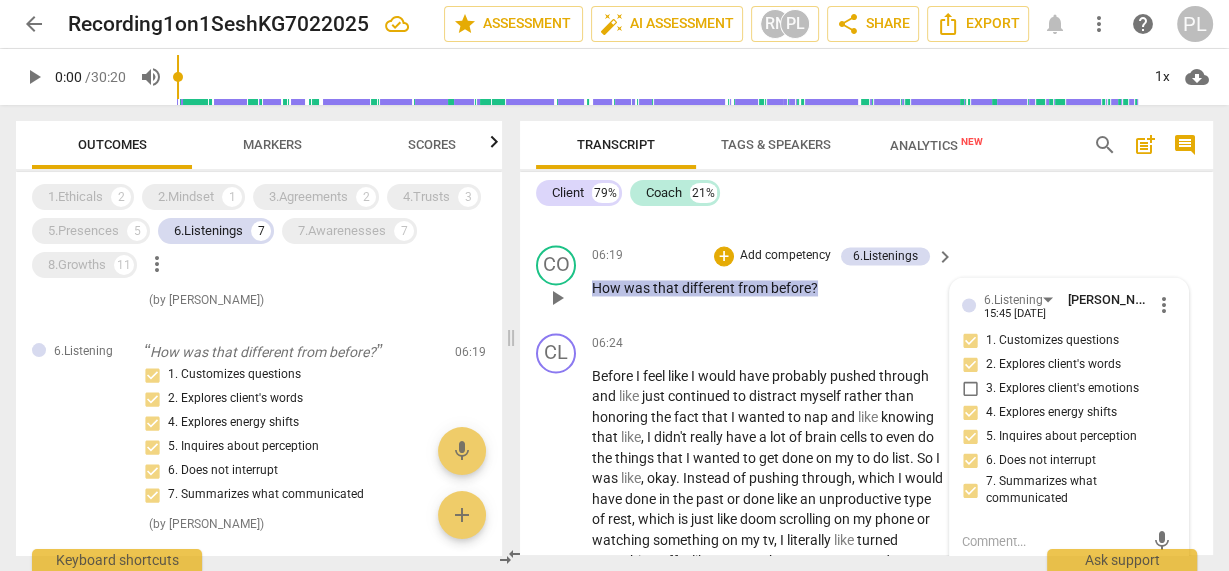 scroll, scrollTop: 2923, scrollLeft: 0, axis: vertical 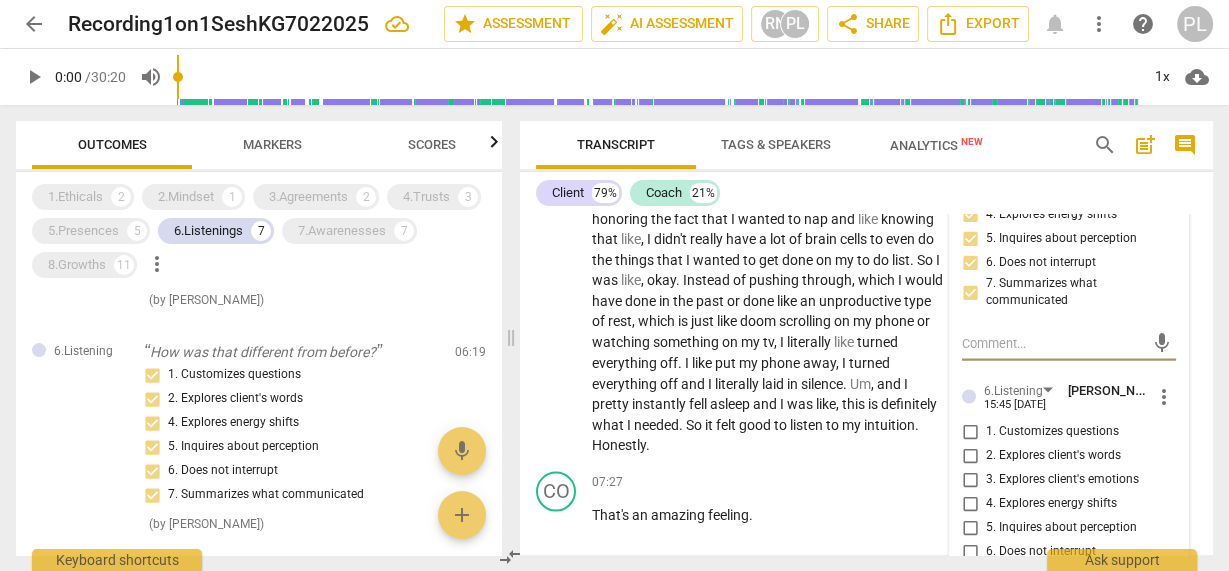 click on "7. Summarizes what communicated" at bounding box center [970, 292] 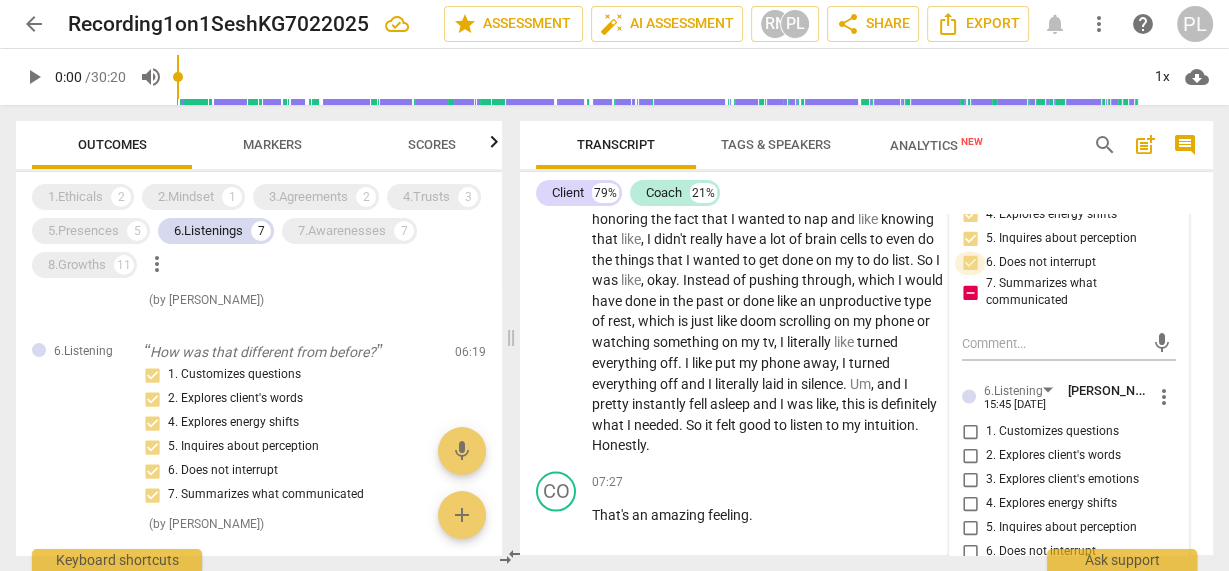 click on "6. Does not interrupt" at bounding box center (970, 263) 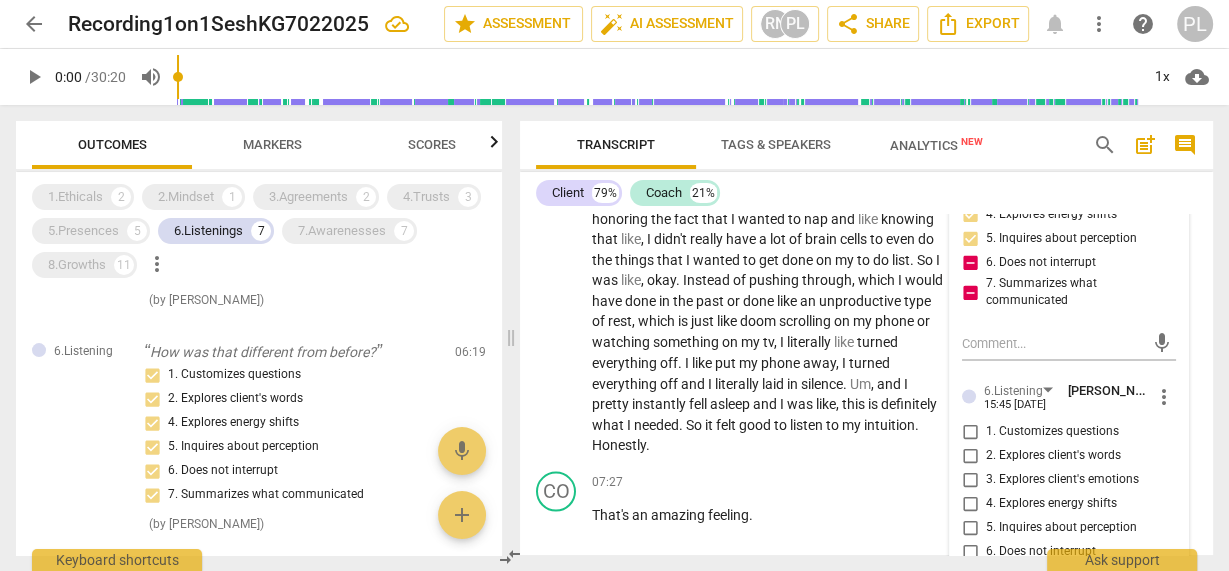click on "7. Summarizes what communicated" at bounding box center [970, 292] 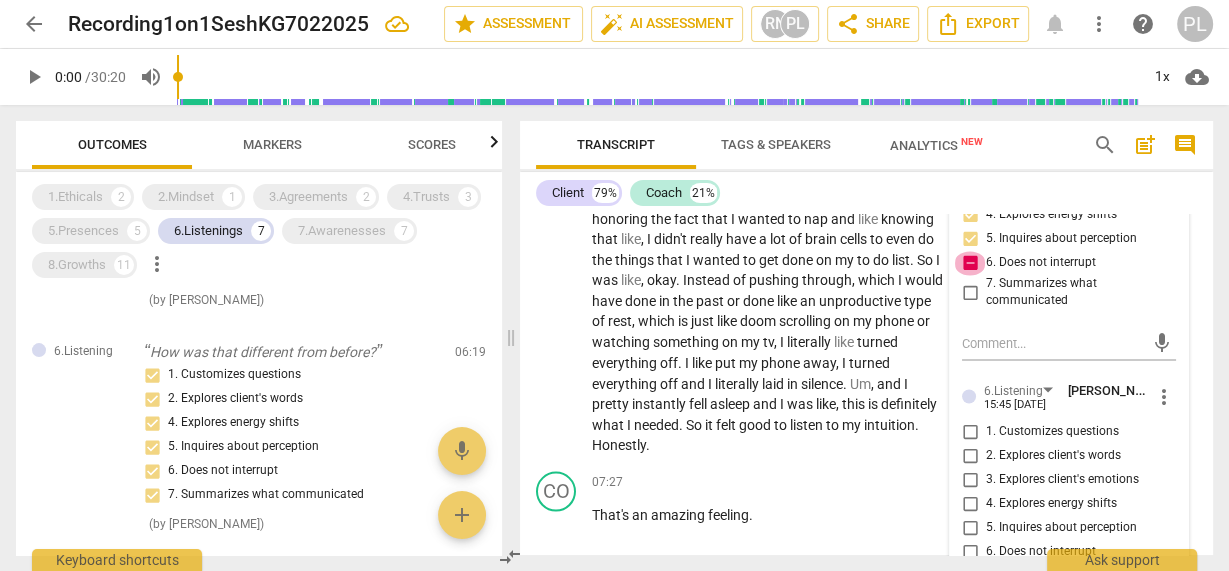 click on "6. Does not interrupt" at bounding box center (970, 263) 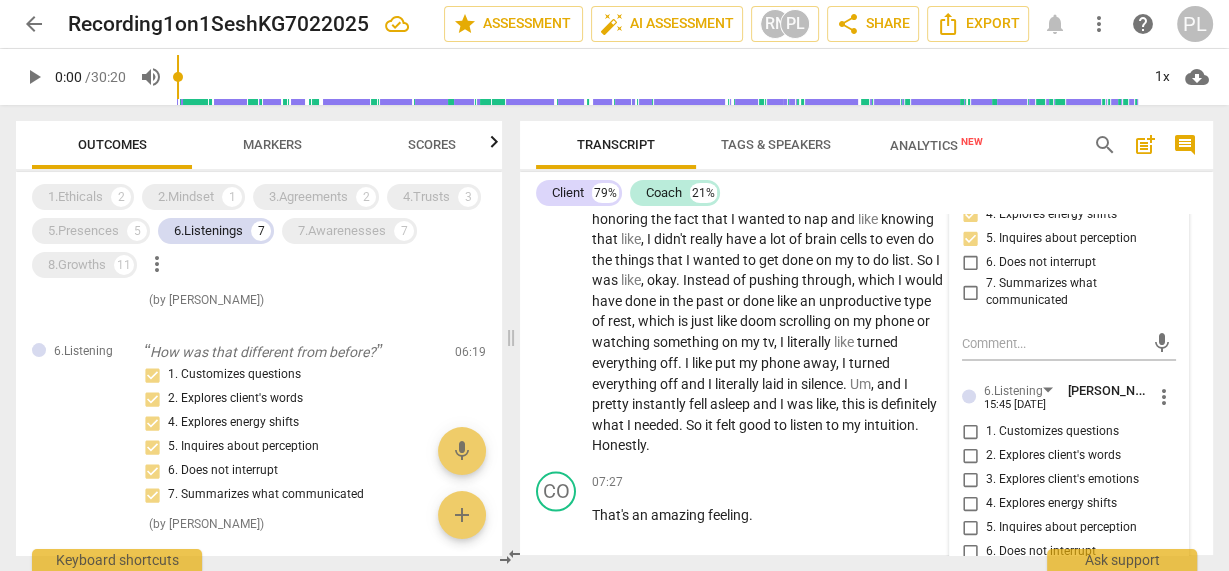 click on "4. Explores energy shifts" at bounding box center [970, 215] 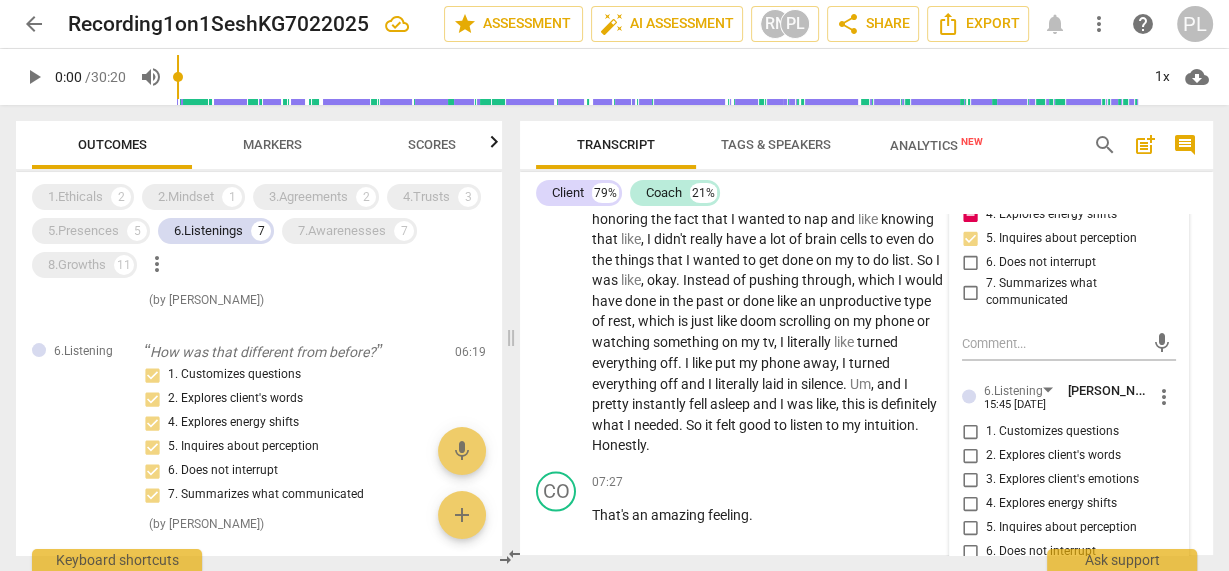 click on "4. Explores energy shifts" at bounding box center [970, 215] 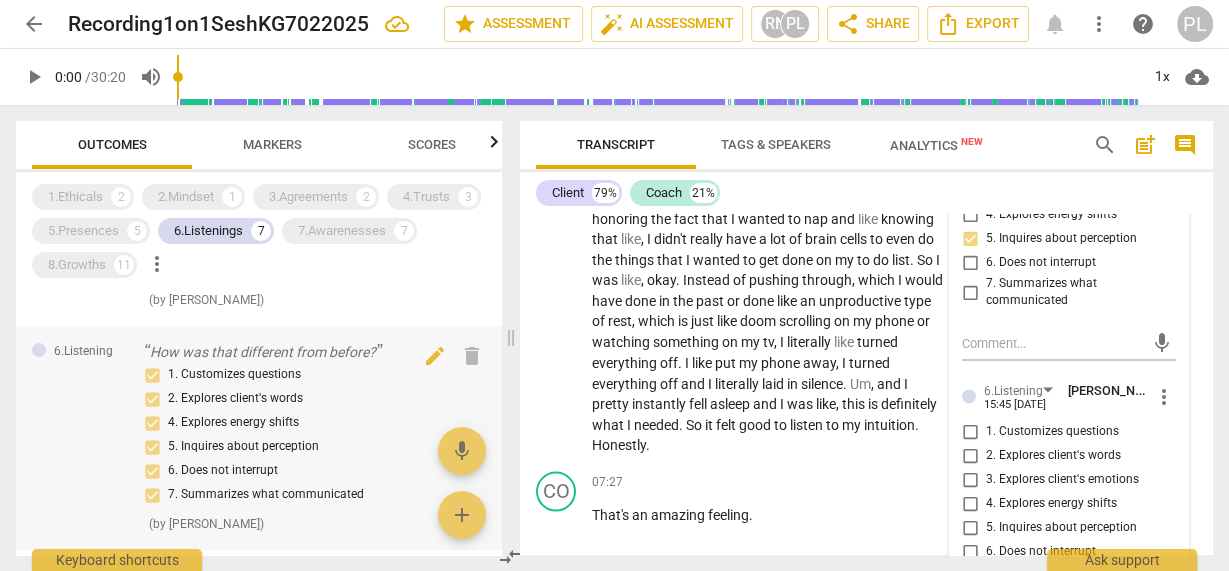 click on "1. Customizes questions 2. Explores client's words 4. Explores energy shifts 5. Inquires about perception 6. Does not interrupt 7. Summarizes what communicated" at bounding box center (291, 435) 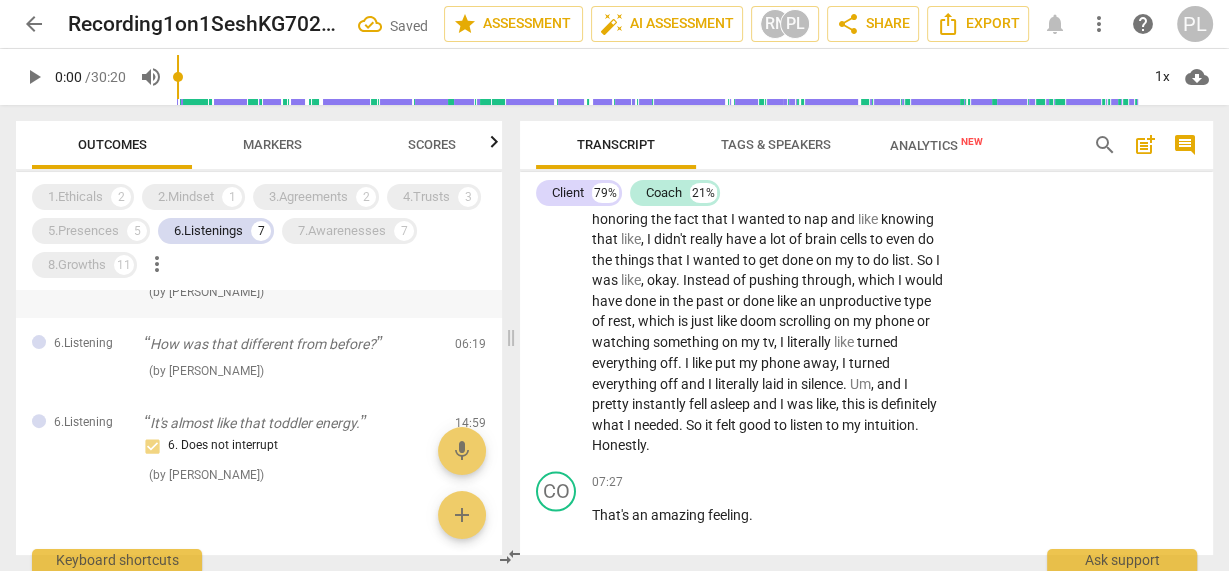 scroll, scrollTop: 737, scrollLeft: 0, axis: vertical 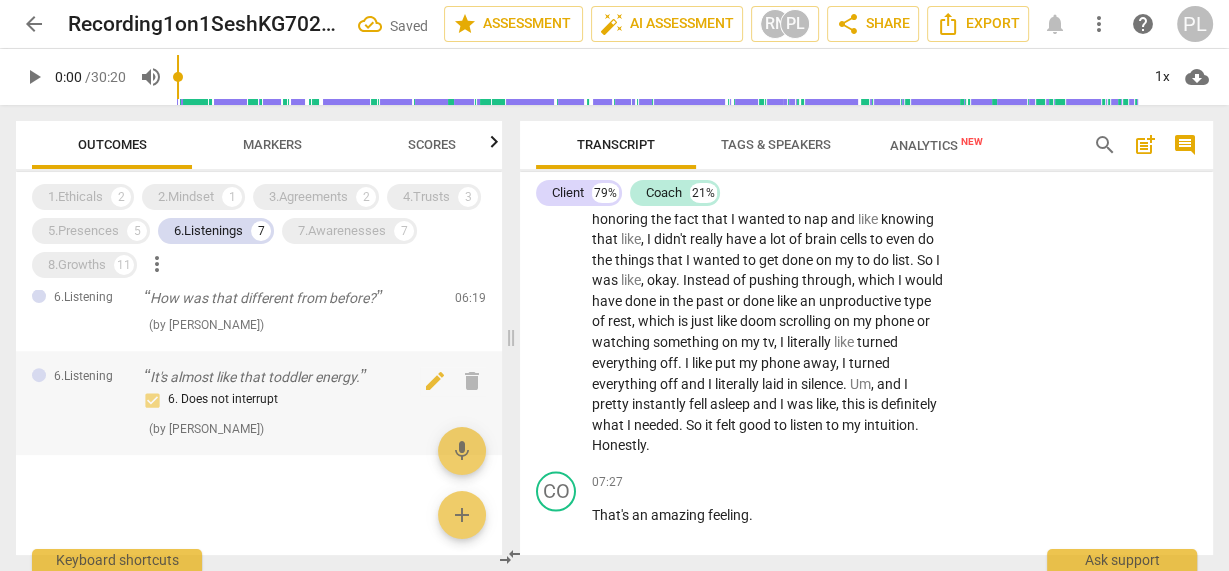 click on "6. Does not interrupt" at bounding box center (291, 400) 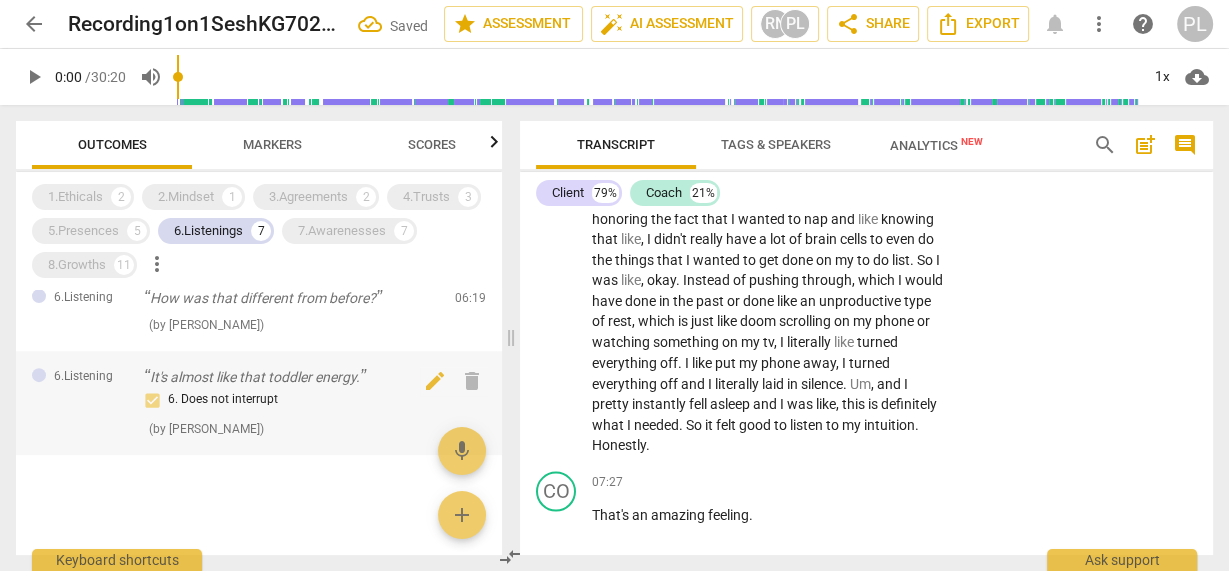 scroll, scrollTop: 6214, scrollLeft: 0, axis: vertical 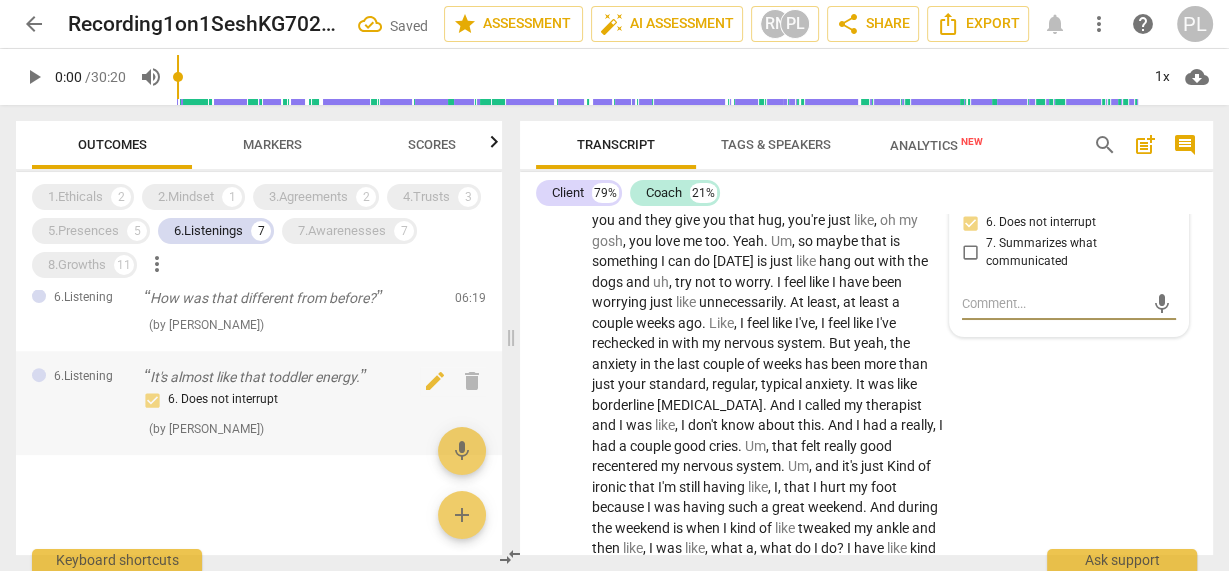 click on "6. Does not interrupt" at bounding box center (291, 400) 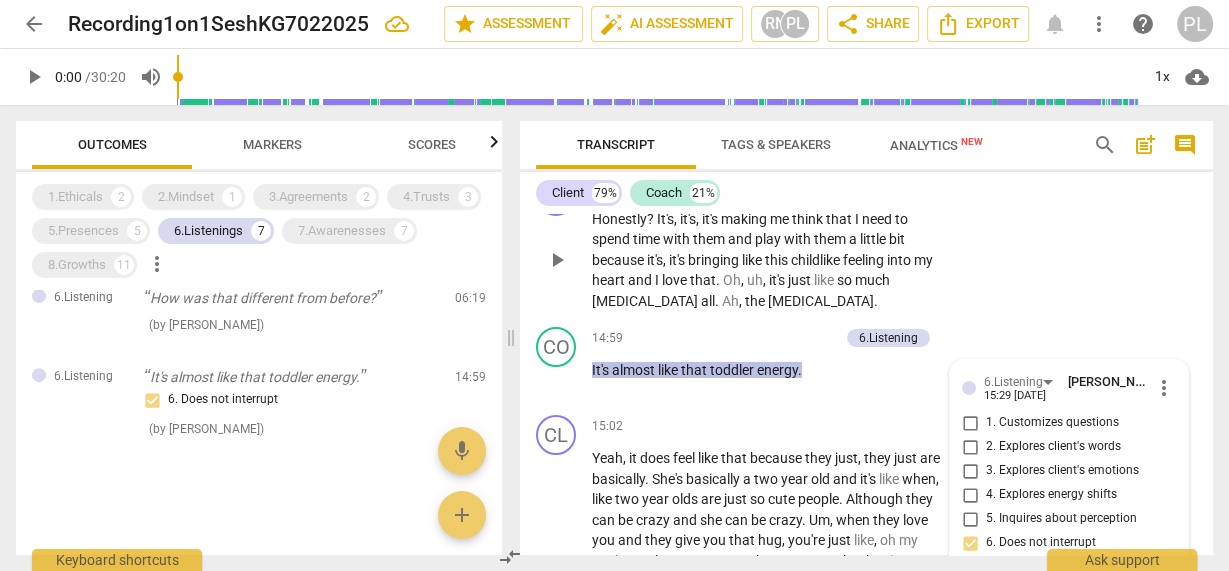 scroll, scrollTop: 5814, scrollLeft: 0, axis: vertical 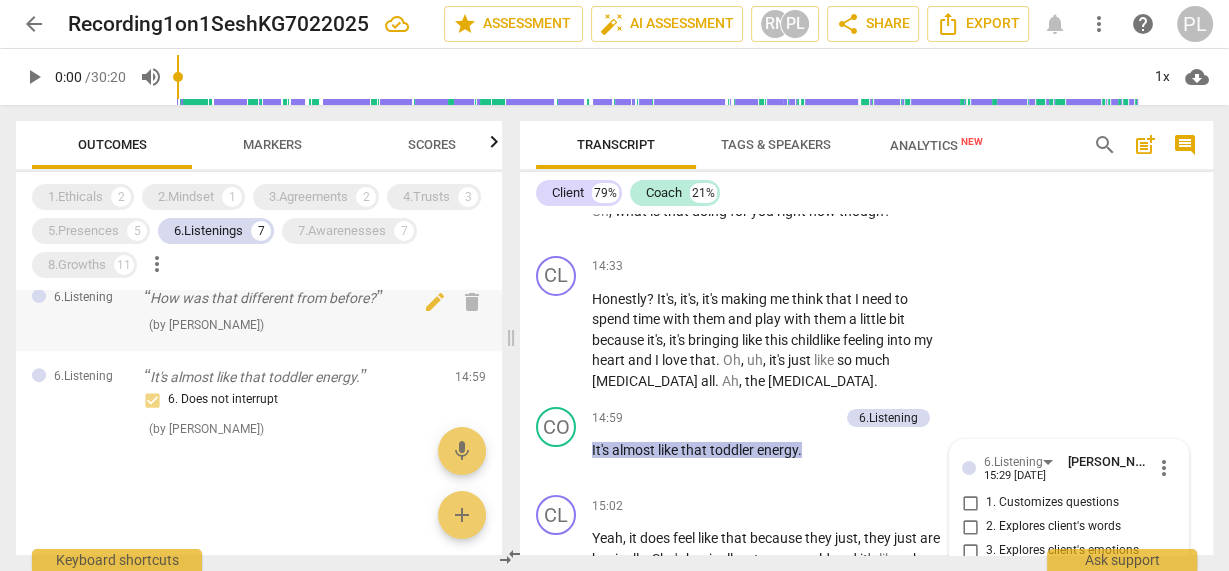click on "How was that different from before? ( by [PERSON_NAME] )" at bounding box center [291, 311] 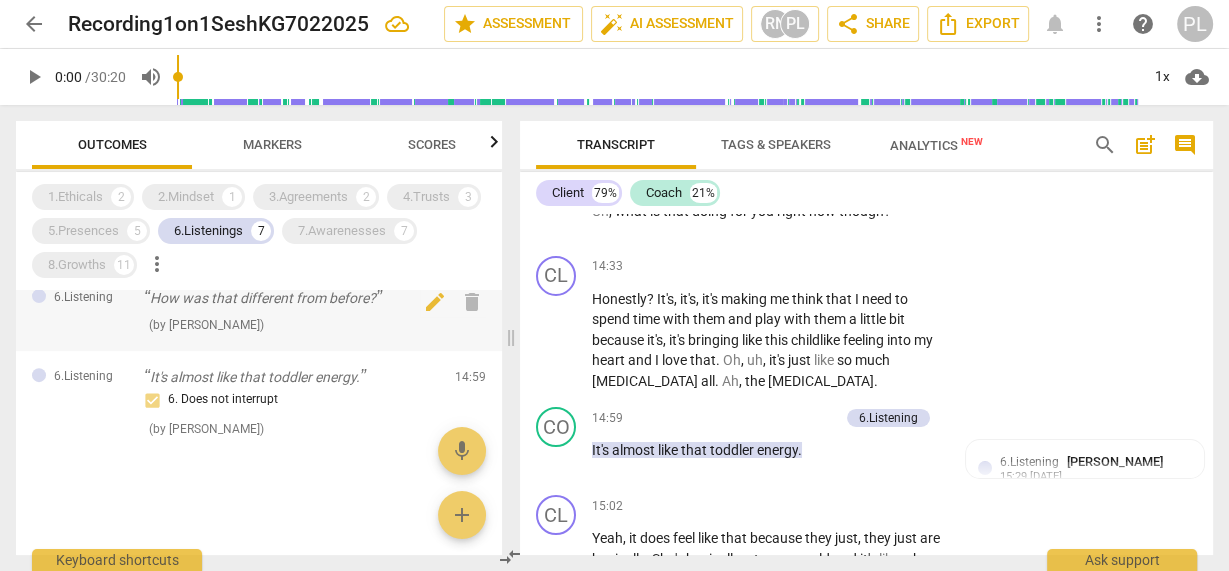 click on "How was that different from before? ( by [PERSON_NAME] )" at bounding box center (291, 311) 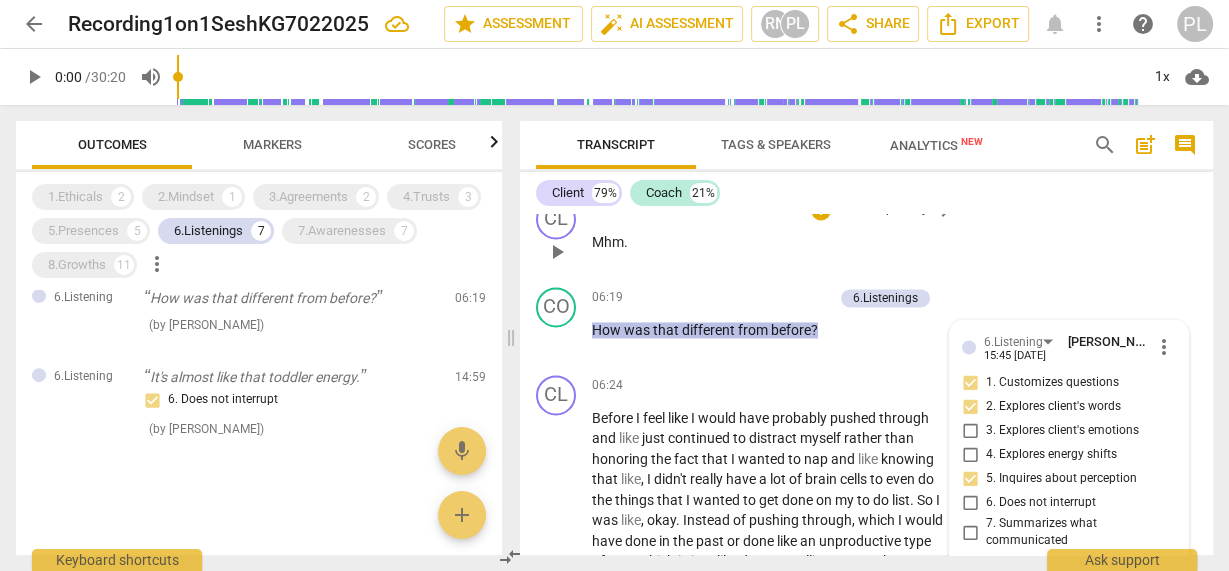 scroll, scrollTop: 2603, scrollLeft: 0, axis: vertical 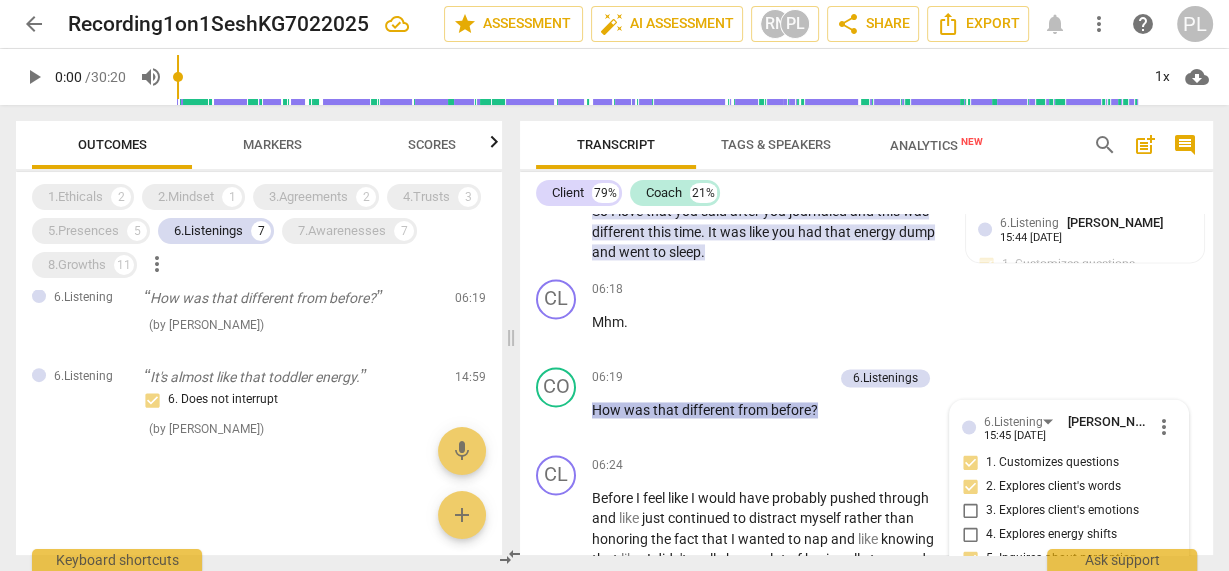 click at bounding box center [259, 472] 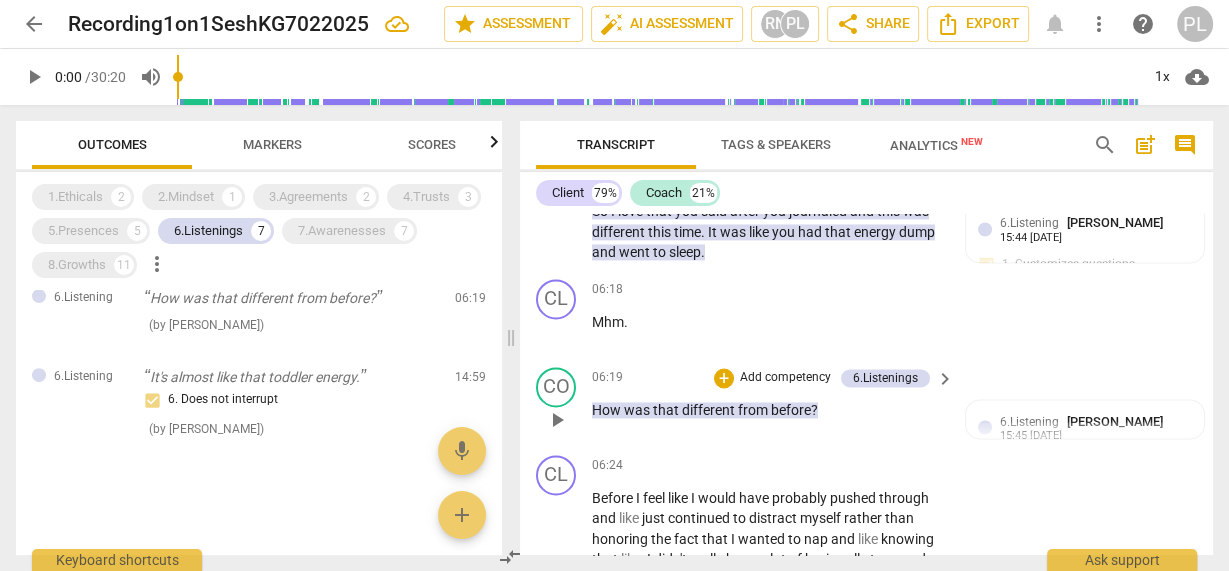click on "before" at bounding box center (791, 410) 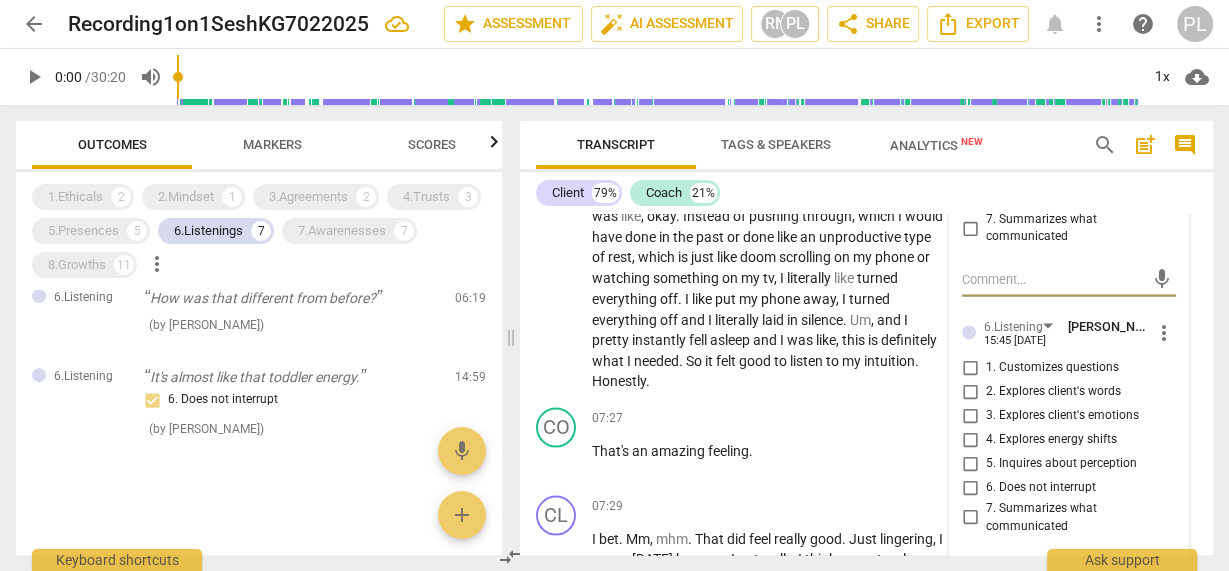 scroll, scrollTop: 3083, scrollLeft: 0, axis: vertical 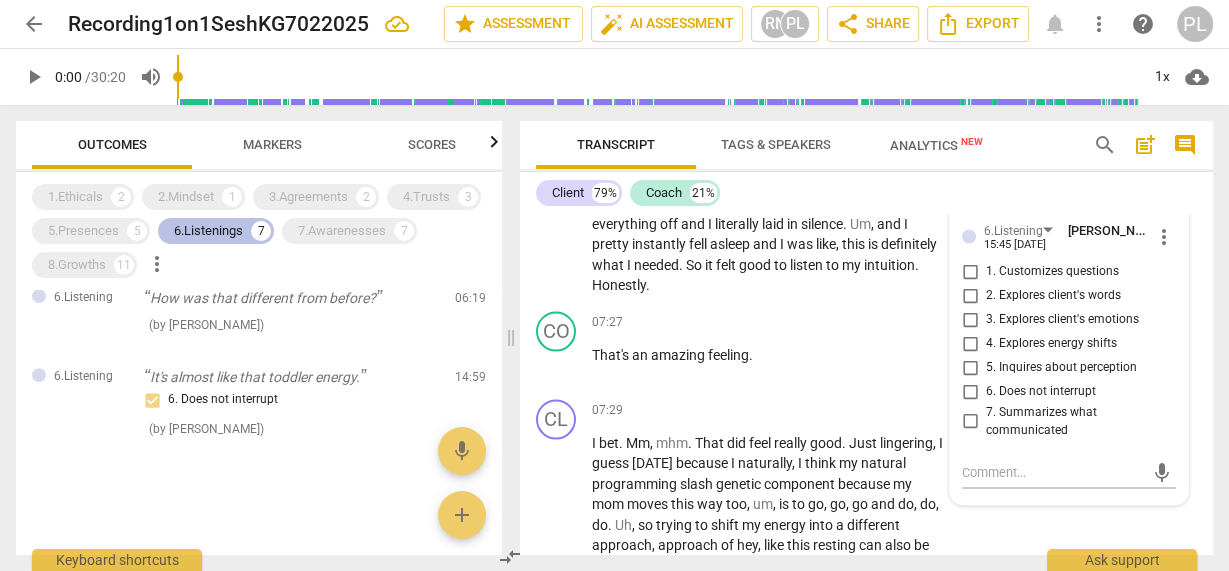 click on "6.Listenings" at bounding box center [208, 231] 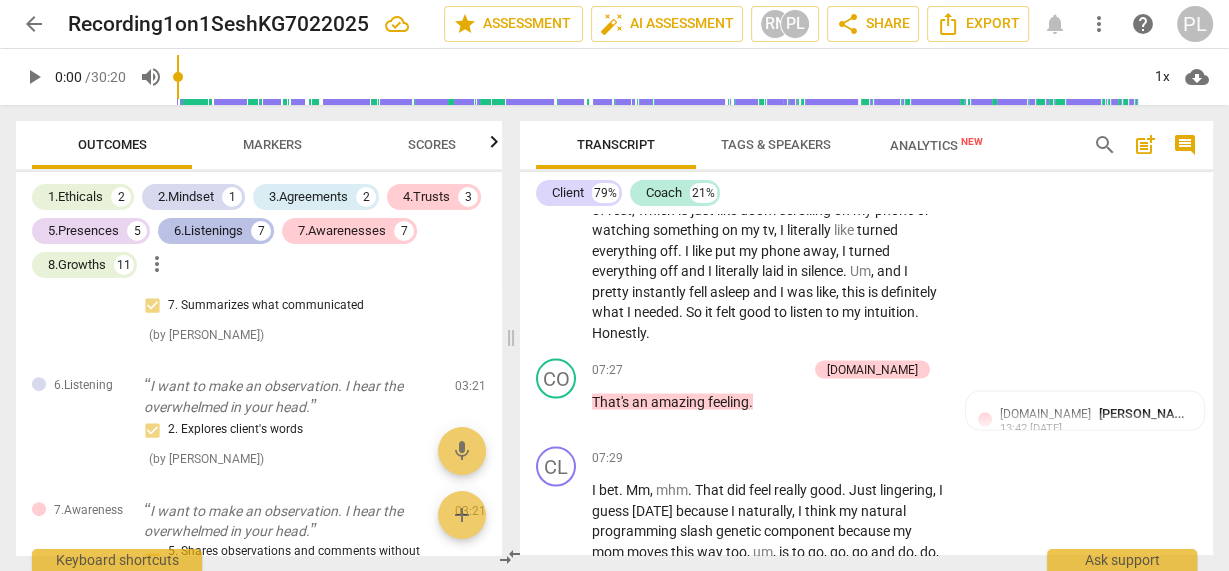 scroll, scrollTop: 2156, scrollLeft: 0, axis: vertical 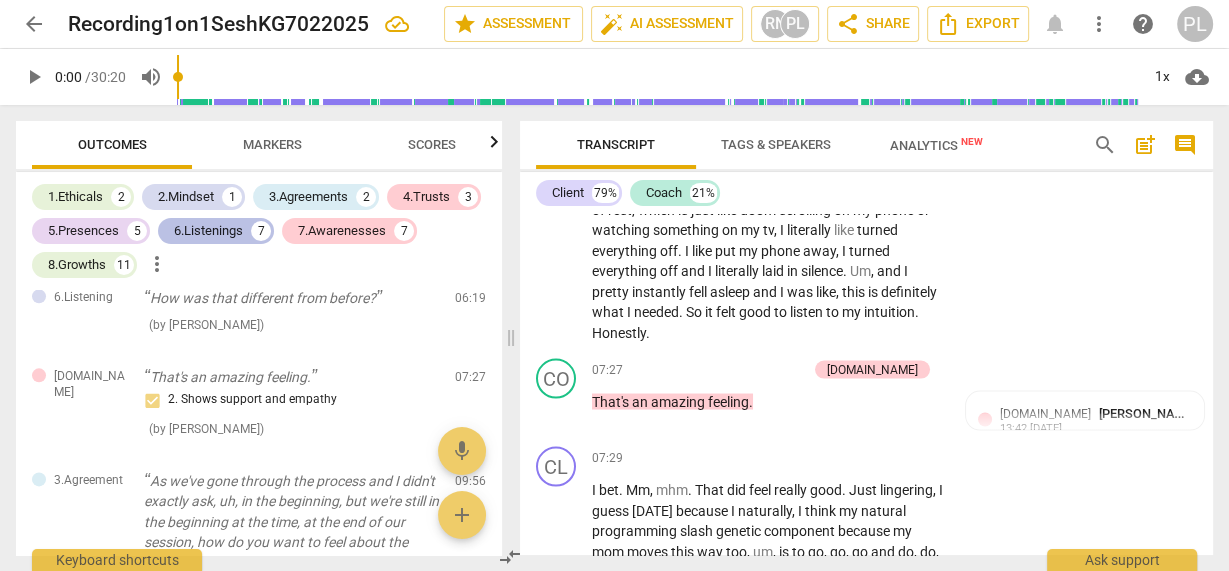 click on "6.Listenings" at bounding box center (208, 231) 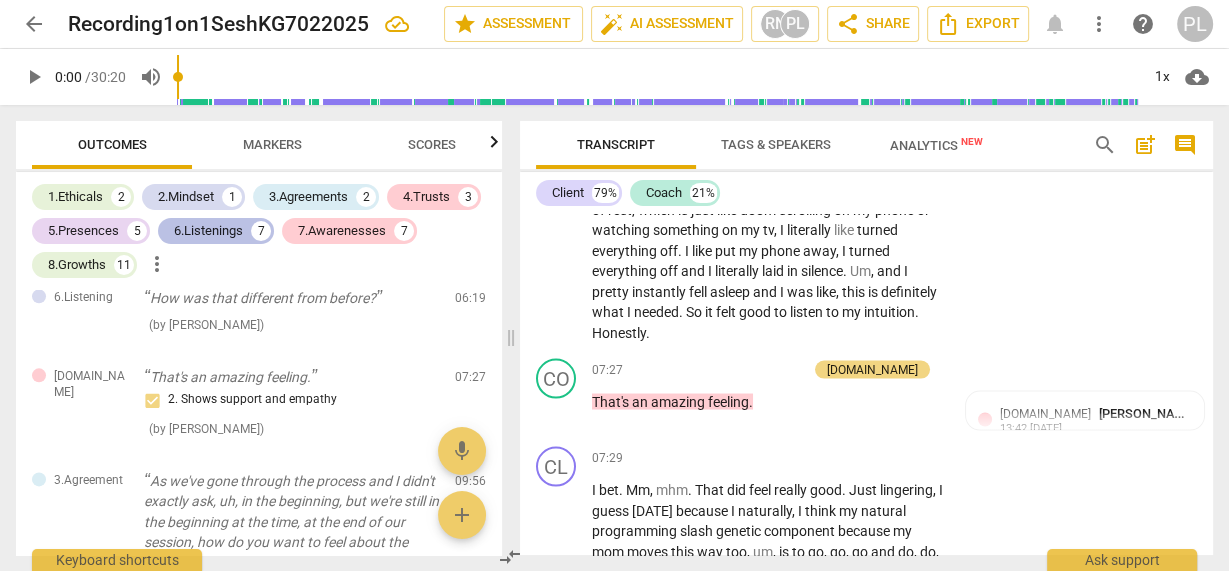 scroll, scrollTop: 737, scrollLeft: 0, axis: vertical 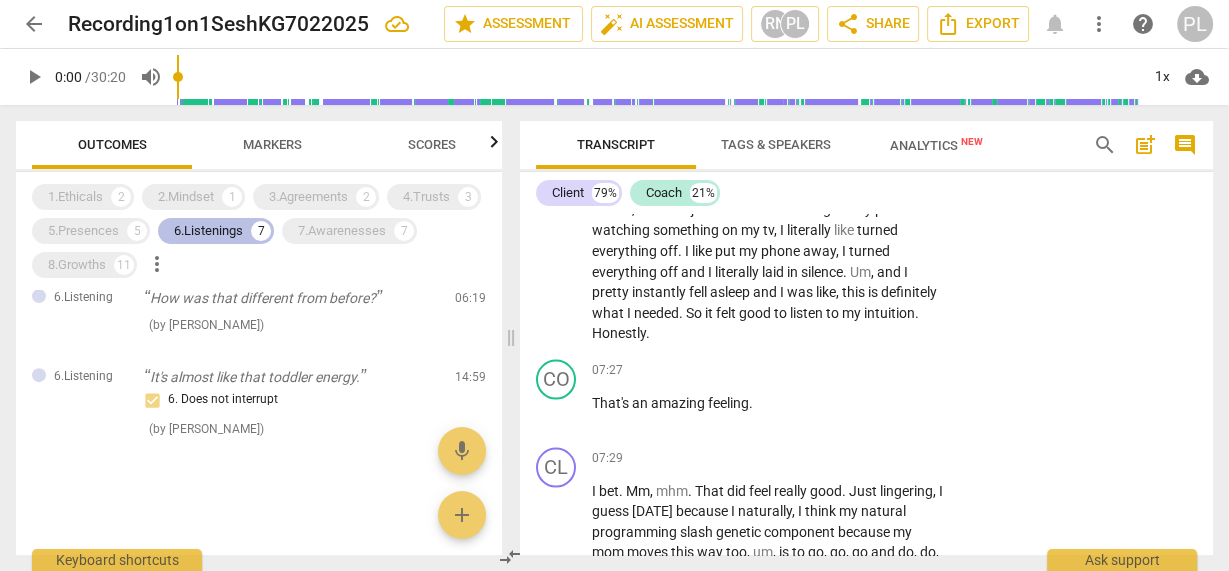click on "6.Listenings" at bounding box center (208, 231) 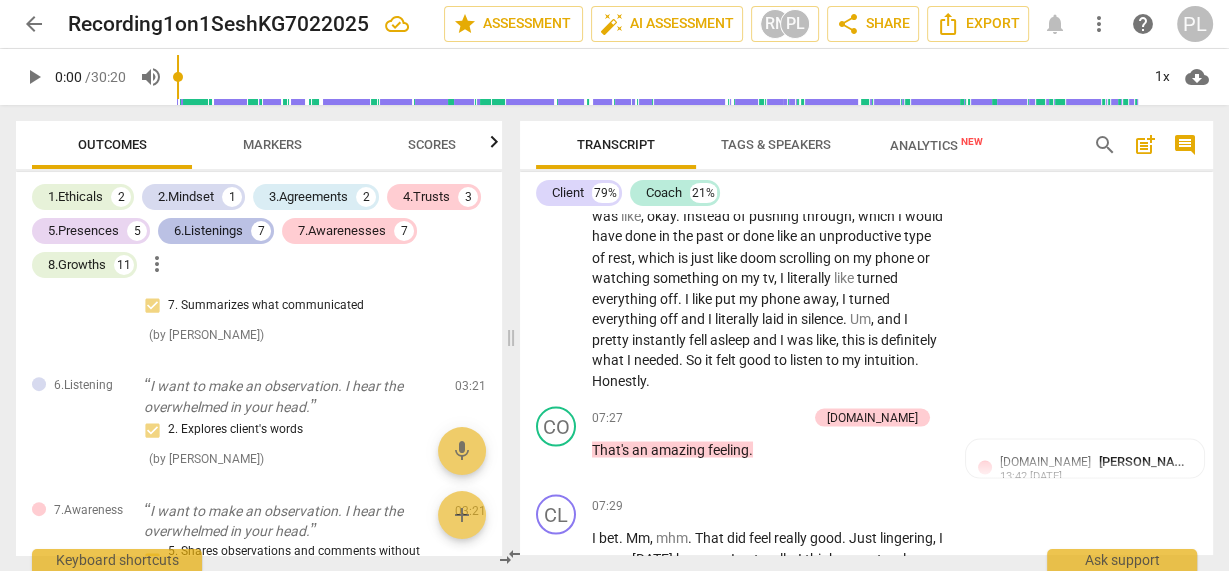 scroll, scrollTop: 2156, scrollLeft: 0, axis: vertical 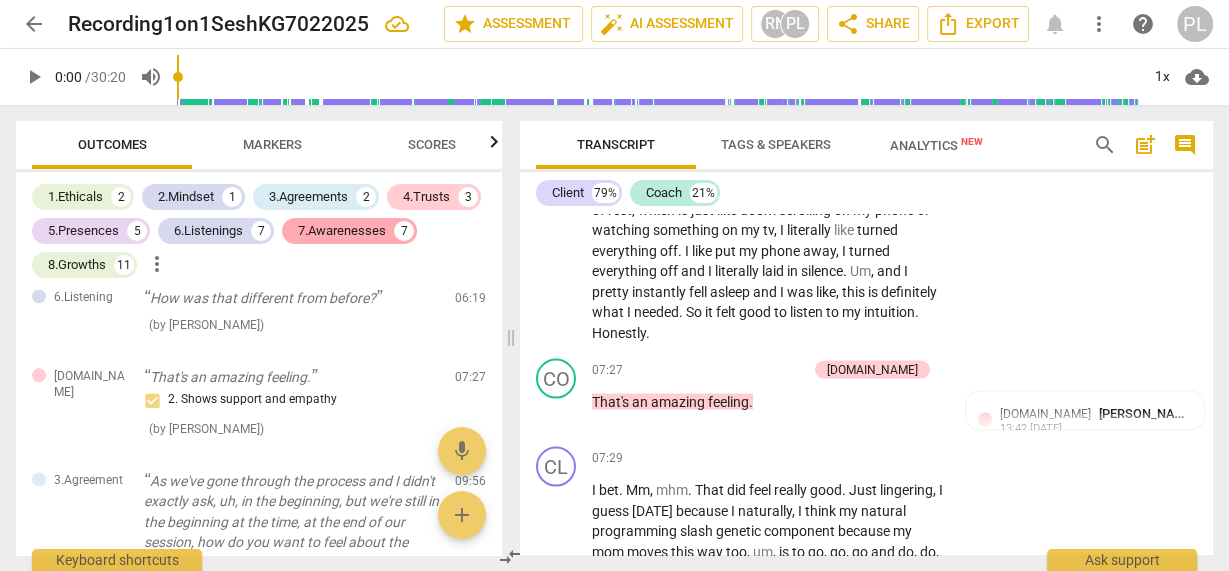 click on "7.Awarenesses" at bounding box center (342, 231) 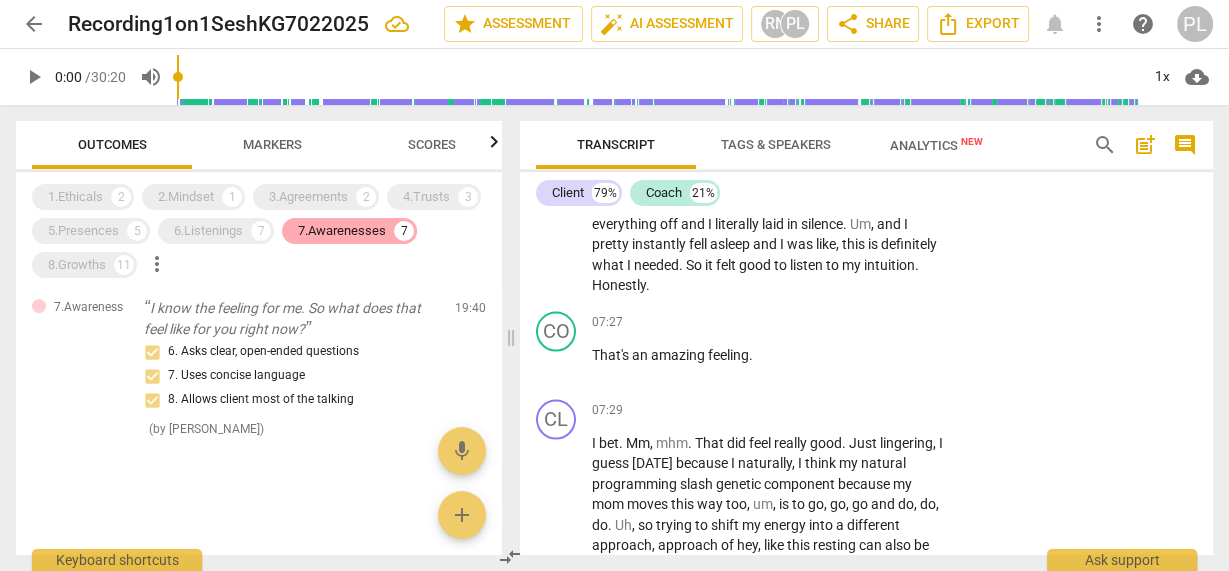scroll, scrollTop: 869, scrollLeft: 0, axis: vertical 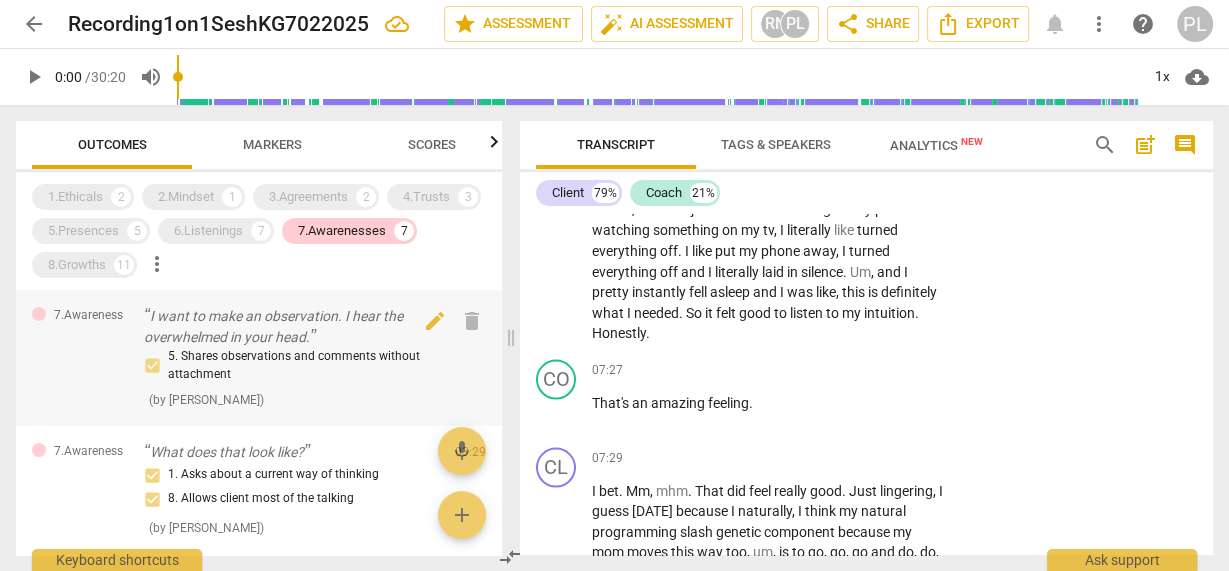 click on "I want to make an observation. I hear the overwhelmed in your head." at bounding box center (291, 326) 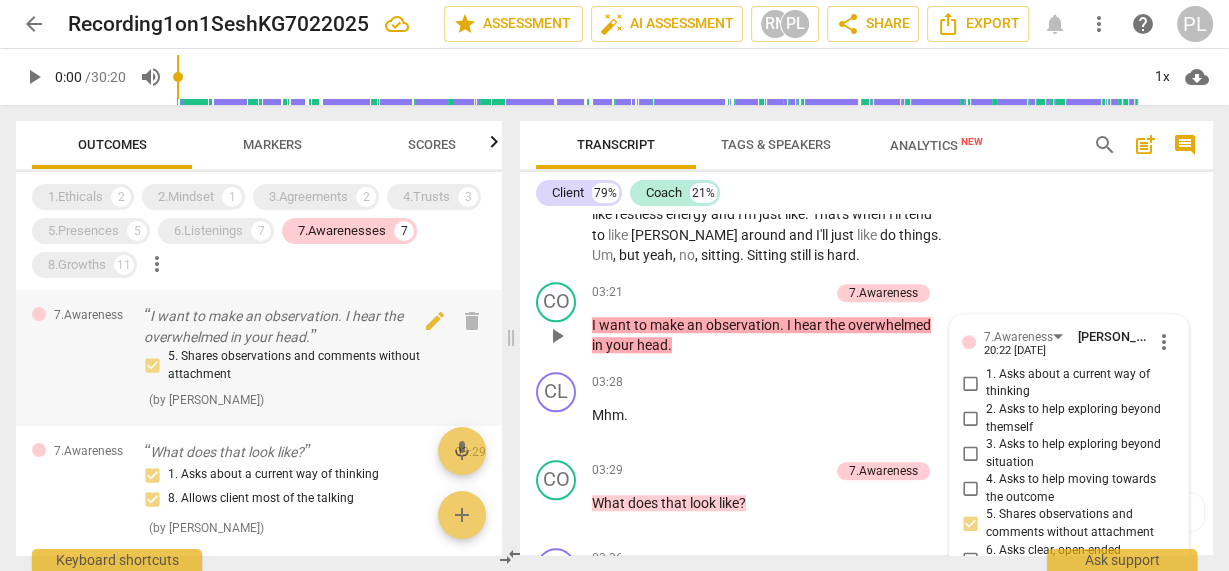 scroll, scrollTop: 1405, scrollLeft: 0, axis: vertical 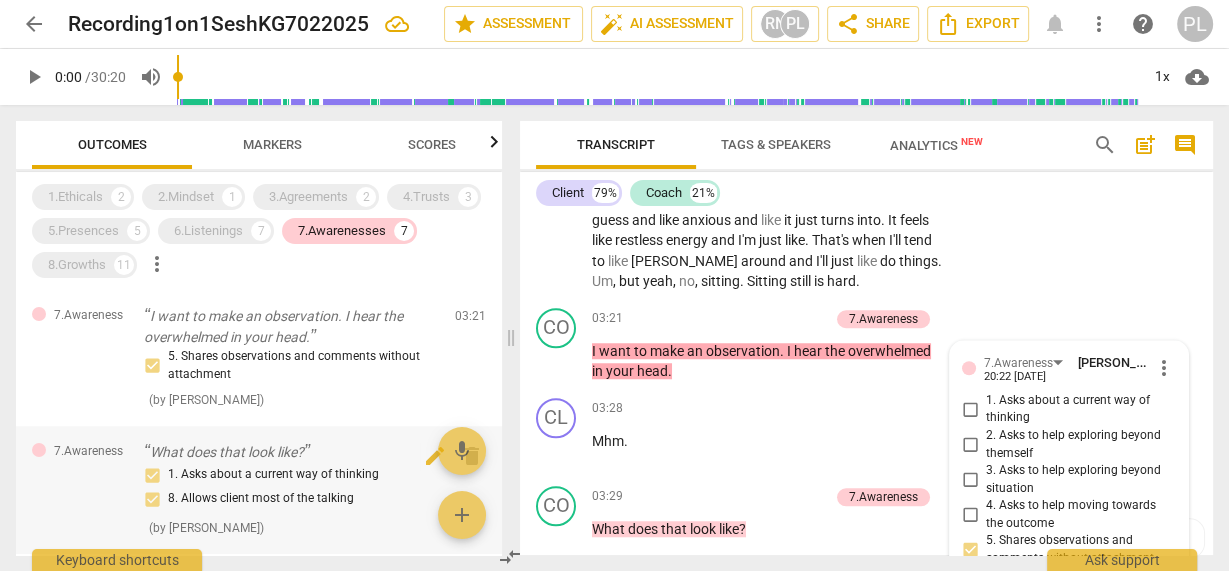 click on "What does that look like?" at bounding box center [291, 452] 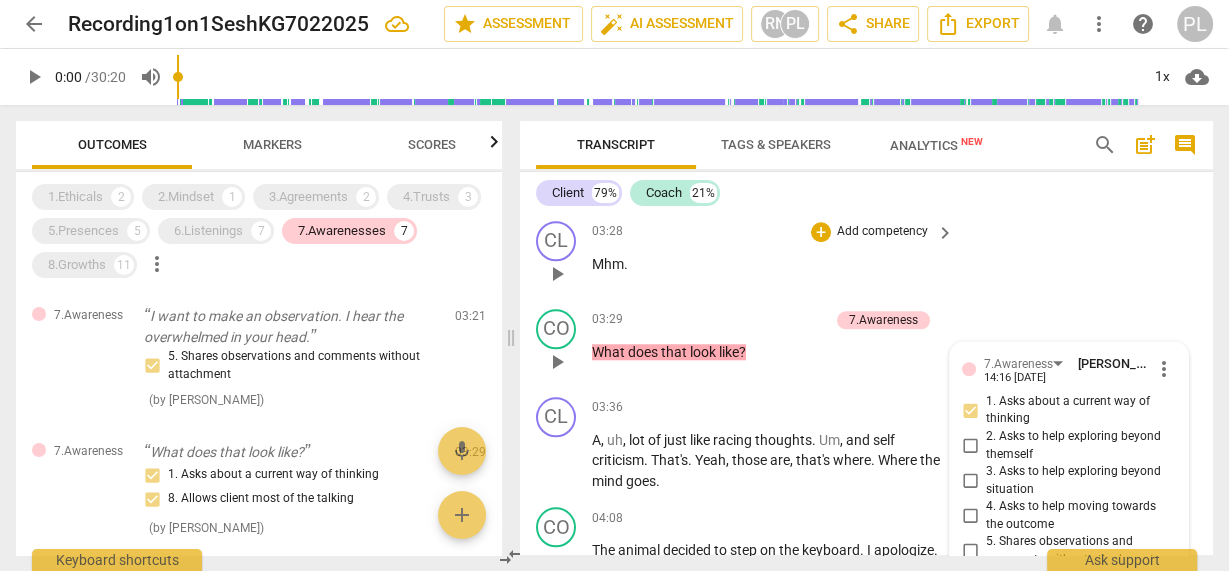 scroll, scrollTop: 1502, scrollLeft: 0, axis: vertical 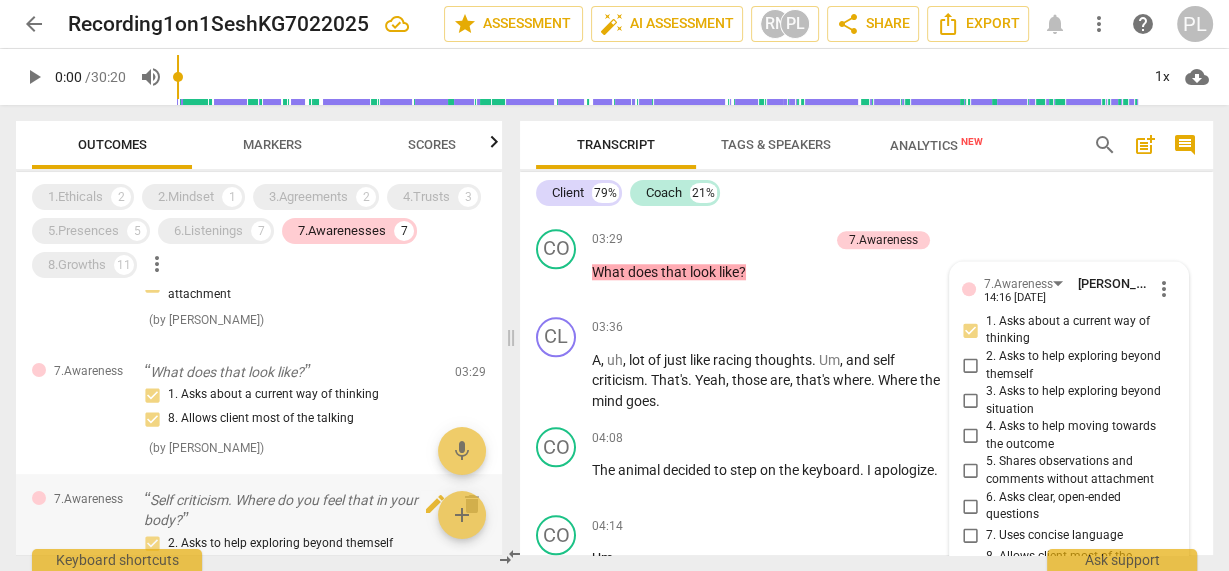 click on "Self criticism. Where do you feel that in your body?" at bounding box center [291, 510] 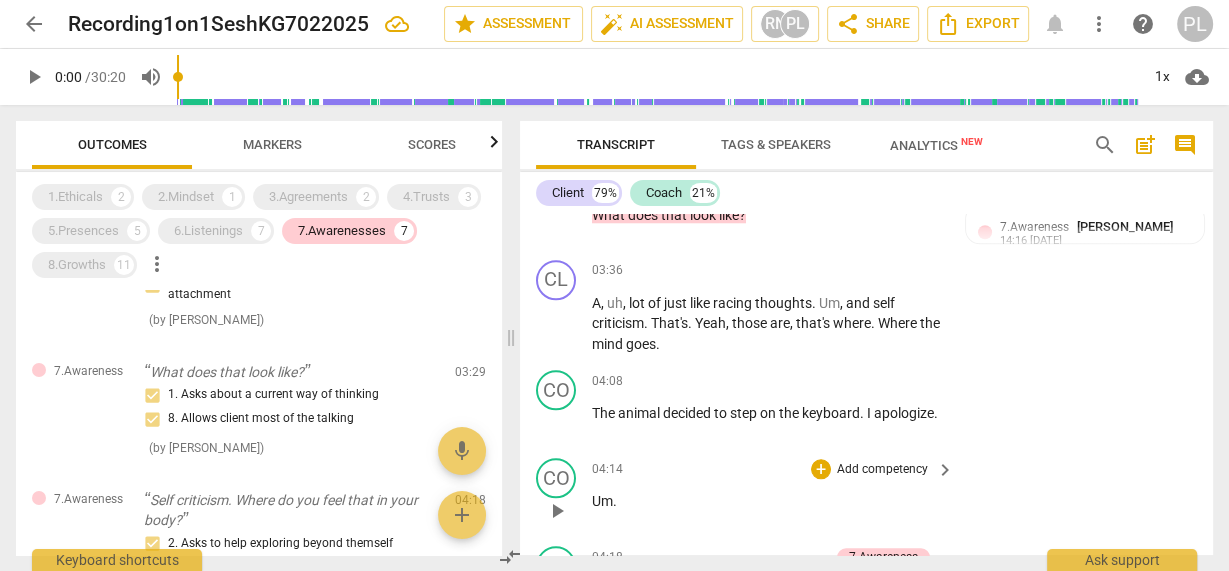 scroll, scrollTop: 1718, scrollLeft: 0, axis: vertical 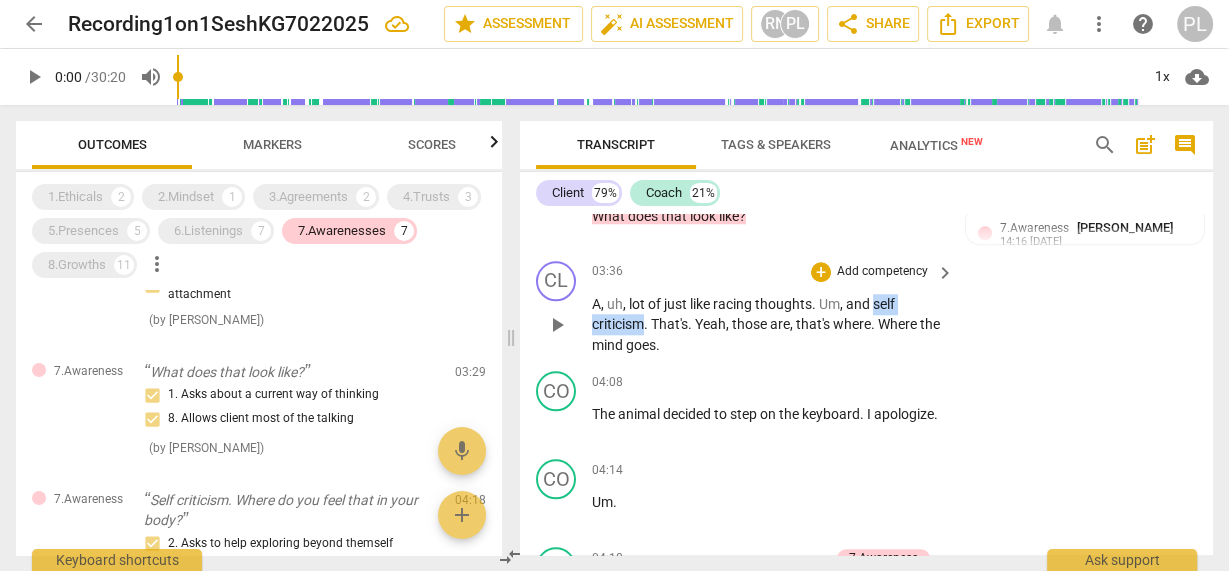 drag, startPoint x: 873, startPoint y: 342, endPoint x: 647, endPoint y: 372, distance: 227.98245 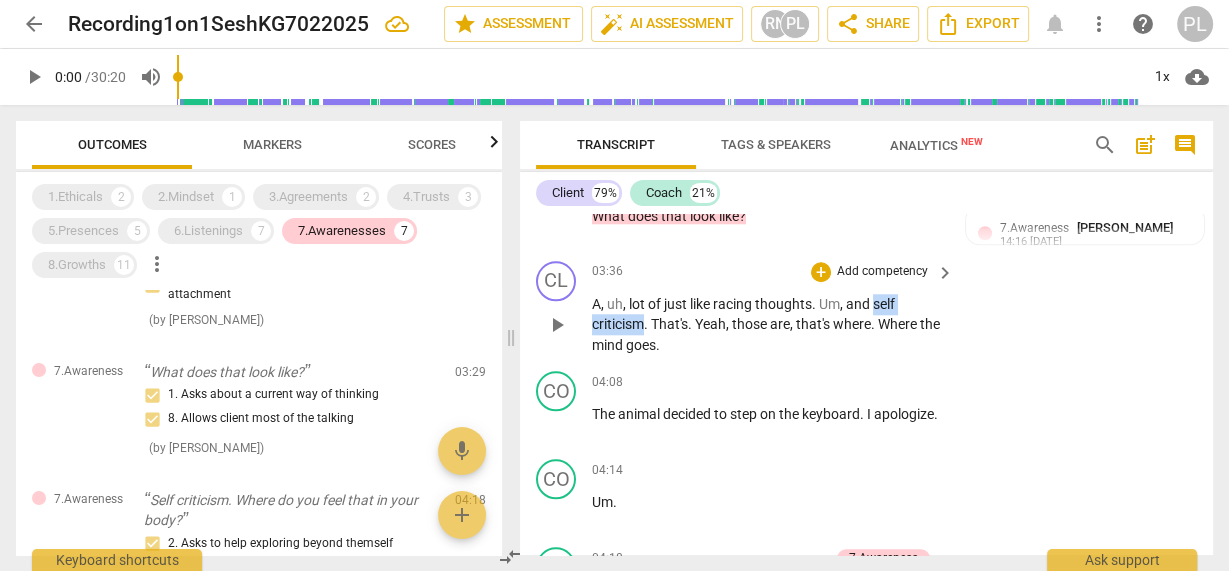 click on "A ,   uh ,   lot   of   just   like   [MEDICAL_DATA] .   Um ,   and   self   criticism .   That's .   Yeah ,   those   are ,   that's   where .   Where   the   mind   goes ." at bounding box center [768, 325] 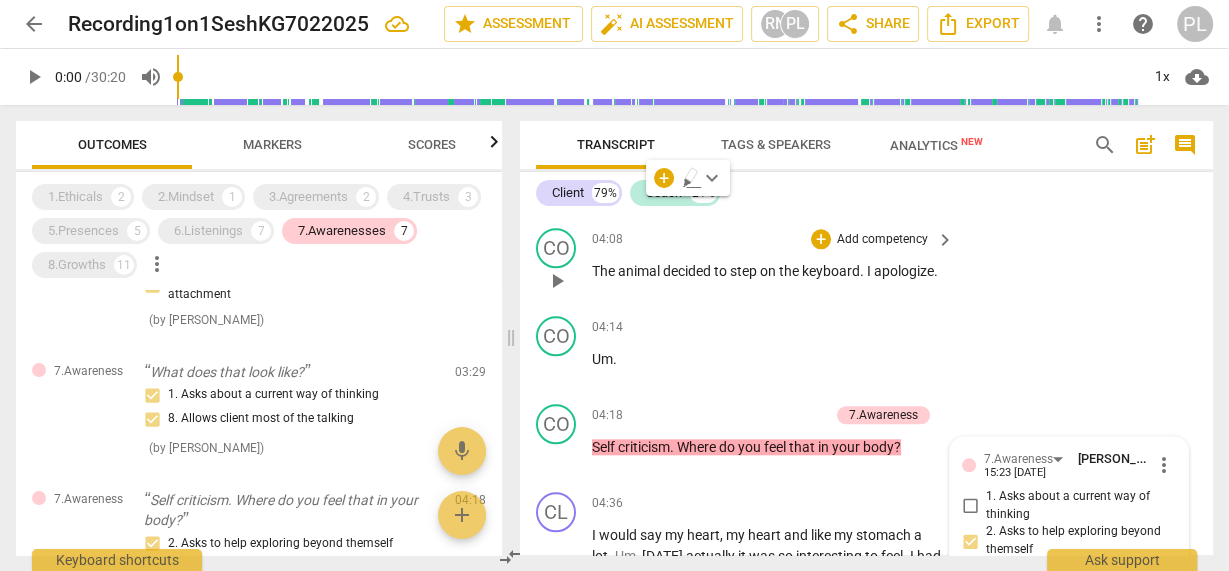 scroll, scrollTop: 1878, scrollLeft: 0, axis: vertical 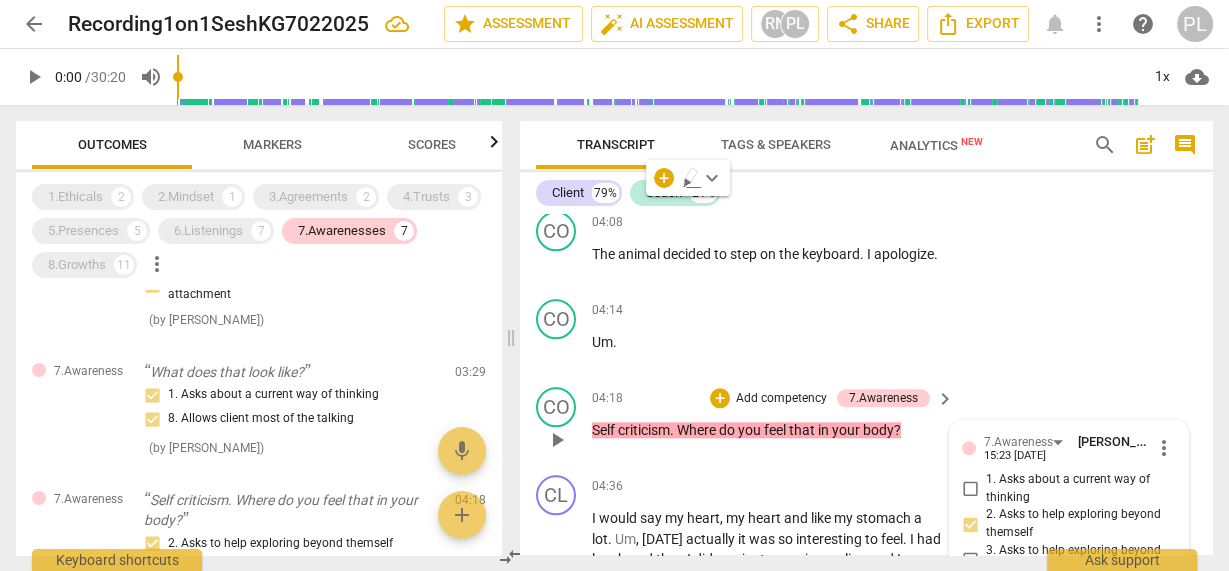 click on "Where" at bounding box center (698, 430) 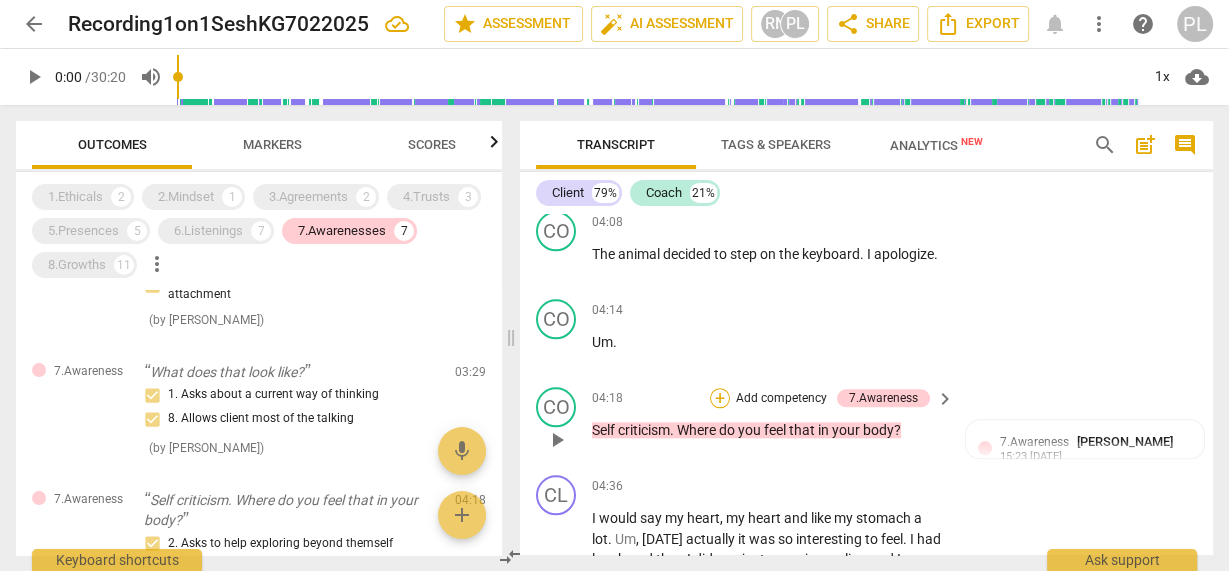 click on "+" at bounding box center (720, 398) 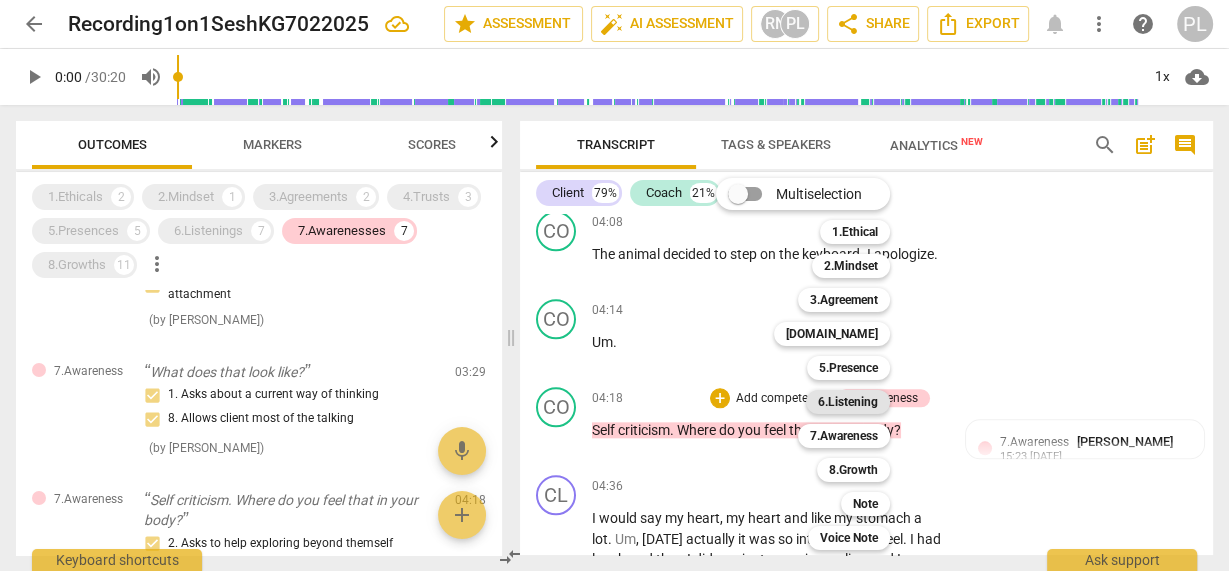 click on "6.Listening" at bounding box center [848, 402] 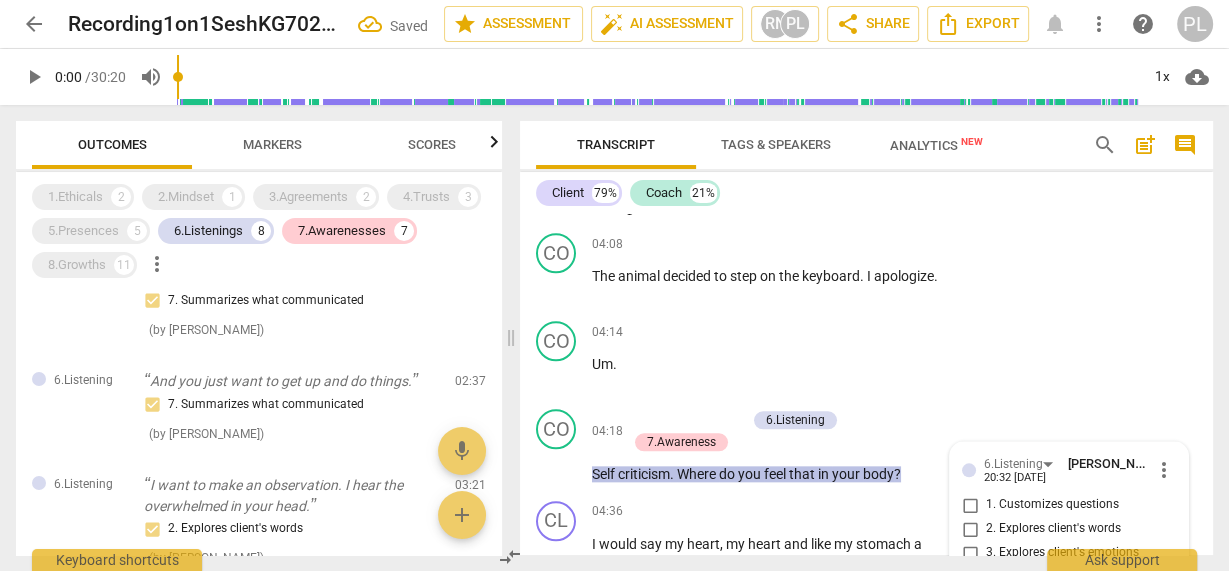 scroll, scrollTop: 2241, scrollLeft: 0, axis: vertical 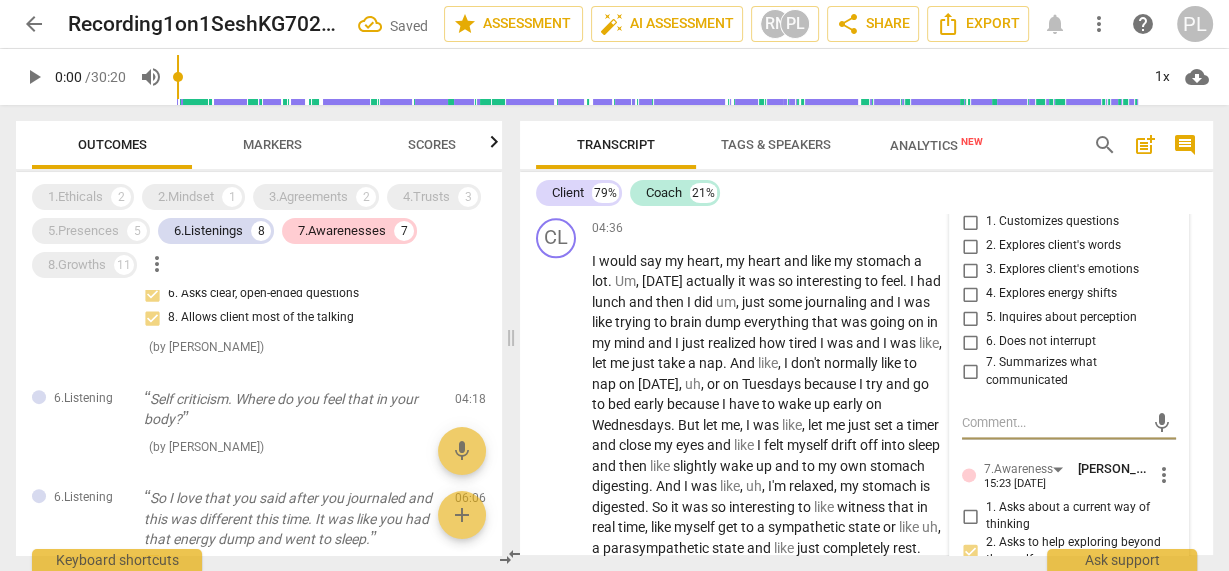 click on "2. Explores client's words" at bounding box center [970, 246] 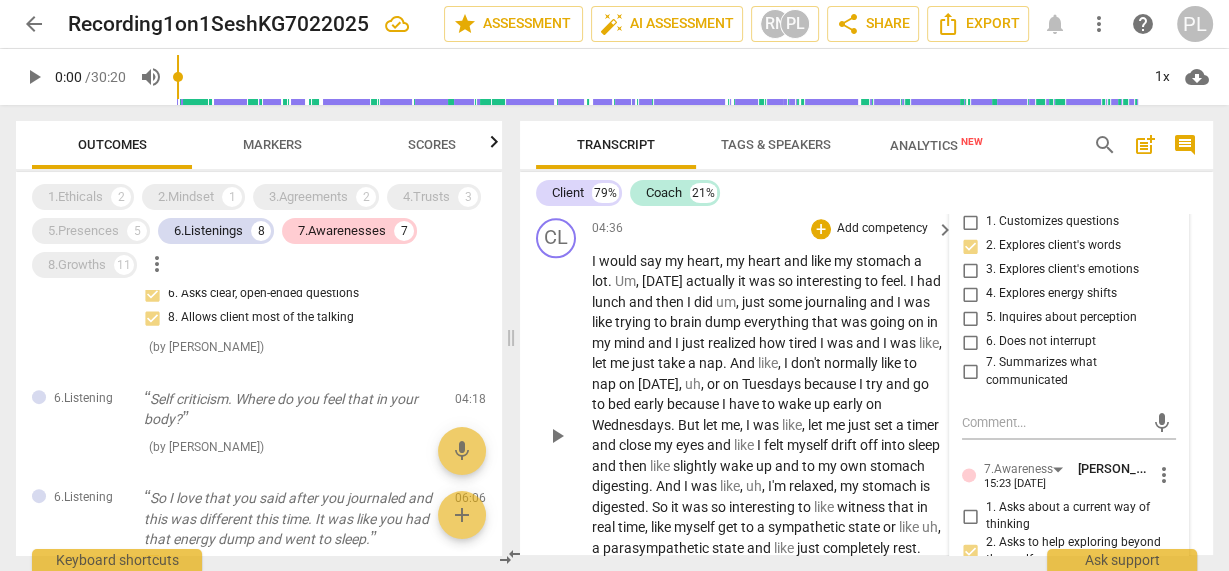 click on "a" at bounding box center [693, 363] 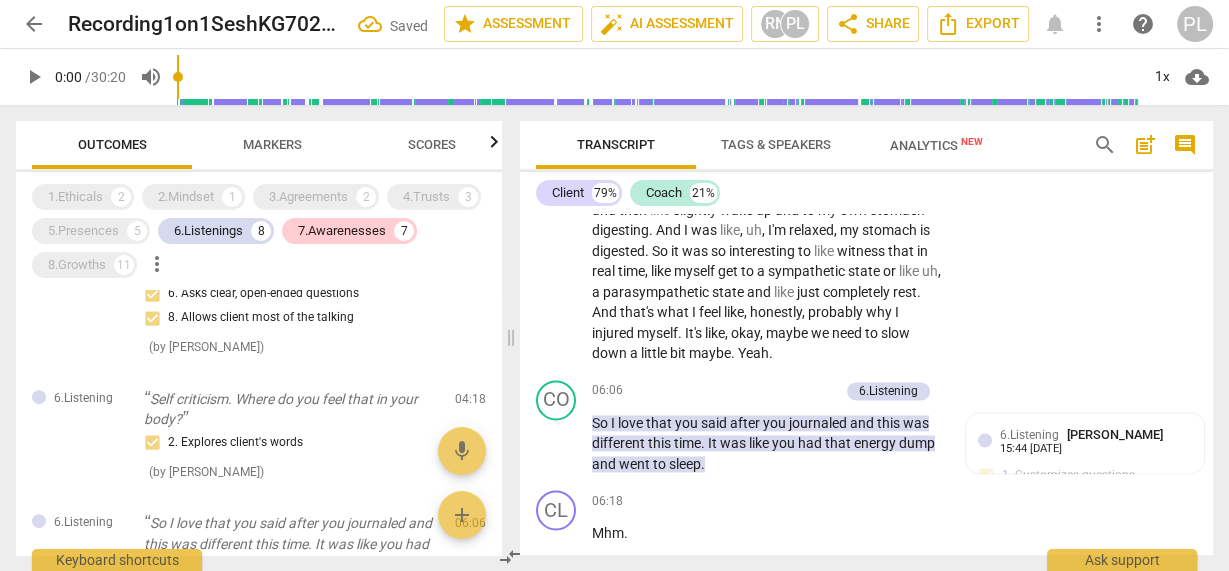 scroll, scrollTop: 2241, scrollLeft: 0, axis: vertical 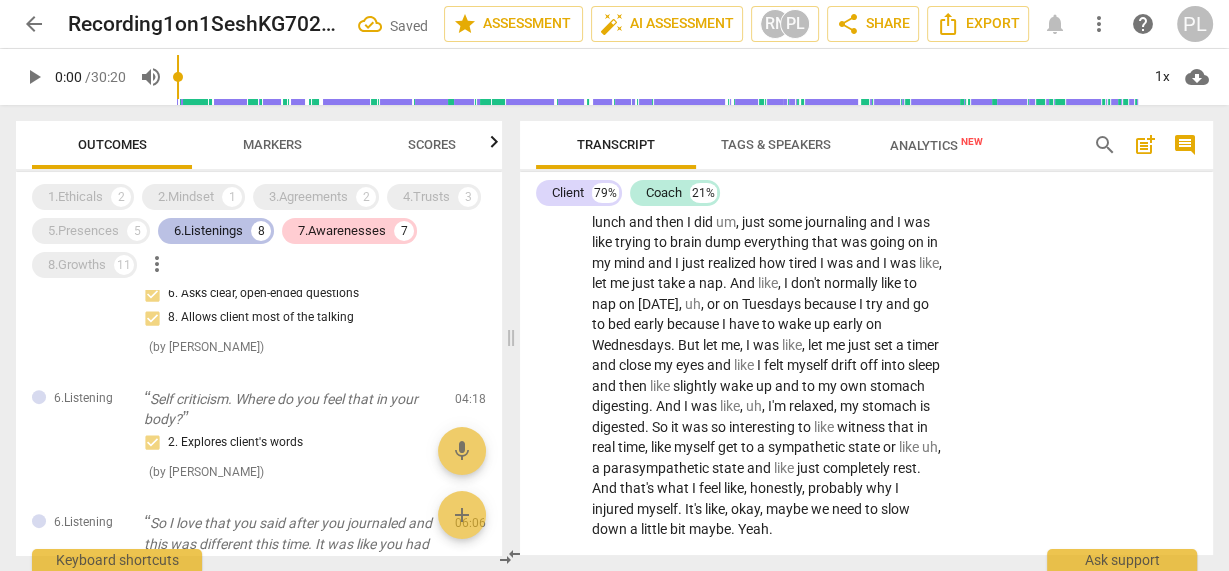 click on "6.Listenings" at bounding box center [208, 231] 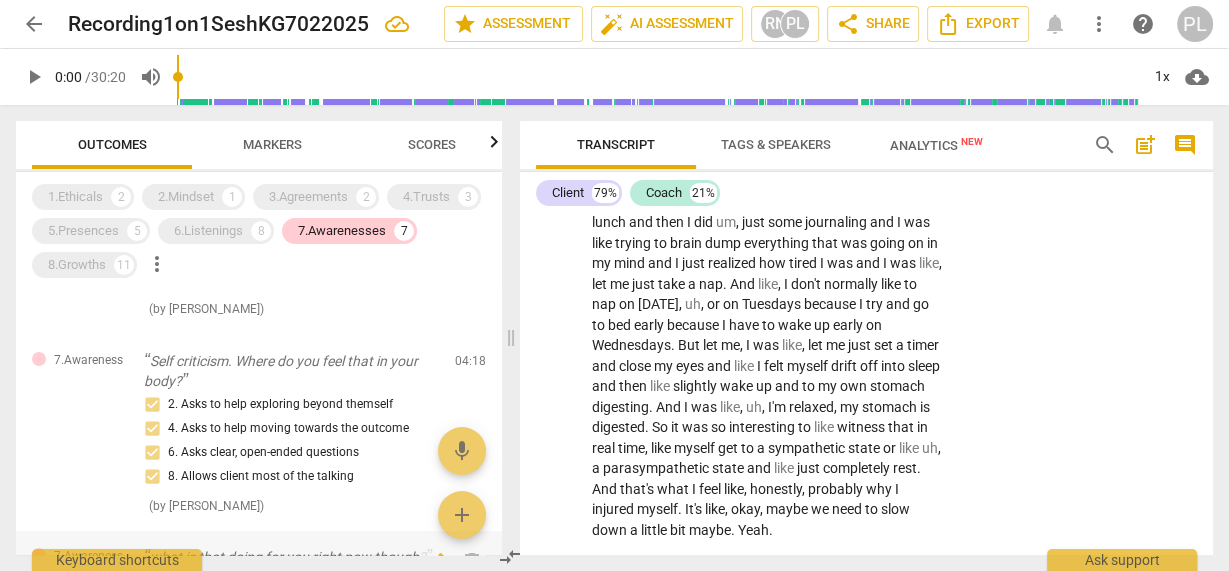scroll, scrollTop: 217, scrollLeft: 0, axis: vertical 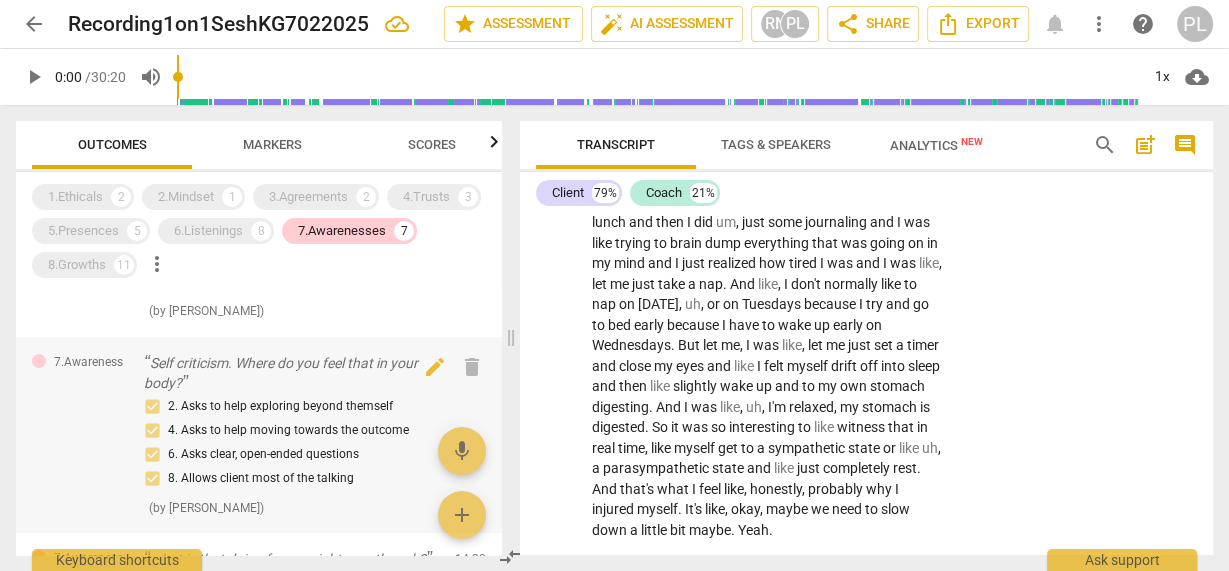 click on "Self criticism. Where do you feel that in your body?" at bounding box center (291, 373) 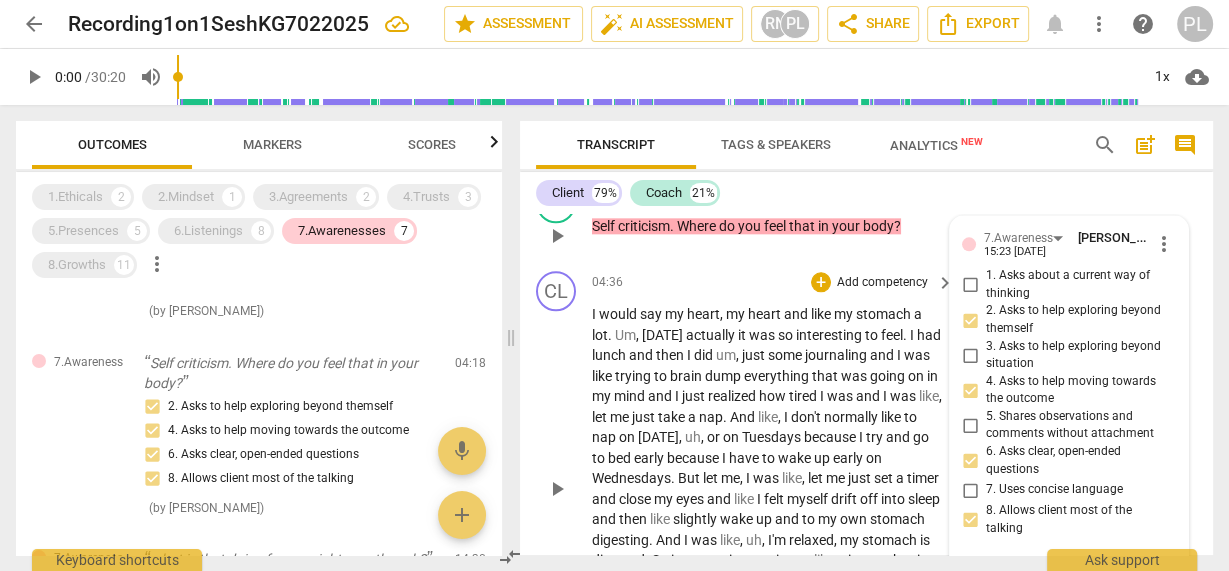 scroll, scrollTop: 2055, scrollLeft: 0, axis: vertical 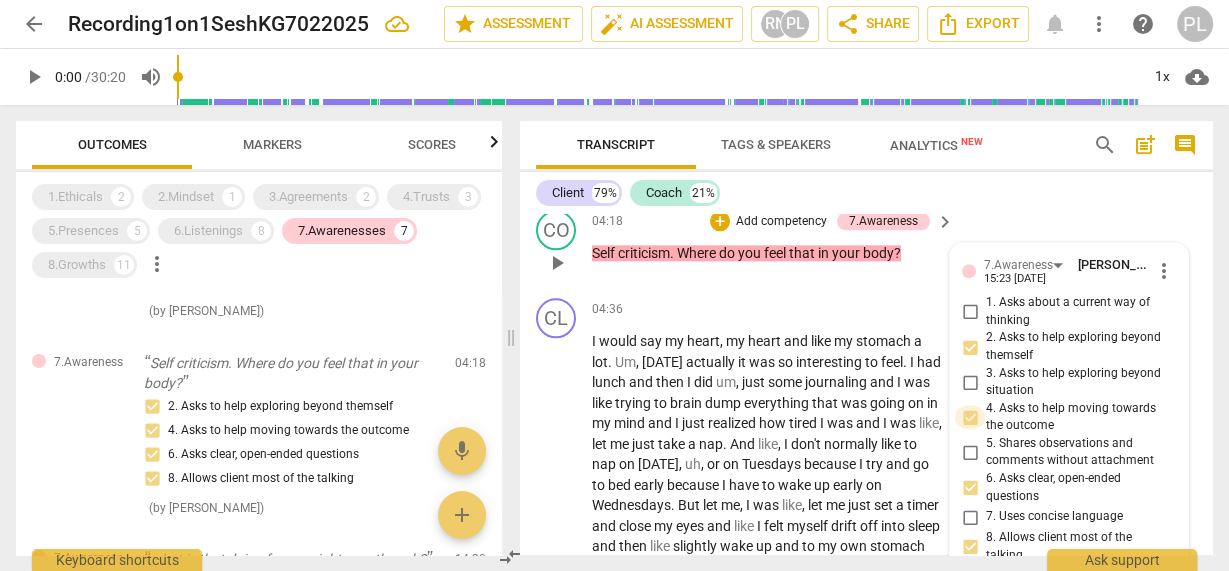 click on "4. Asks to help moving towards the outcome" at bounding box center (970, 417) 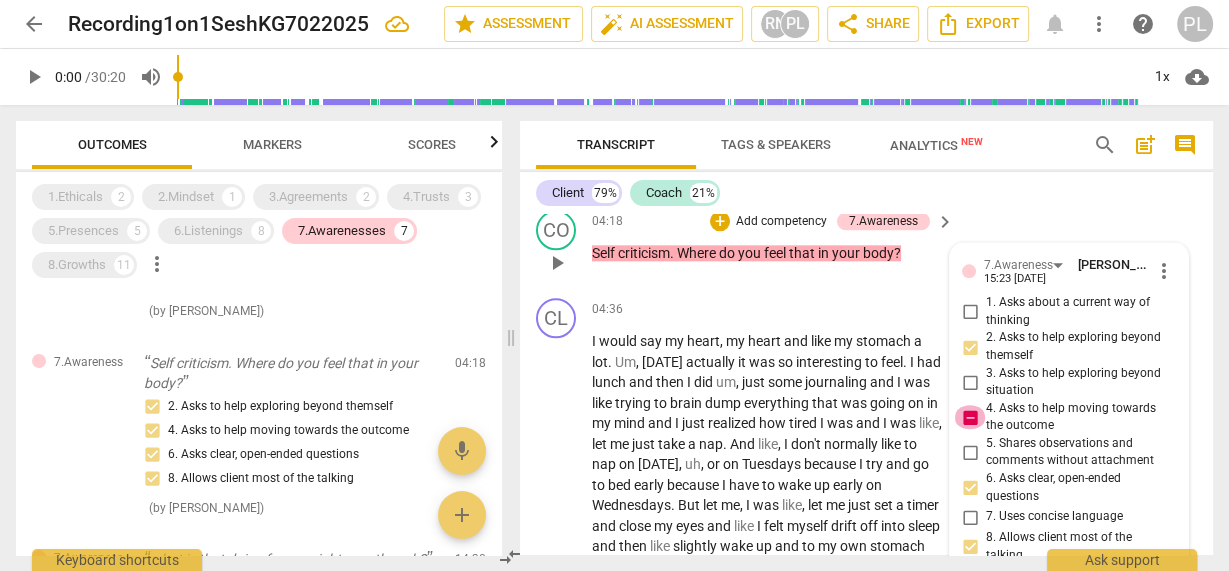 click on "4. Asks to help moving towards the outcome" at bounding box center (970, 417) 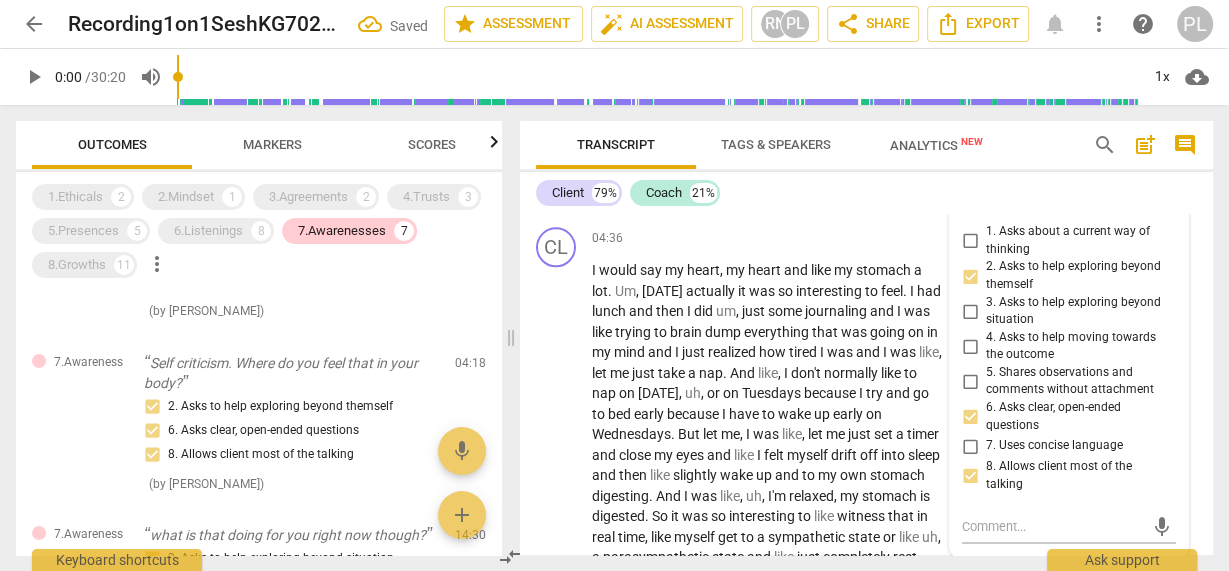 scroll, scrollTop: 2135, scrollLeft: 0, axis: vertical 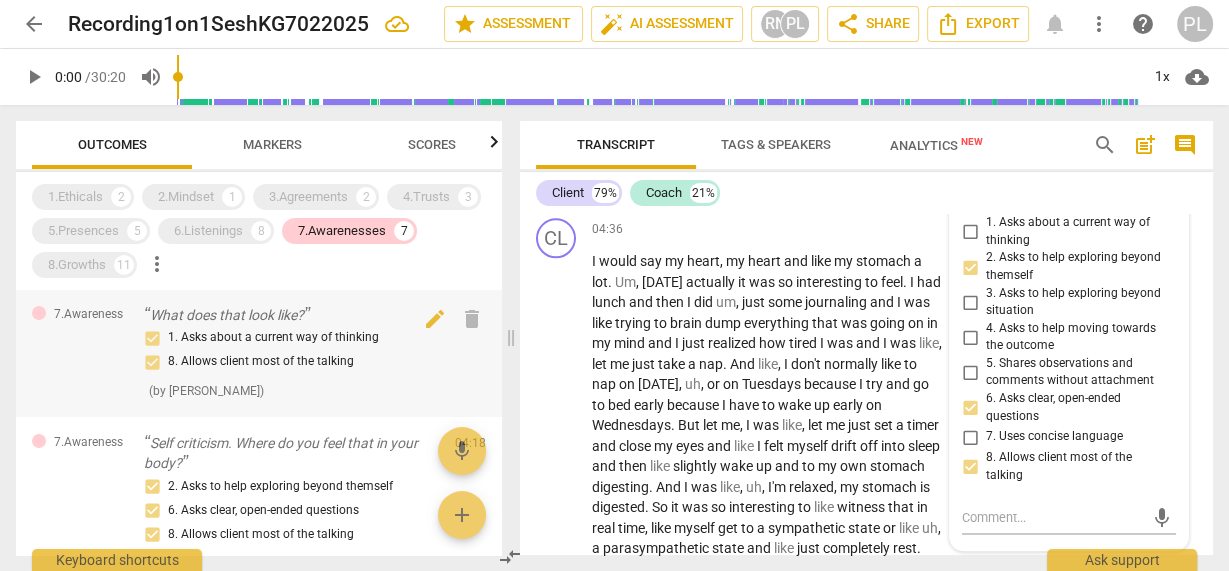 type on "0" 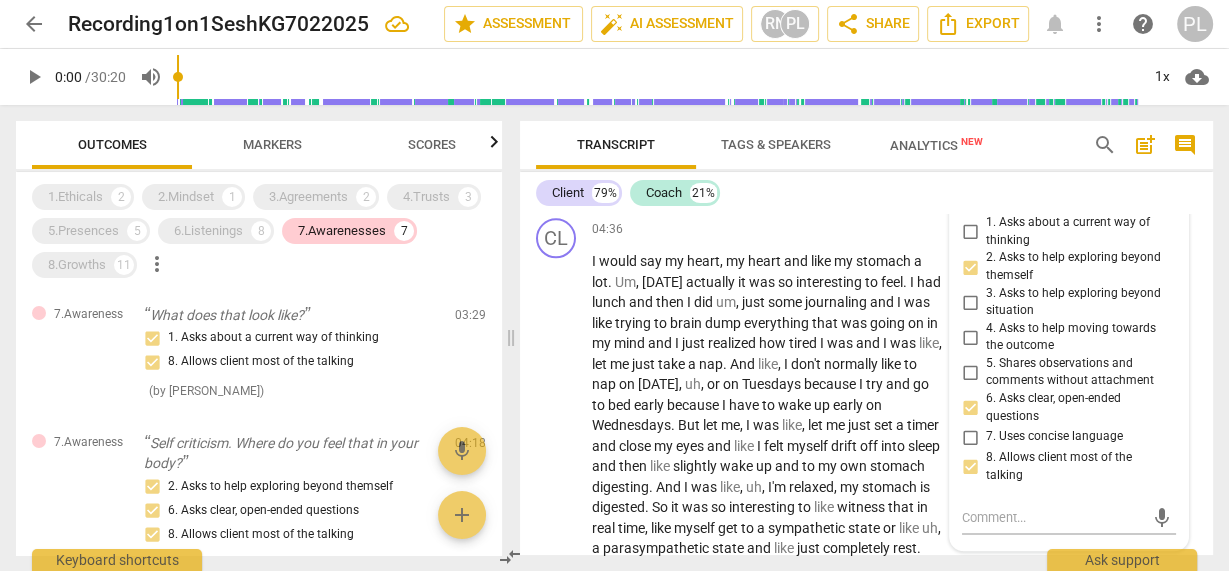click on "8. Allows client most of the talking" at bounding box center [970, 467] 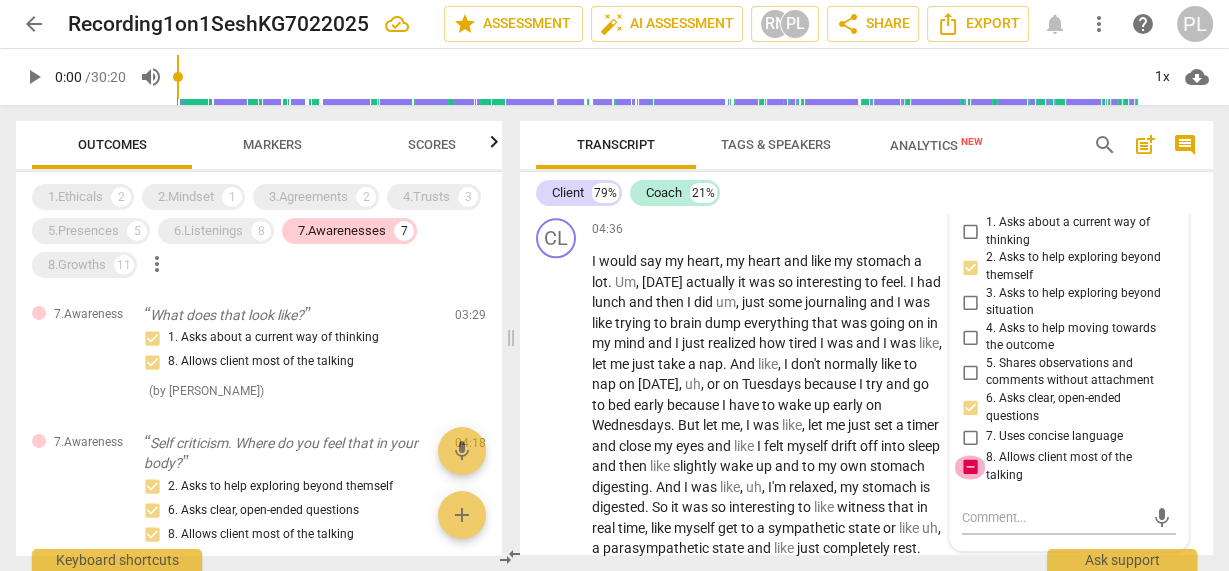 click on "8. Allows client most of the talking" at bounding box center [970, 467] 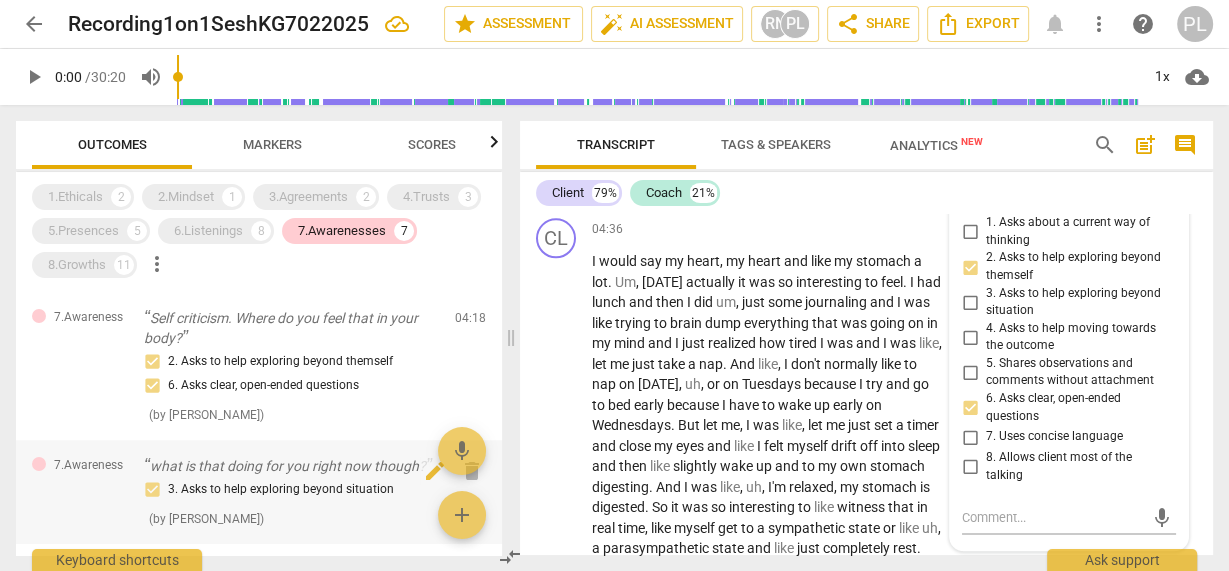 scroll, scrollTop: 297, scrollLeft: 0, axis: vertical 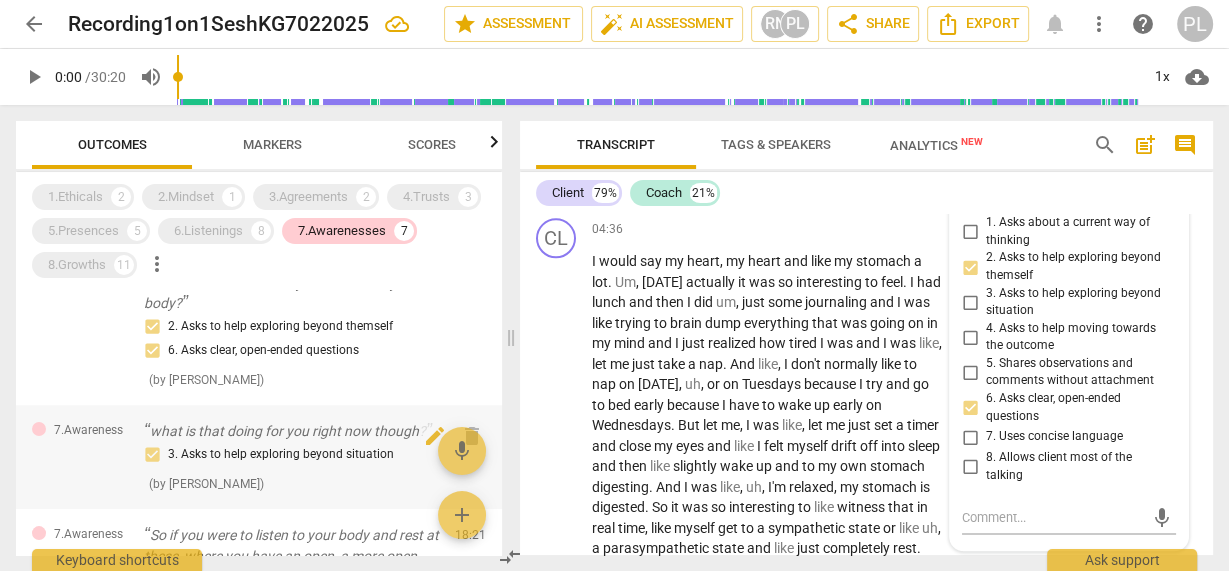 click on "what is that doing for you right now though?" at bounding box center (291, 431) 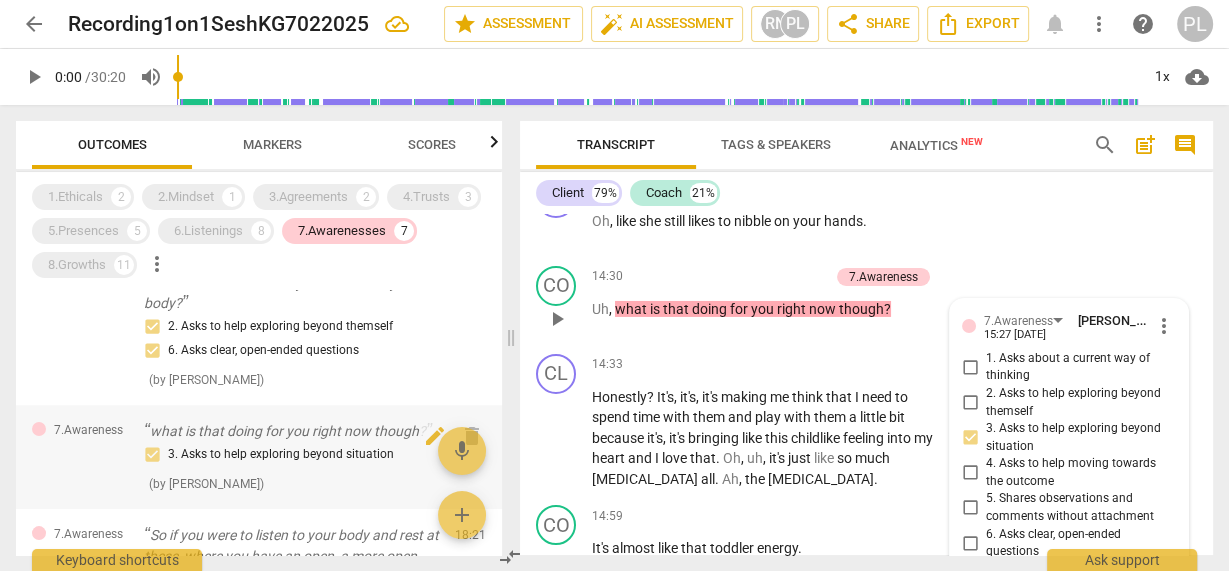 scroll, scrollTop: 5713, scrollLeft: 0, axis: vertical 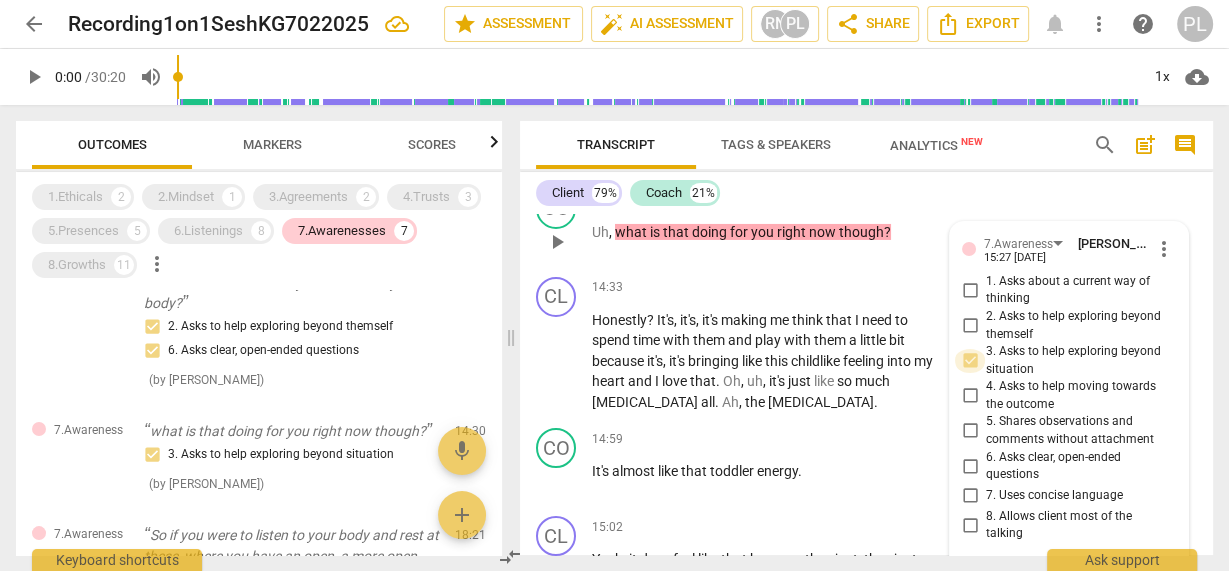 click on "3. Asks to help exploring beyond situation" at bounding box center (970, 361) 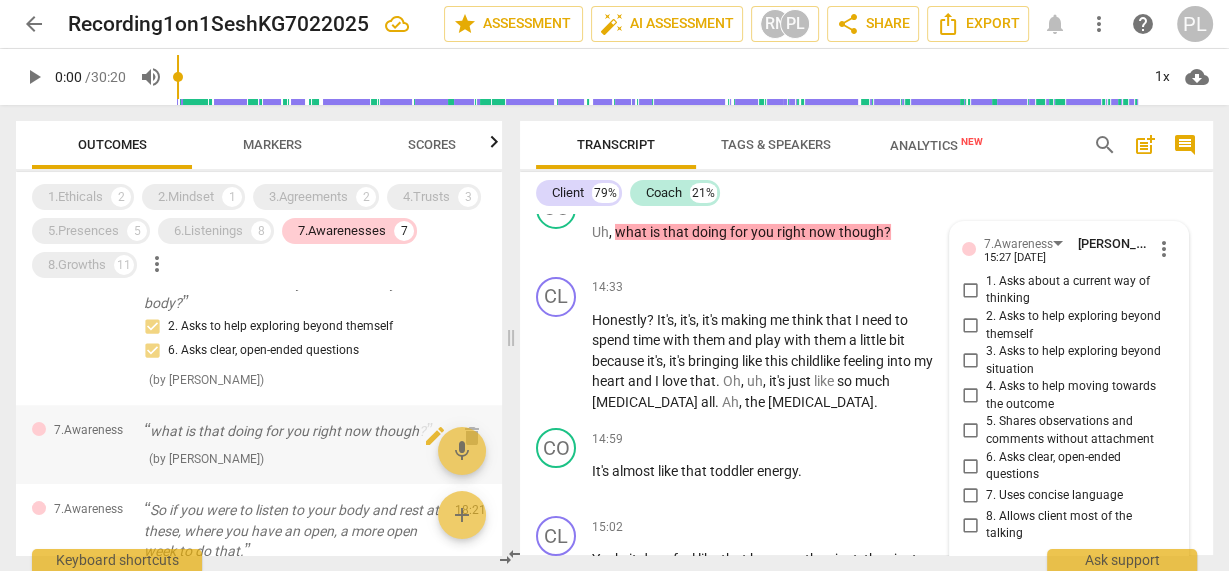 scroll, scrollTop: 377, scrollLeft: 0, axis: vertical 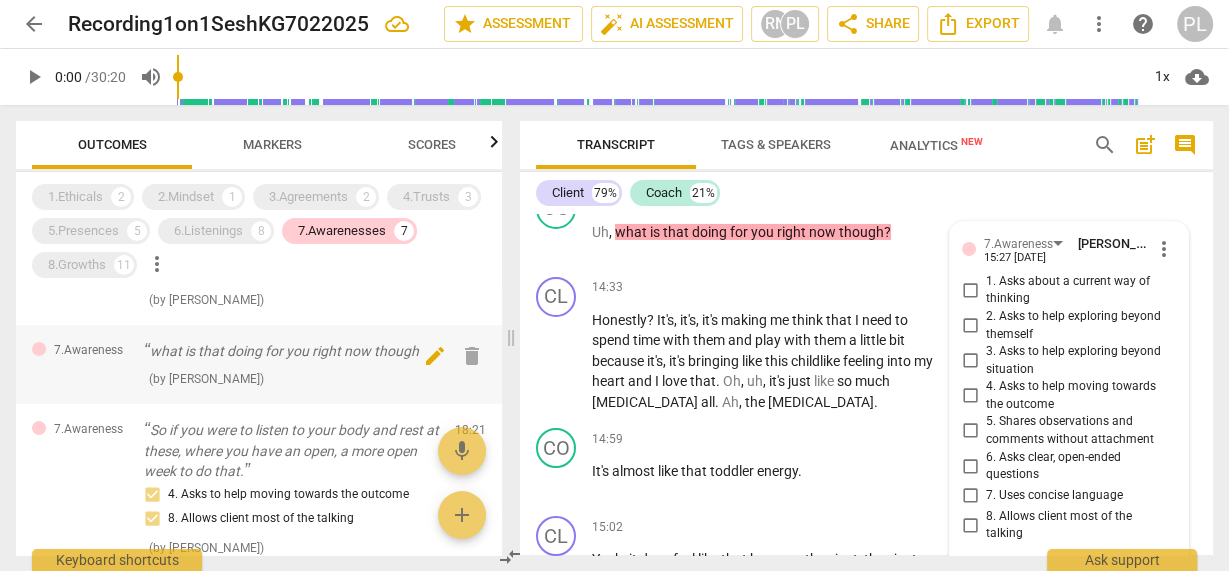 click on "delete" at bounding box center [472, 356] 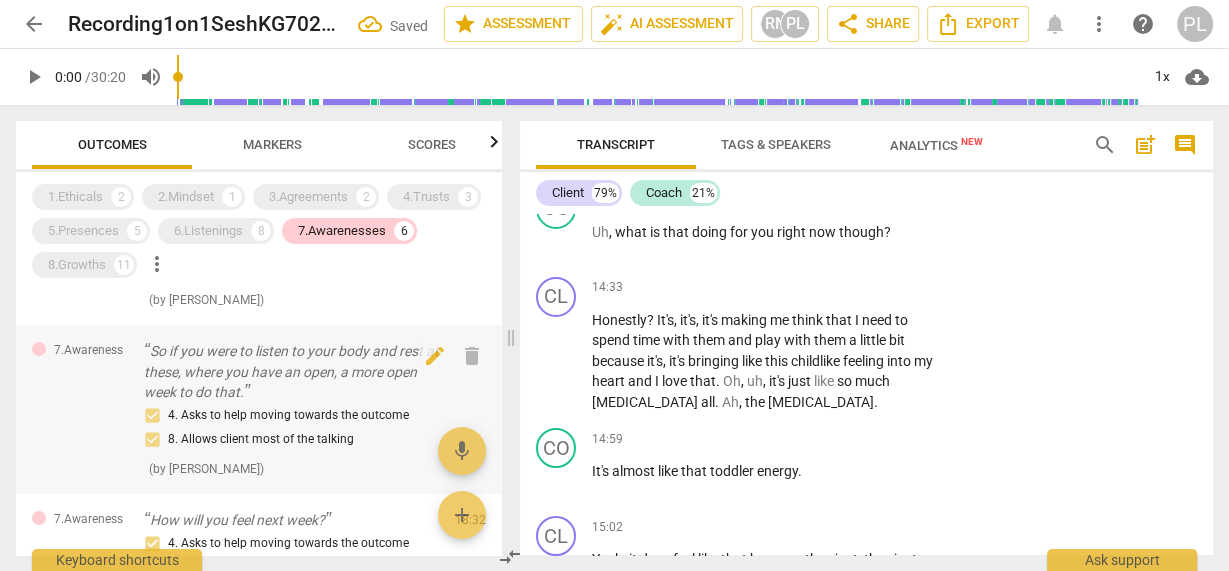 click on "So if you were to listen to your body and rest at these, where you have an open, a more open week to do that." at bounding box center [291, 372] 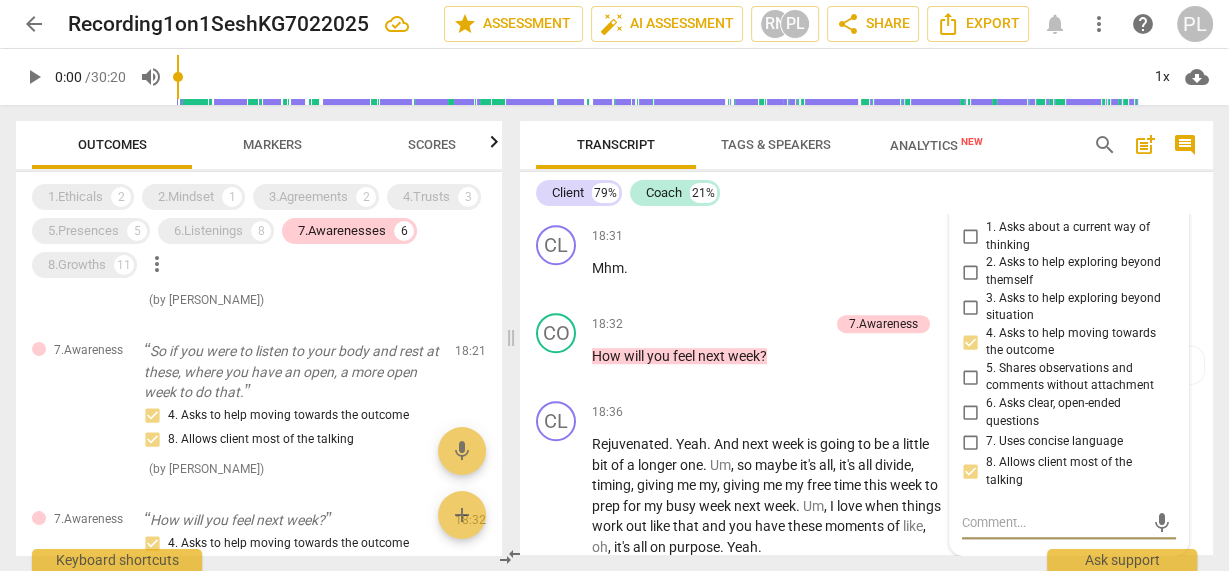 scroll, scrollTop: 7383, scrollLeft: 0, axis: vertical 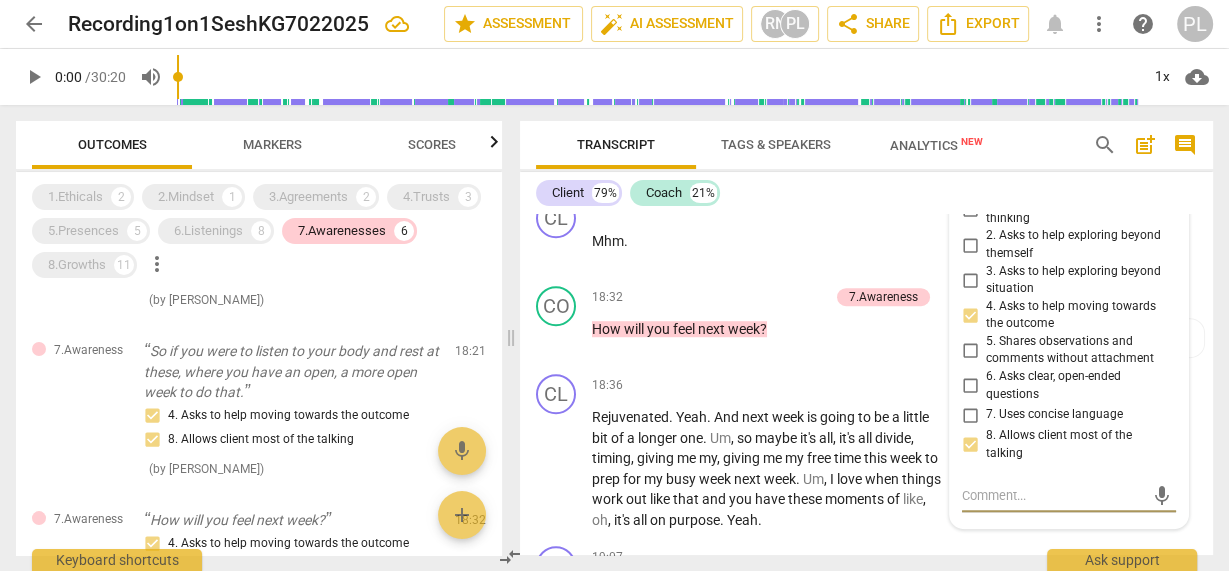 click on "8. Allows client most of the talking" at bounding box center [970, 445] 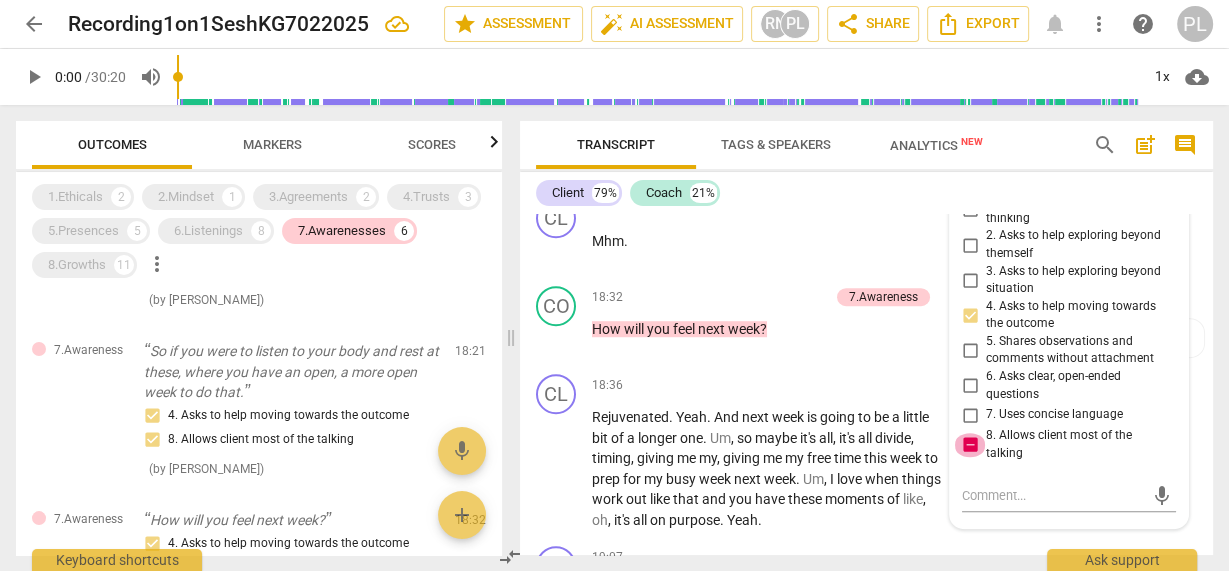 click on "8. Allows client most of the talking" at bounding box center [970, 445] 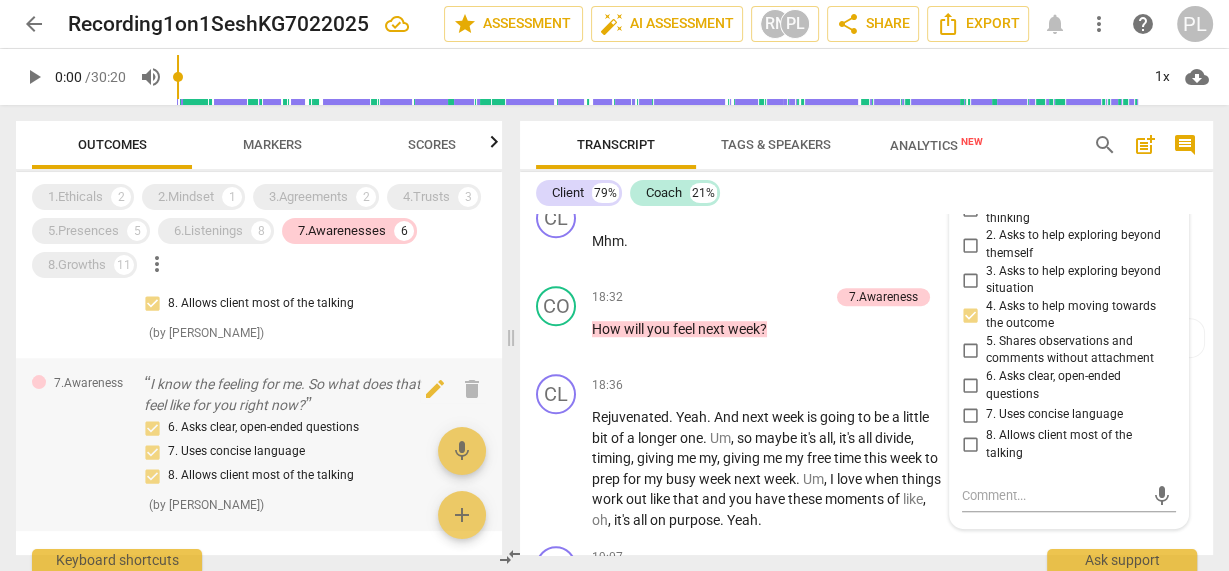 scroll, scrollTop: 457, scrollLeft: 0, axis: vertical 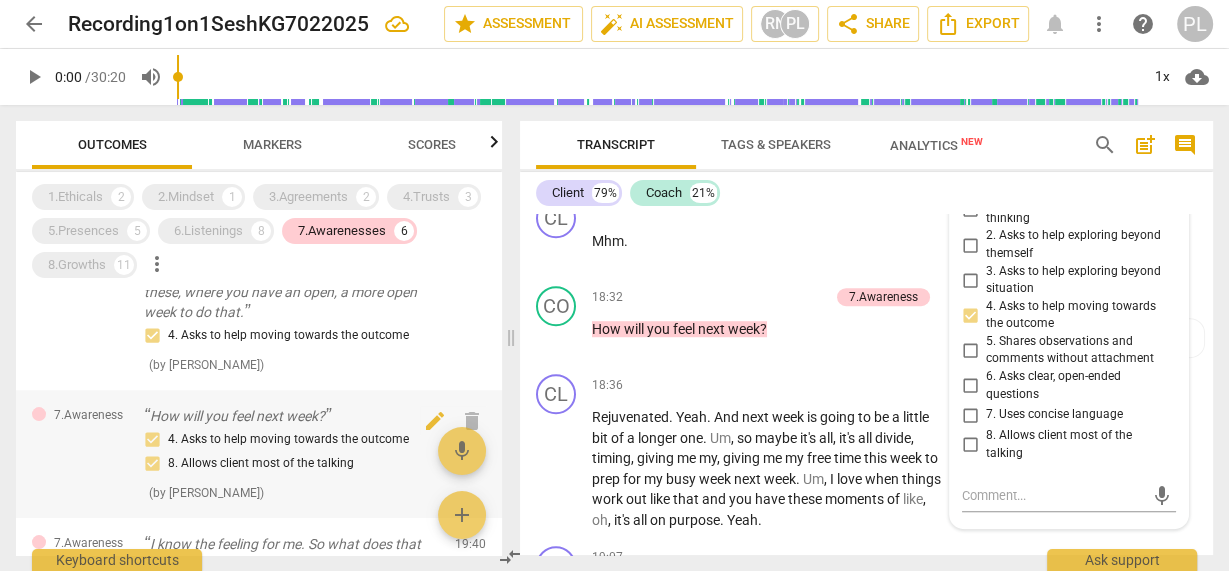 click on "4. Asks to help moving towards the outcome 8. Allows client most of the talking" at bounding box center [291, 452] 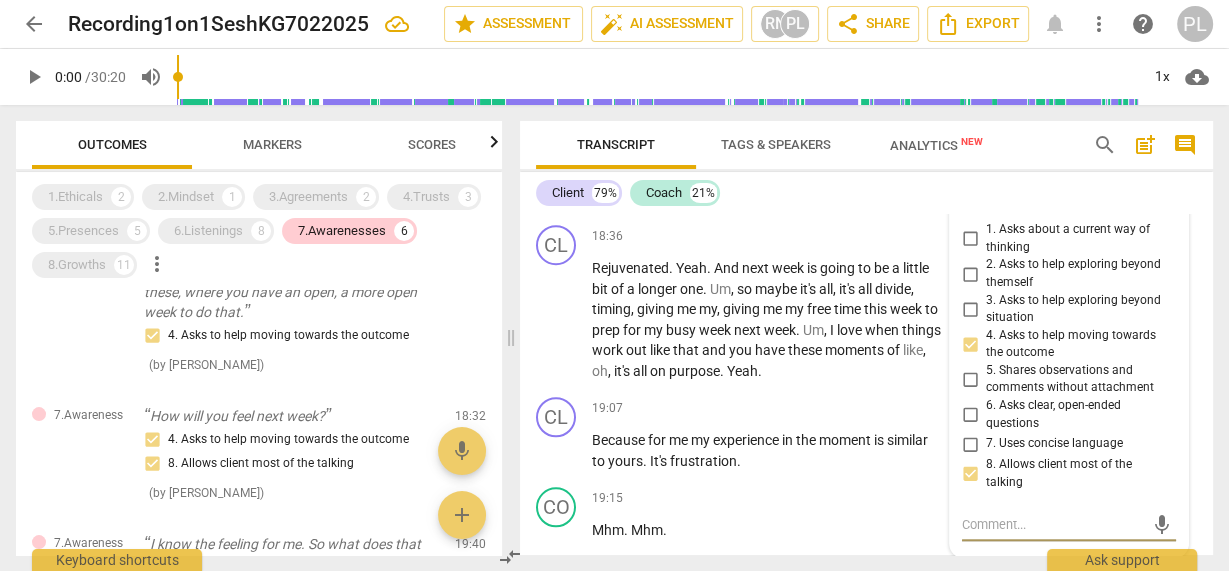 scroll, scrollTop: 7560, scrollLeft: 0, axis: vertical 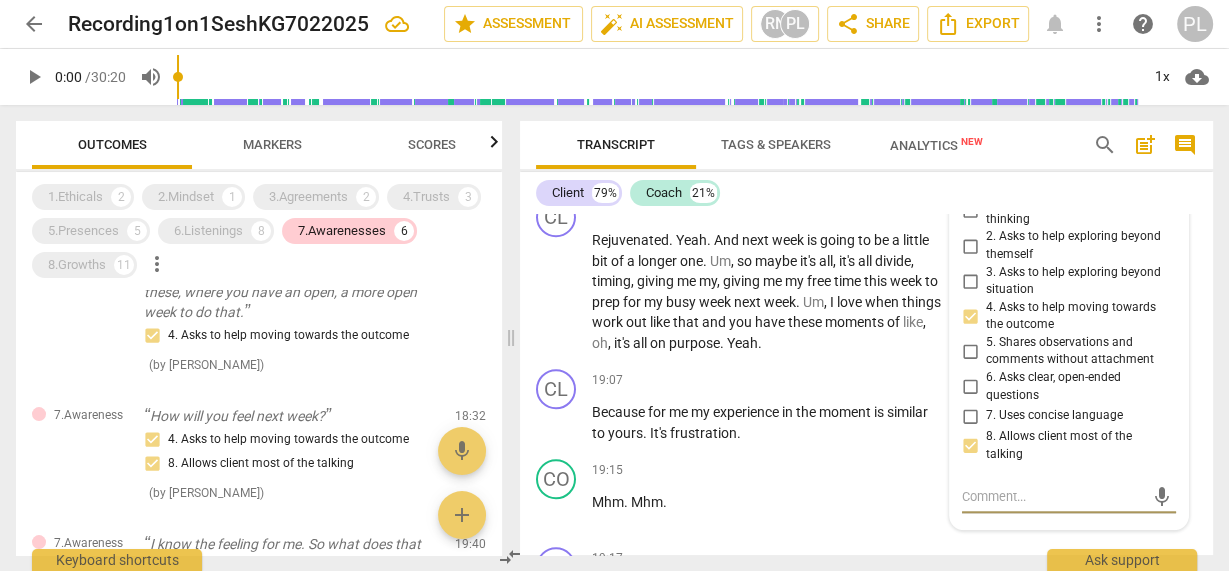 click on "8. Allows client most of the talking" at bounding box center [970, 446] 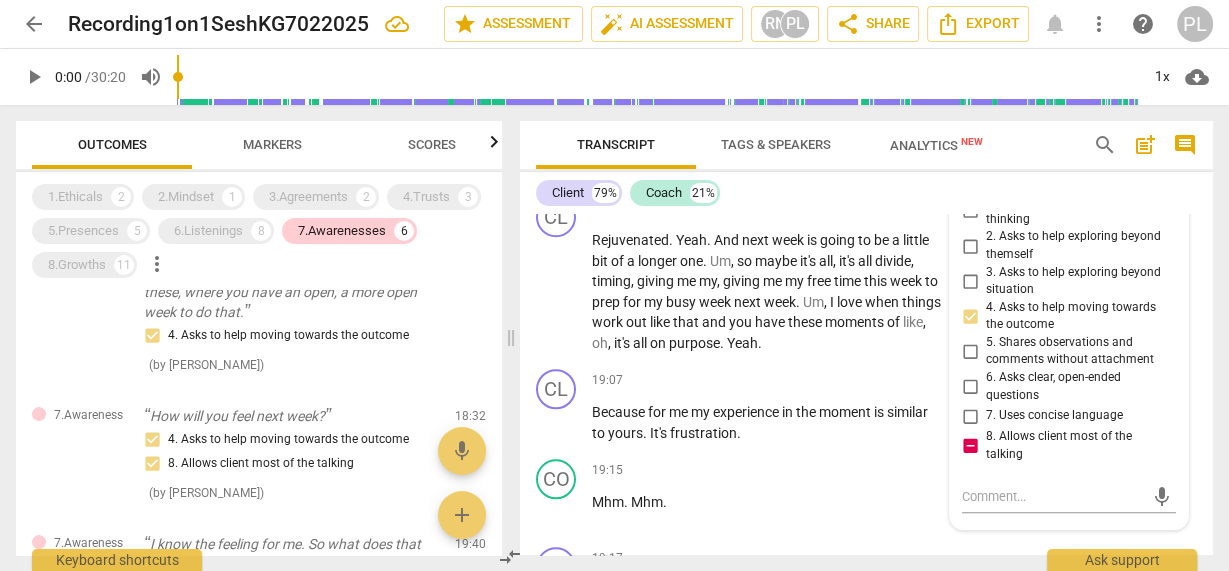 click on "8. Allows client most of the talking" at bounding box center (970, 446) 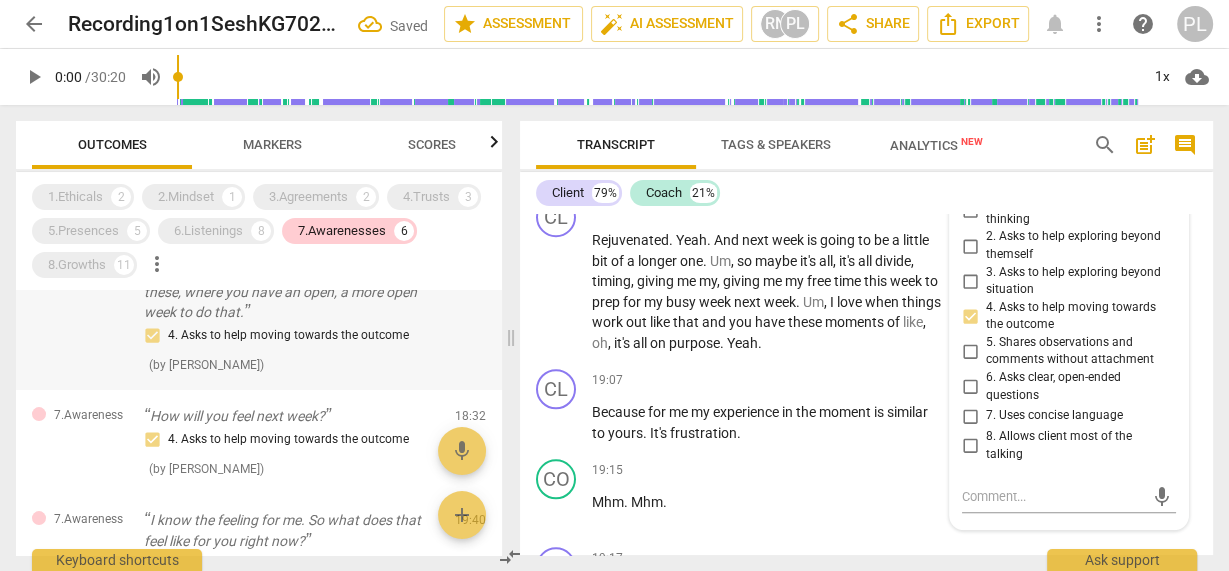 scroll, scrollTop: 617, scrollLeft: 0, axis: vertical 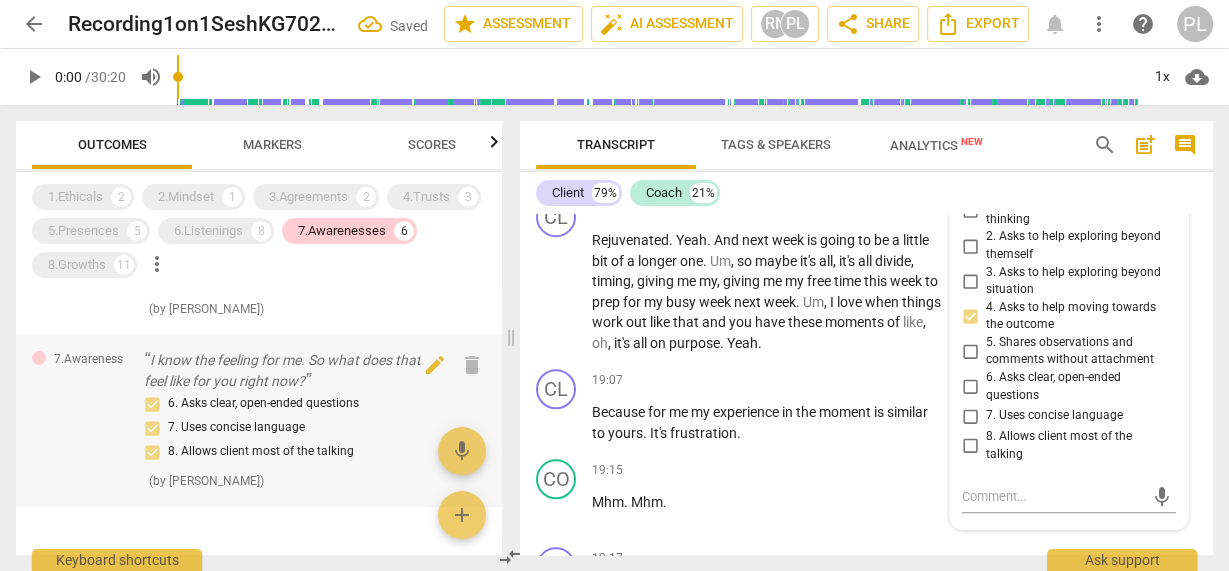click on "I know the feeling for me. So what does that feel like for you right now?" at bounding box center (291, 370) 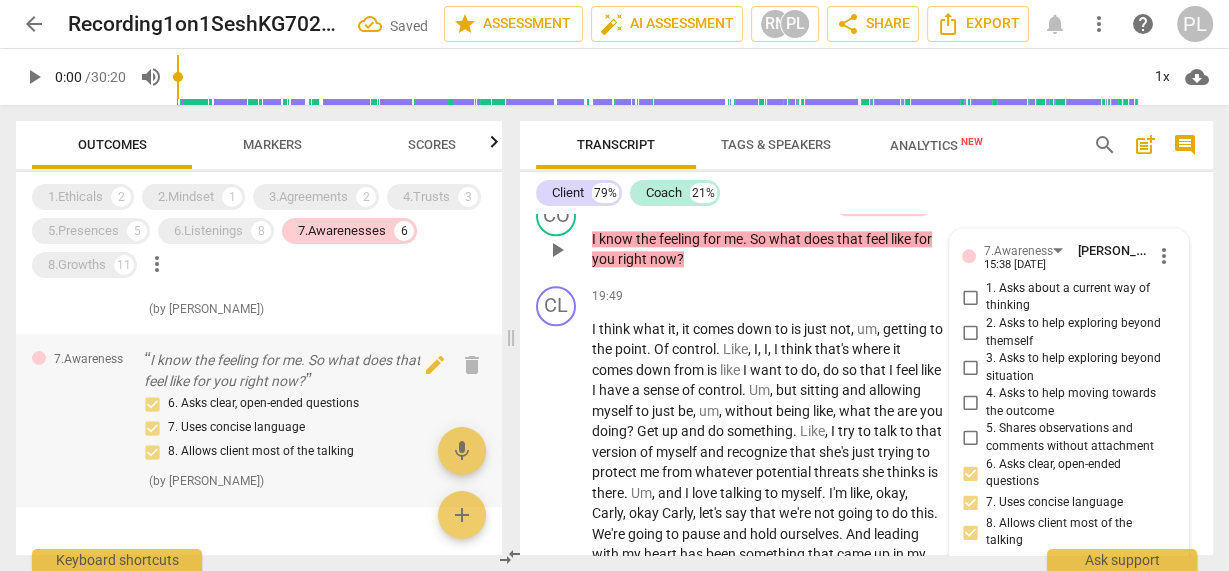 scroll, scrollTop: 8213, scrollLeft: 0, axis: vertical 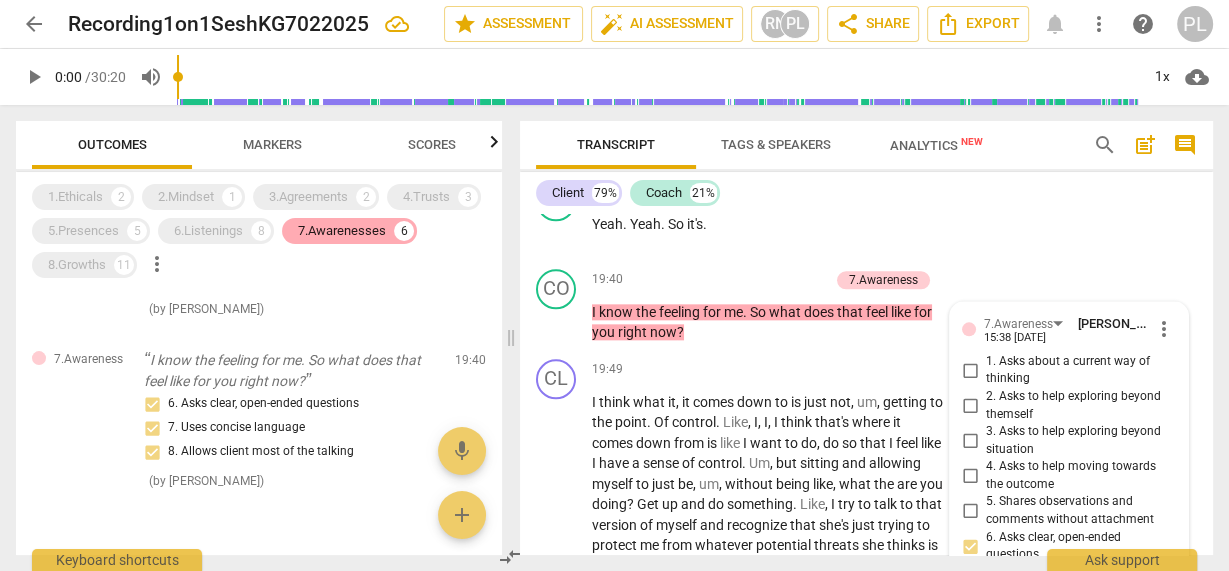 click on "7.Awarenesses" at bounding box center (342, 231) 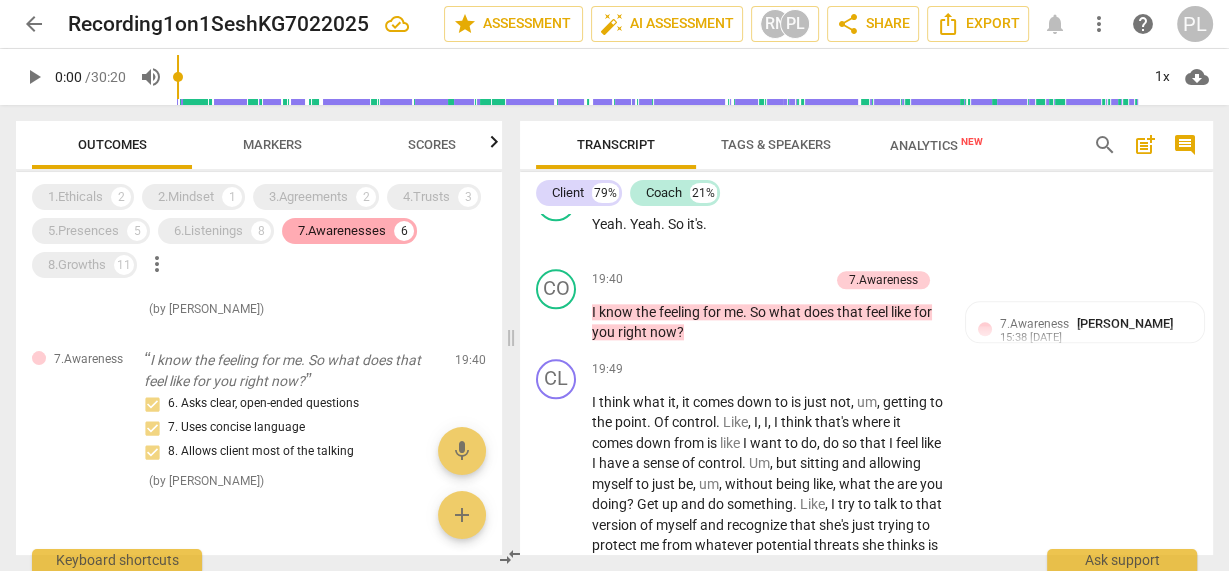 scroll, scrollTop: 8412, scrollLeft: 0, axis: vertical 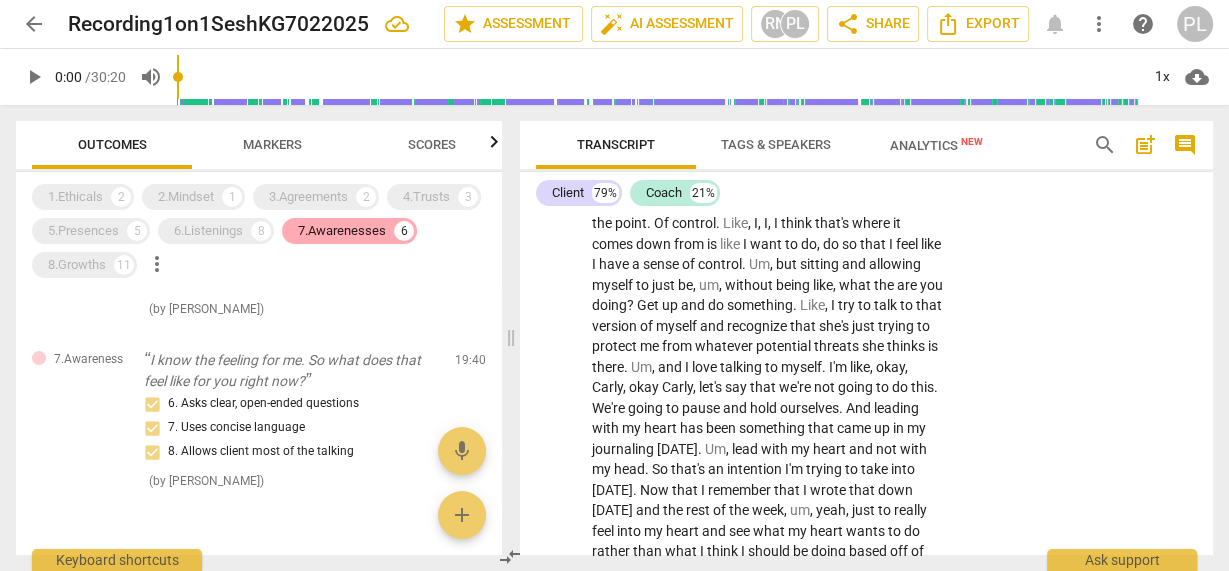 click on "7.Awarenesses" at bounding box center [342, 231] 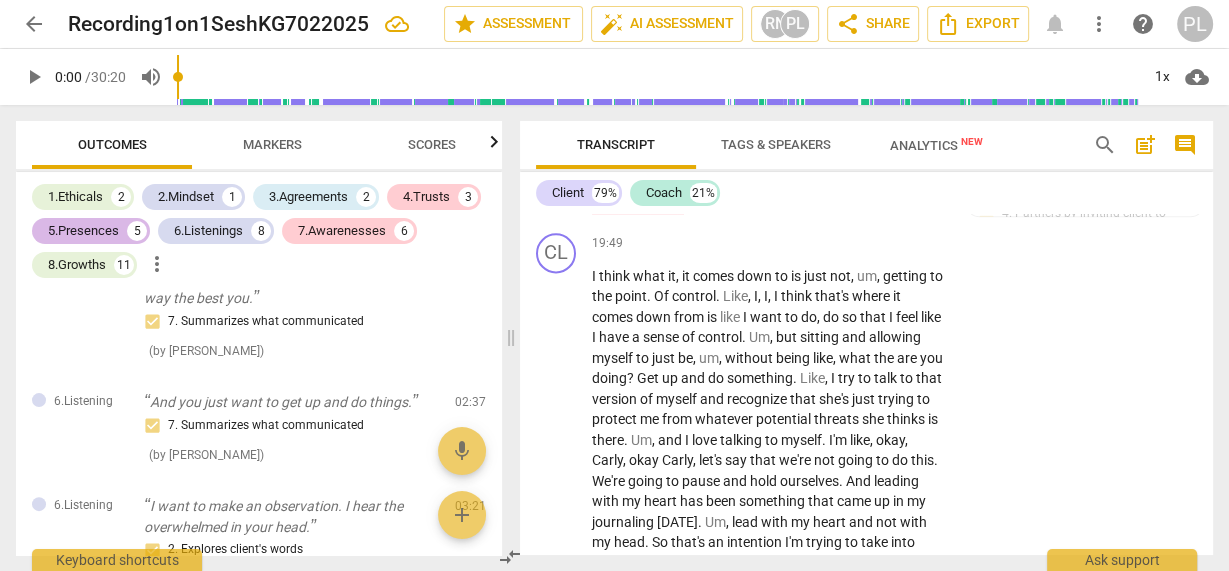 scroll, scrollTop: 3016, scrollLeft: 0, axis: vertical 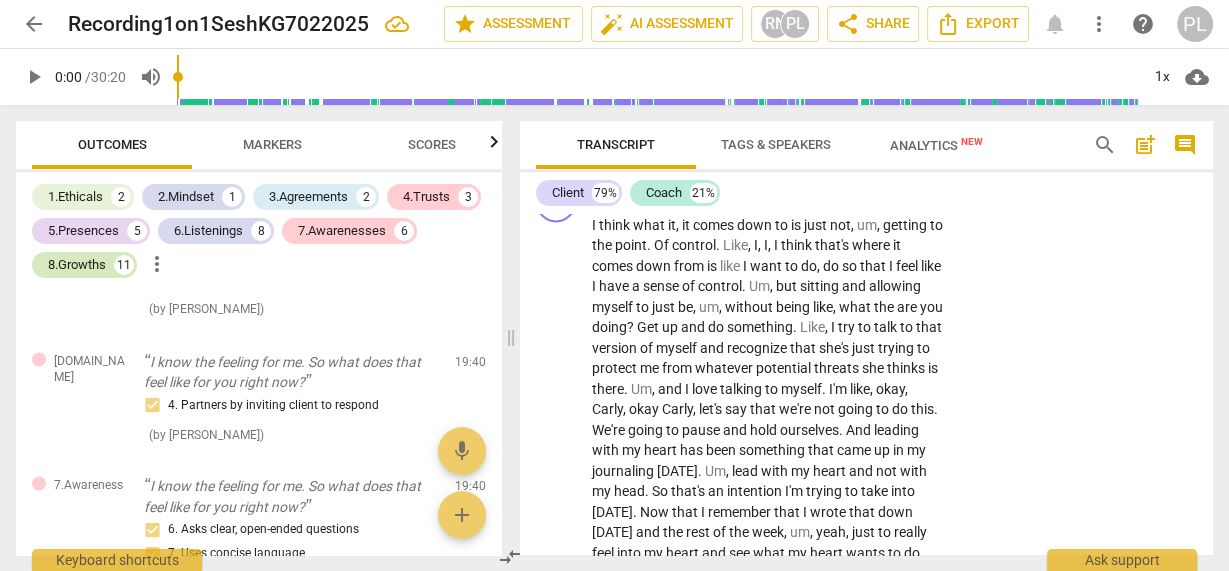 click on "8.Growths" at bounding box center [77, 265] 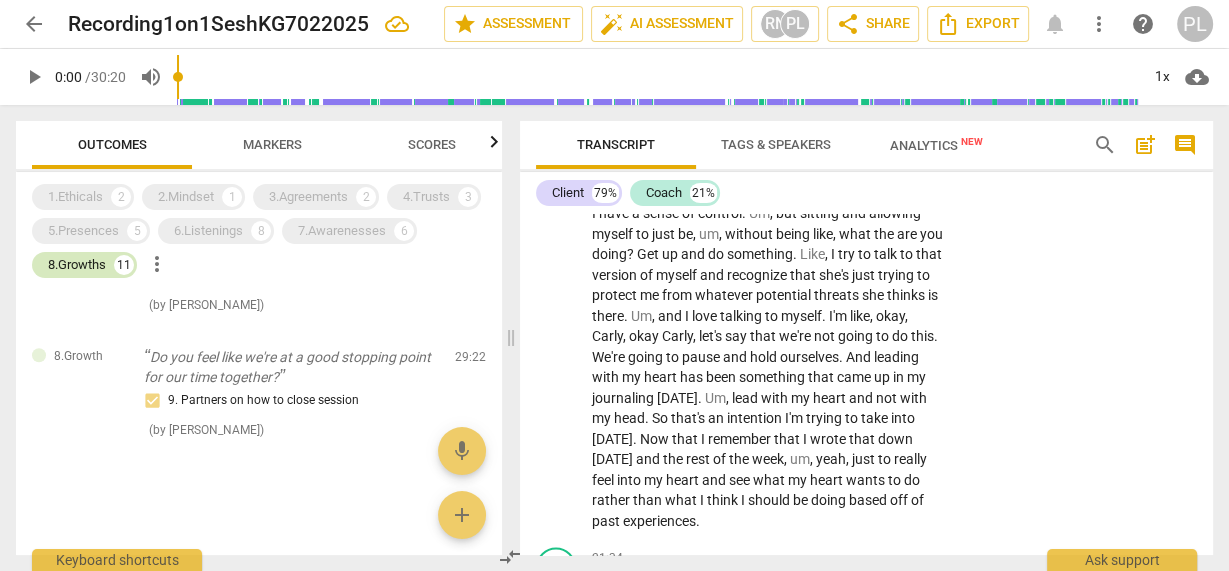 scroll, scrollTop: 1126, scrollLeft: 0, axis: vertical 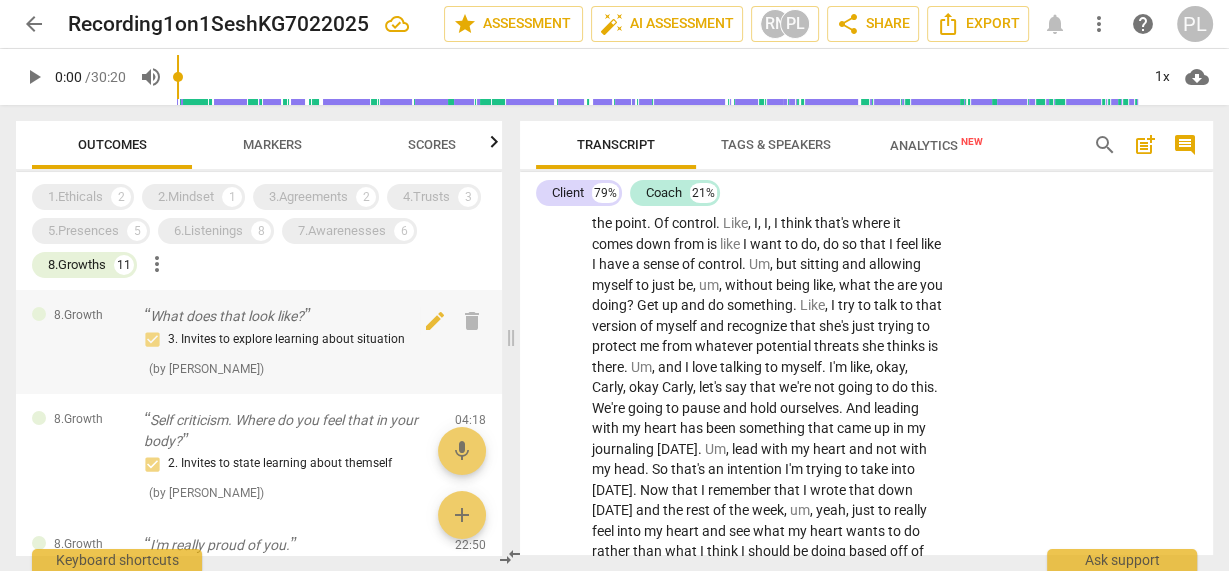 click on "What does that look like?" at bounding box center [291, 316] 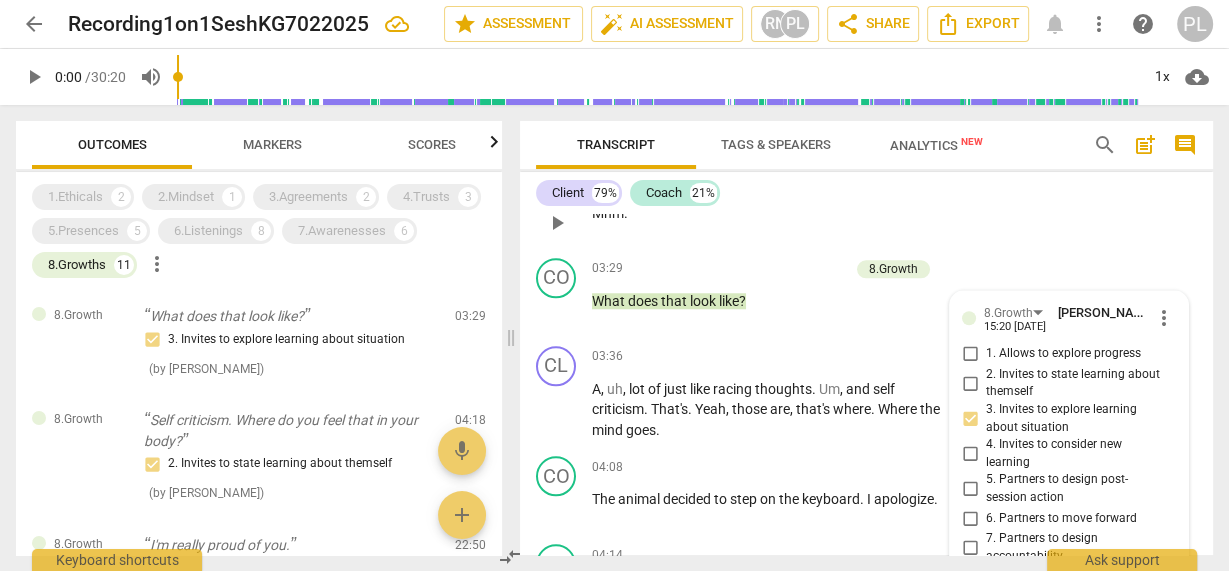 scroll, scrollTop: 1662, scrollLeft: 0, axis: vertical 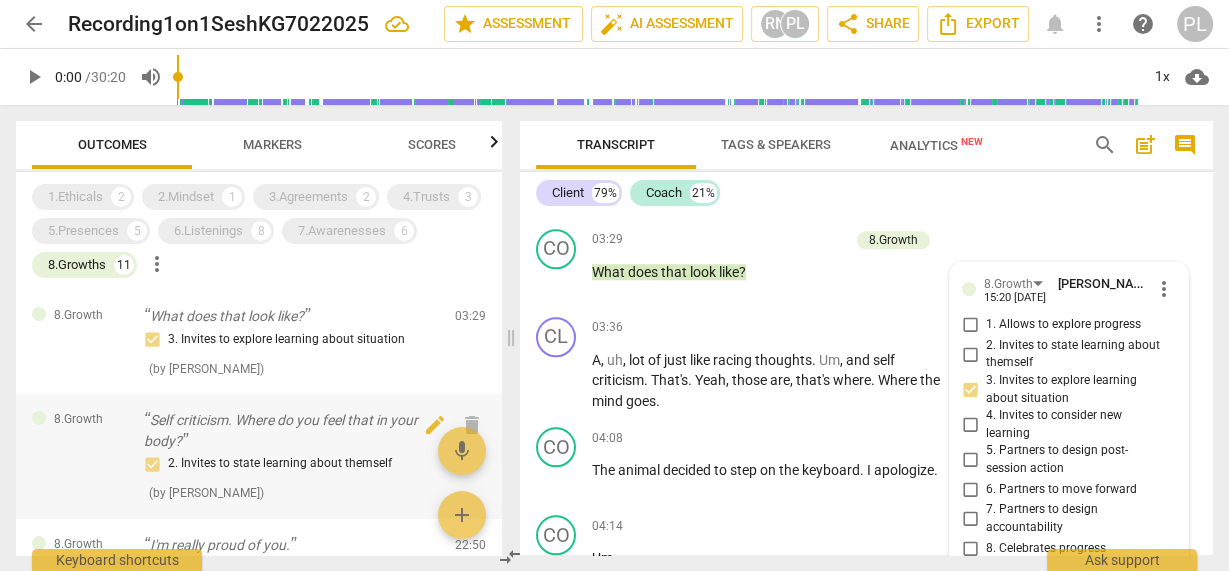 click on "Self criticism. Where do you feel that in your body?" at bounding box center (291, 430) 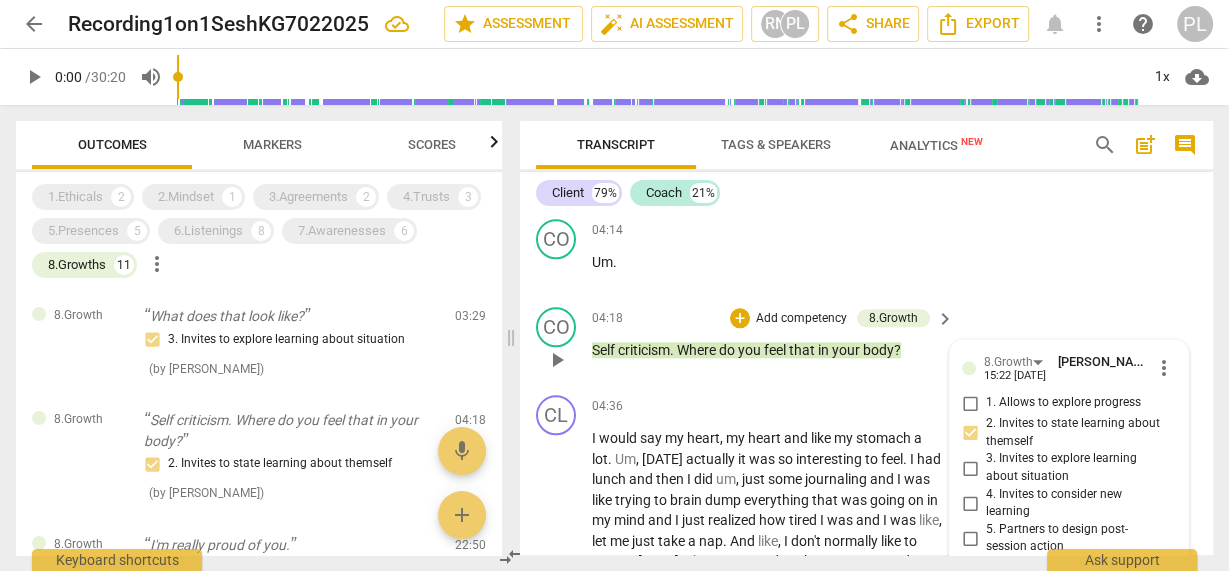 scroll, scrollTop: 2038, scrollLeft: 0, axis: vertical 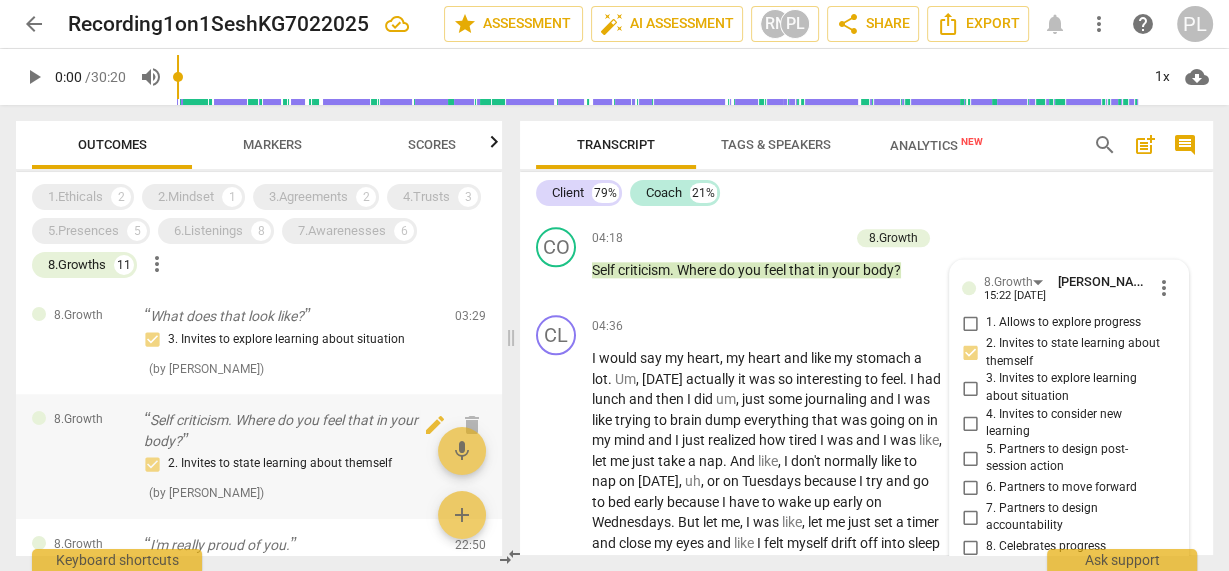 click on "8.Growth Self criticism. Where do you feel that in your body? 2. Invites to state learning about themself ( by [PERSON_NAME] ) 04:18 edit delete" at bounding box center [259, 456] 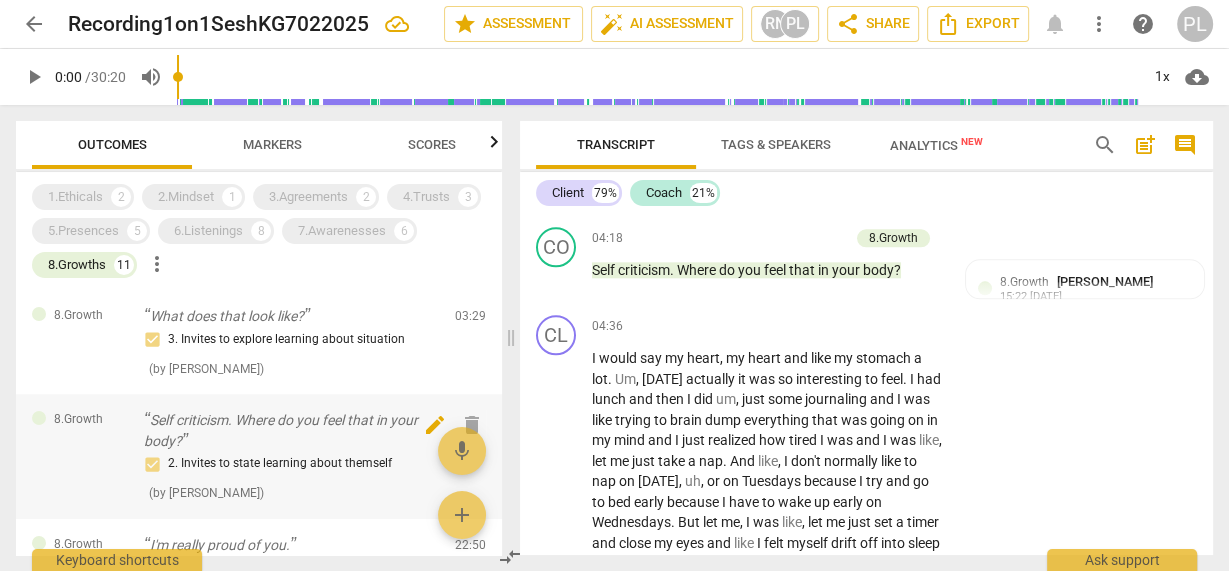 click on "delete" at bounding box center (472, 425) 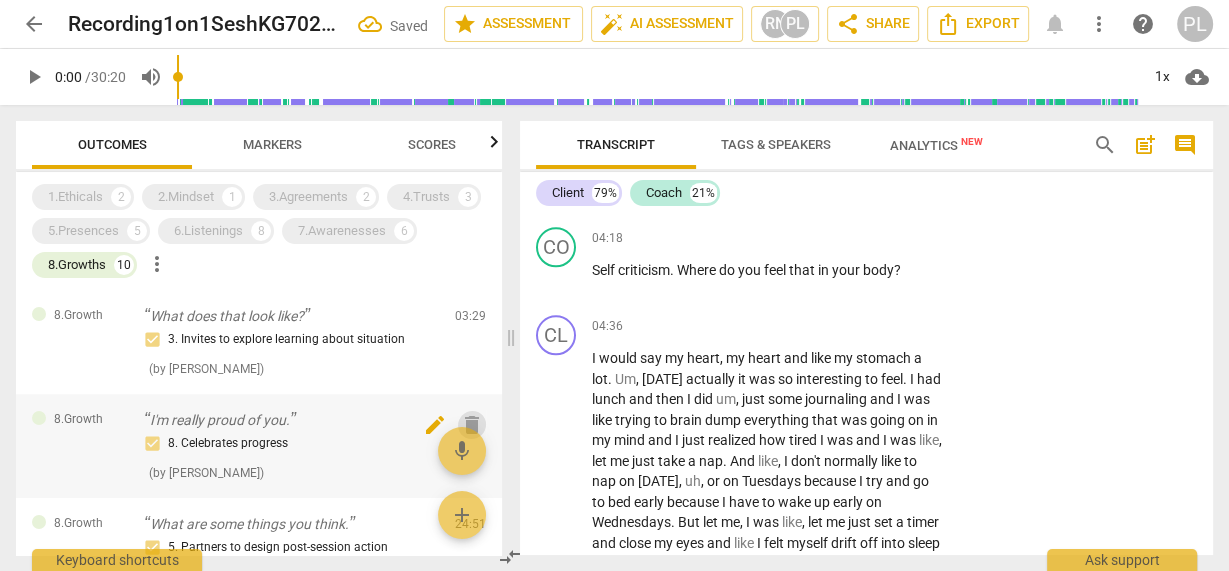 click on "delete" at bounding box center (472, 425) 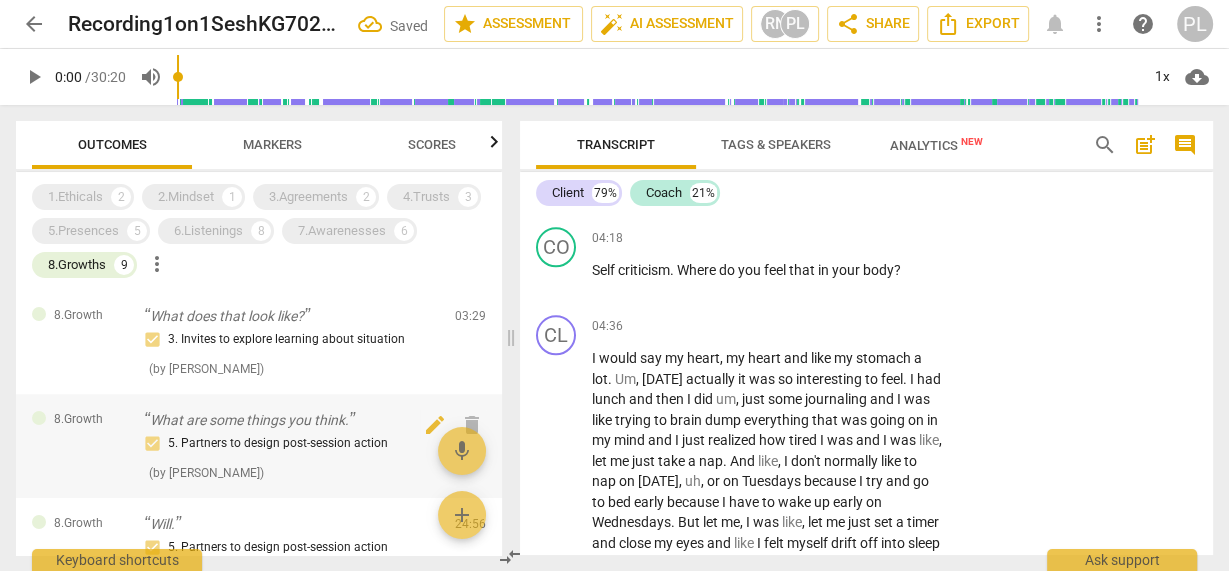 click on "What are some things you think." at bounding box center (291, 420) 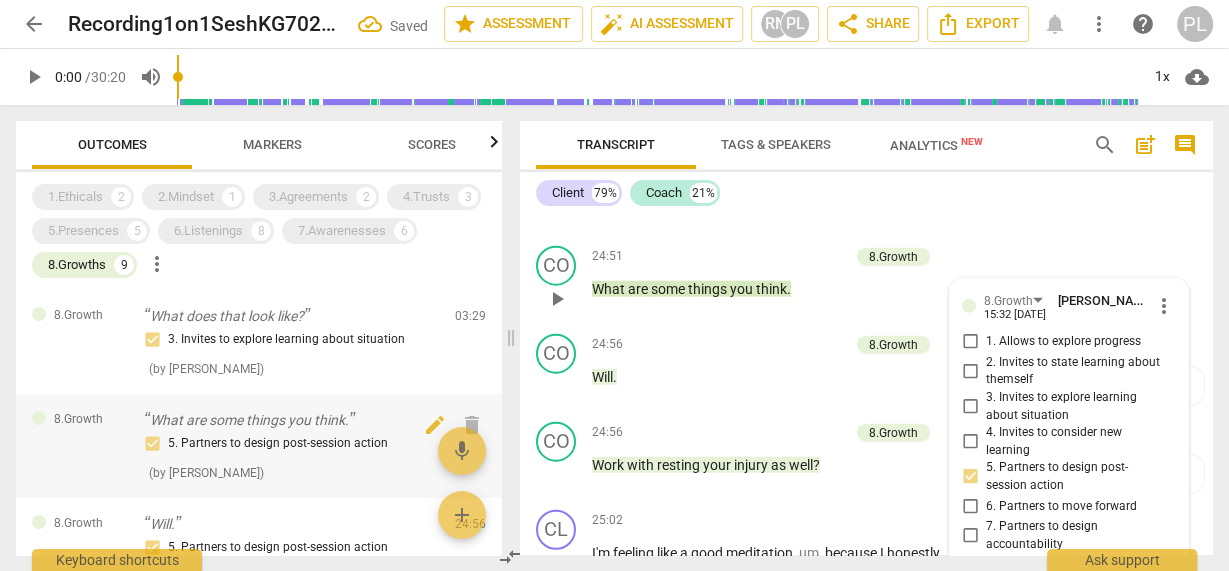 scroll, scrollTop: 10338, scrollLeft: 0, axis: vertical 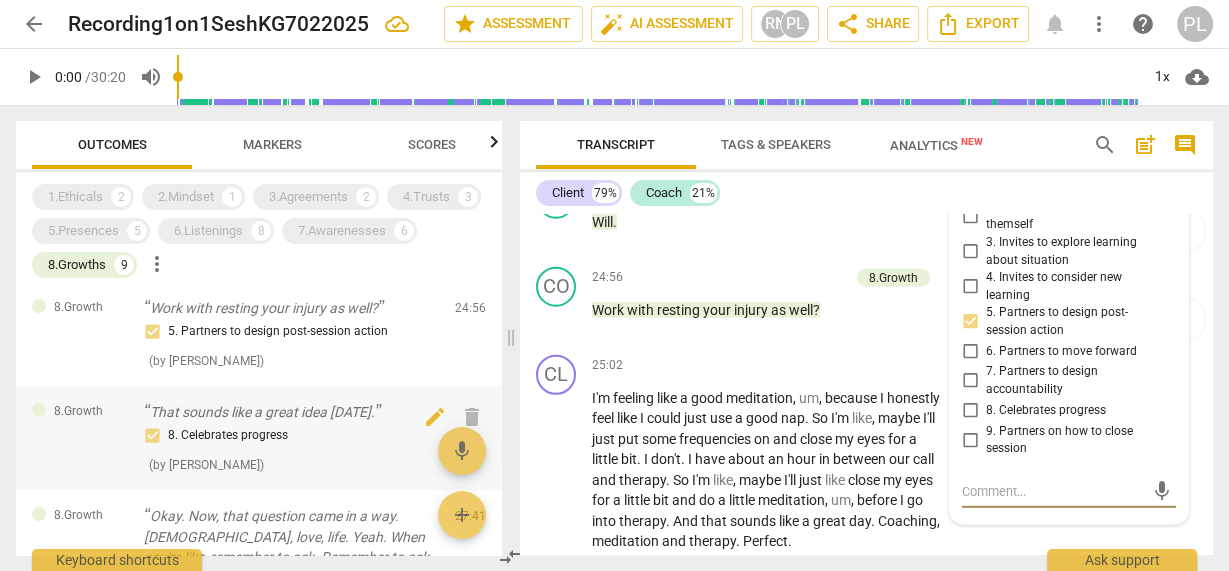 click on "8. Celebrates progress" at bounding box center (291, 436) 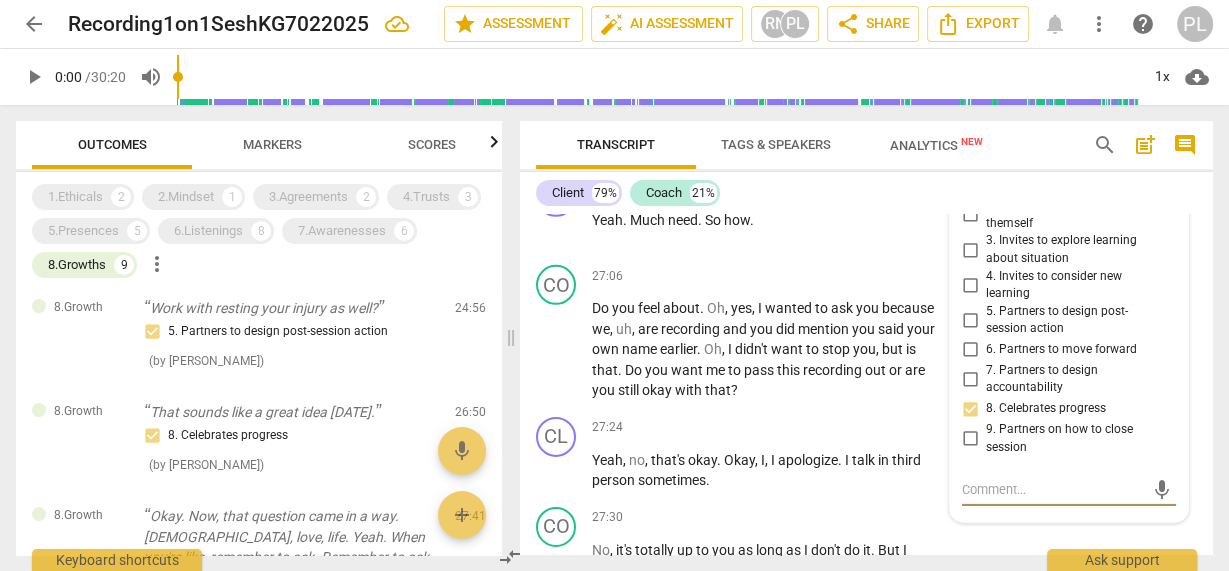 scroll, scrollTop: 11380, scrollLeft: 0, axis: vertical 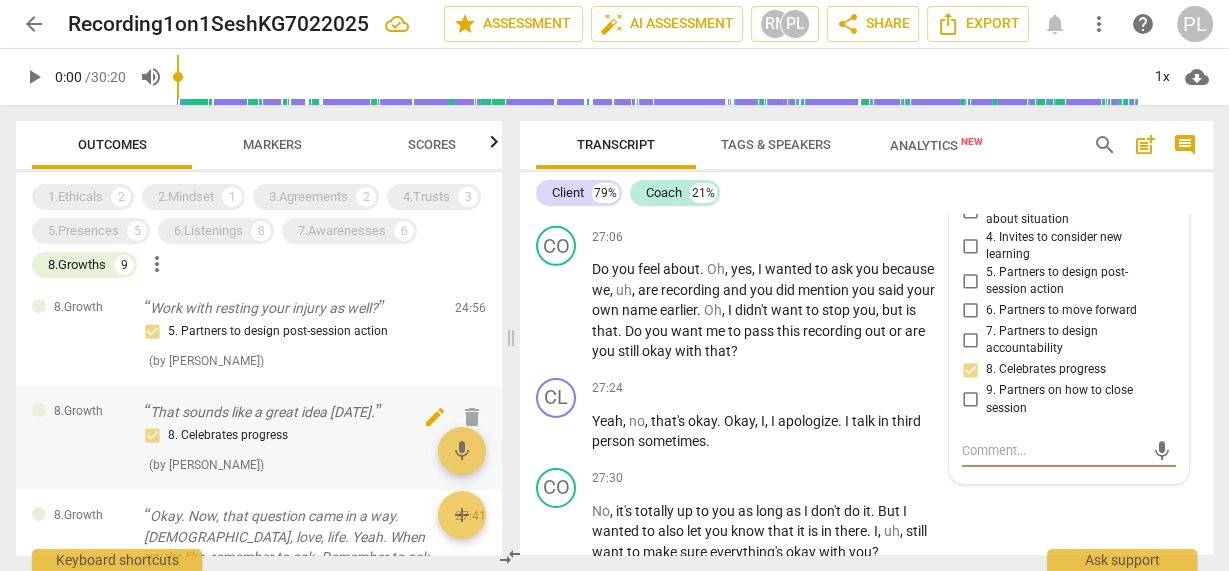 click on "delete" at bounding box center (472, 417) 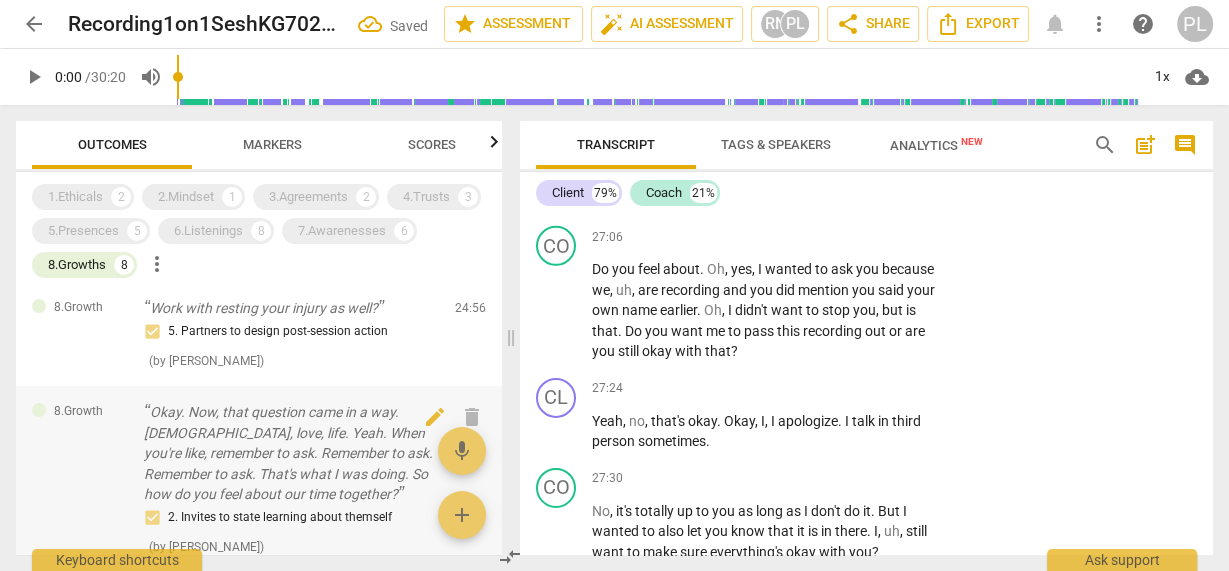 click on "Okay. Now, that question came in a way. [DEMOGRAPHIC_DATA], love, life. Yeah. When you're like, remember to ask. Remember to ask. Remember to ask. That's what I was doing. So how do you feel about our time together?" at bounding box center (291, 453) 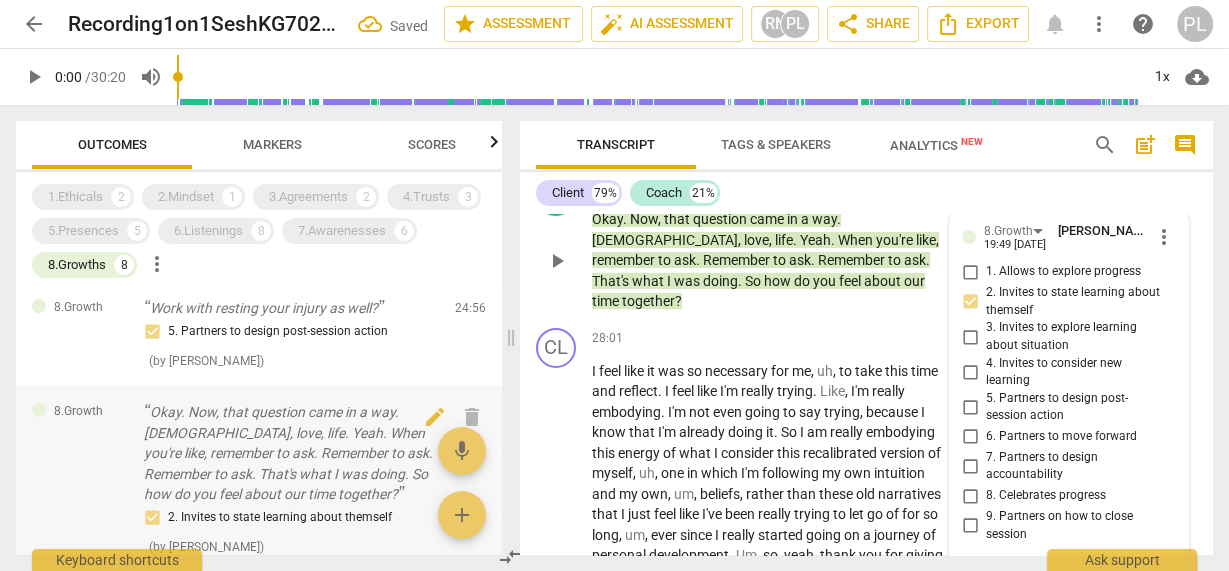 scroll, scrollTop: 11857, scrollLeft: 0, axis: vertical 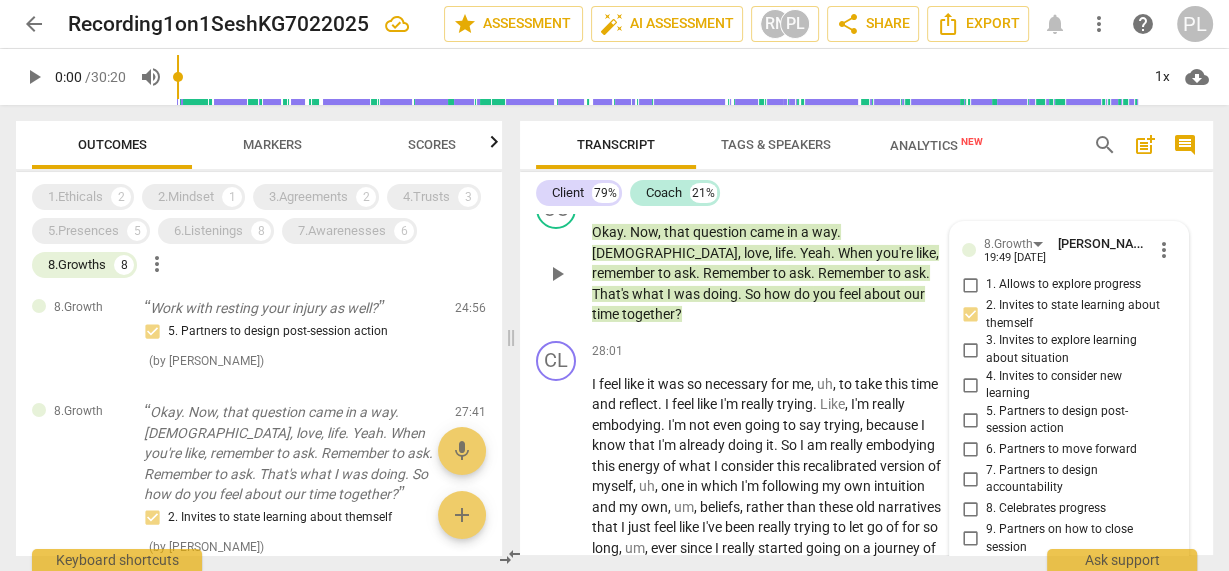 click on "Okay .   Now ,   that   question   came   in   a   way .   [DEMOGRAPHIC_DATA] ,   love ,   life .   Yeah .   When   you're   like ,   remember   to   ask .   Remember   to   ask .   Remember   to   ask .   That's   what   I   was   doing .   So   how   do   you   feel   about   our   time   together ?" at bounding box center [768, 273] 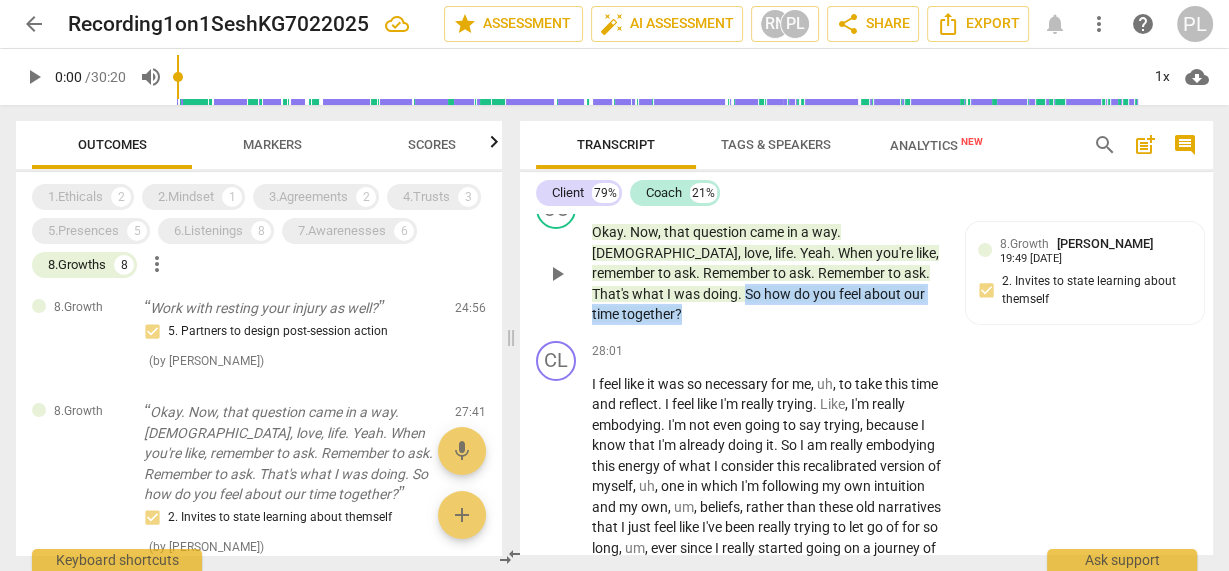 drag, startPoint x: 888, startPoint y: 410, endPoint x: 888, endPoint y: 431, distance: 21 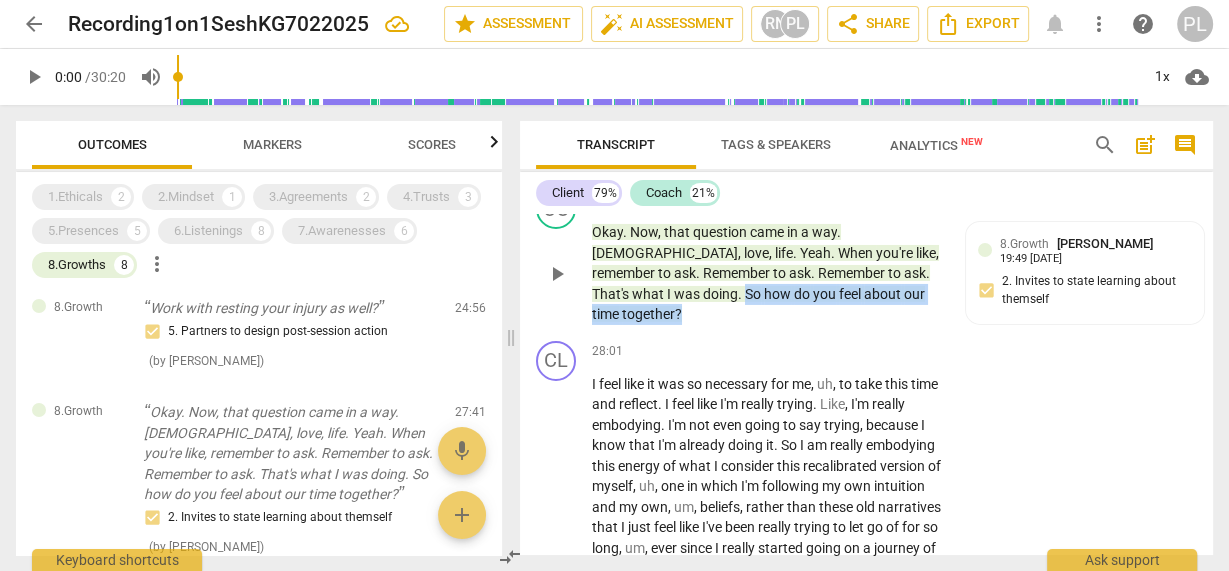 click on "Okay .   Now ,   that   question   came   in   a   way .   [DEMOGRAPHIC_DATA] ,   love ,   life .   Yeah .   When   you're   like ,   remember   to   ask .   Remember   to   ask .   Remember   to   ask .   That's   what   I   was   doing .   So   how   do   you   feel   about   our   time   together ?" at bounding box center [768, 273] 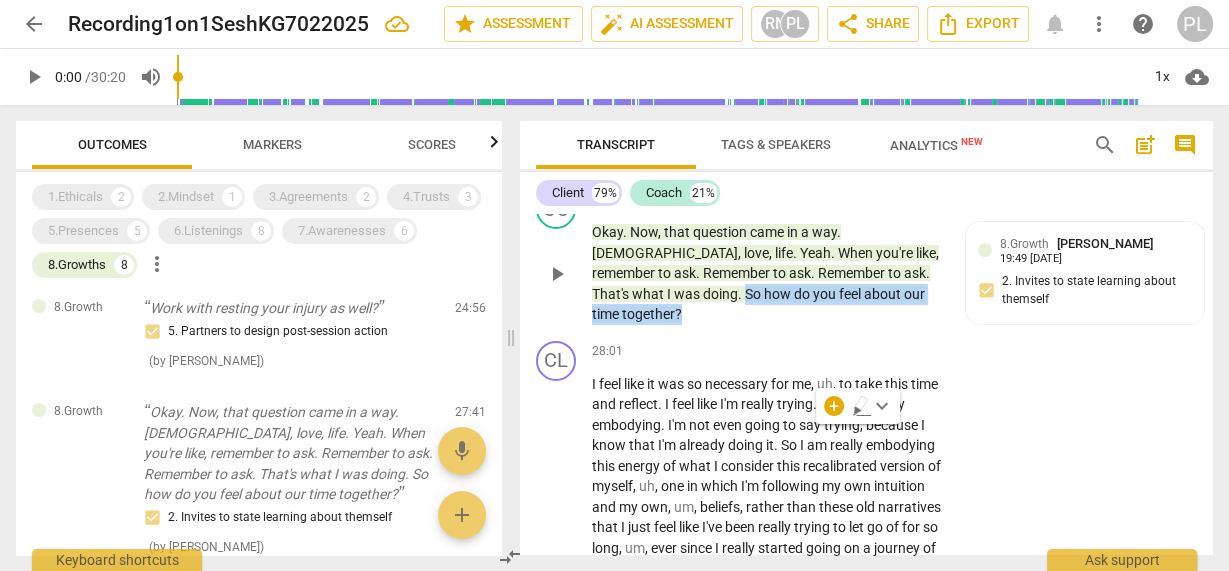 click on "Add competency" at bounding box center (795, 201) 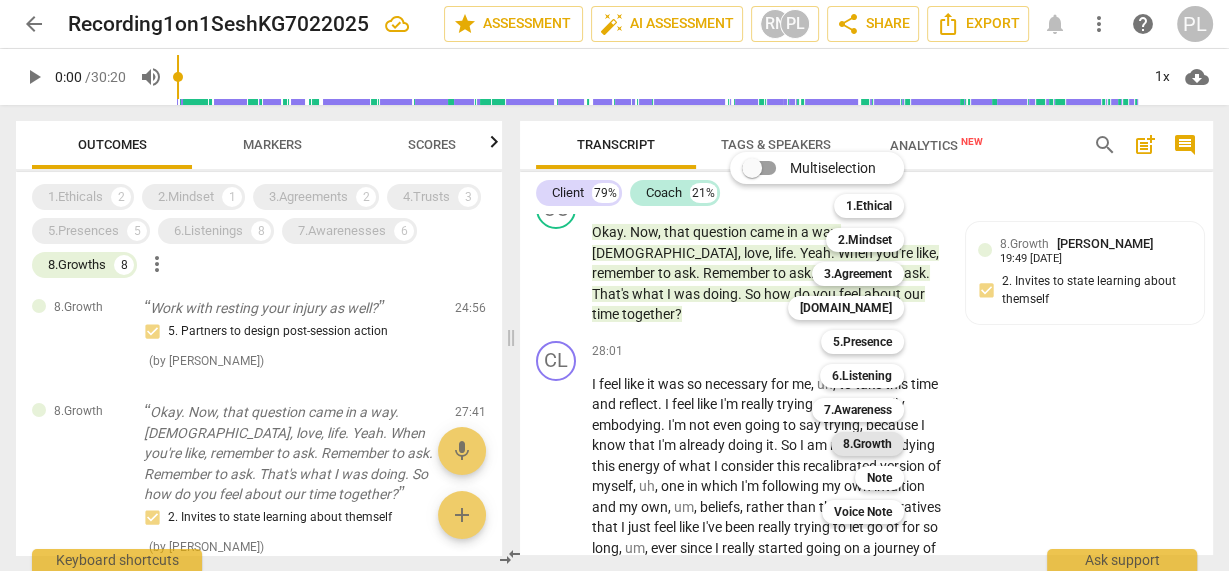 click on "8.Growth" at bounding box center (867, 444) 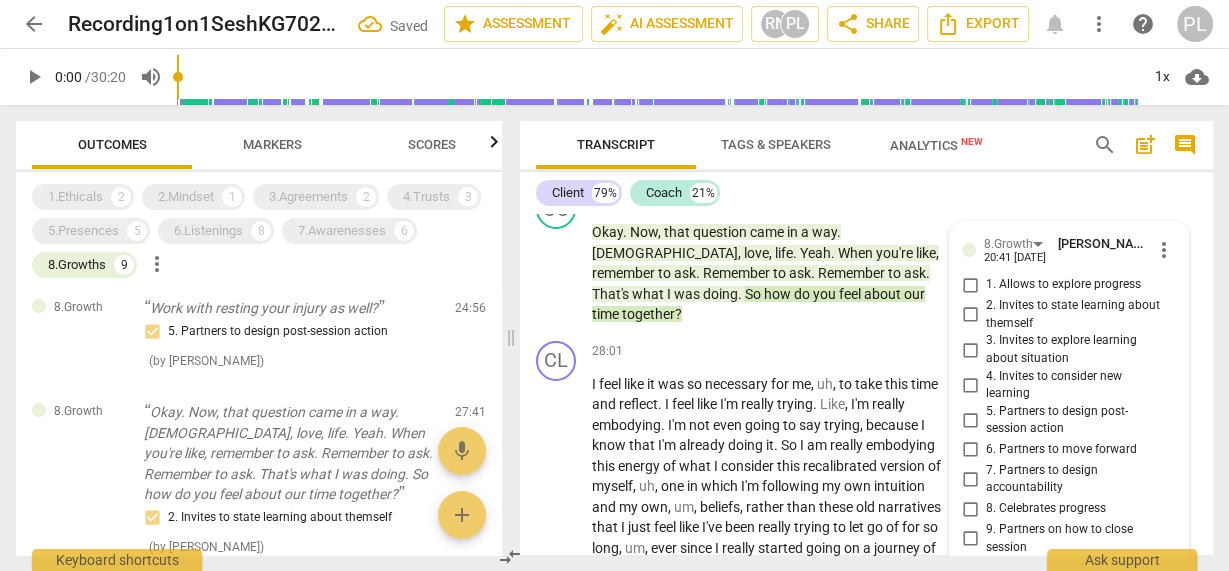 scroll, scrollTop: 12200, scrollLeft: 0, axis: vertical 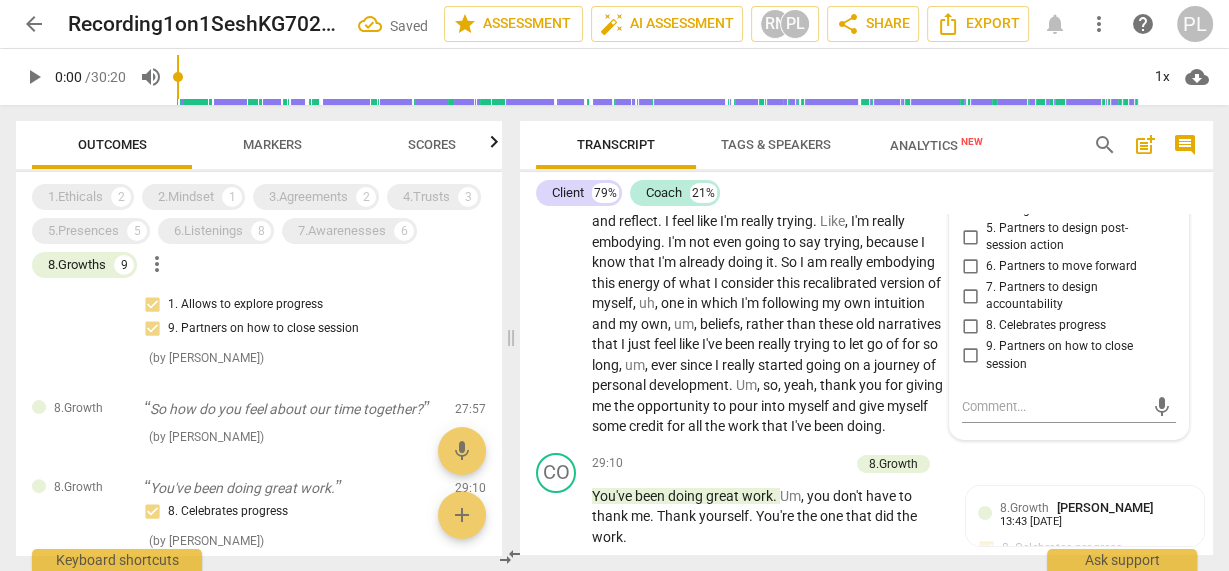 click on "2. Invites to state learning about themself" at bounding box center (970, 132) 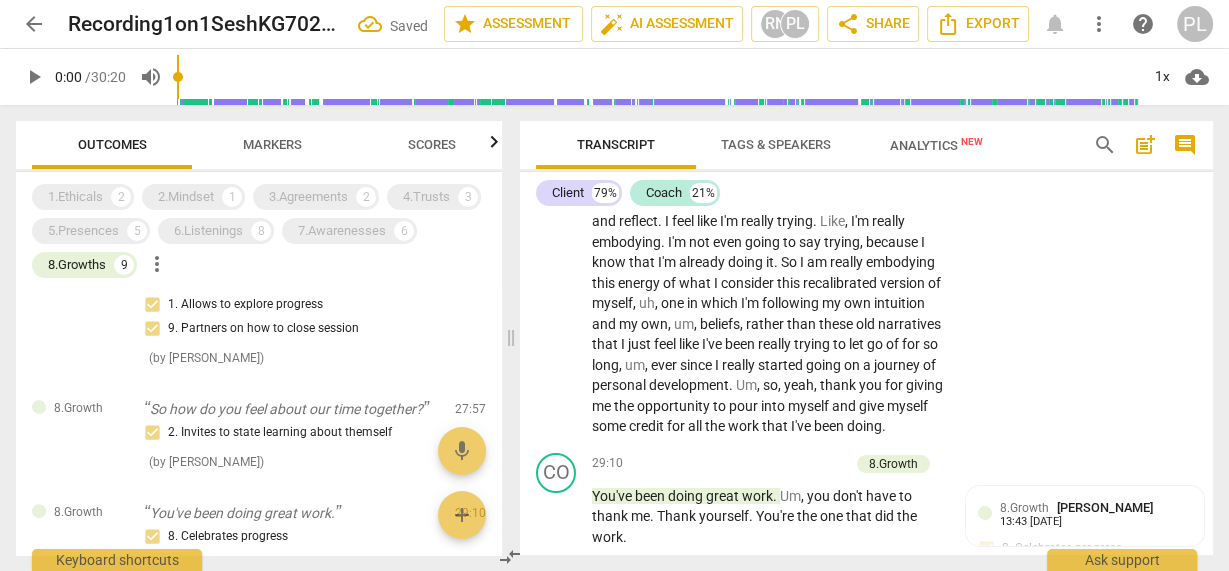 scroll, scrollTop: 11880, scrollLeft: 0, axis: vertical 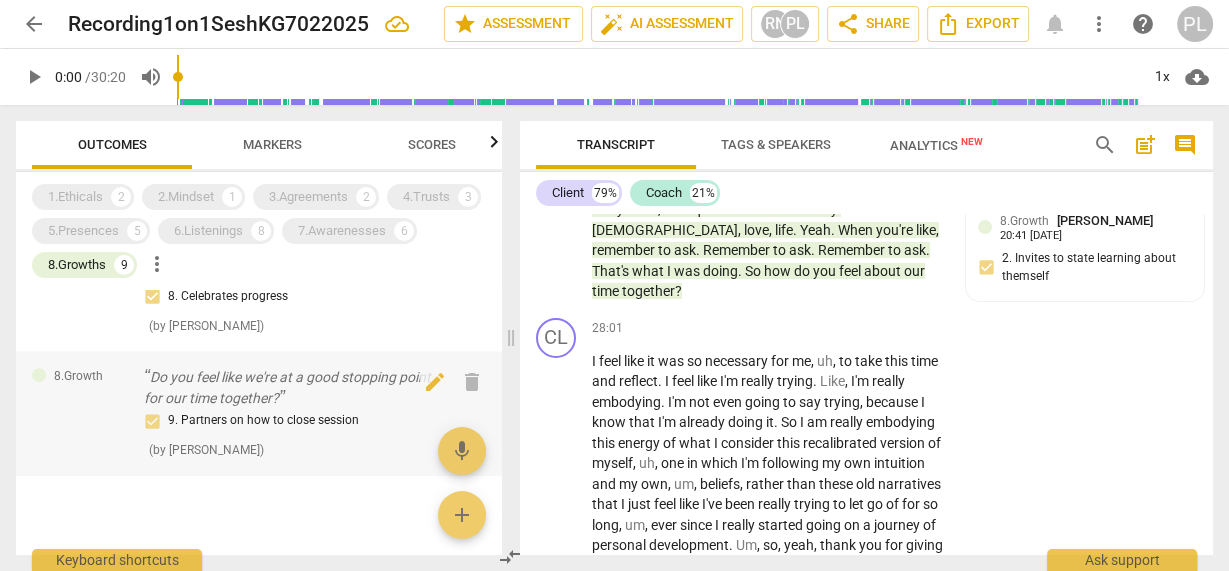 click on "Do you feel like we're at a good stopping point for our time together?" at bounding box center (291, 387) 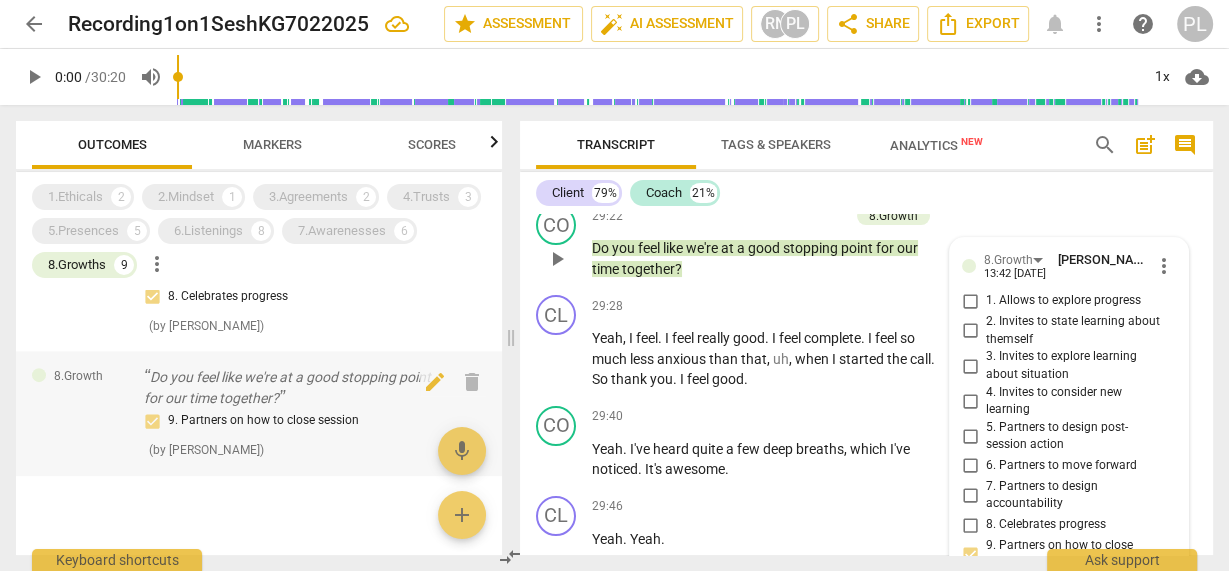 scroll, scrollTop: 12481, scrollLeft: 0, axis: vertical 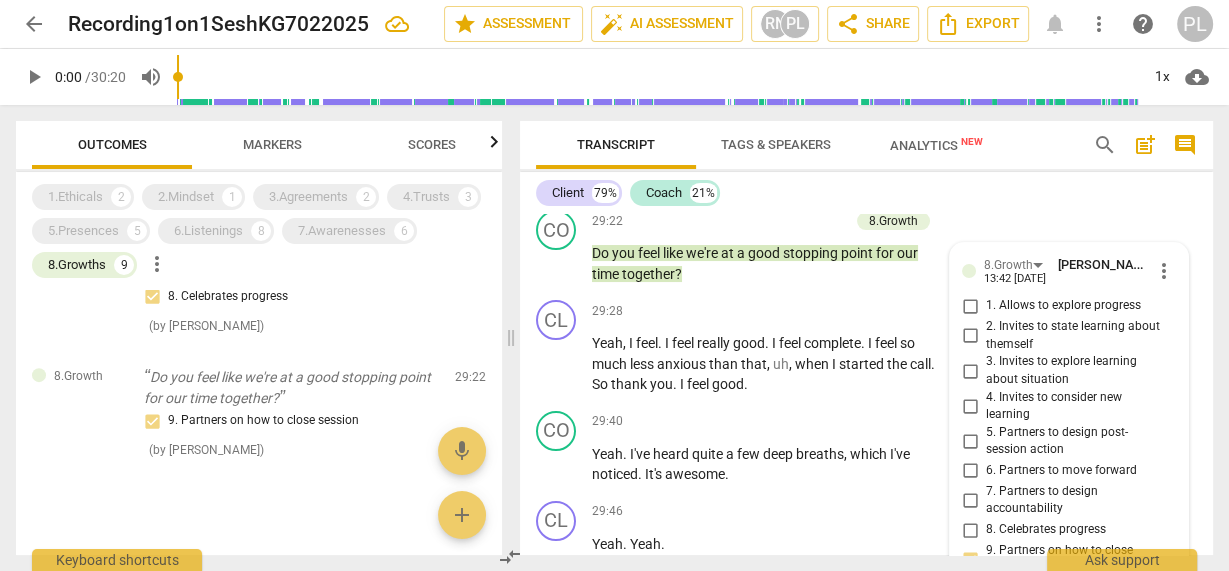 click on "Scores" at bounding box center [432, 145] 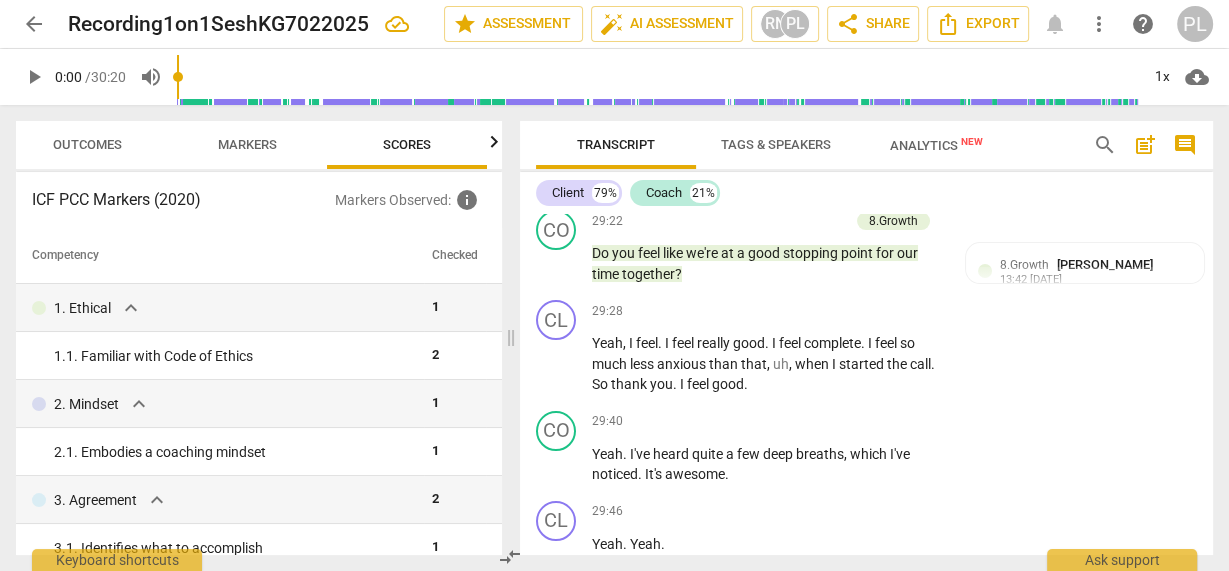 scroll, scrollTop: 0, scrollLeft: 26, axis: horizontal 